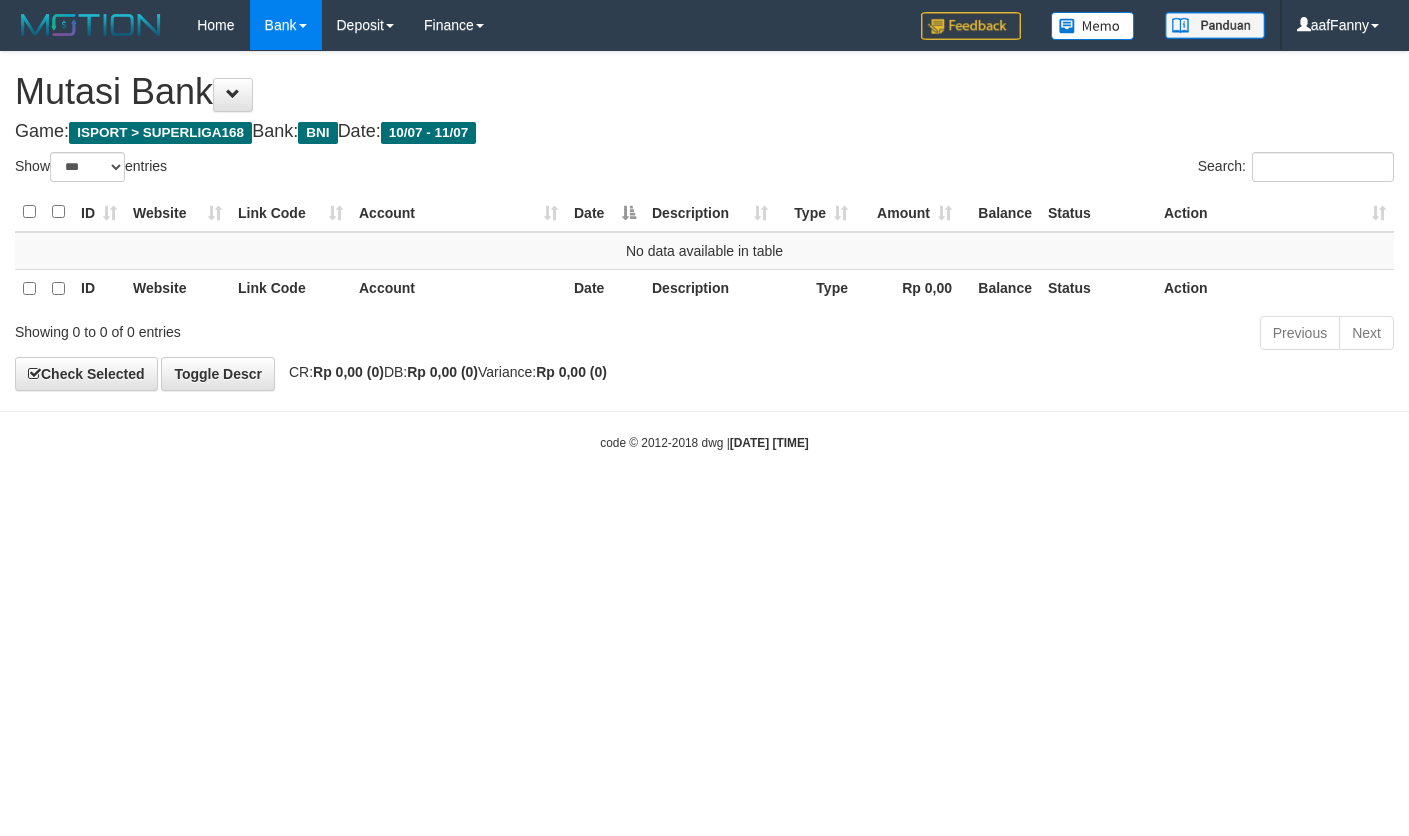 select on "***" 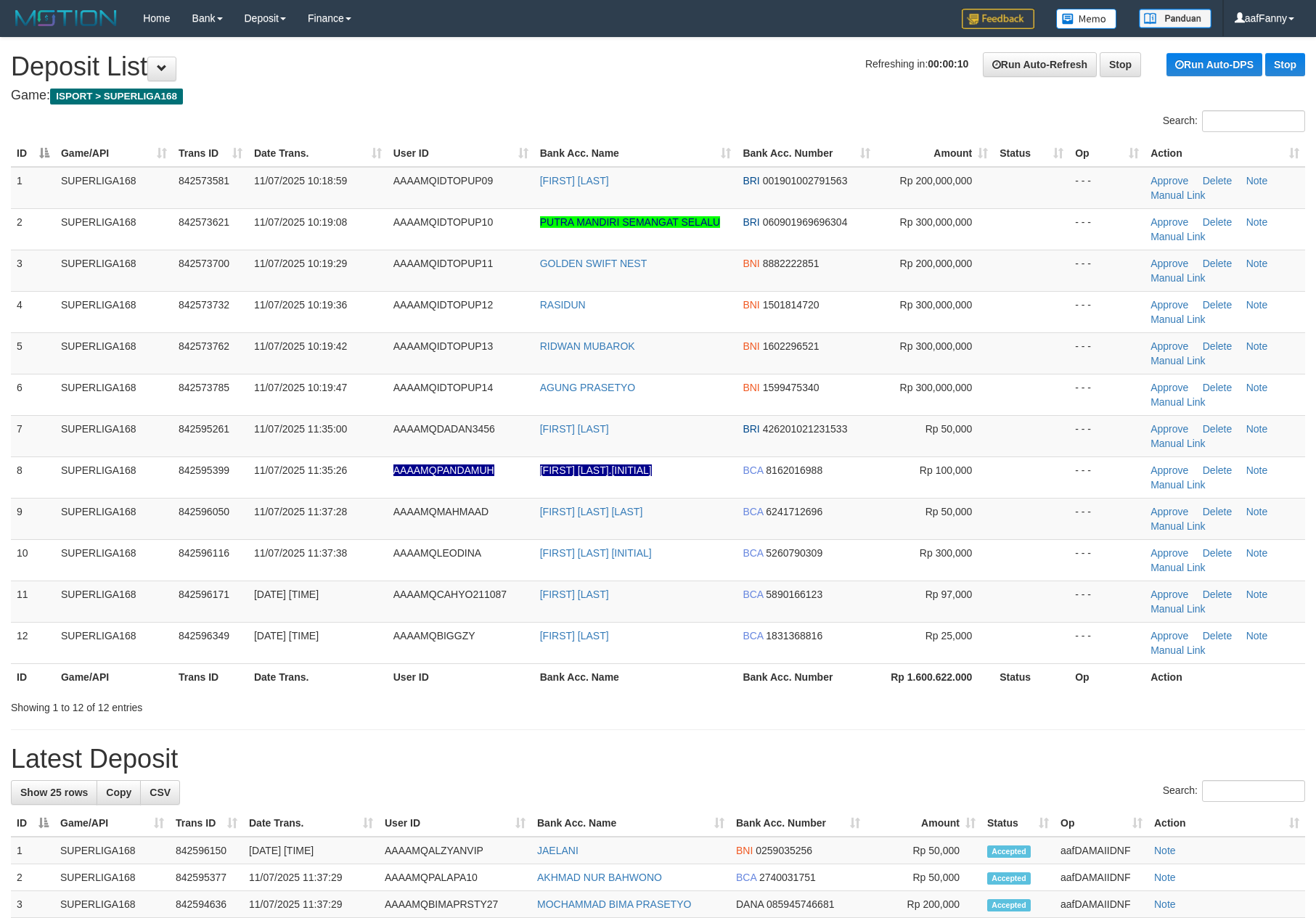 scroll, scrollTop: 0, scrollLeft: 0, axis: both 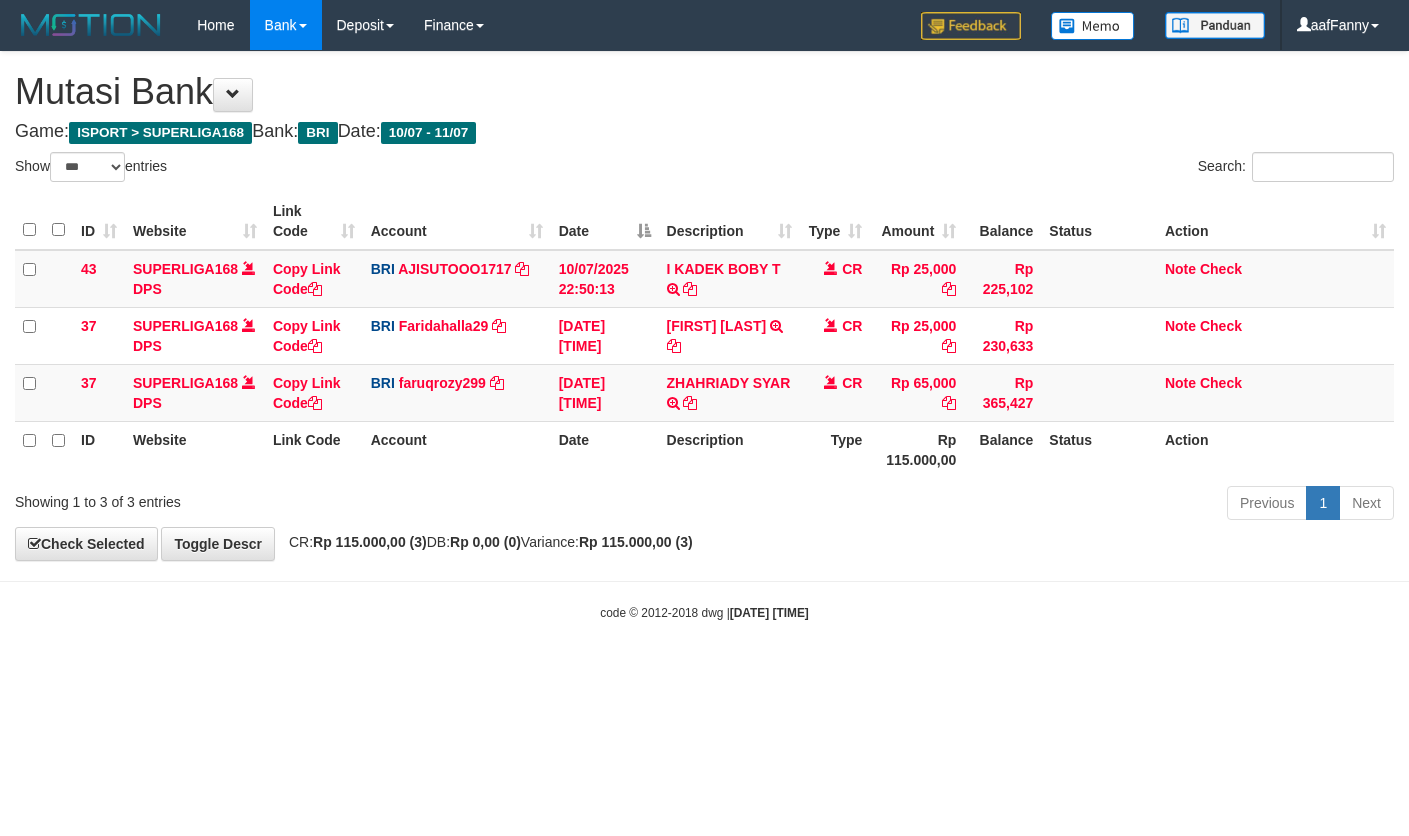 select on "***" 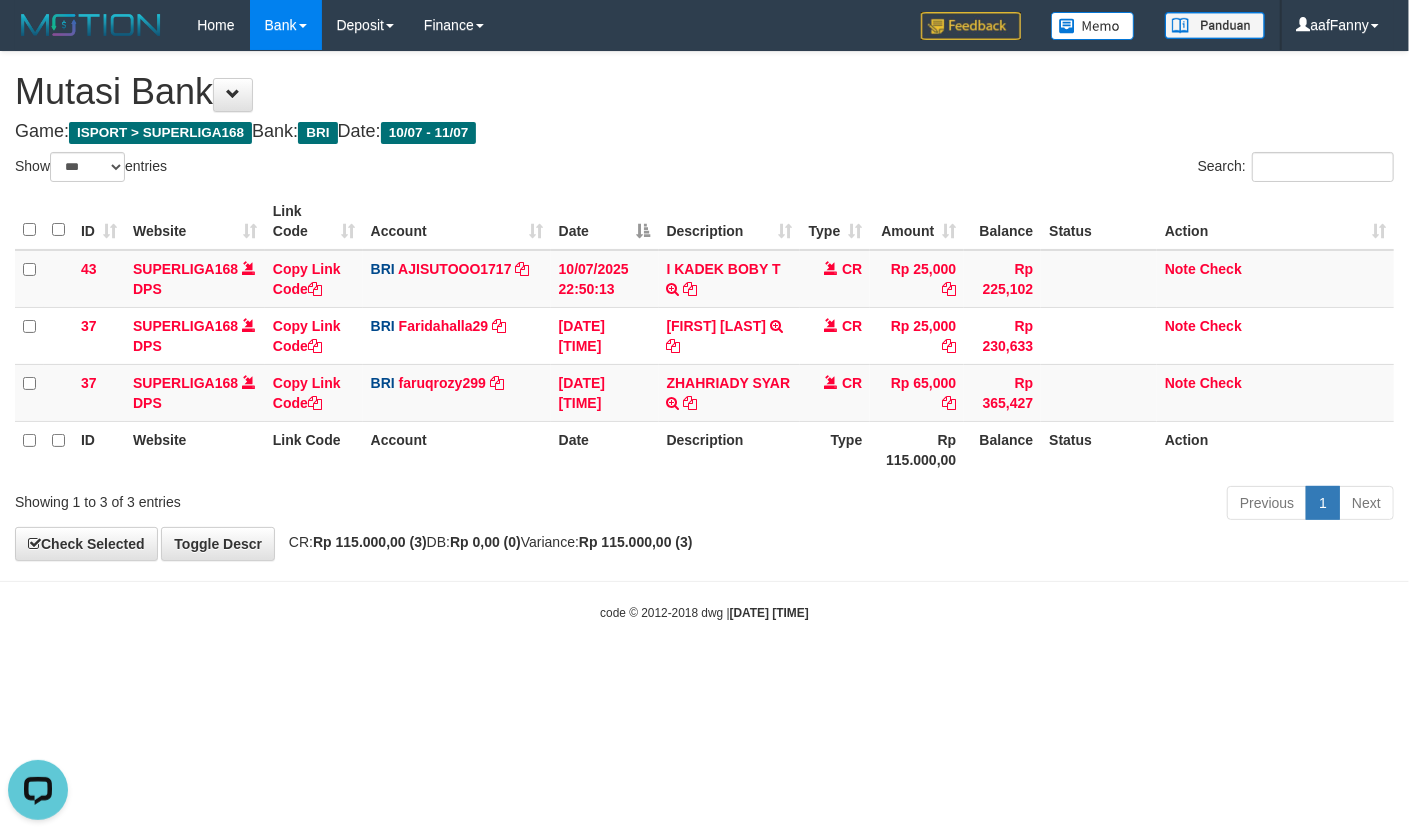 scroll, scrollTop: 0, scrollLeft: 0, axis: both 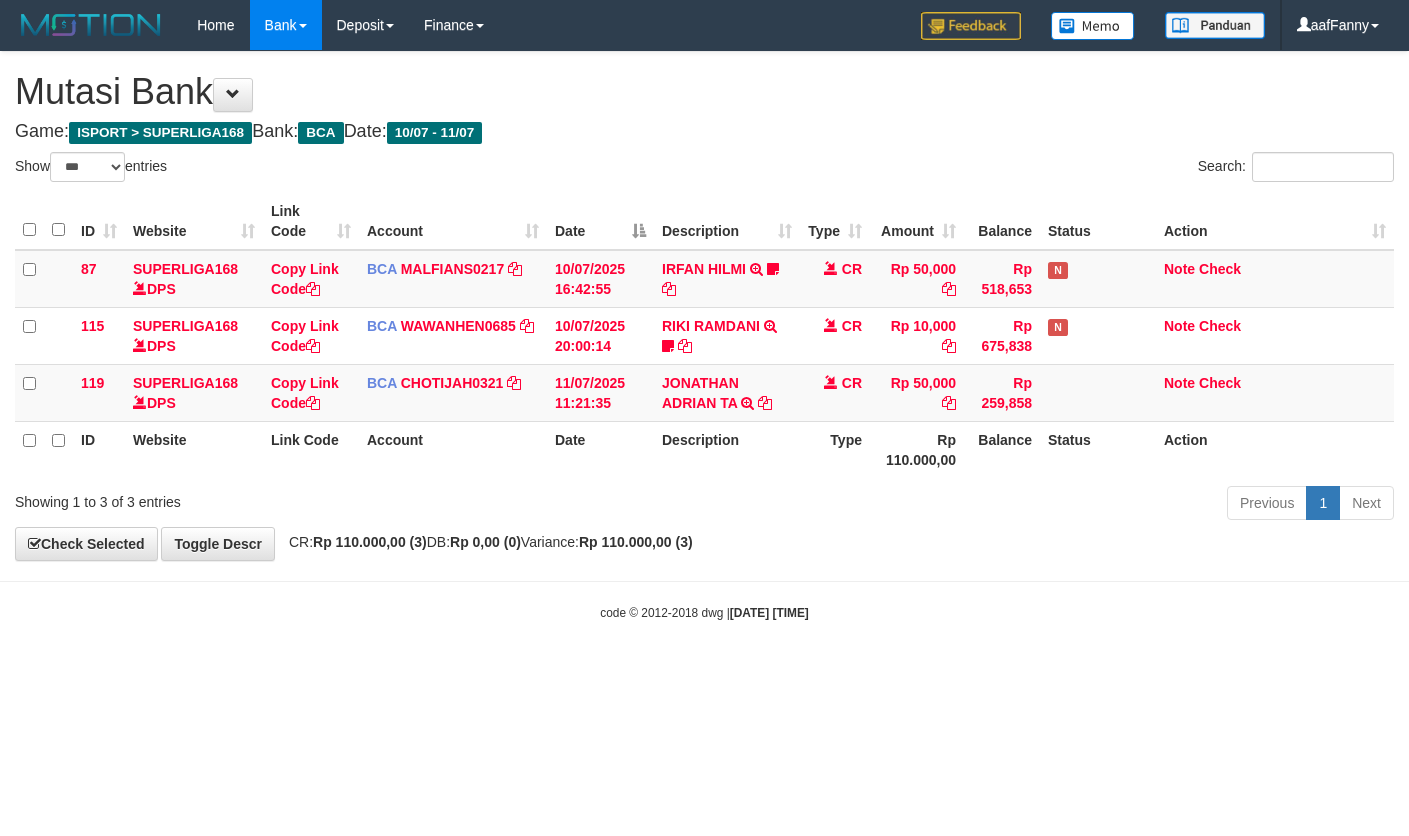 select on "***" 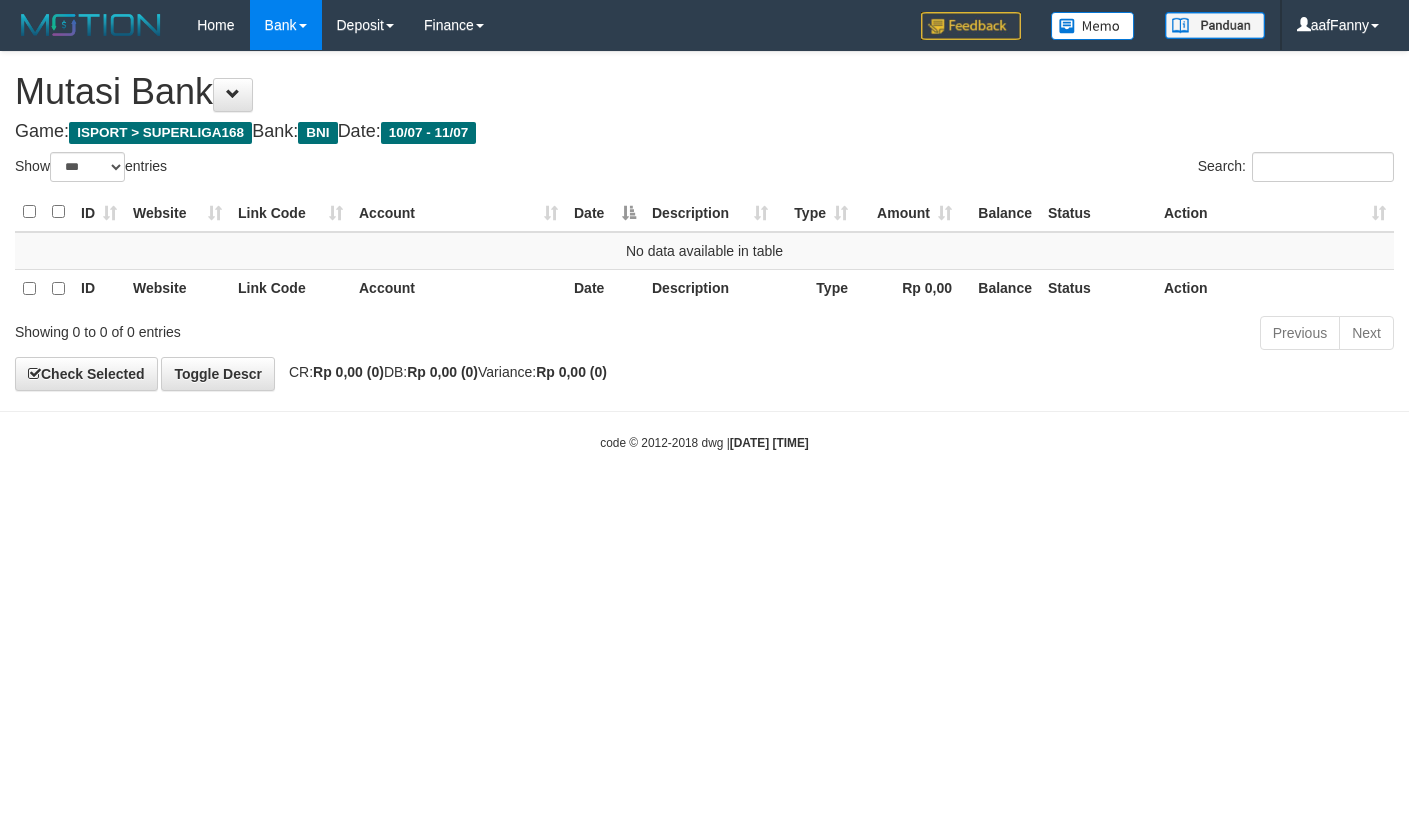 select on "***" 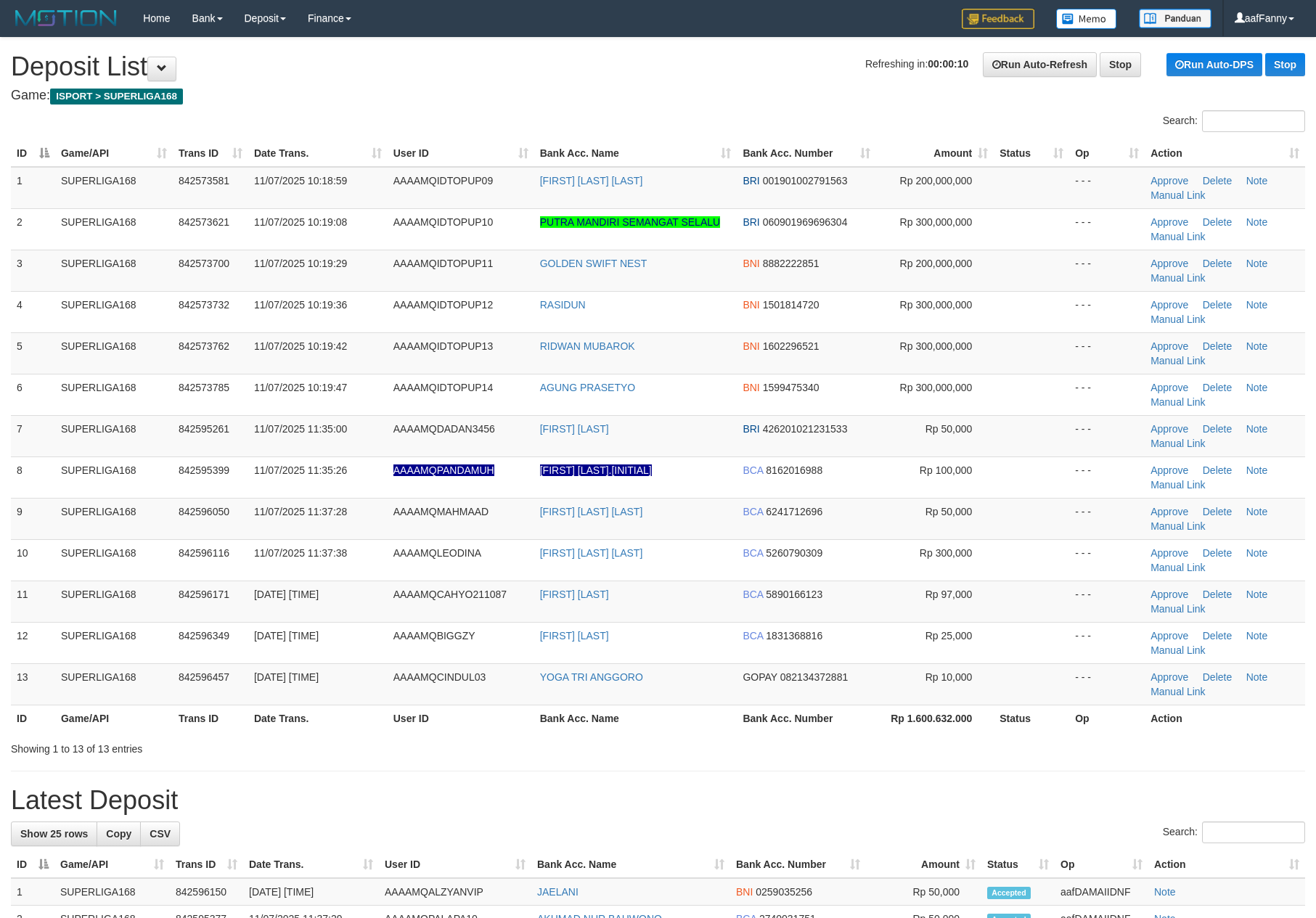 scroll, scrollTop: 0, scrollLeft: 0, axis: both 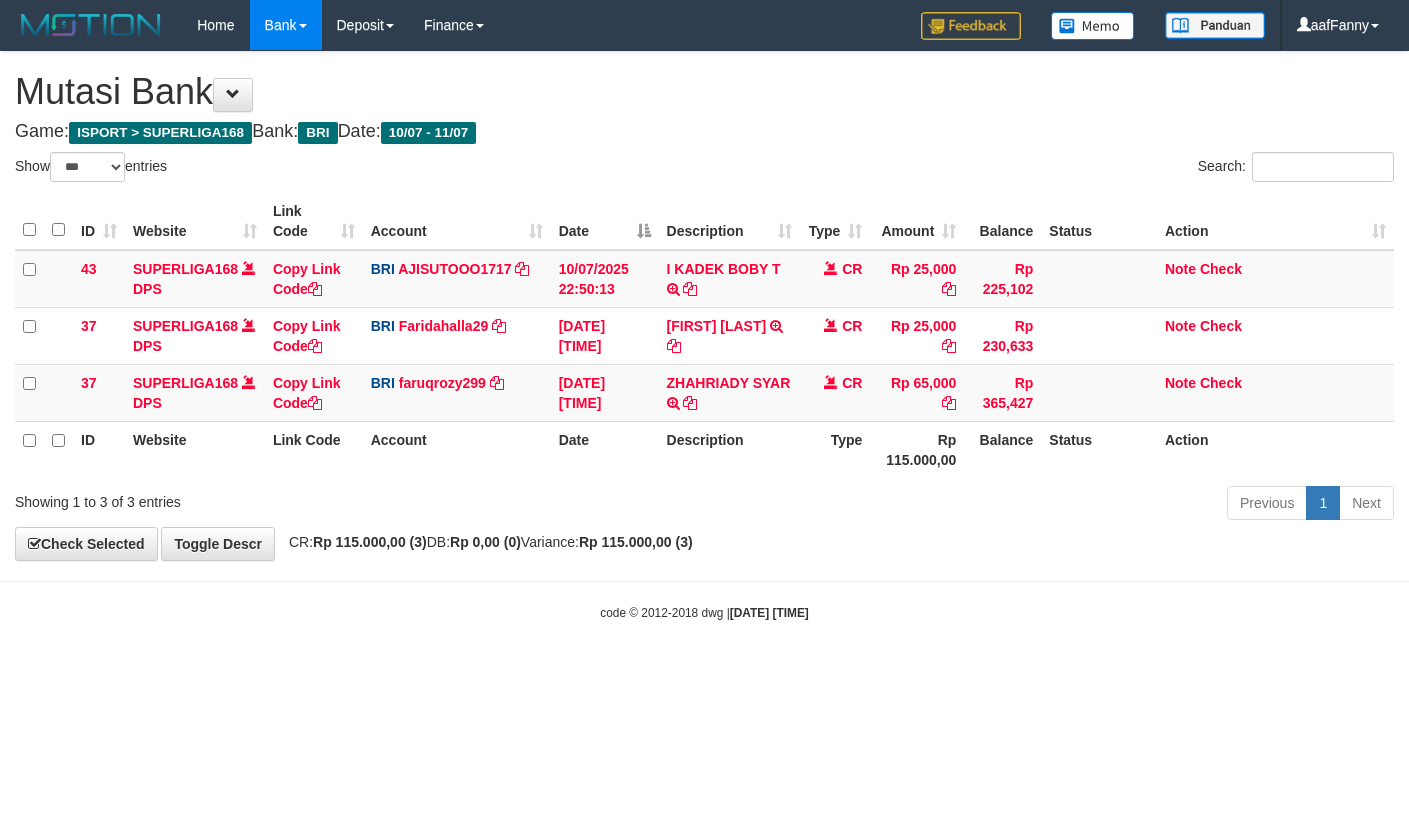 select on "***" 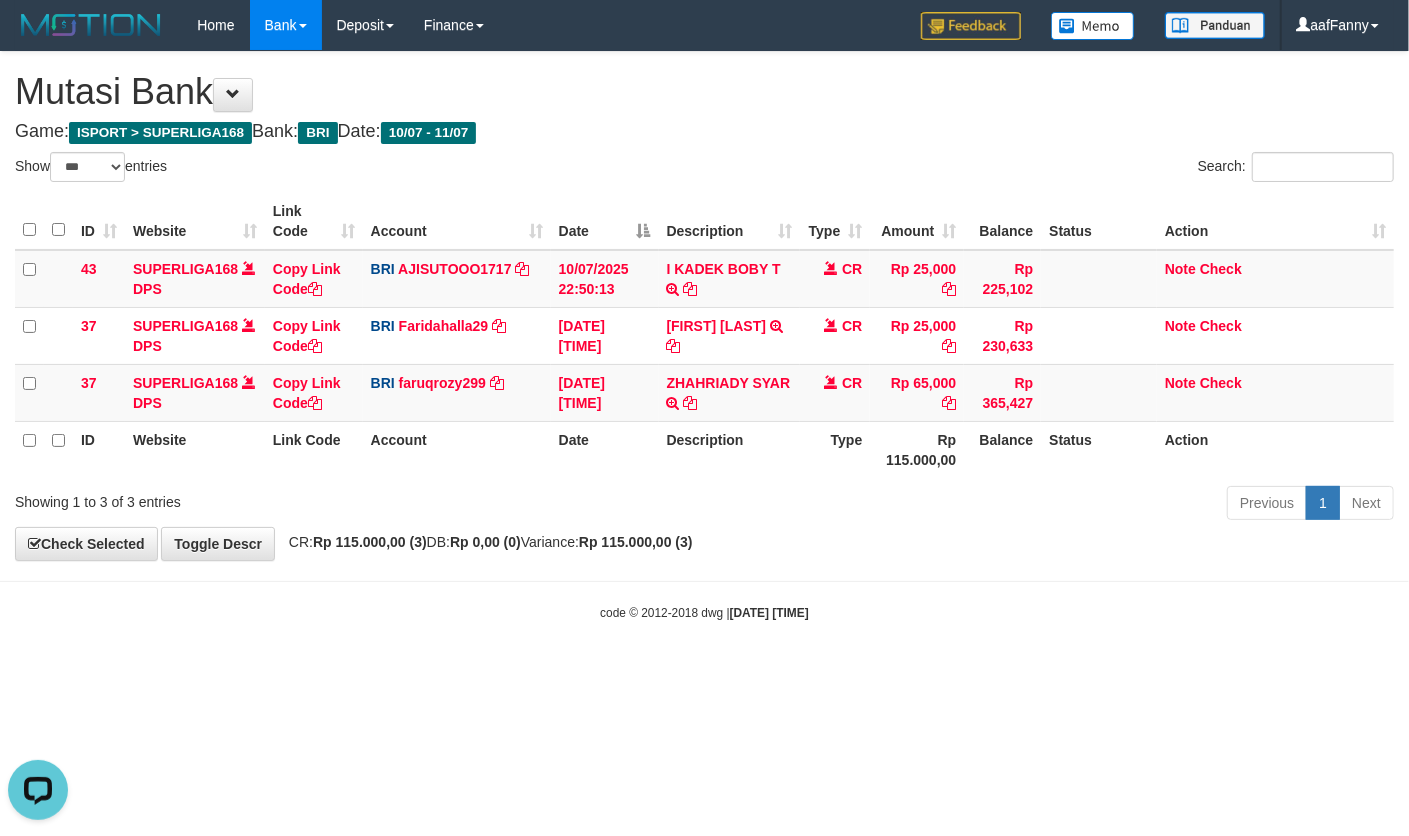 scroll, scrollTop: 0, scrollLeft: 0, axis: both 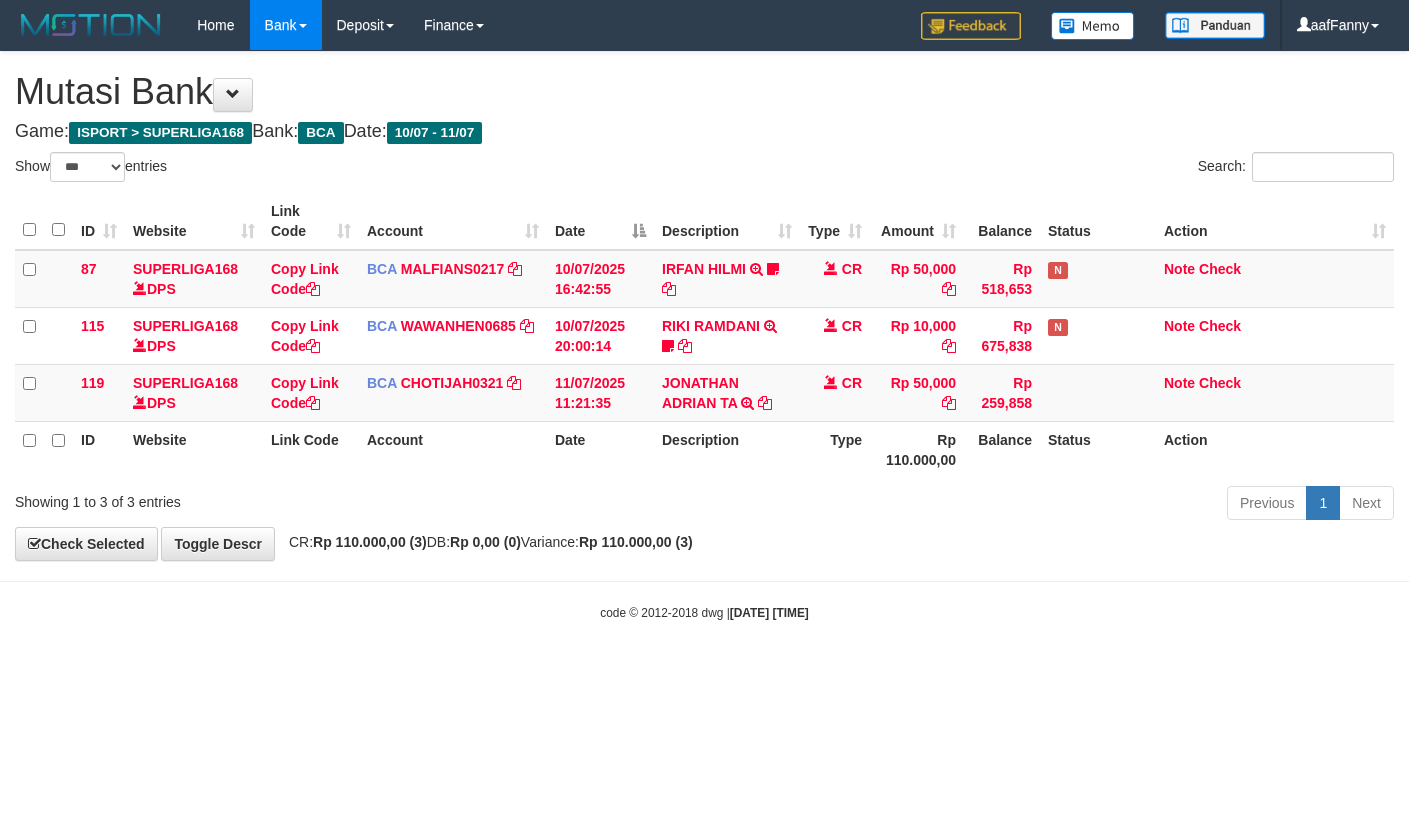 select on "***" 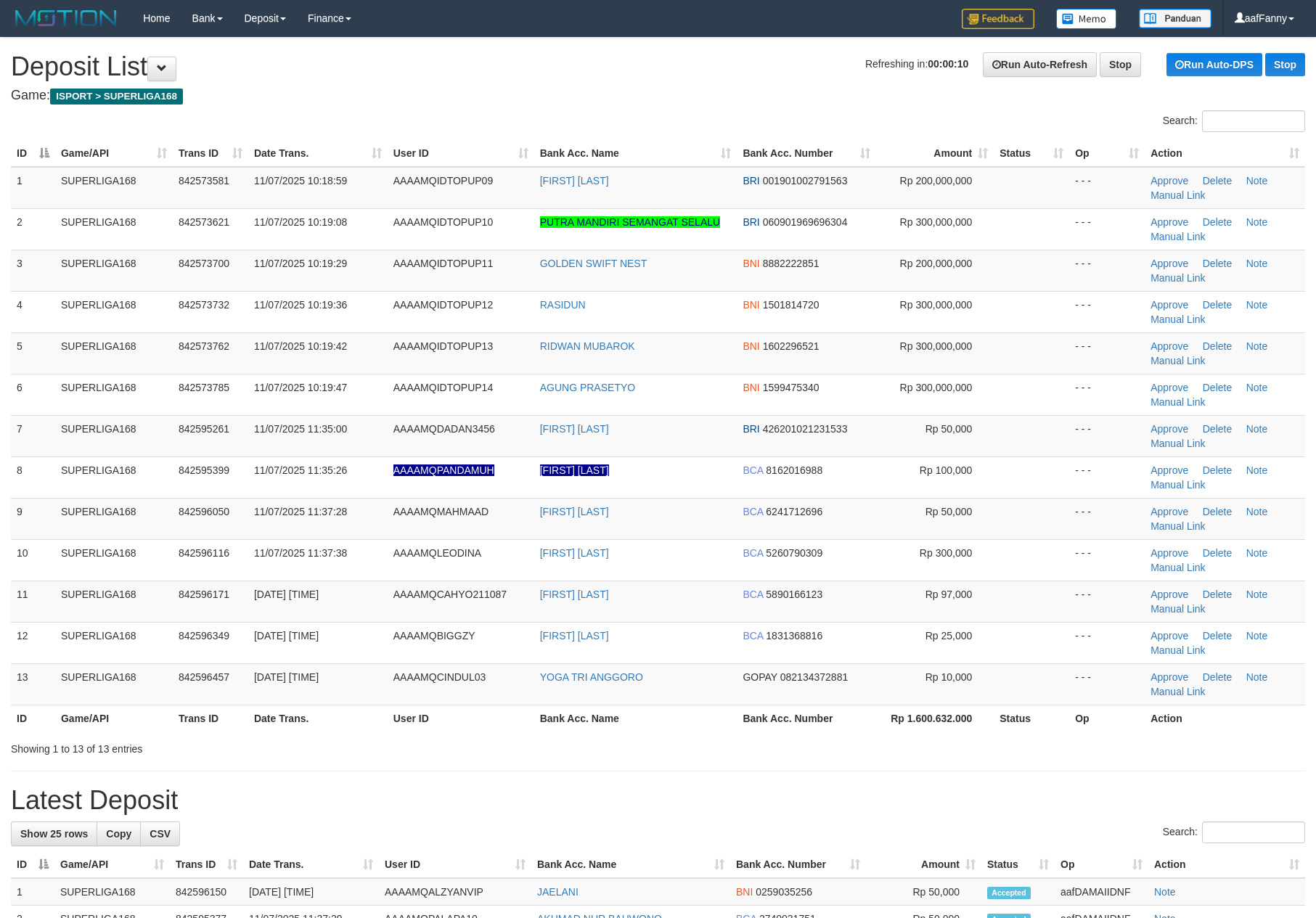 scroll, scrollTop: 0, scrollLeft: 0, axis: both 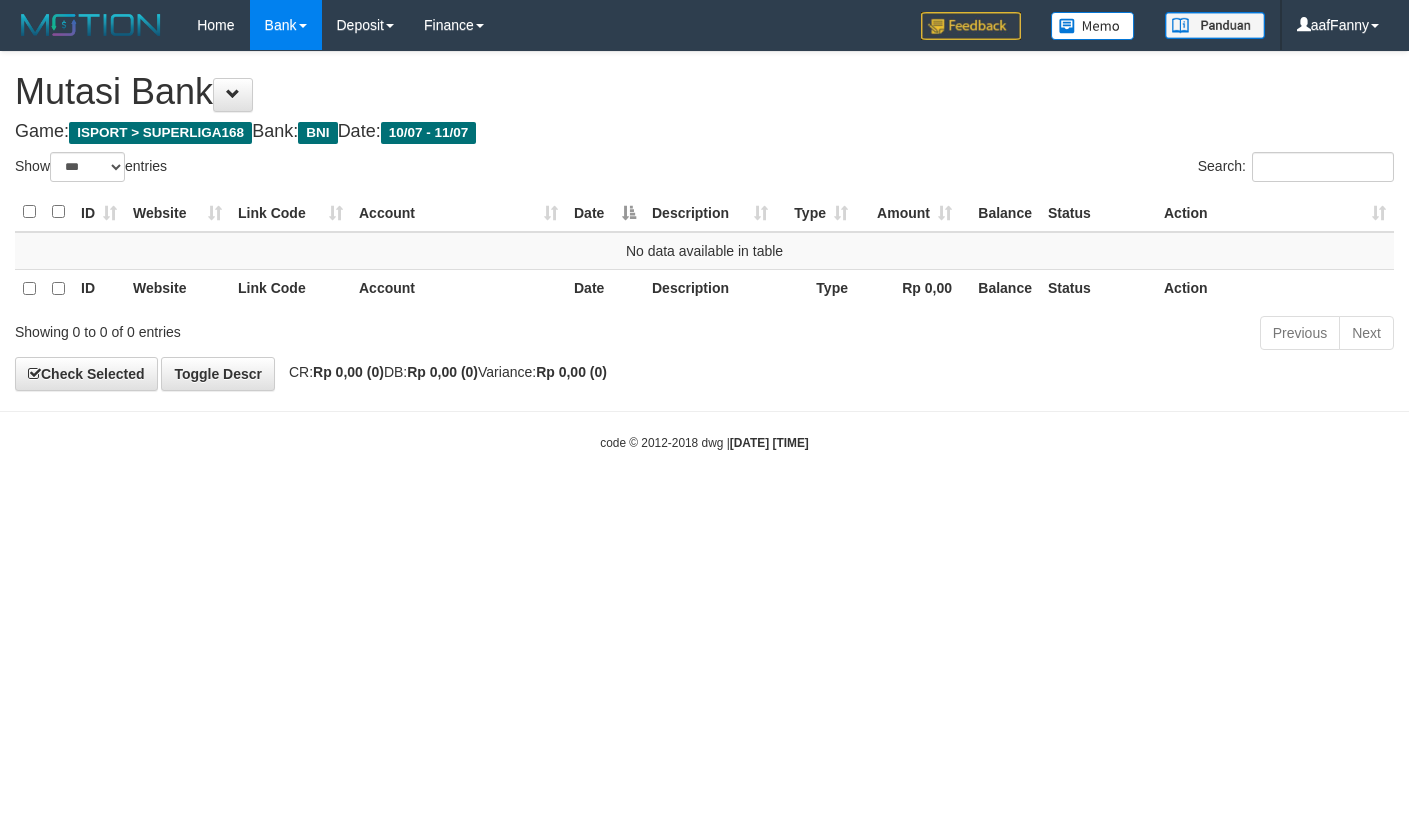 select on "***" 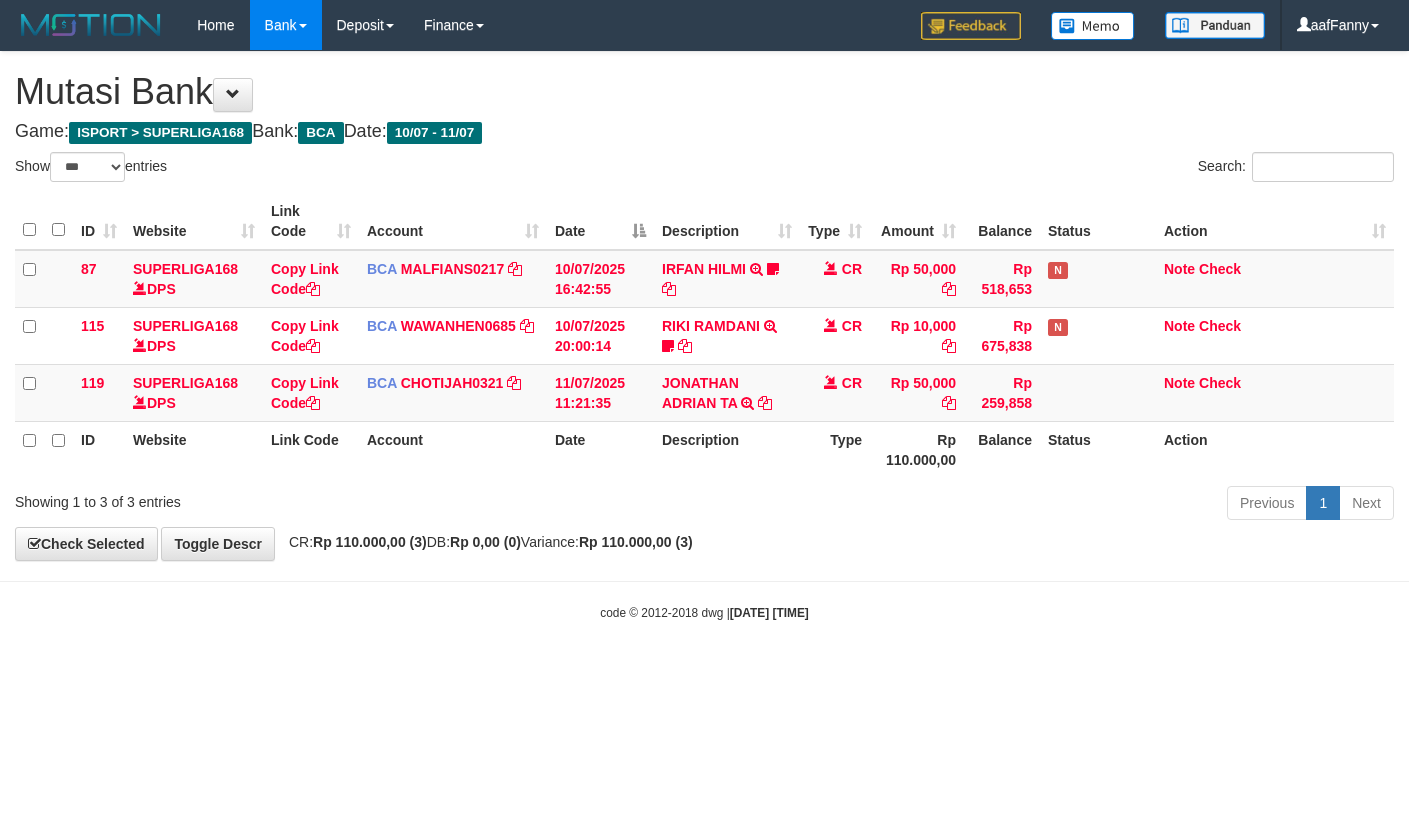 select on "***" 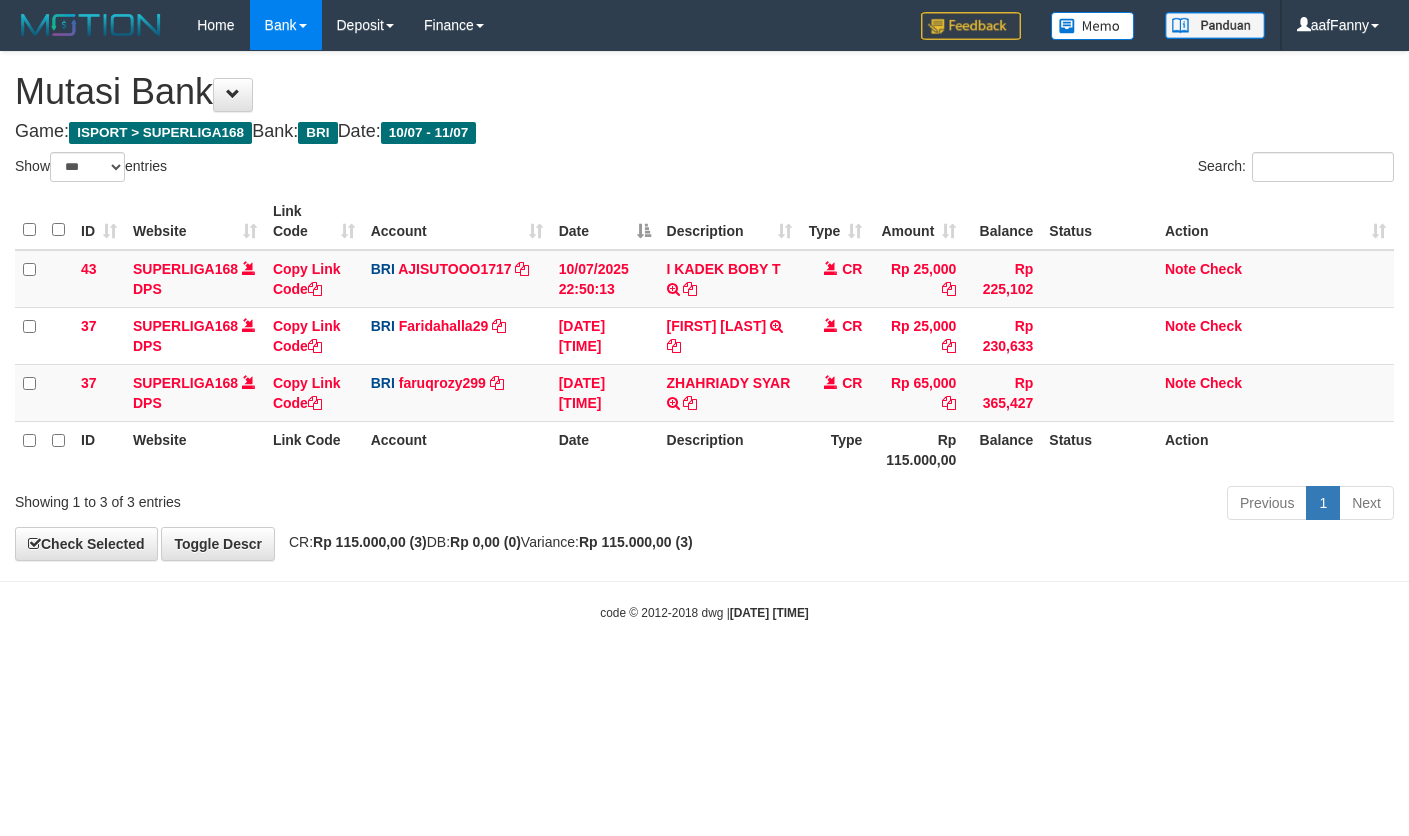 select on "***" 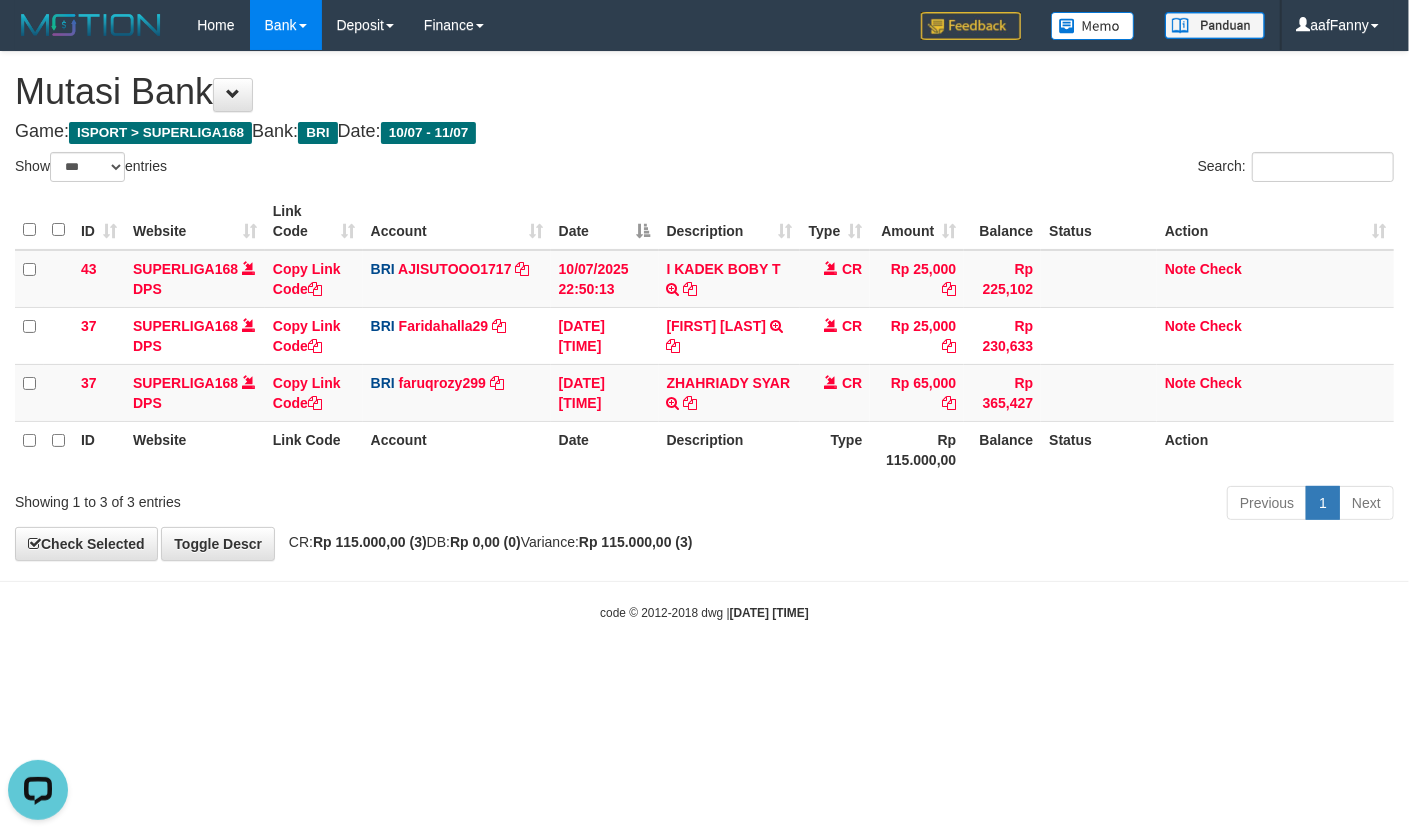 scroll, scrollTop: 0, scrollLeft: 0, axis: both 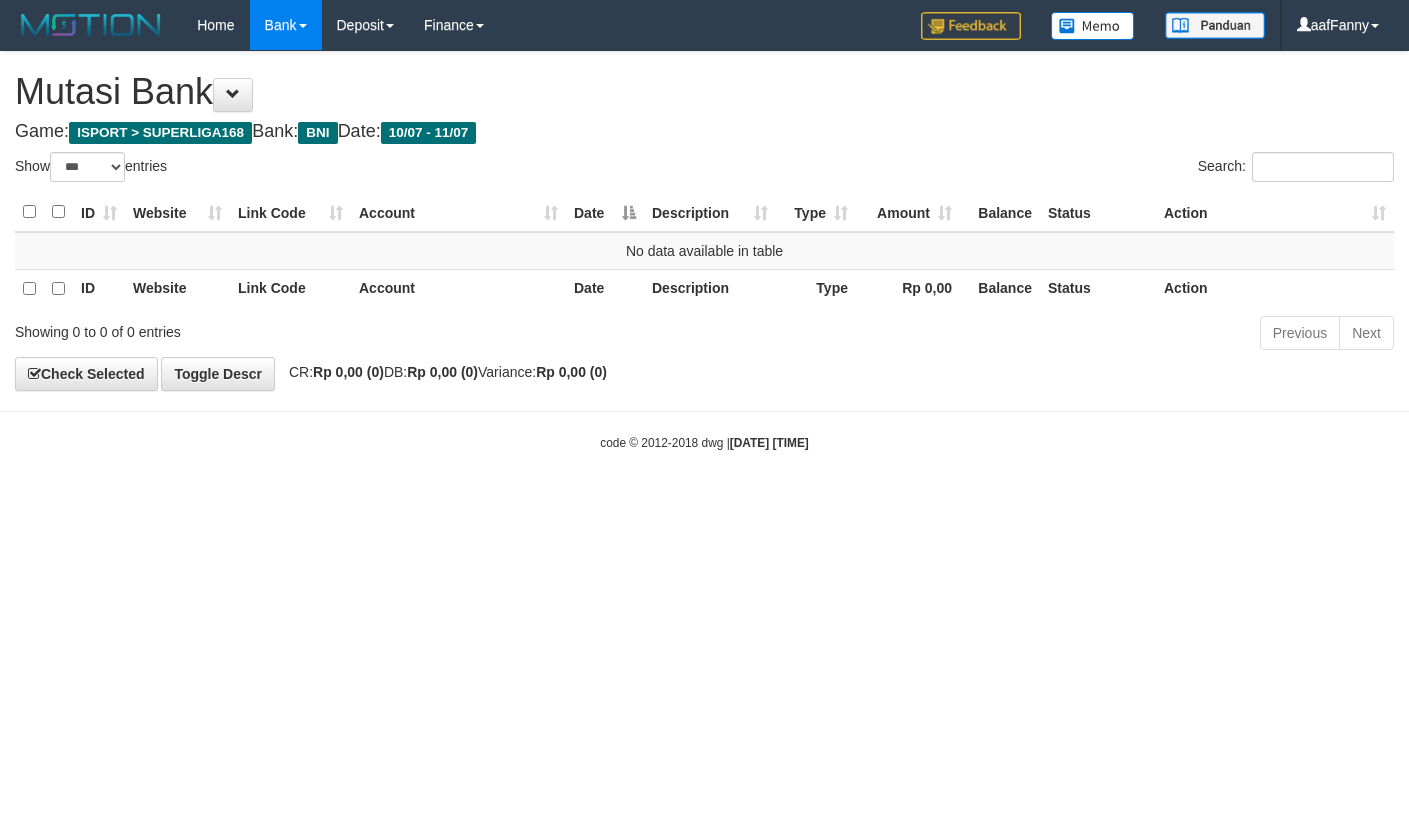 select on "***" 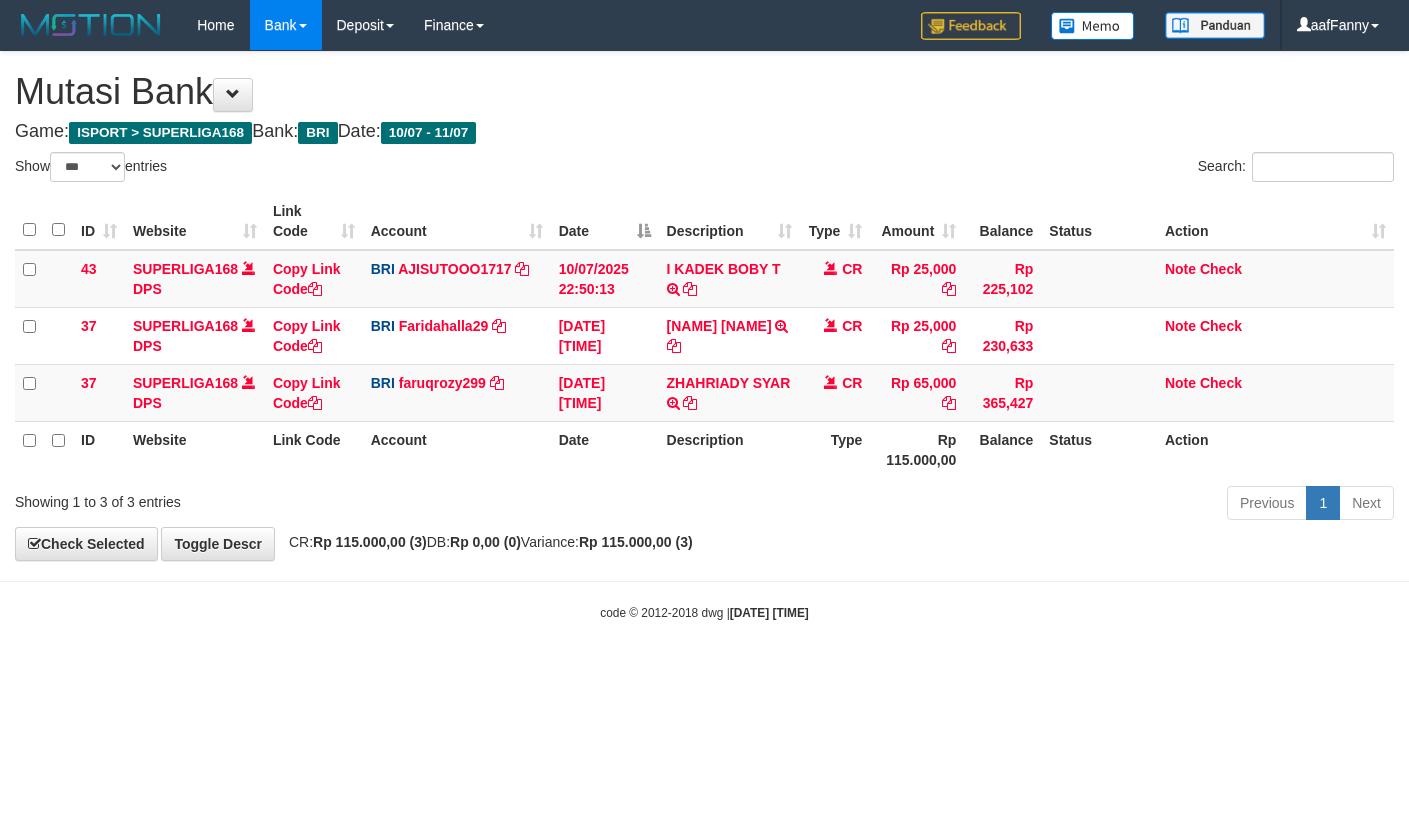 select on "***" 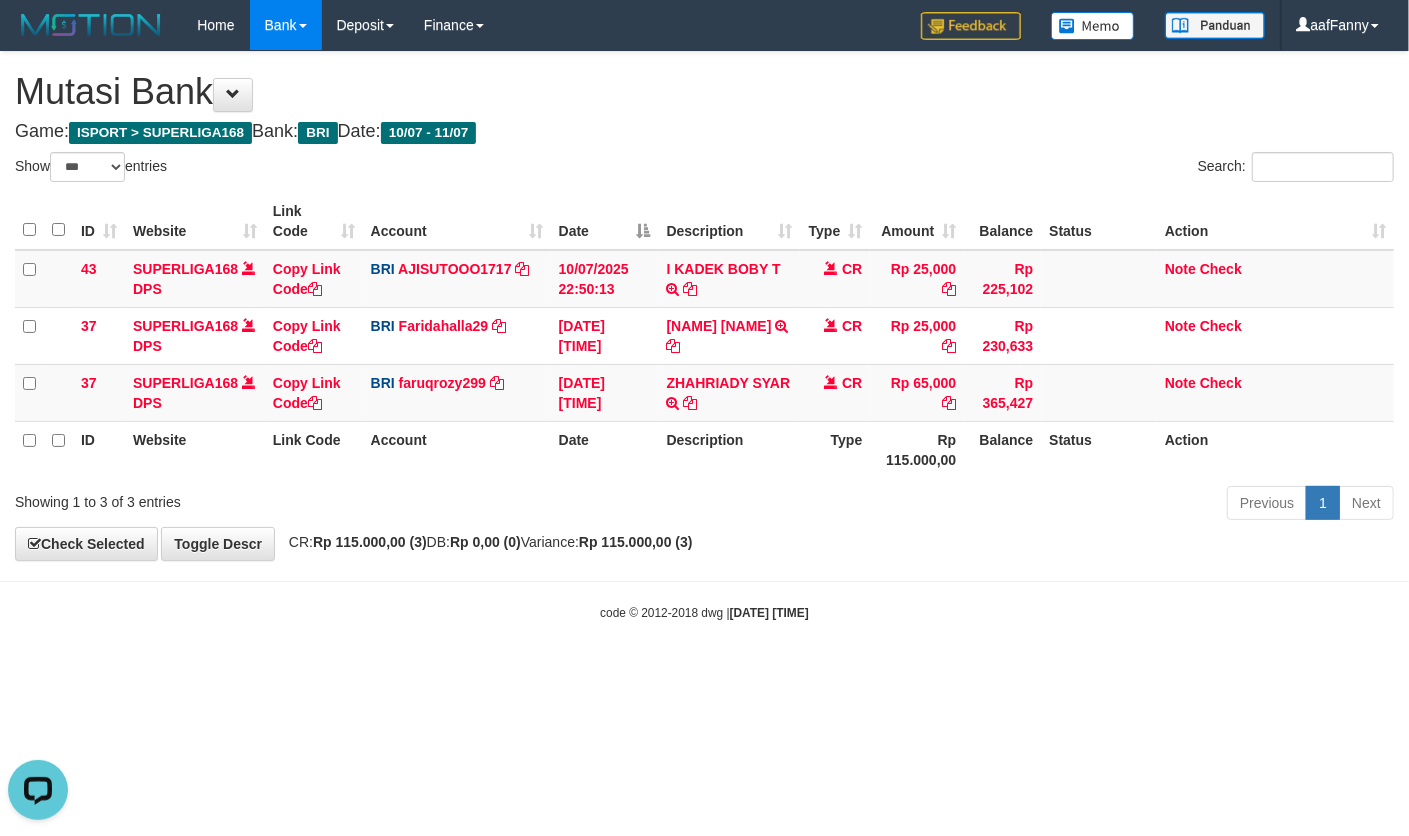 scroll, scrollTop: 0, scrollLeft: 0, axis: both 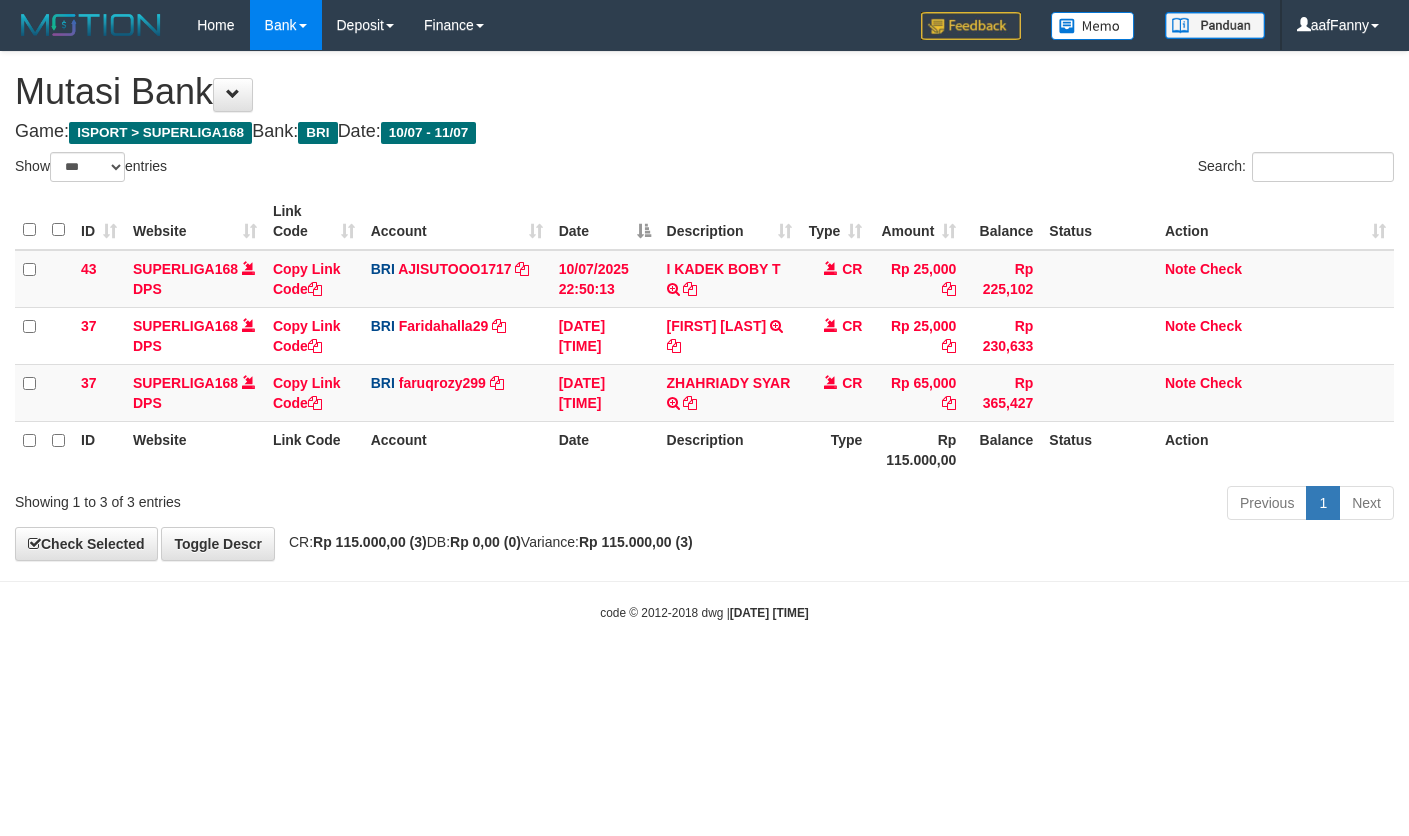 select on "***" 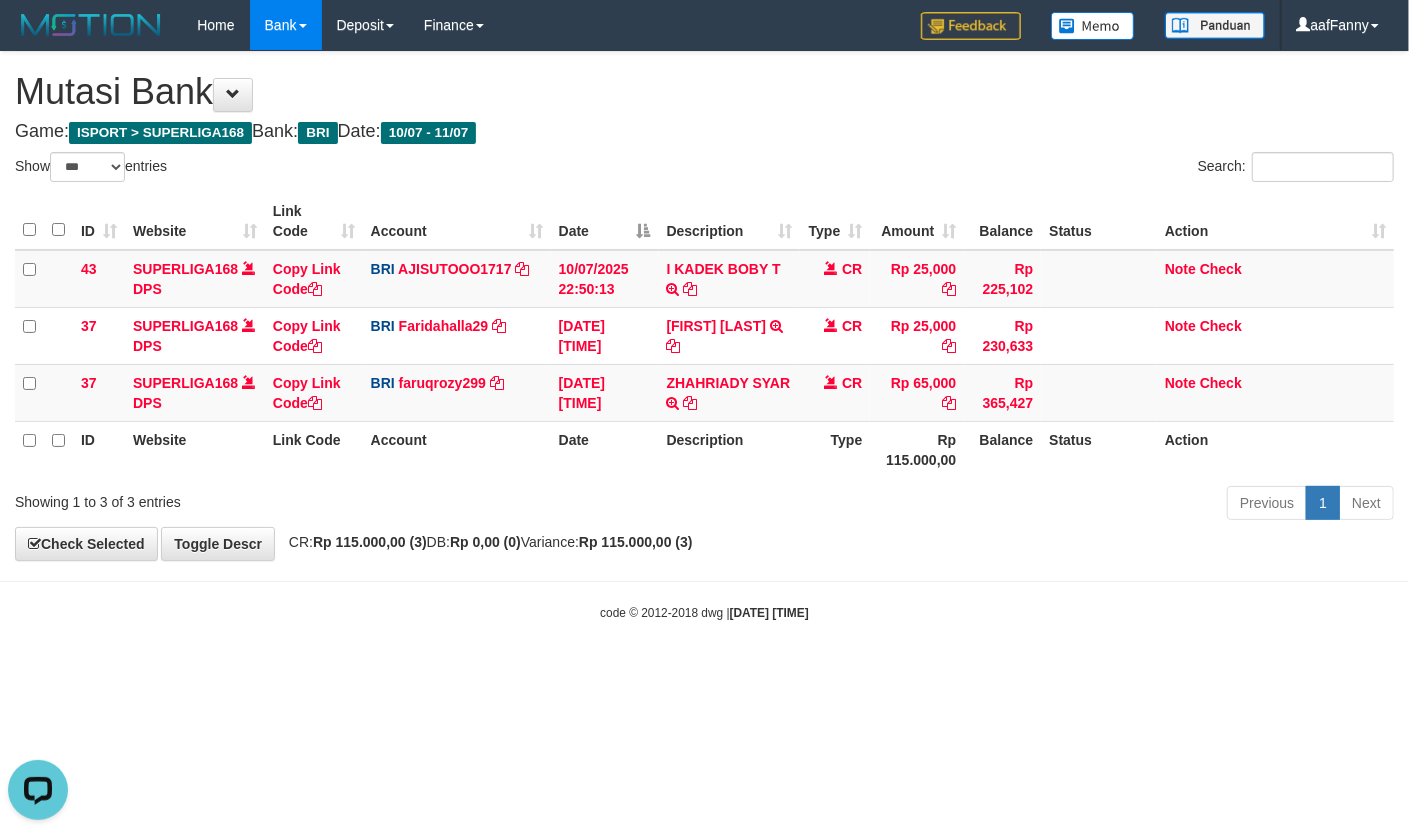 scroll, scrollTop: 0, scrollLeft: 0, axis: both 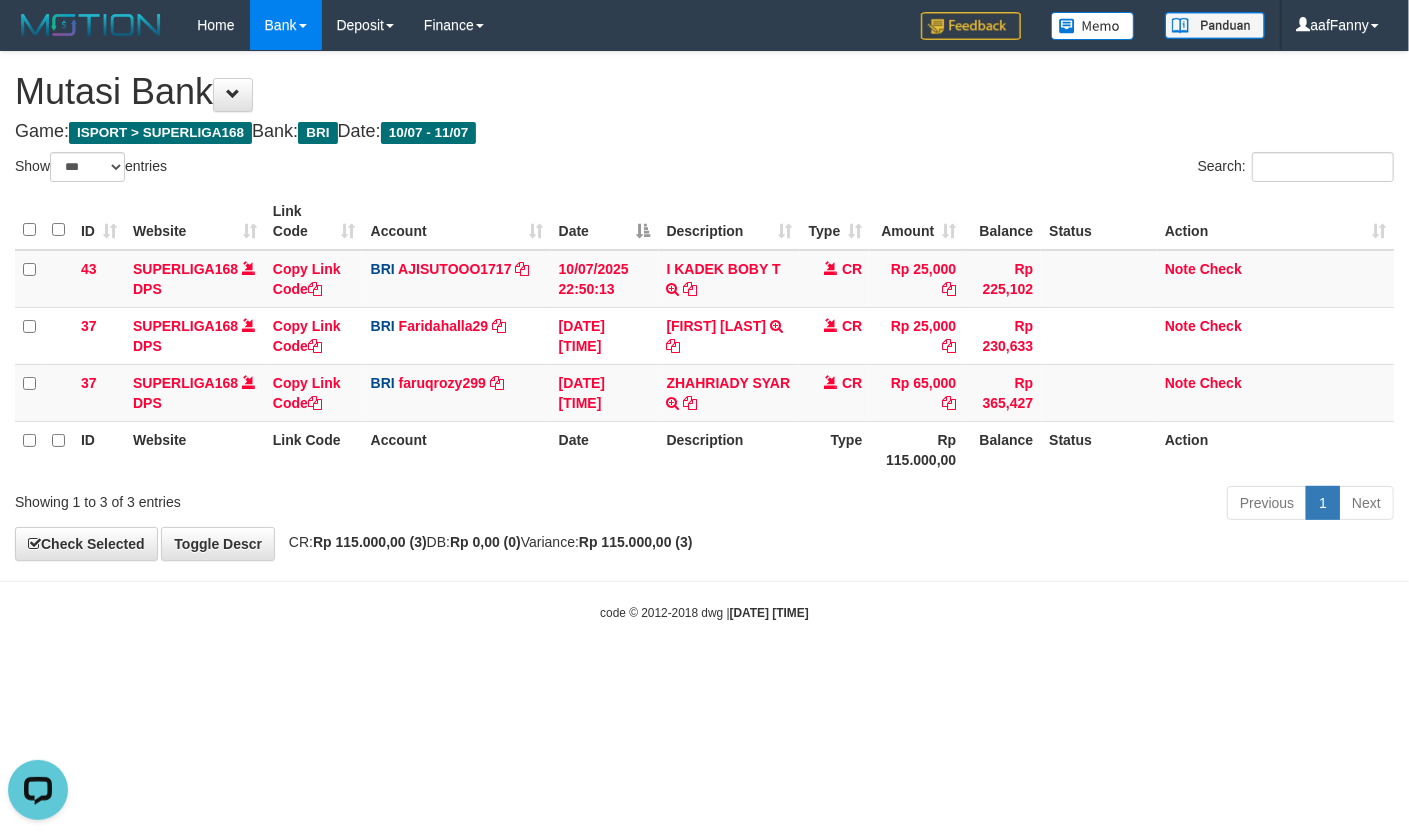 click on "Toggle navigation
Home
Bank
Account List
Load
By Website
Group
[ISPORT]													SUPERLIGA168
By Load Group (DPS)" at bounding box center [704, 336] 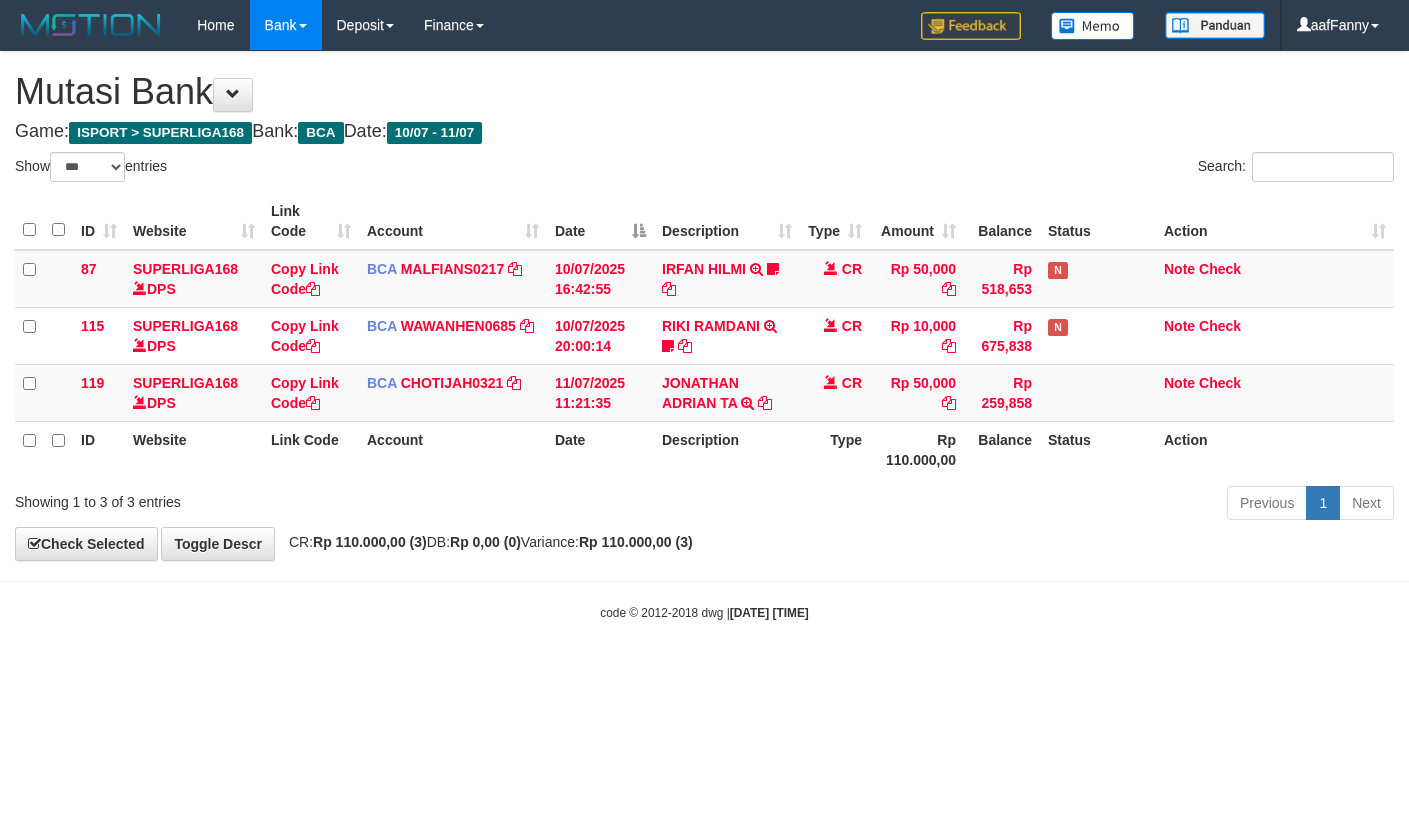 select on "***" 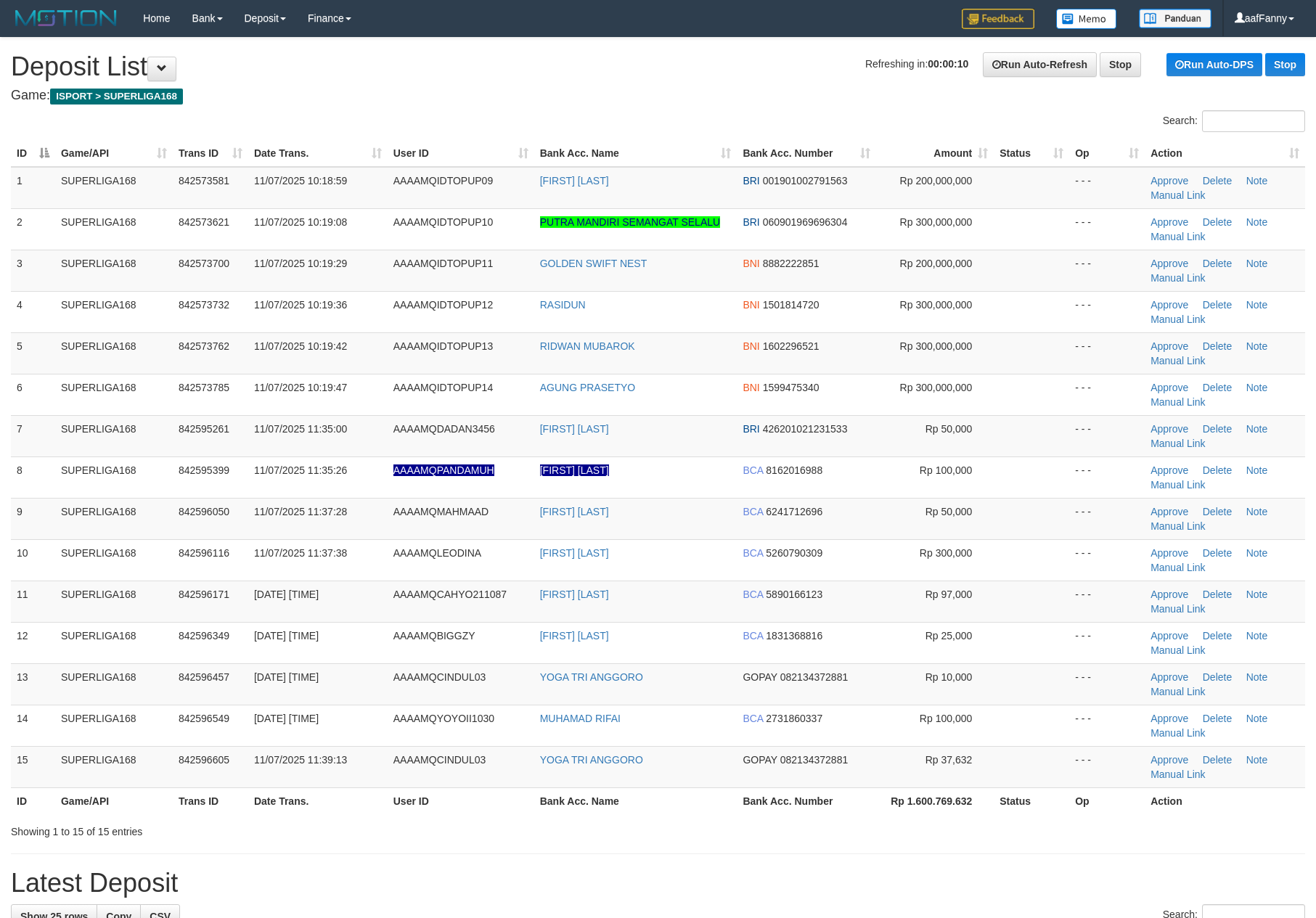scroll, scrollTop: 0, scrollLeft: 0, axis: both 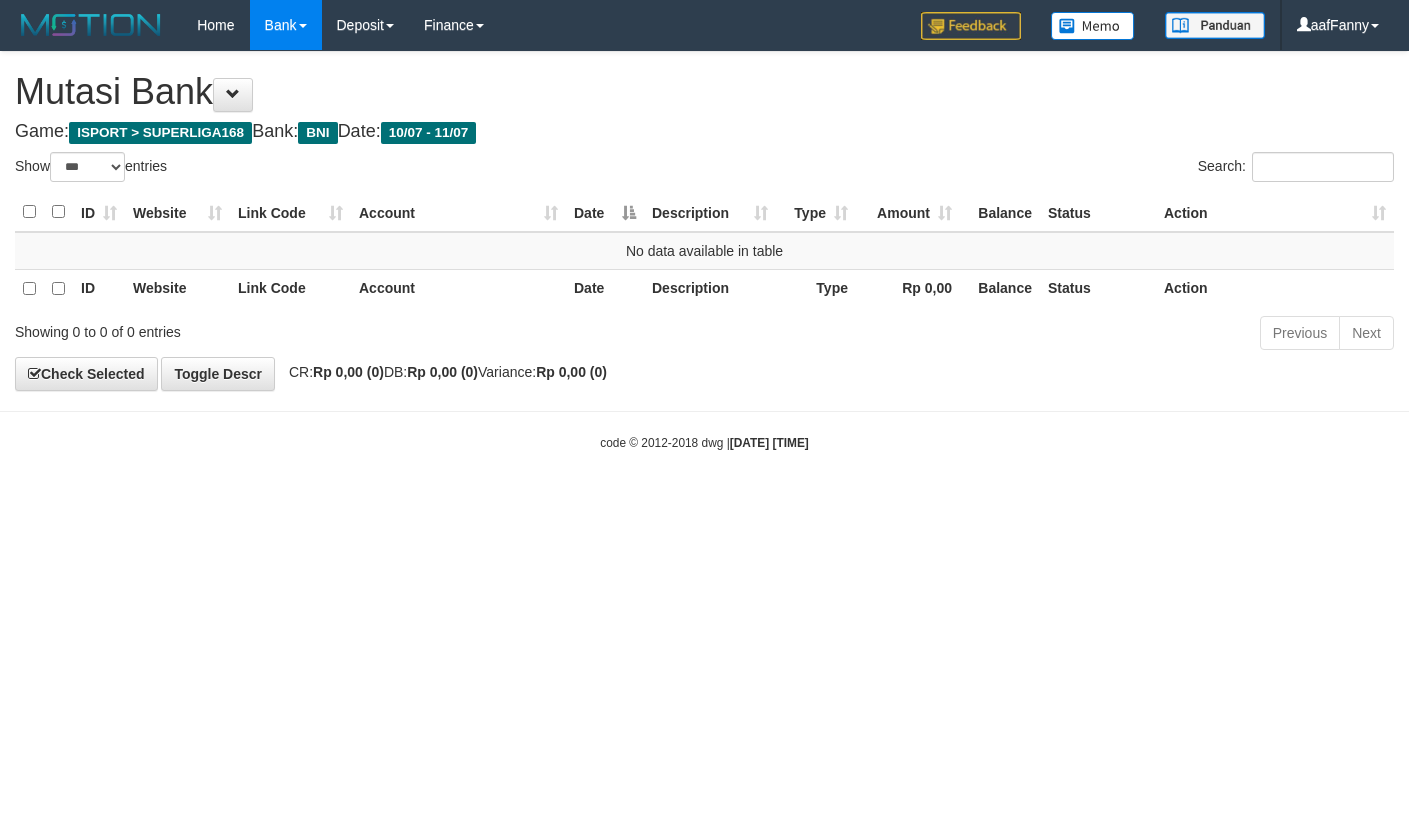 select on "***" 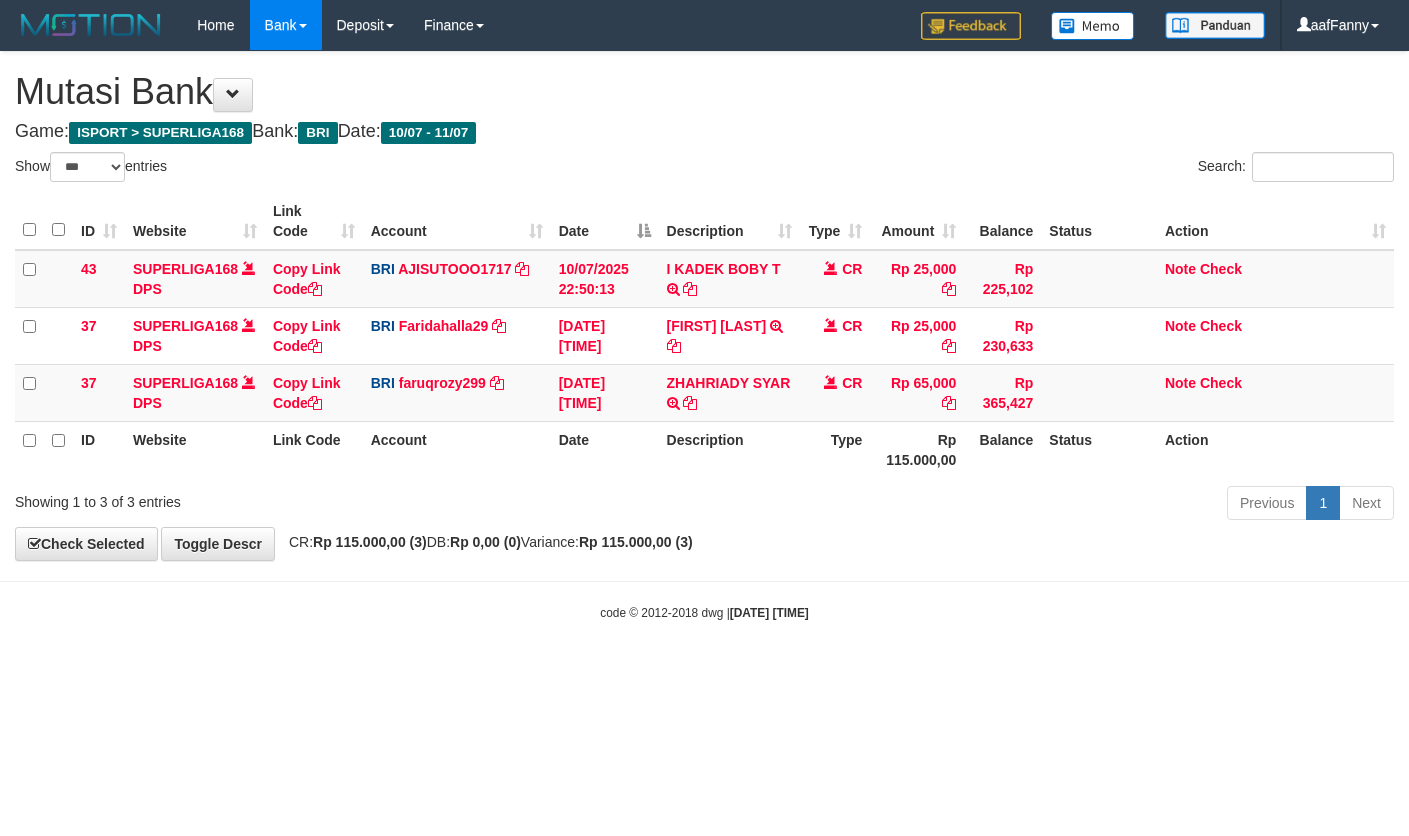 select on "***" 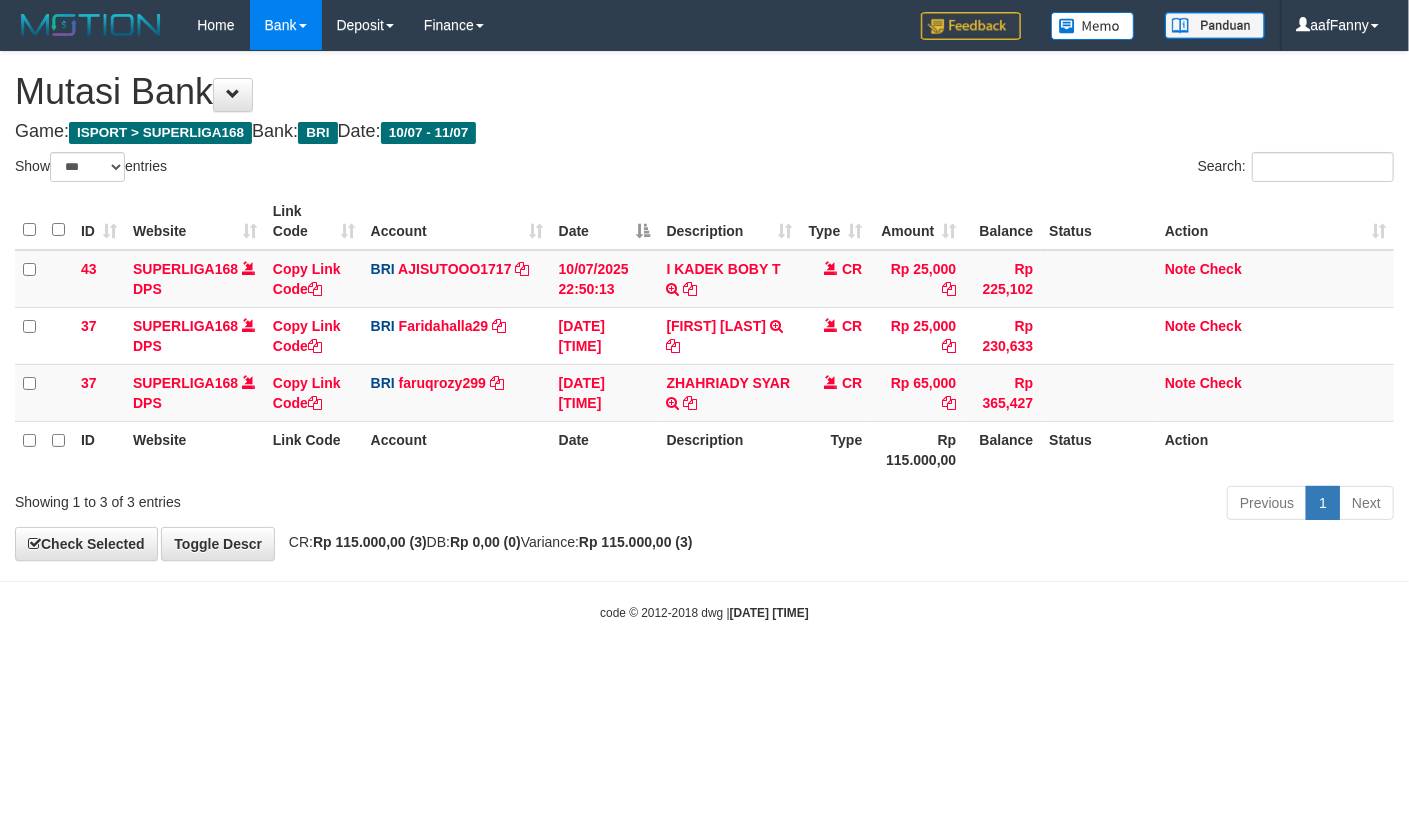 click on "Toggle navigation
Home
Bank
Account List
Load
By Website
Group
[ISPORT]													SUPERLIGA168
By Load Group (DPS)" at bounding box center [704, 336] 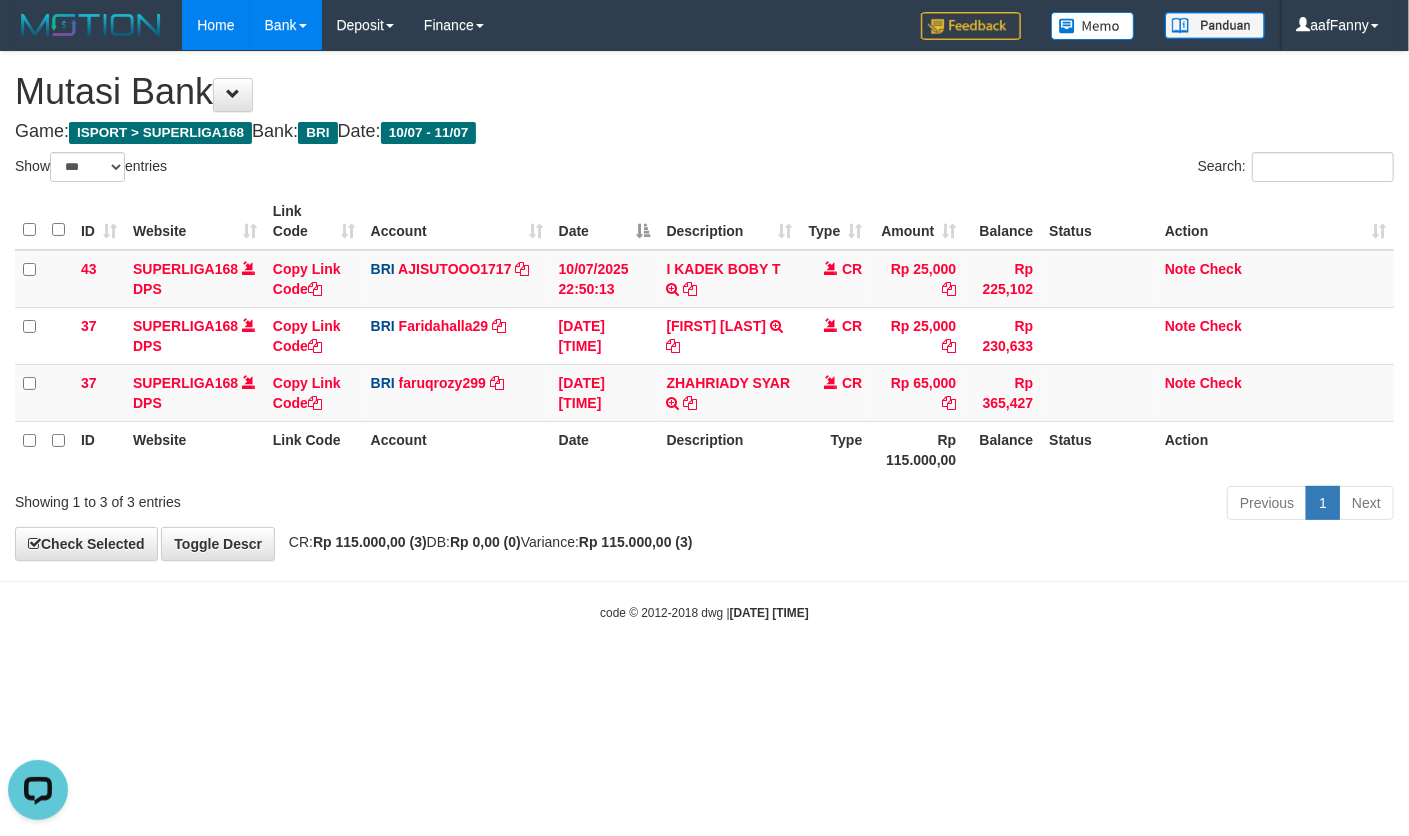 scroll, scrollTop: 0, scrollLeft: 0, axis: both 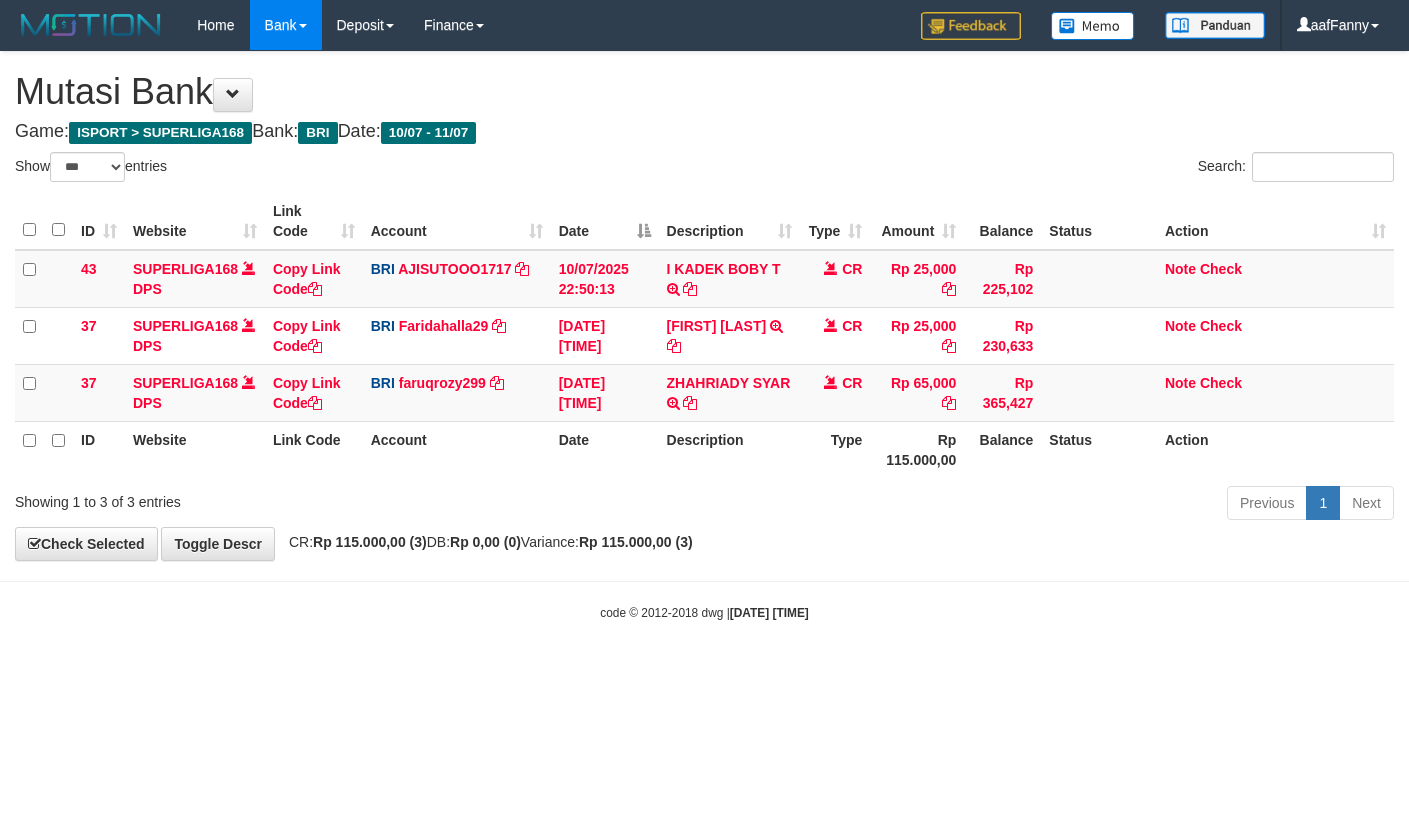 select on "***" 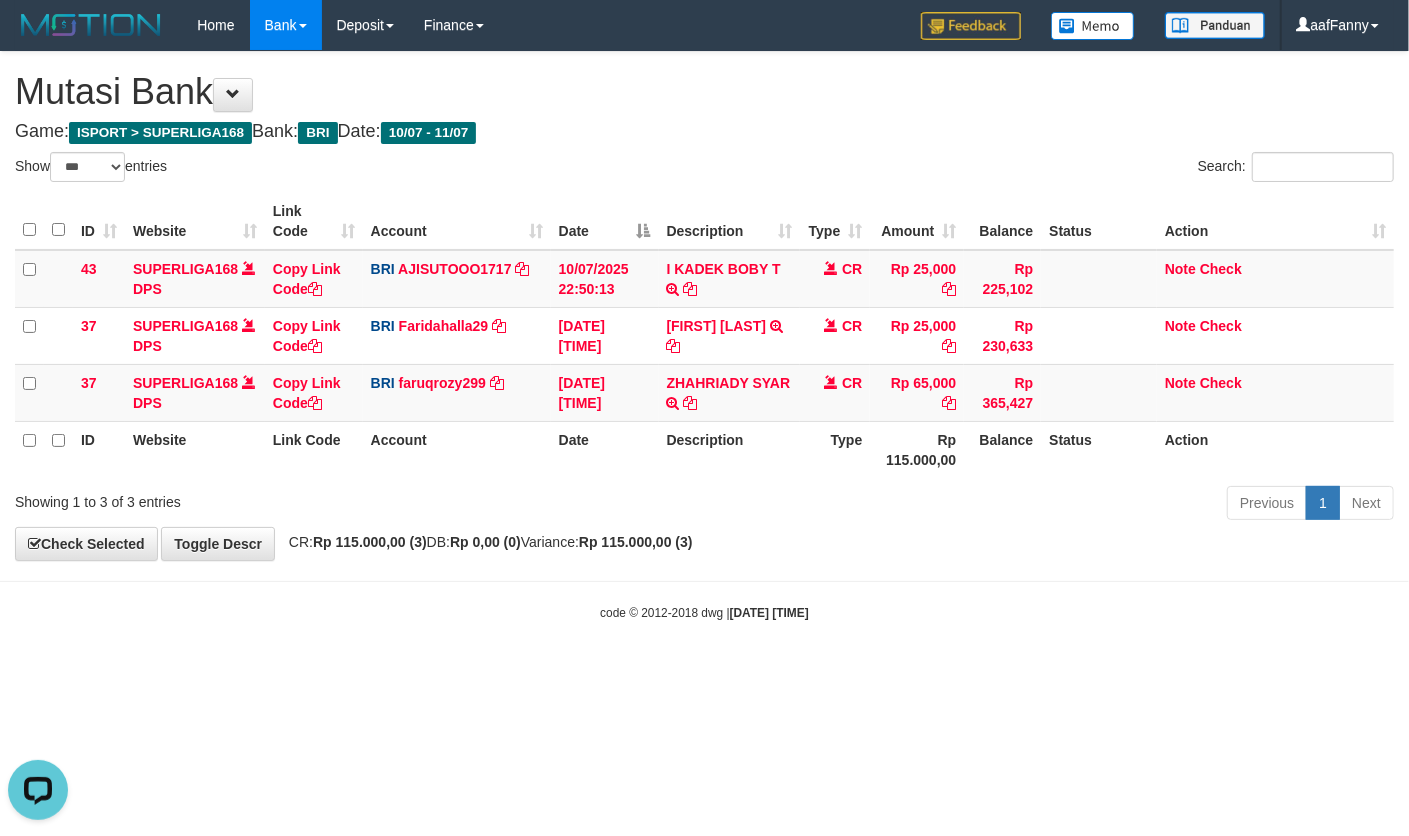 scroll, scrollTop: 0, scrollLeft: 0, axis: both 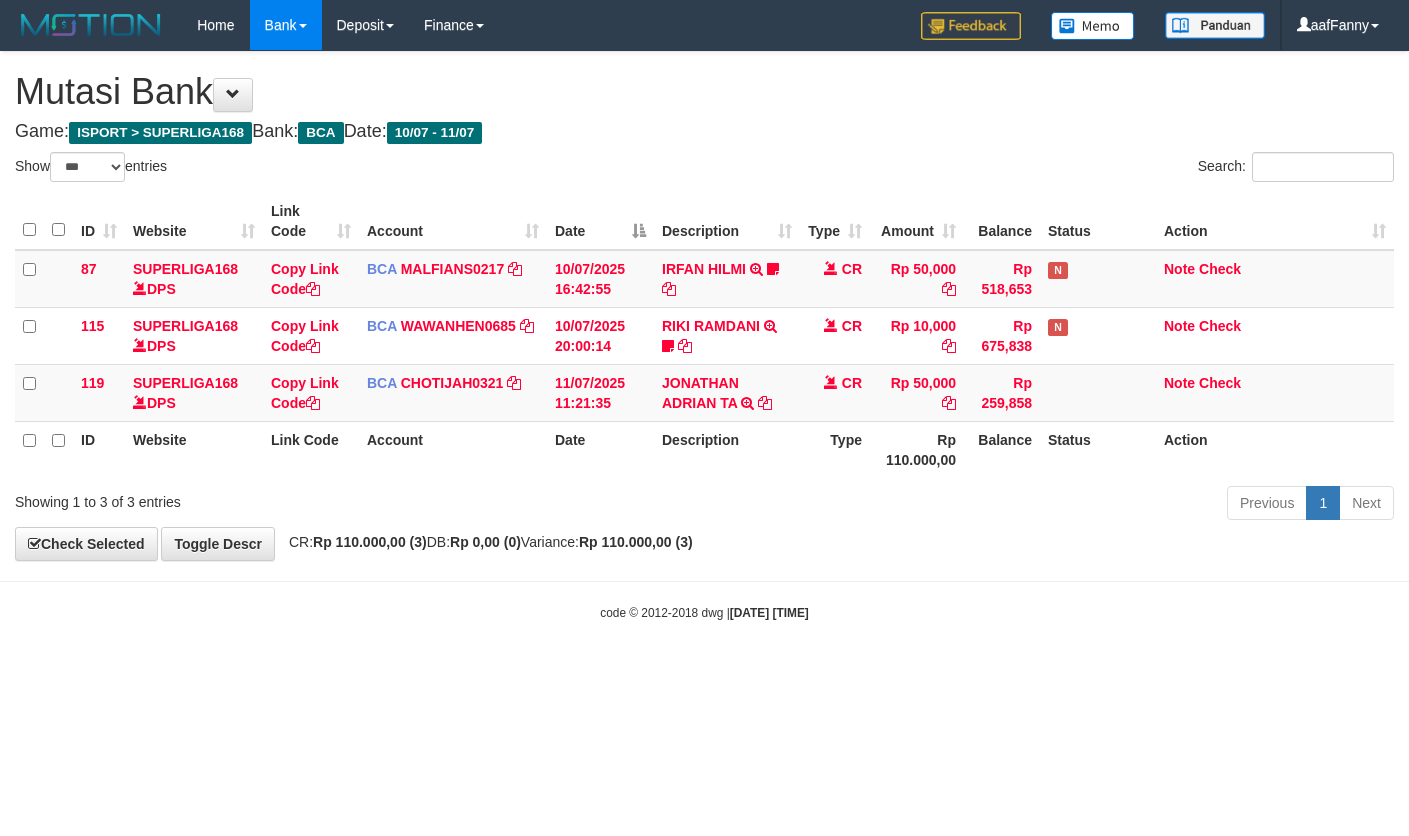 select on "***" 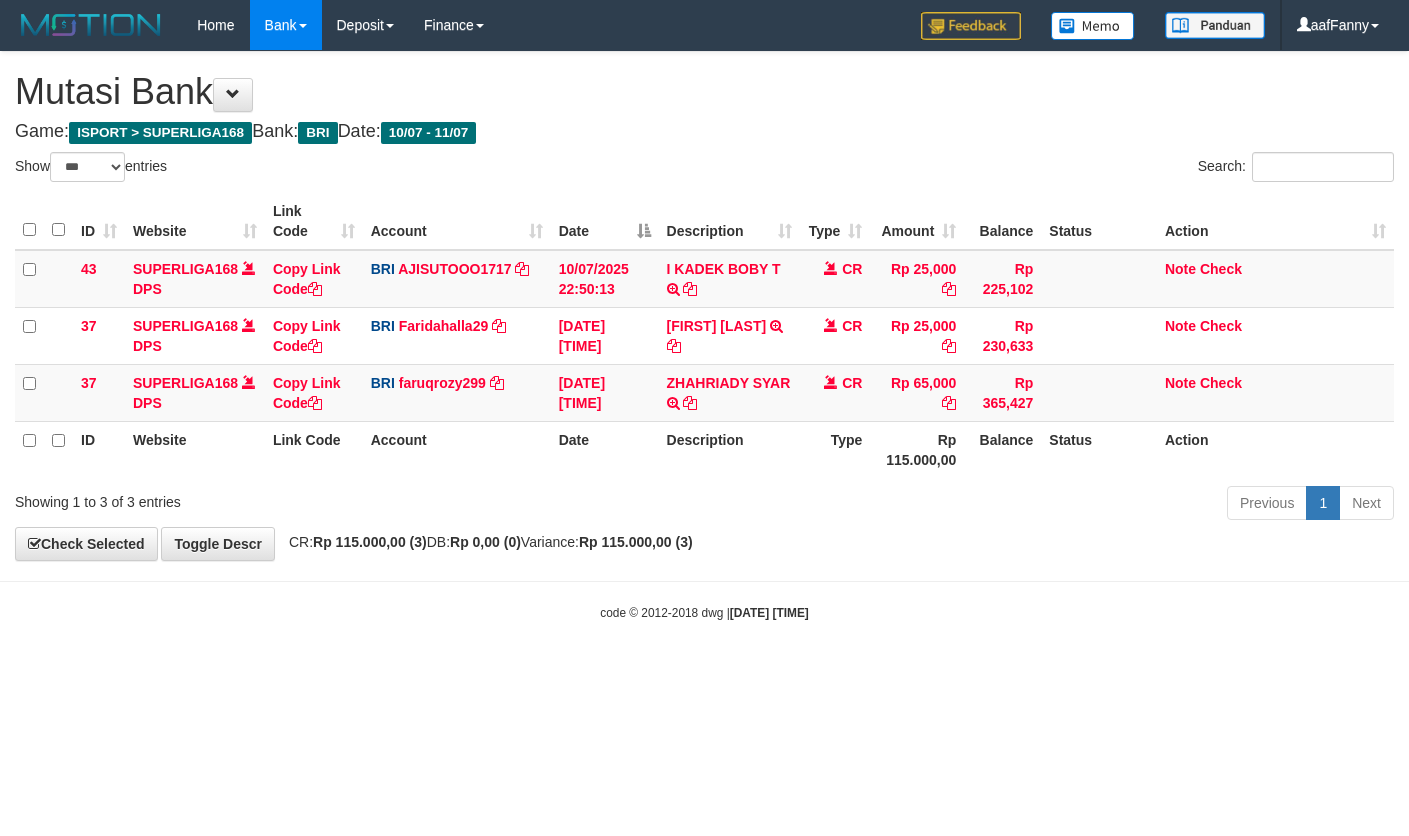 select on "***" 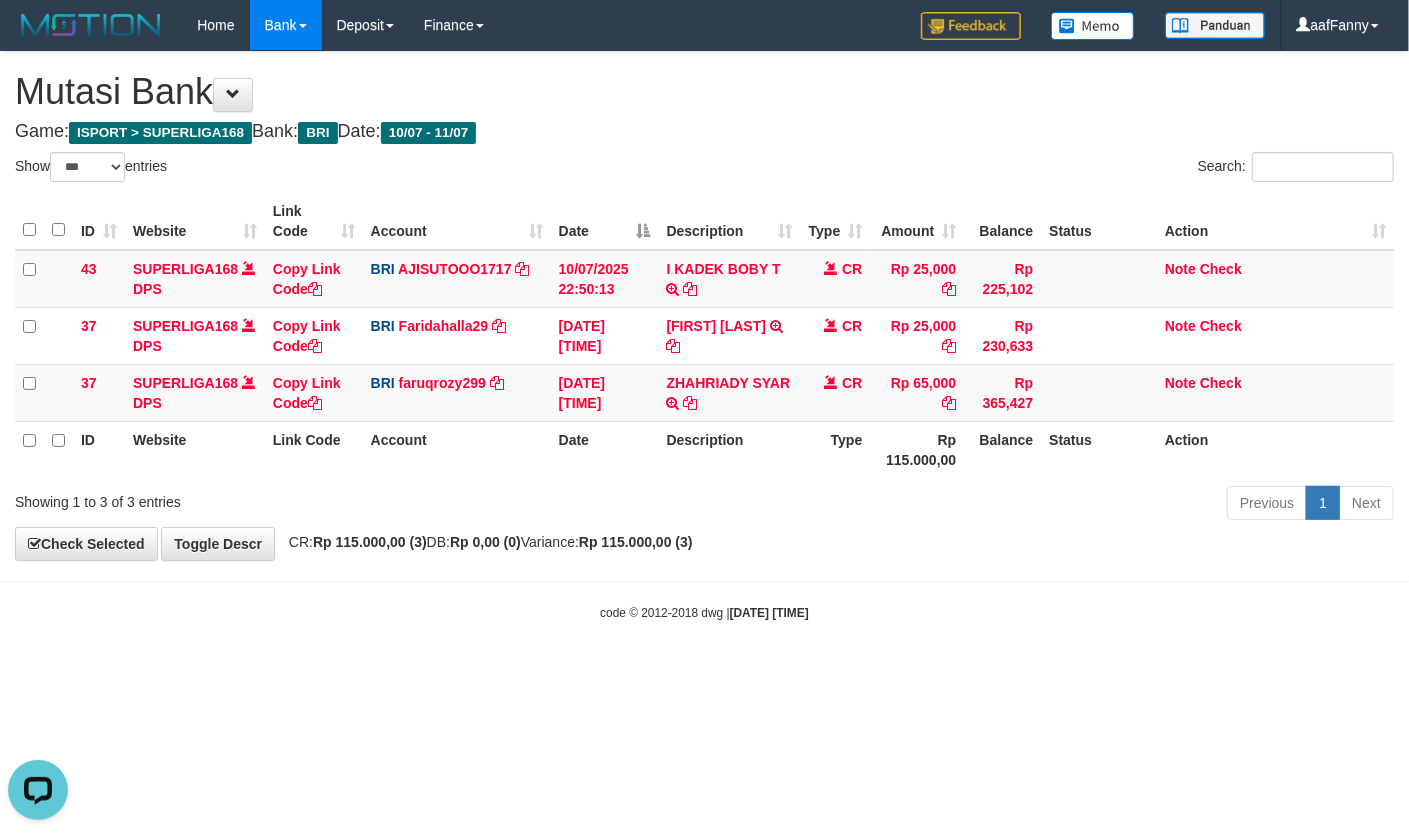 scroll, scrollTop: 0, scrollLeft: 0, axis: both 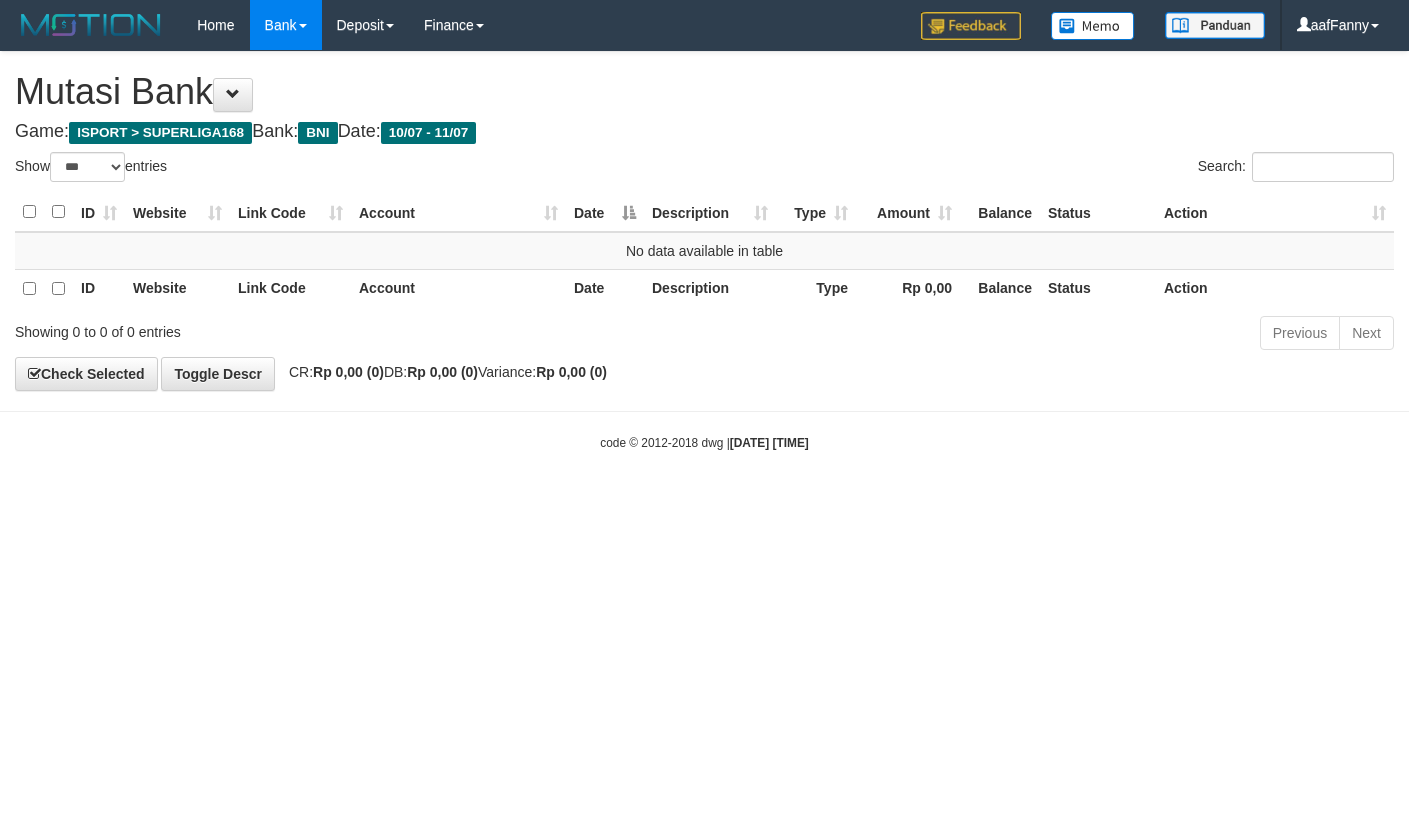 select on "***" 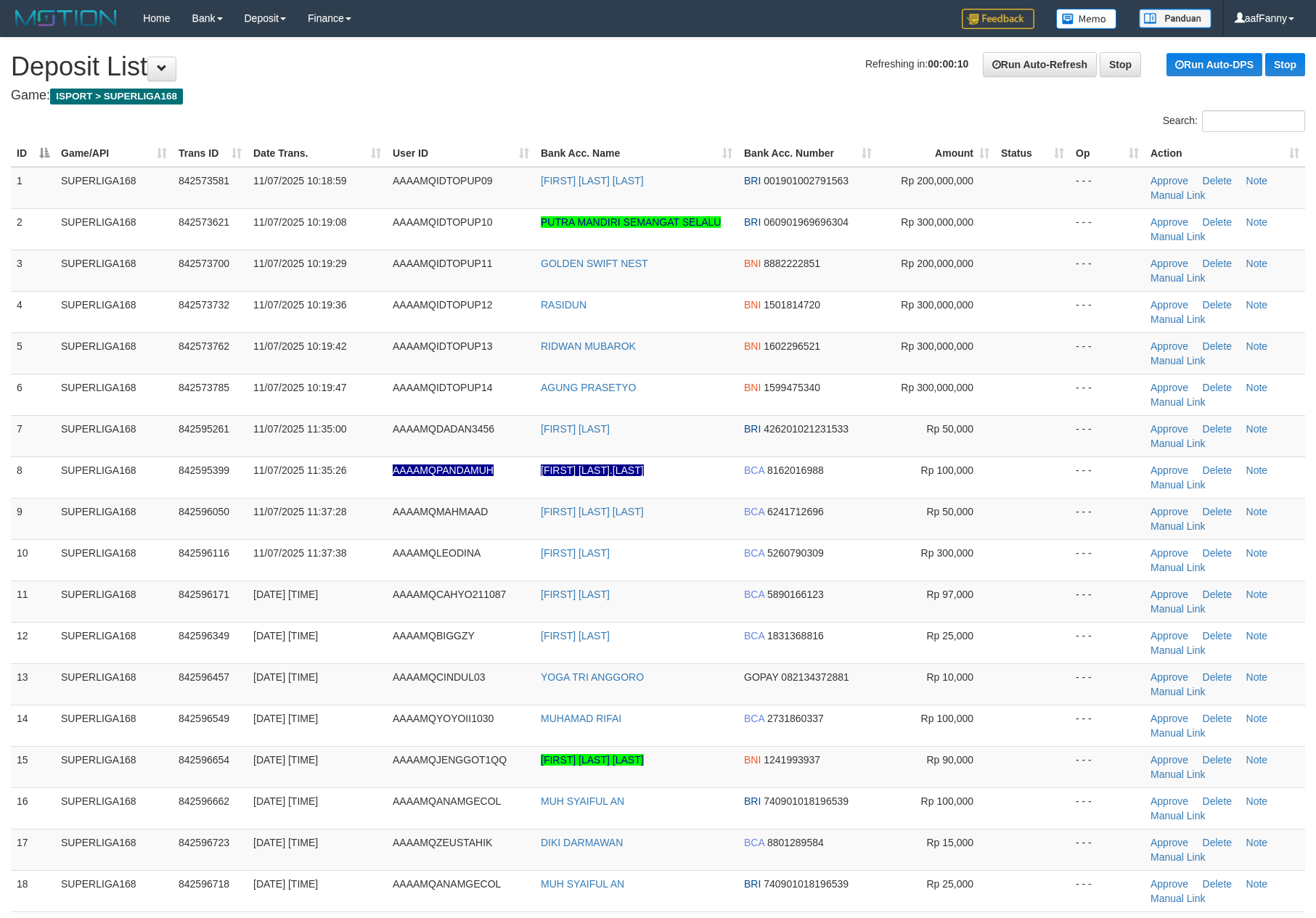 scroll, scrollTop: 0, scrollLeft: 0, axis: both 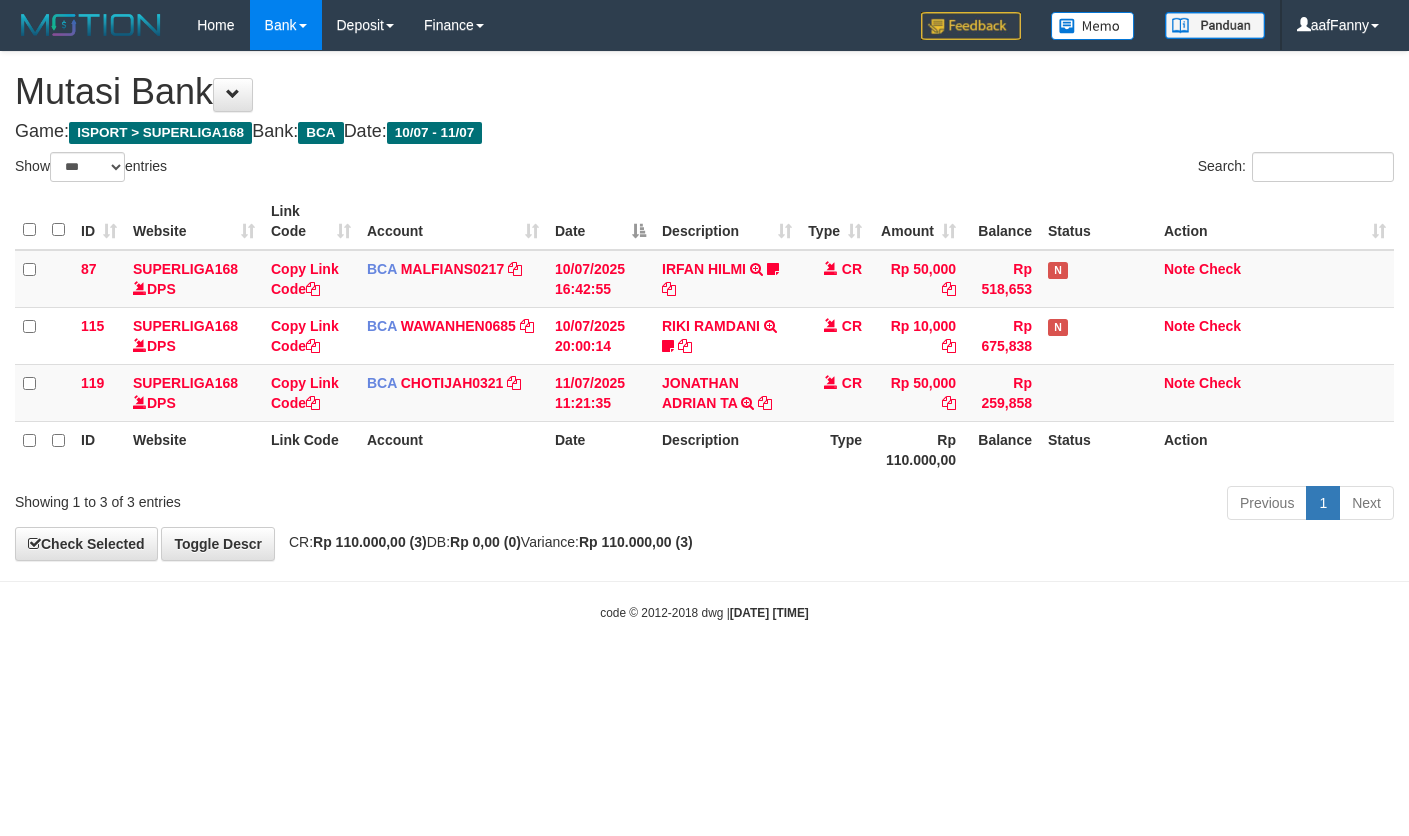 select on "***" 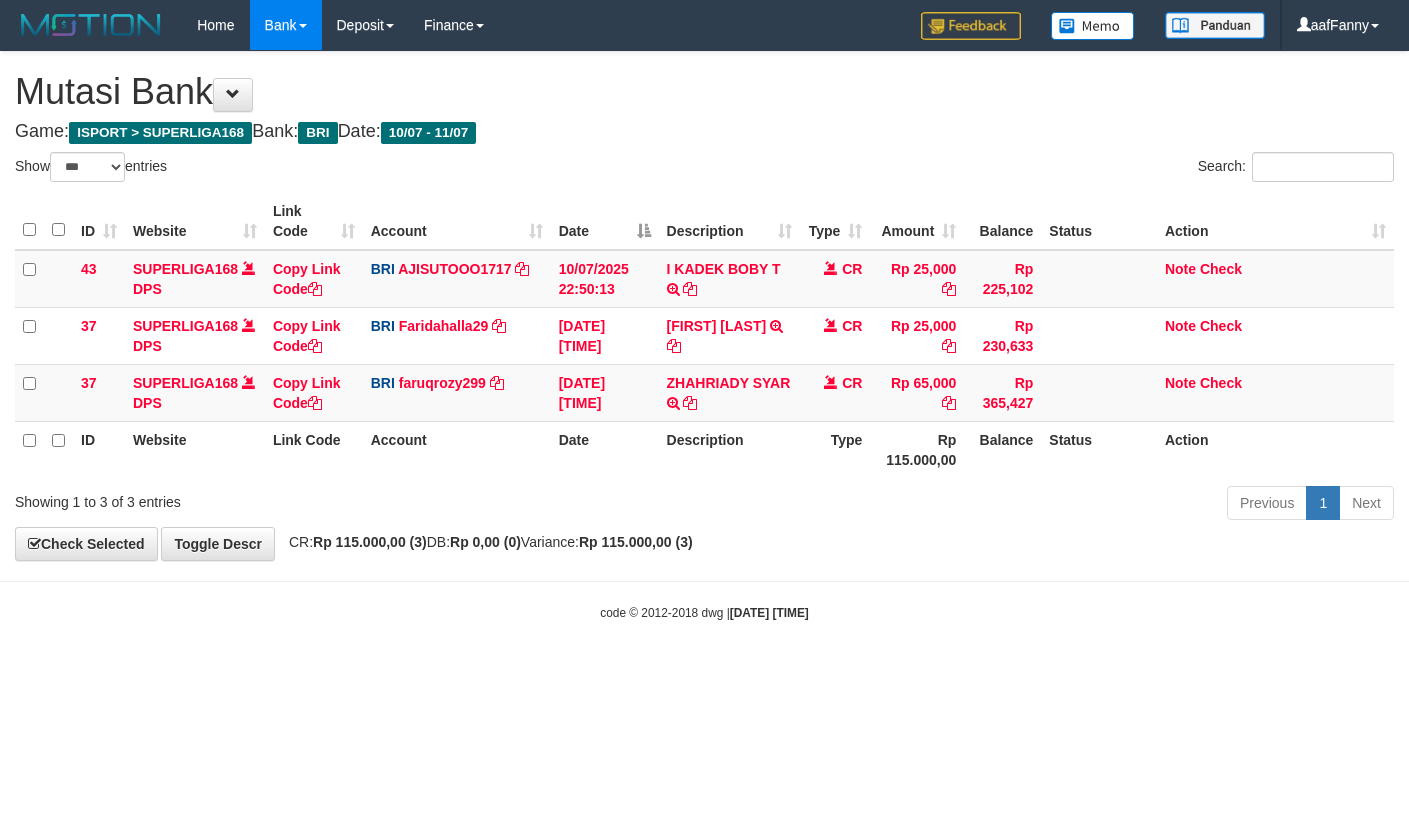 select on "***" 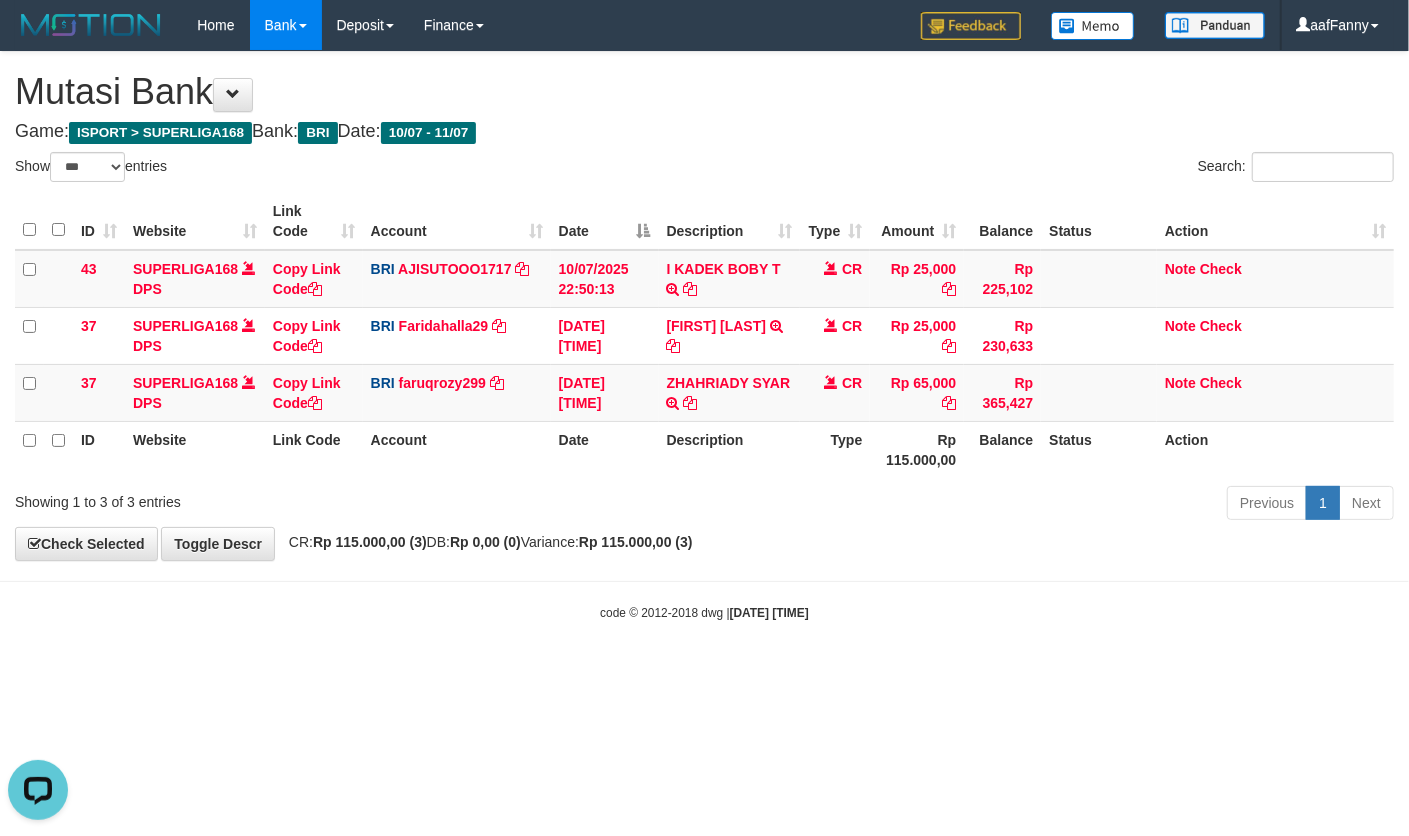 scroll, scrollTop: 0, scrollLeft: 0, axis: both 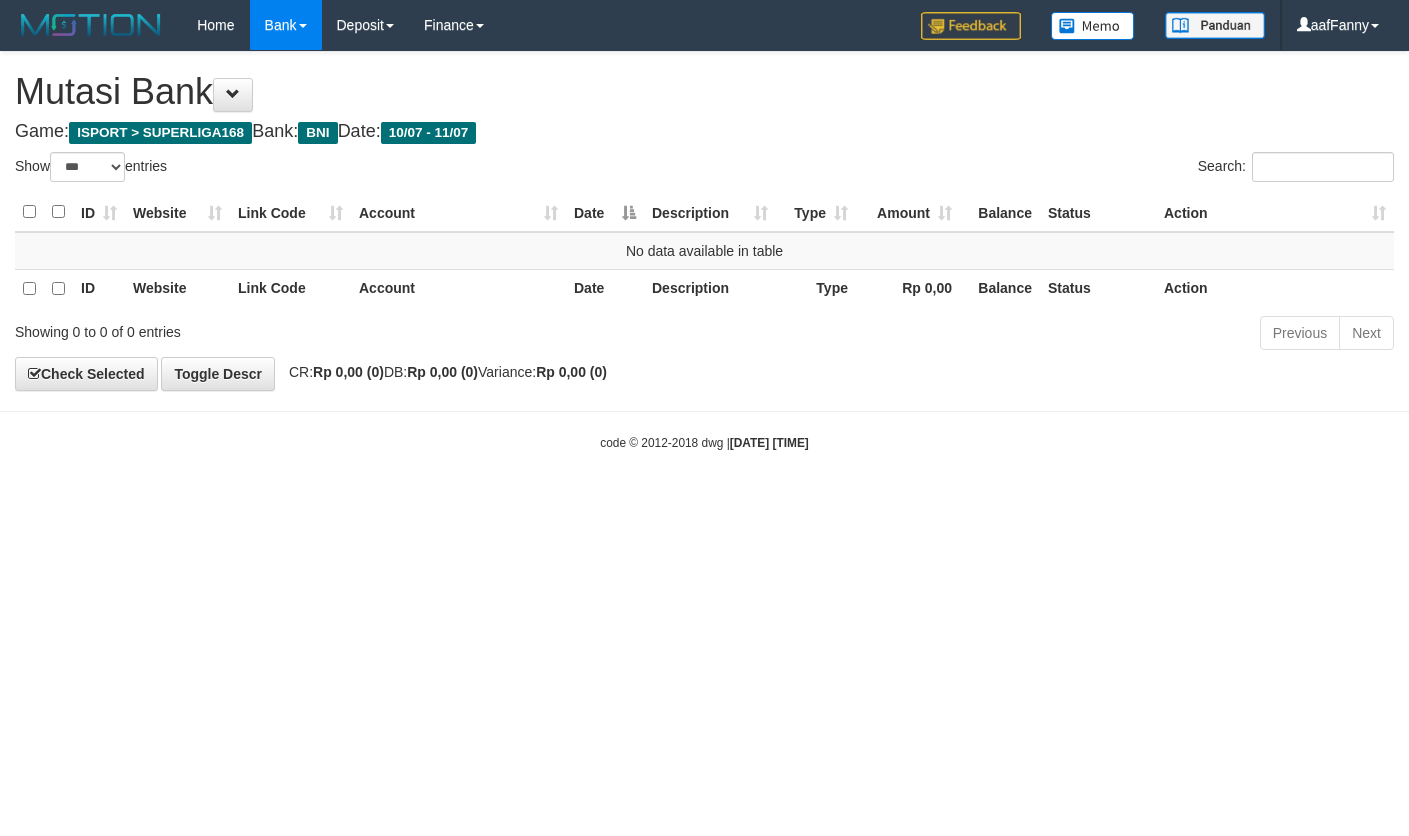 select on "***" 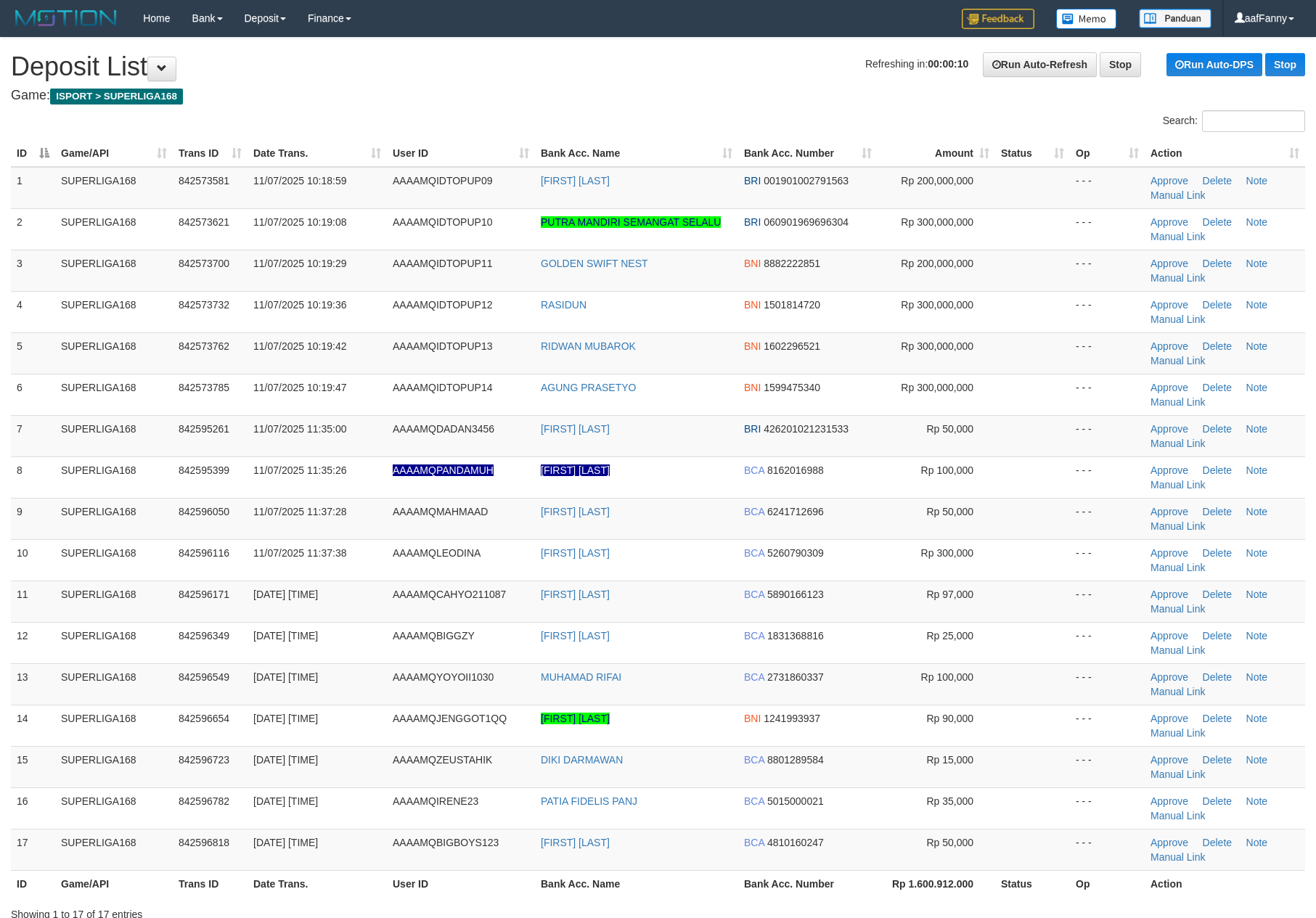 scroll, scrollTop: 0, scrollLeft: 0, axis: both 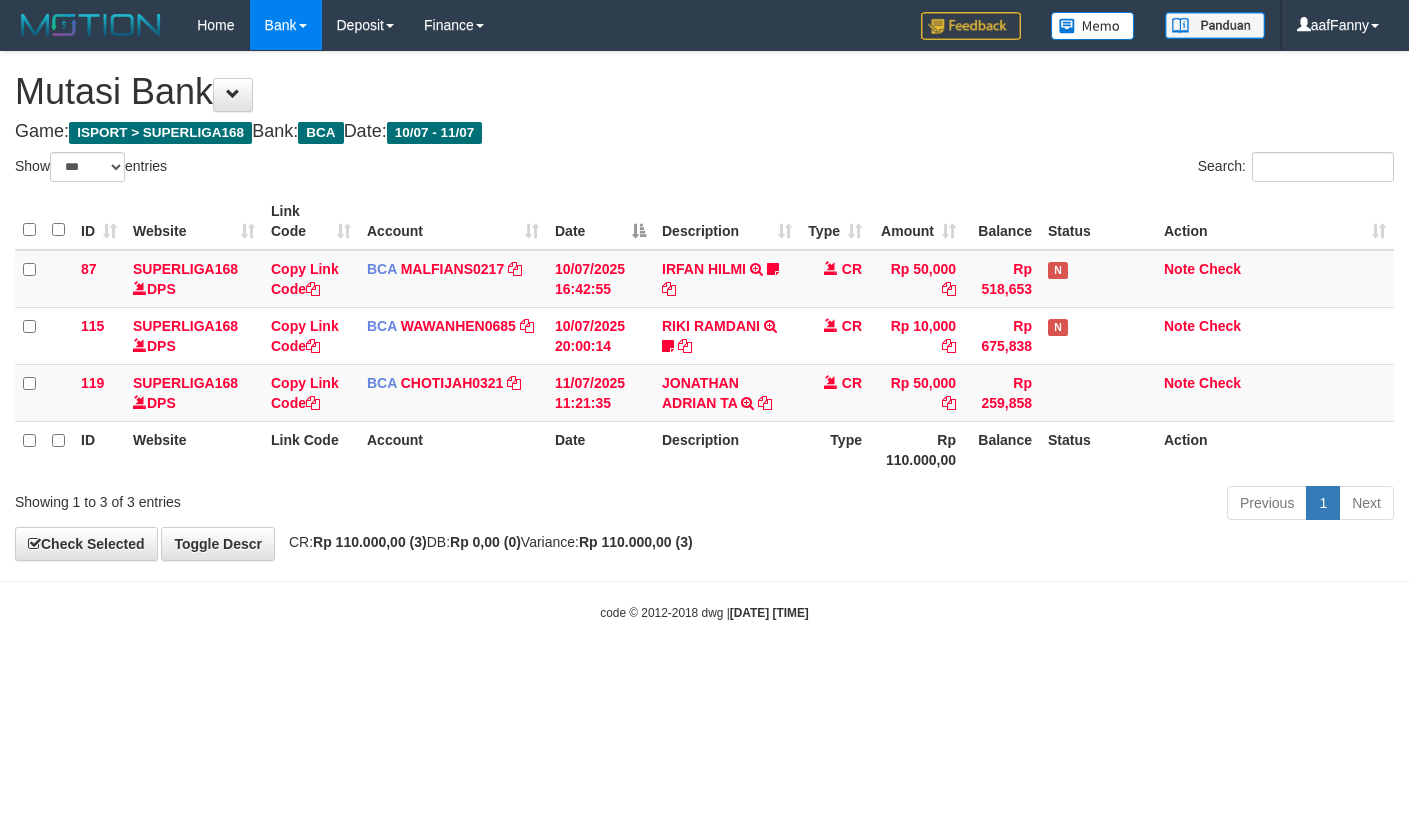 select on "***" 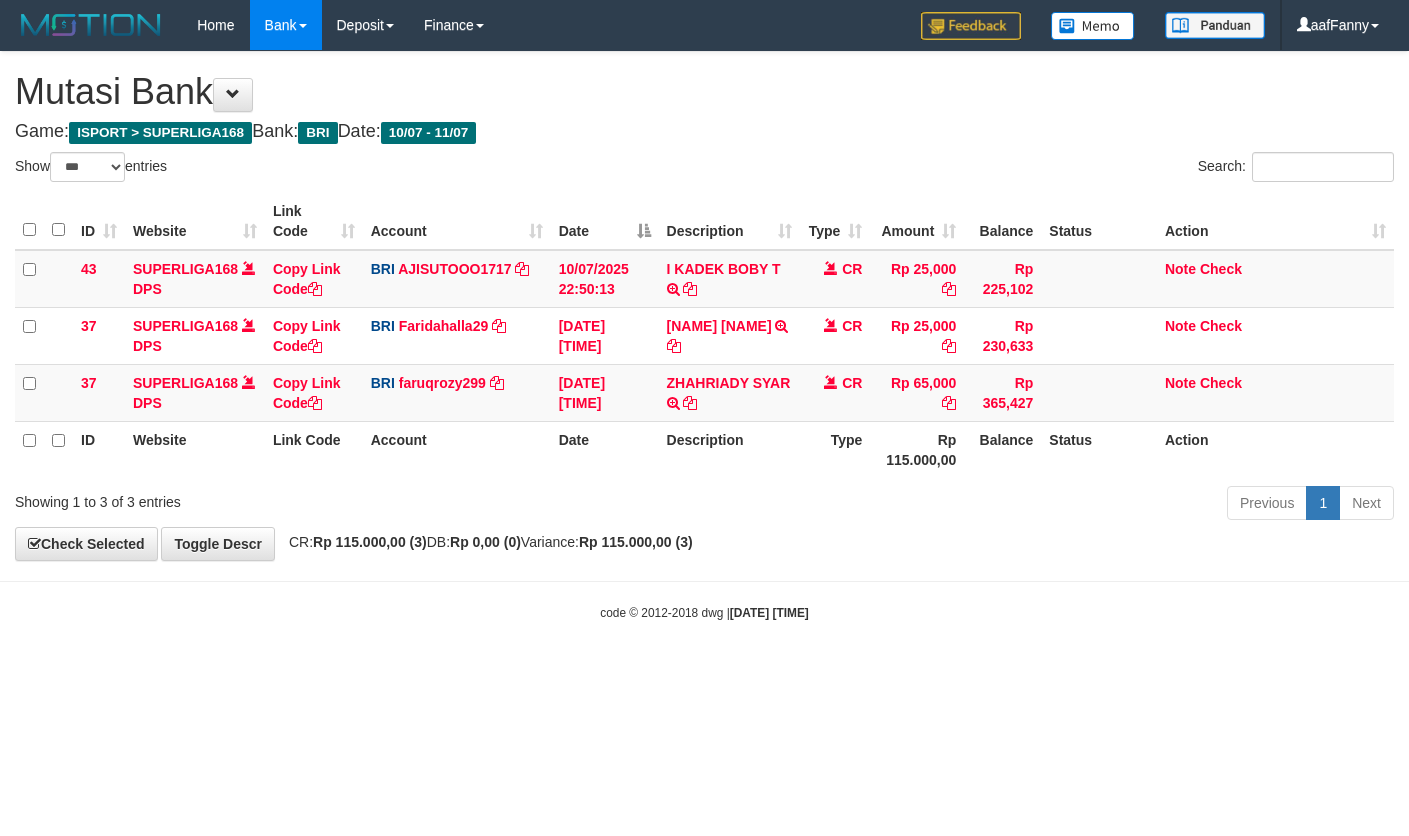 select on "***" 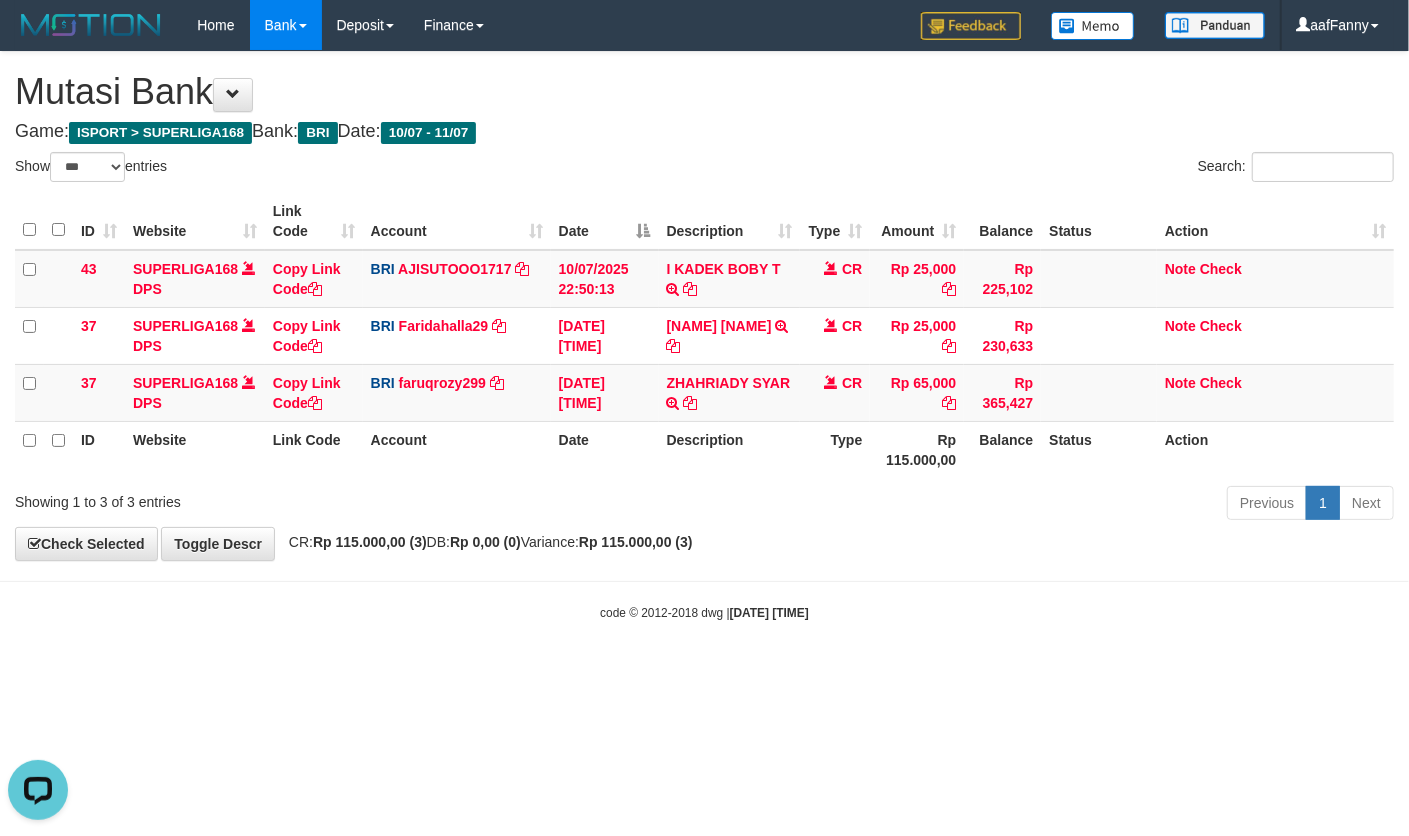 scroll, scrollTop: 0, scrollLeft: 0, axis: both 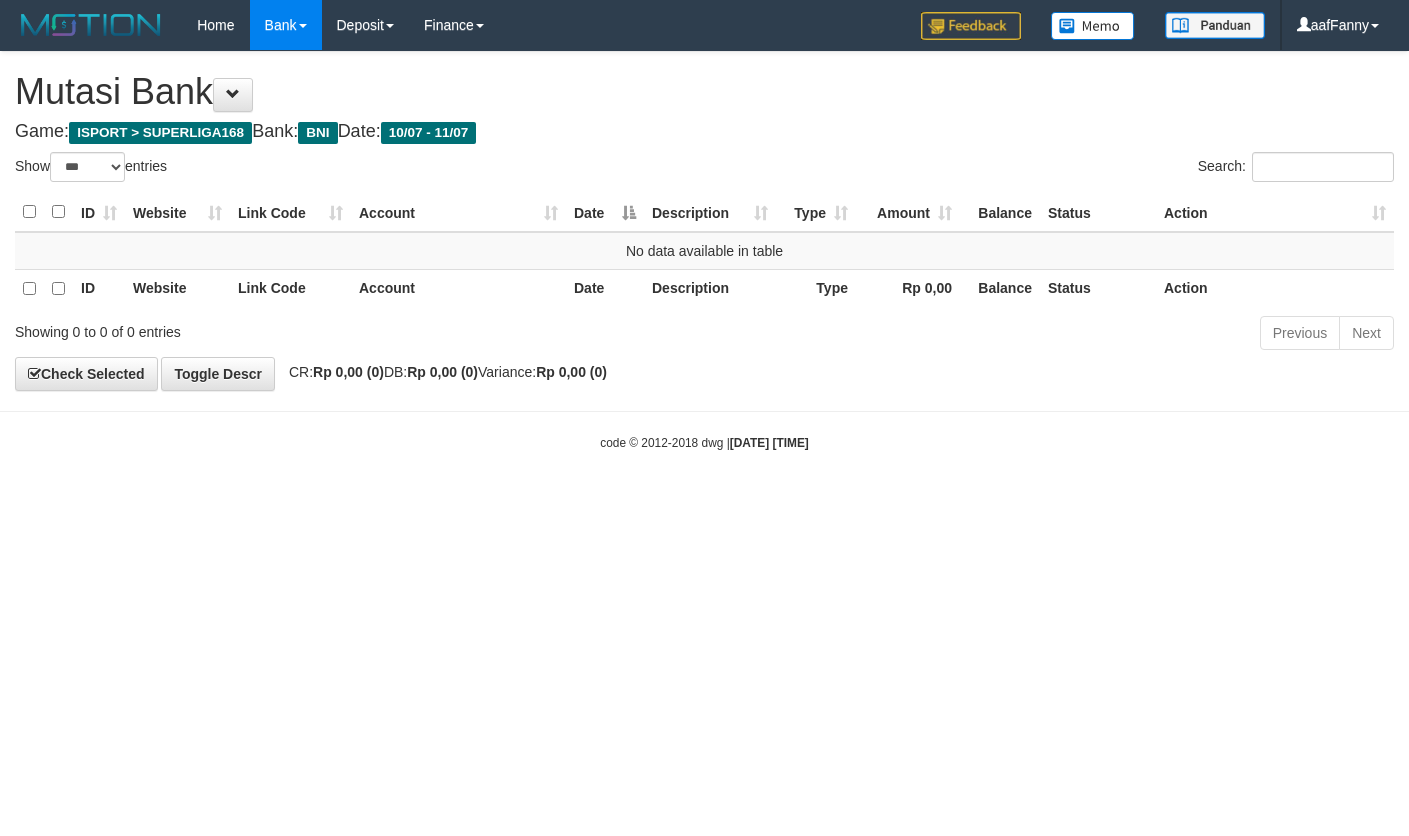 select on "***" 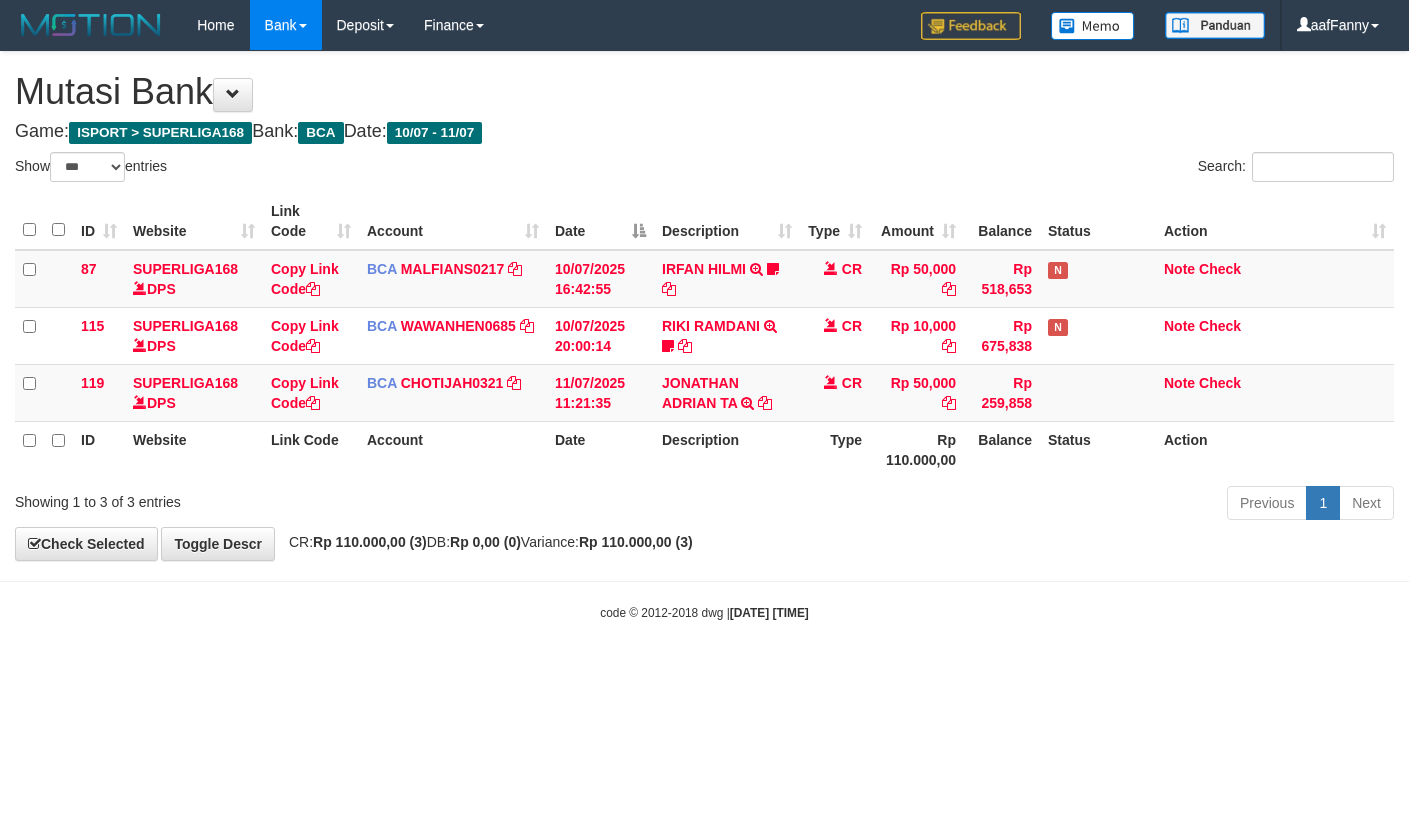 select on "***" 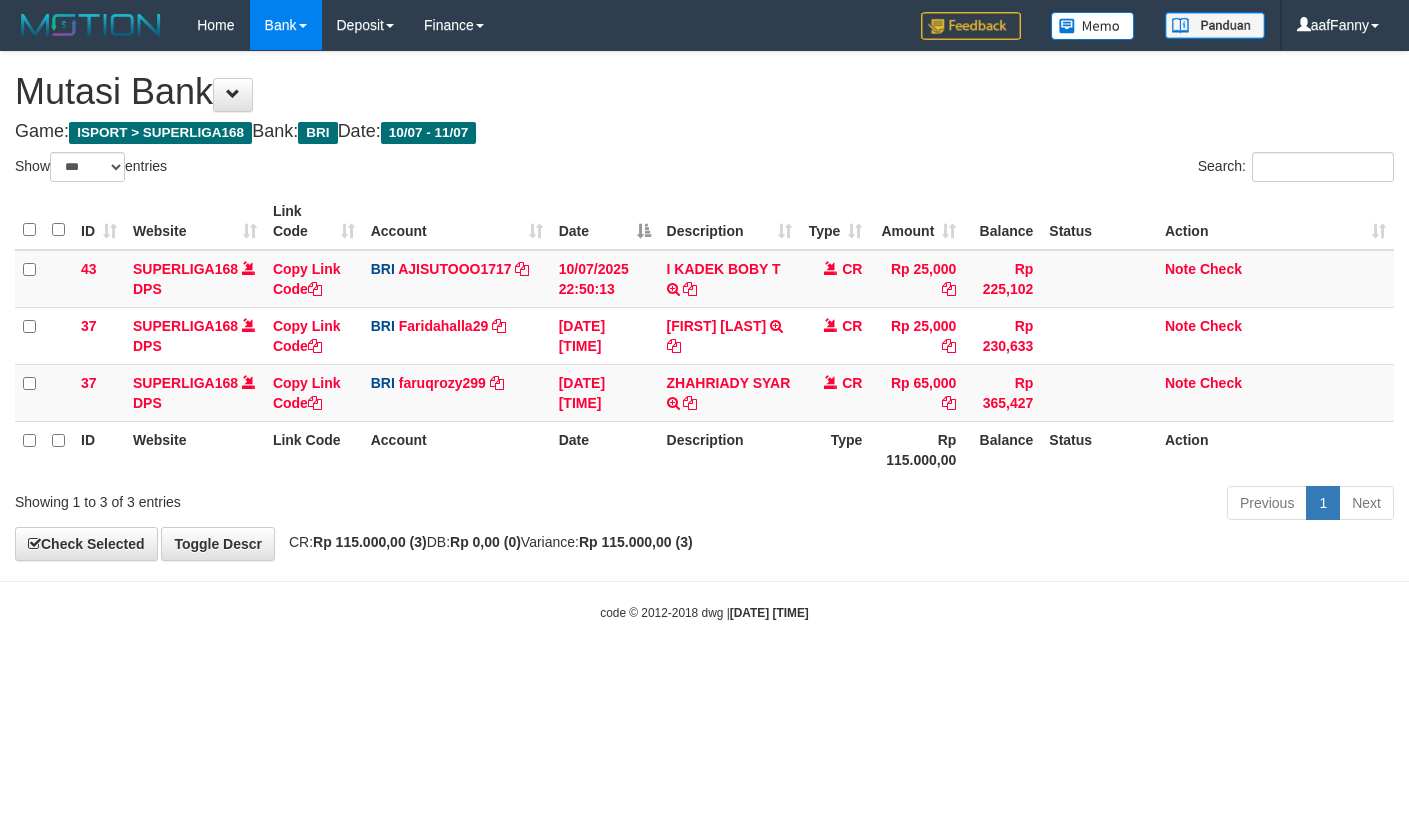 select on "***" 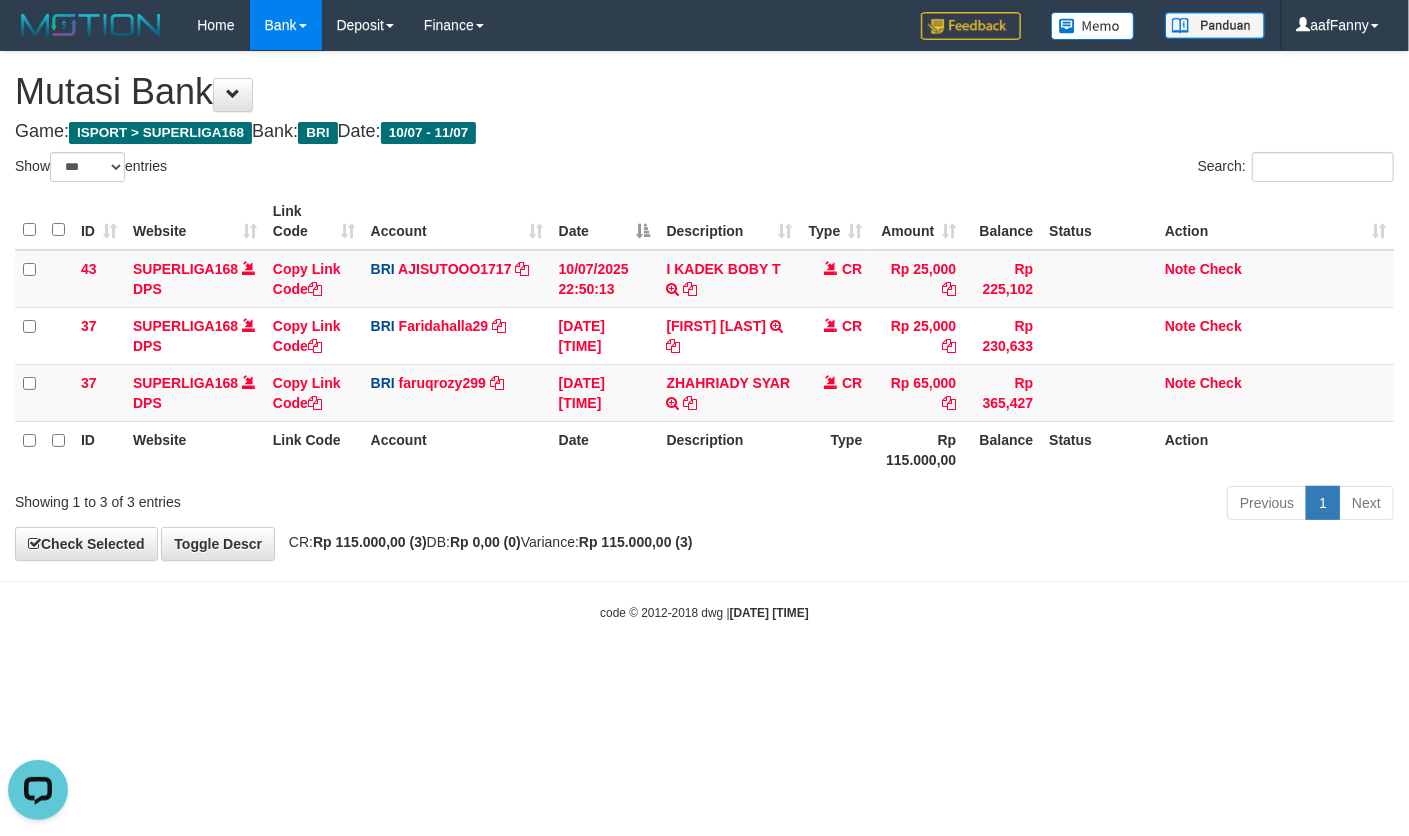 scroll, scrollTop: 0, scrollLeft: 0, axis: both 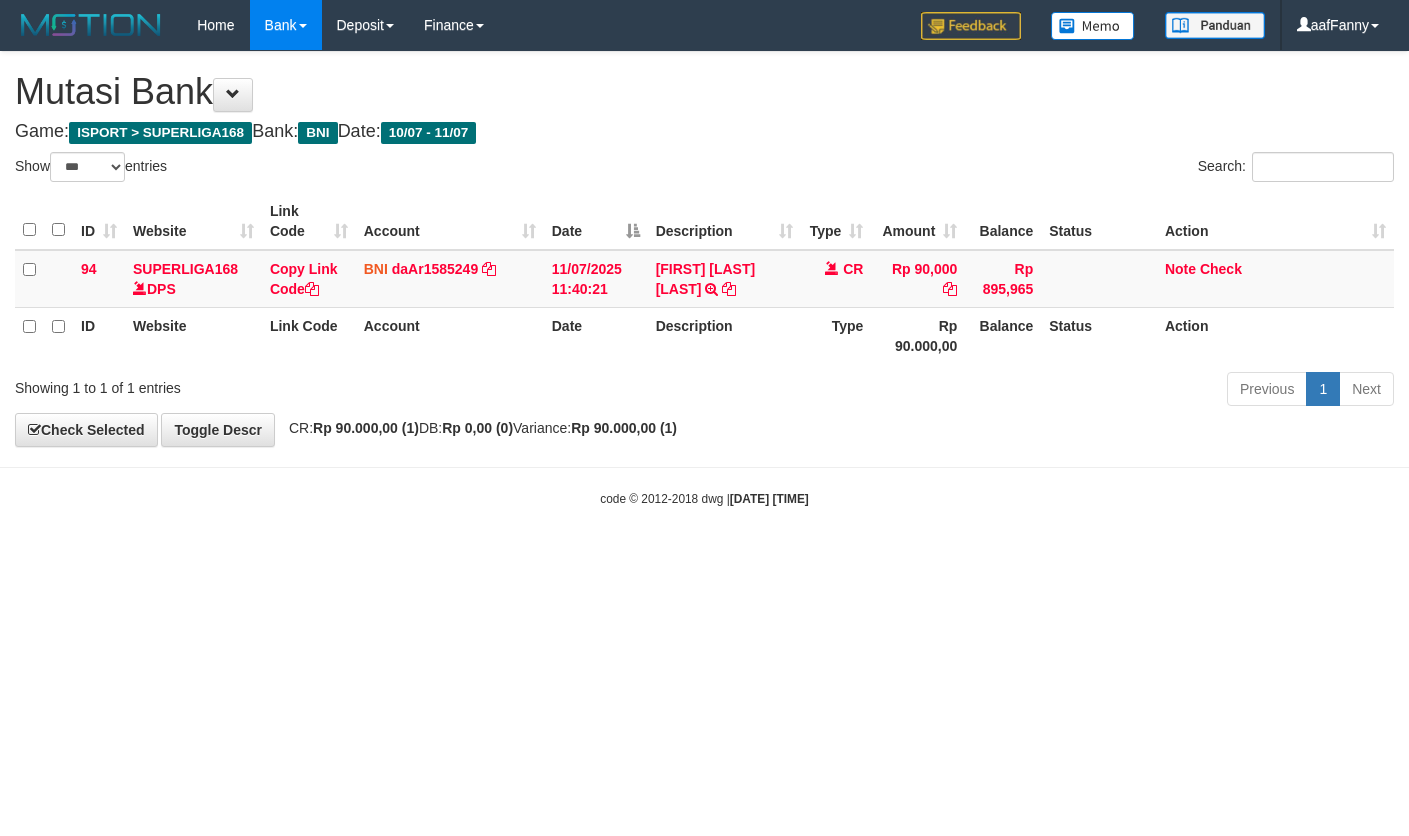 select on "***" 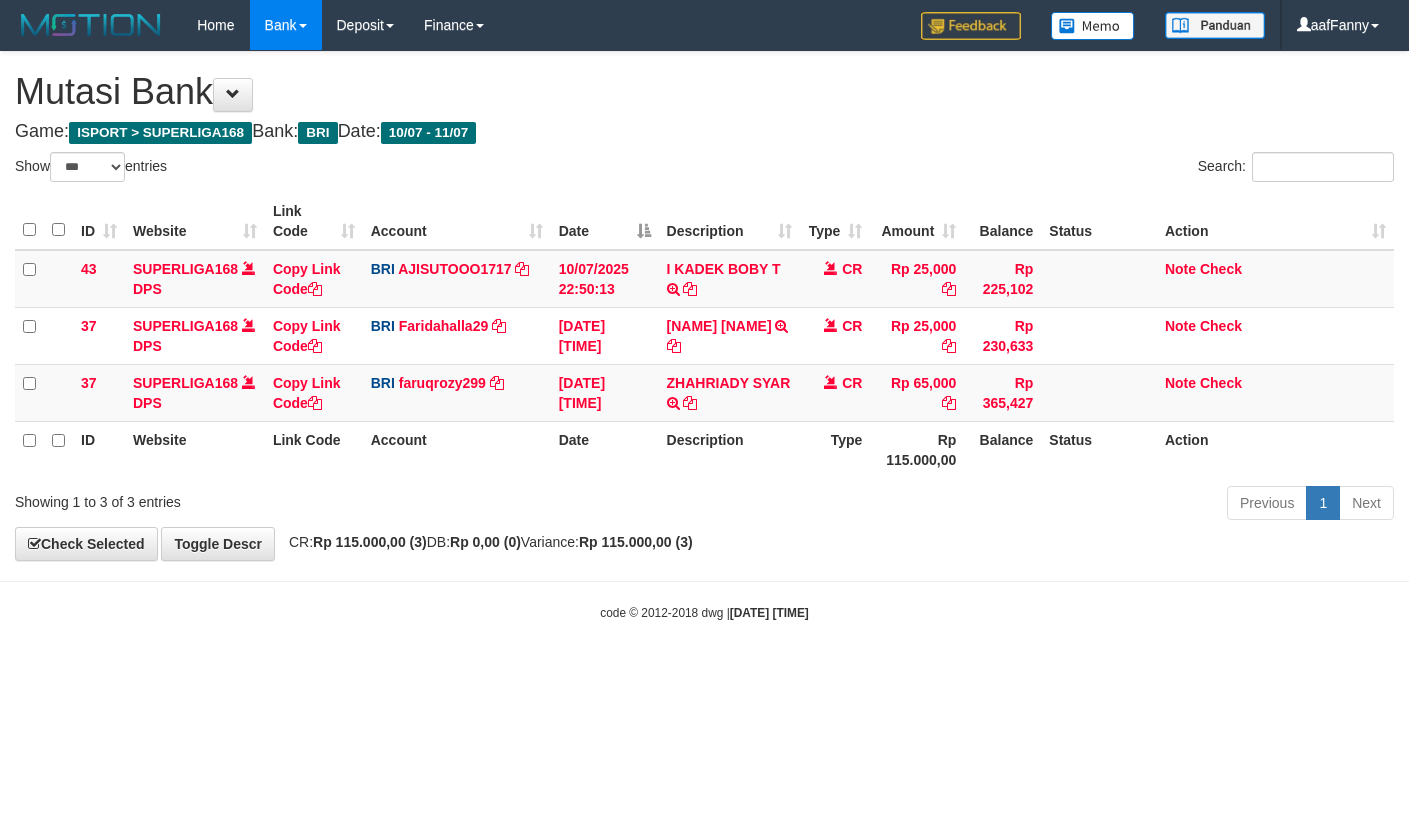 select on "***" 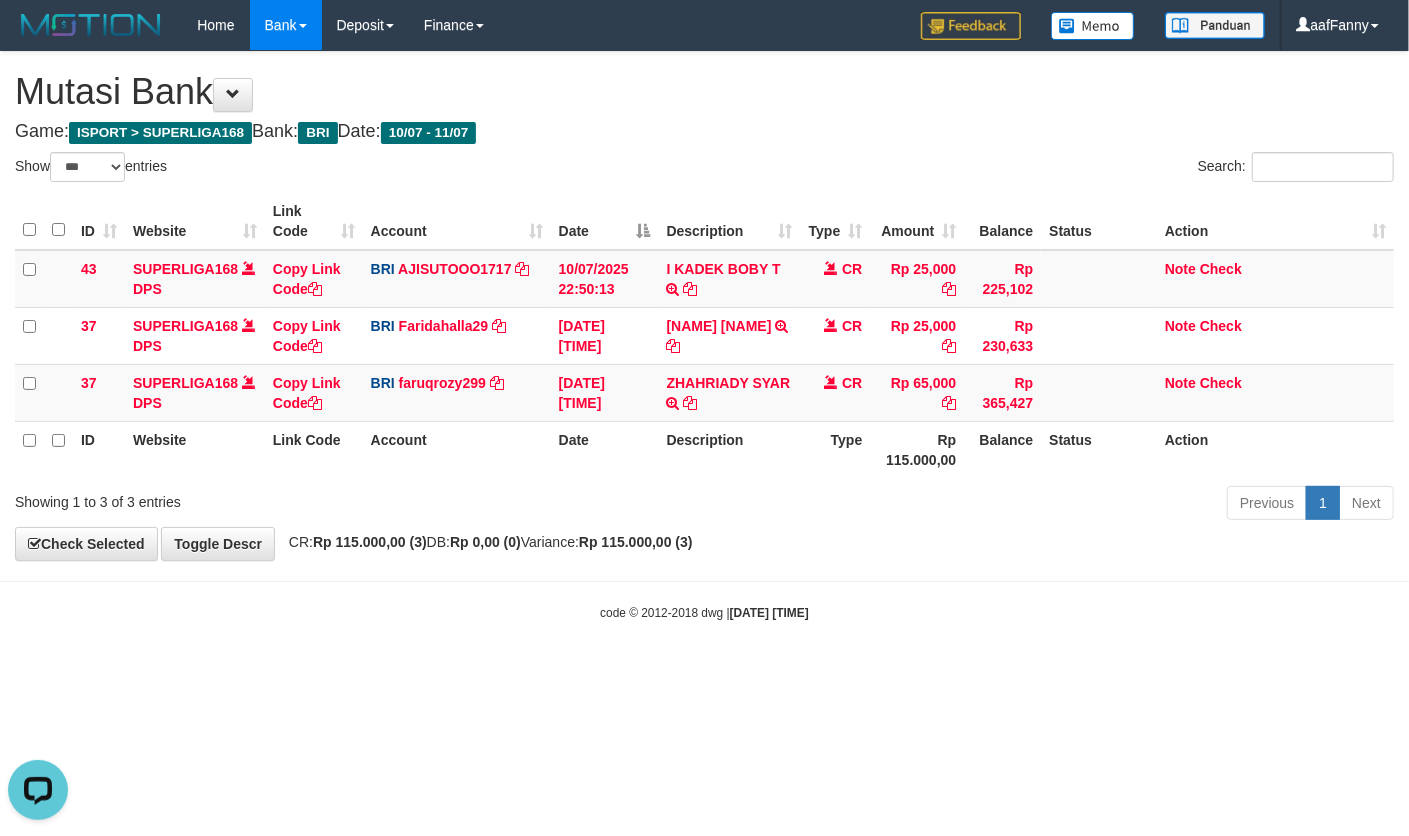 scroll, scrollTop: 0, scrollLeft: 0, axis: both 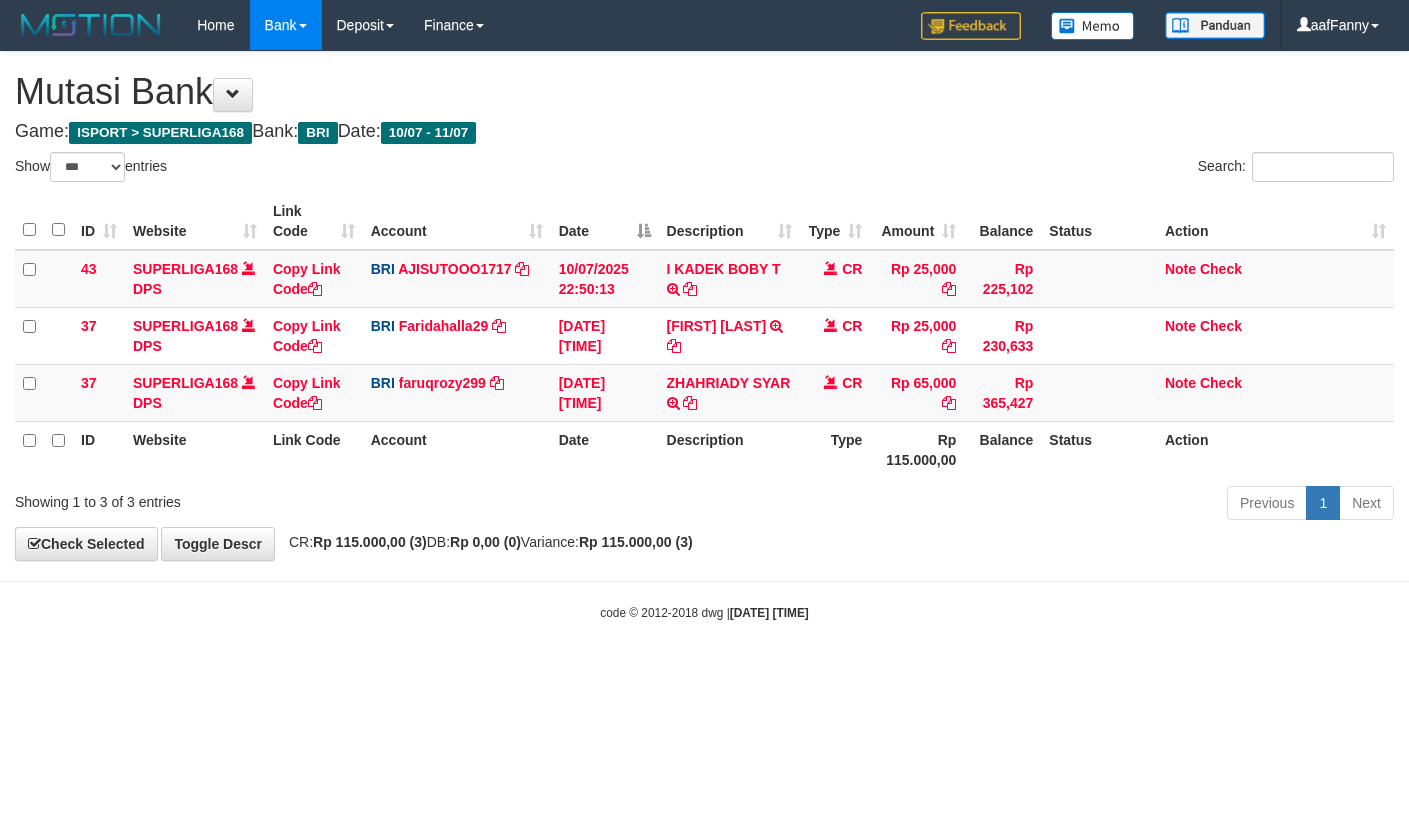 select on "***" 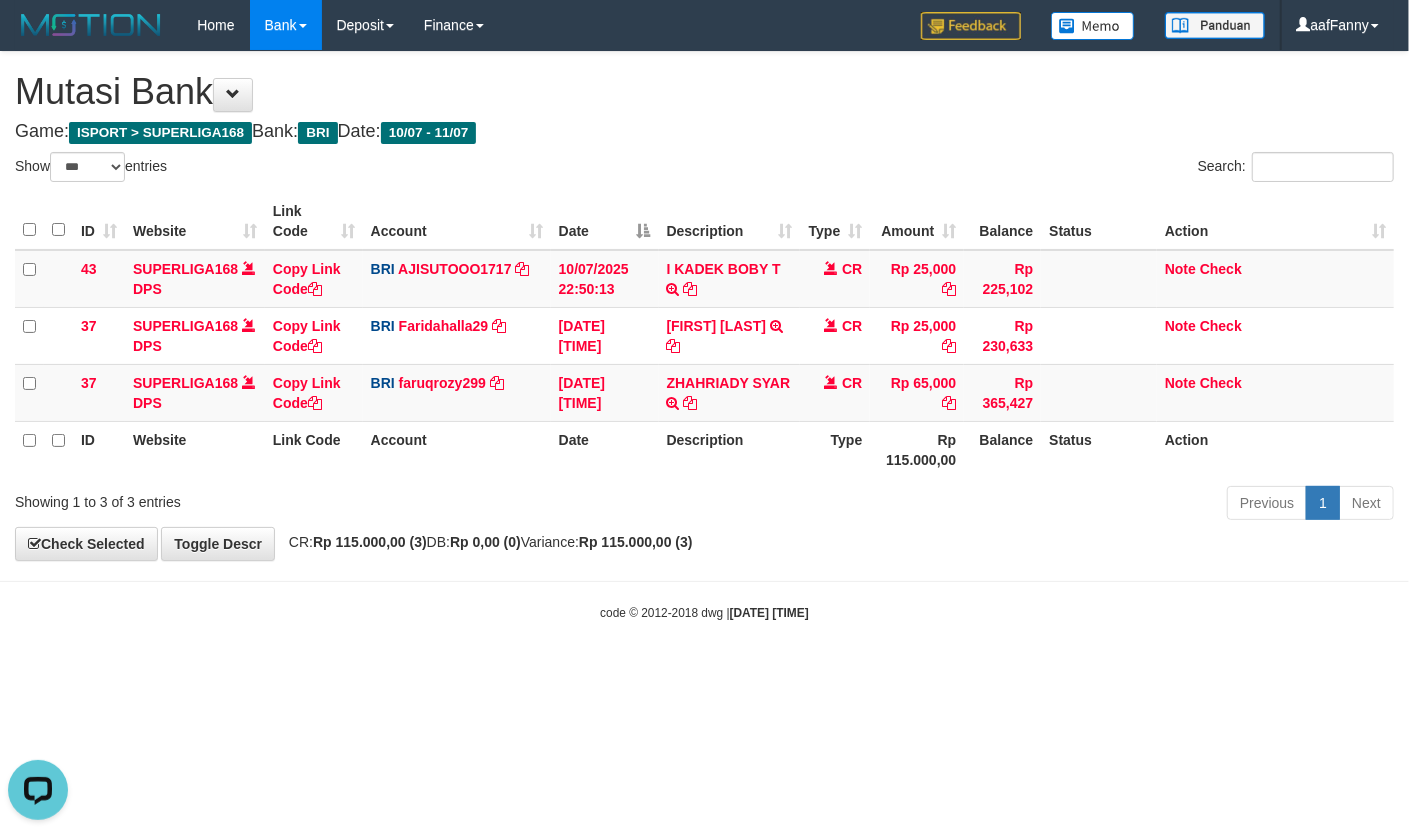 scroll, scrollTop: 0, scrollLeft: 0, axis: both 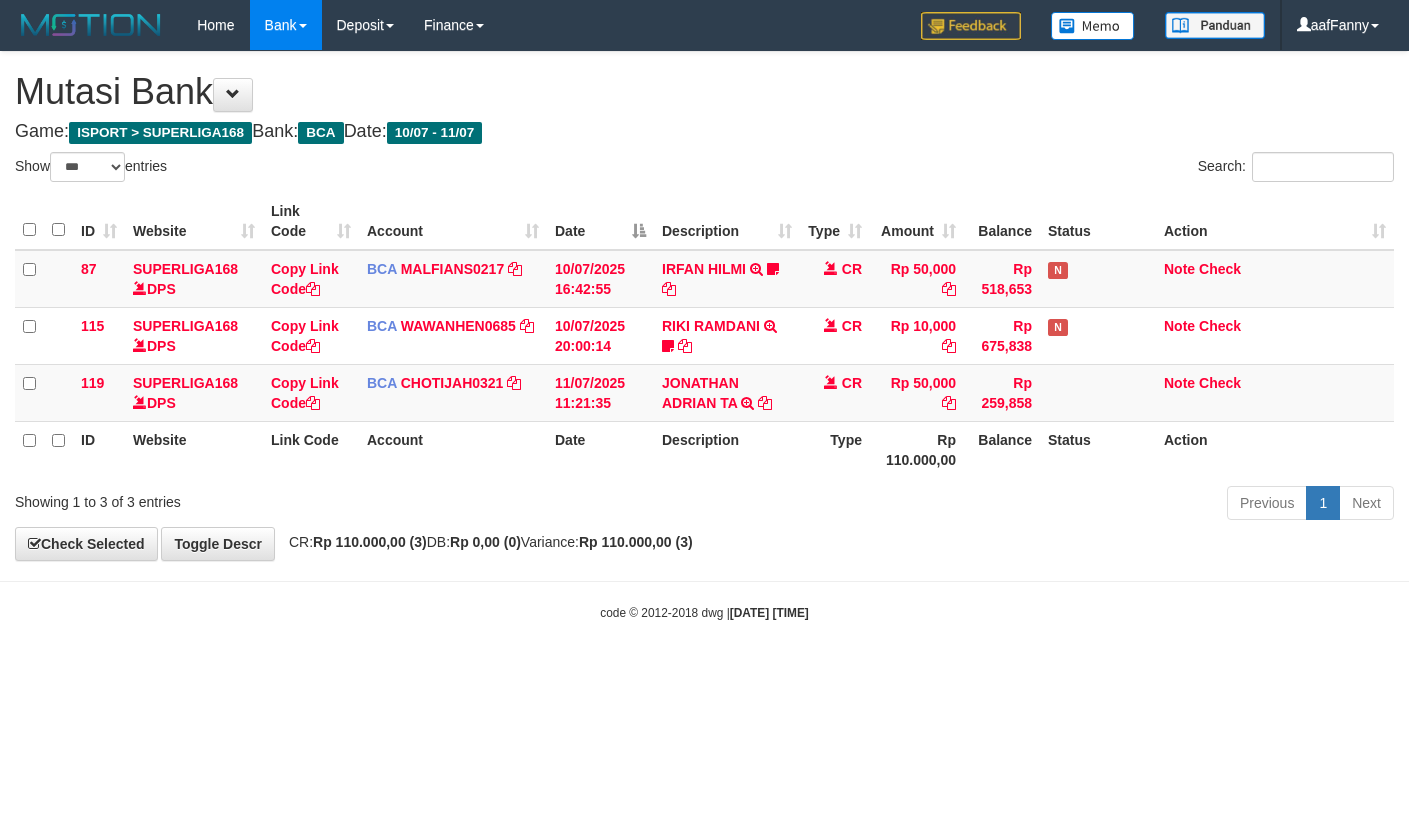 select on "***" 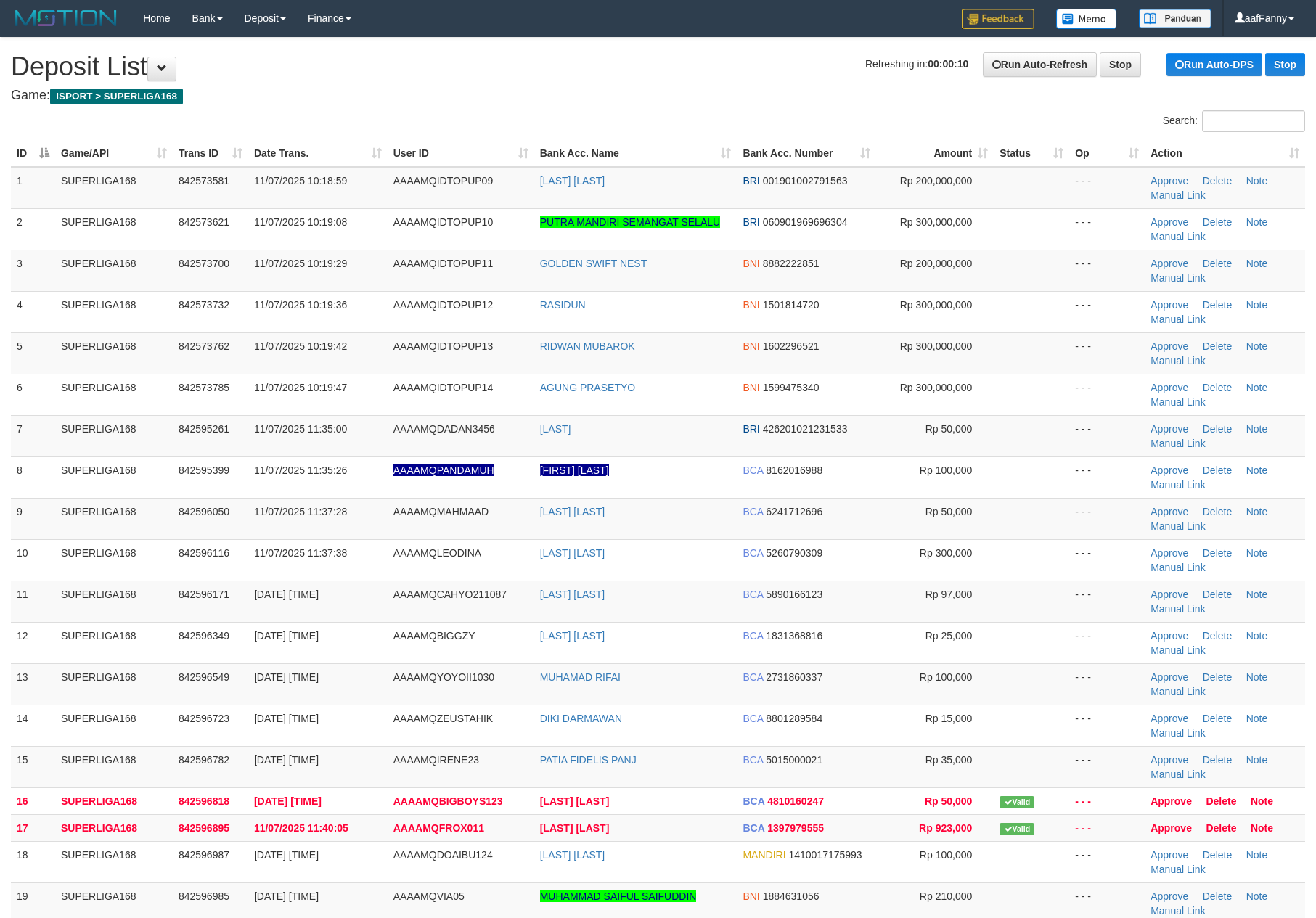 scroll, scrollTop: 0, scrollLeft: 0, axis: both 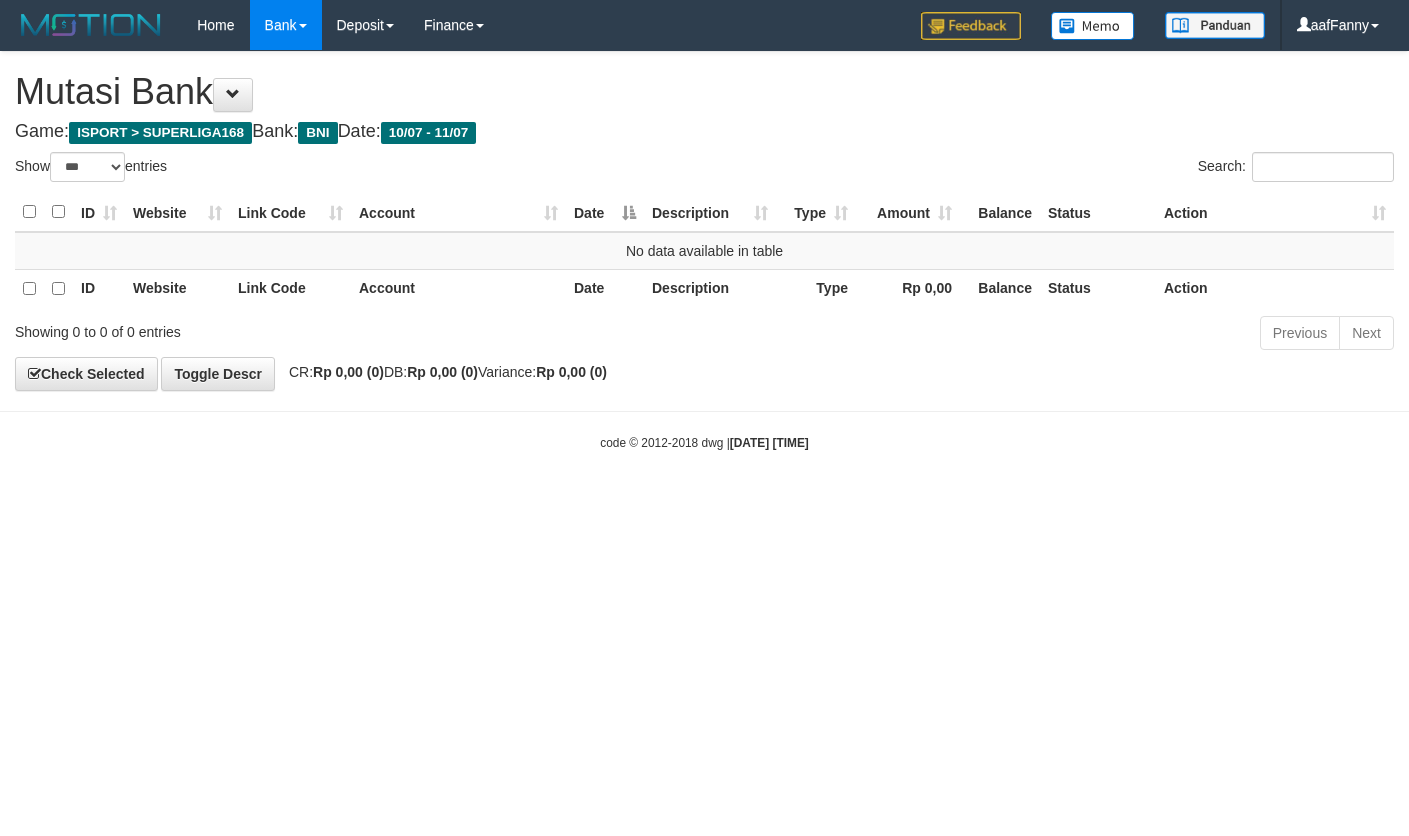 select on "***" 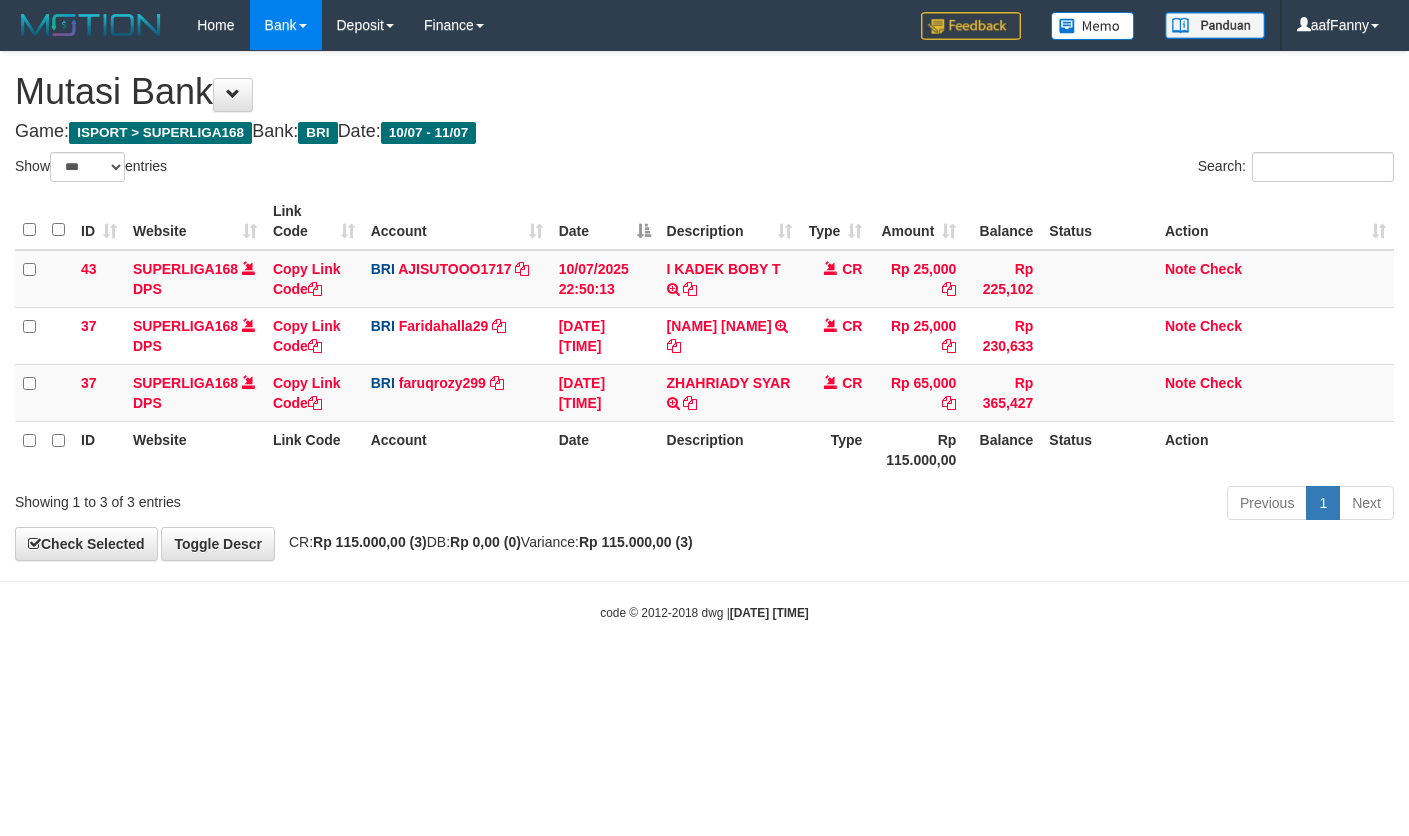 select on "***" 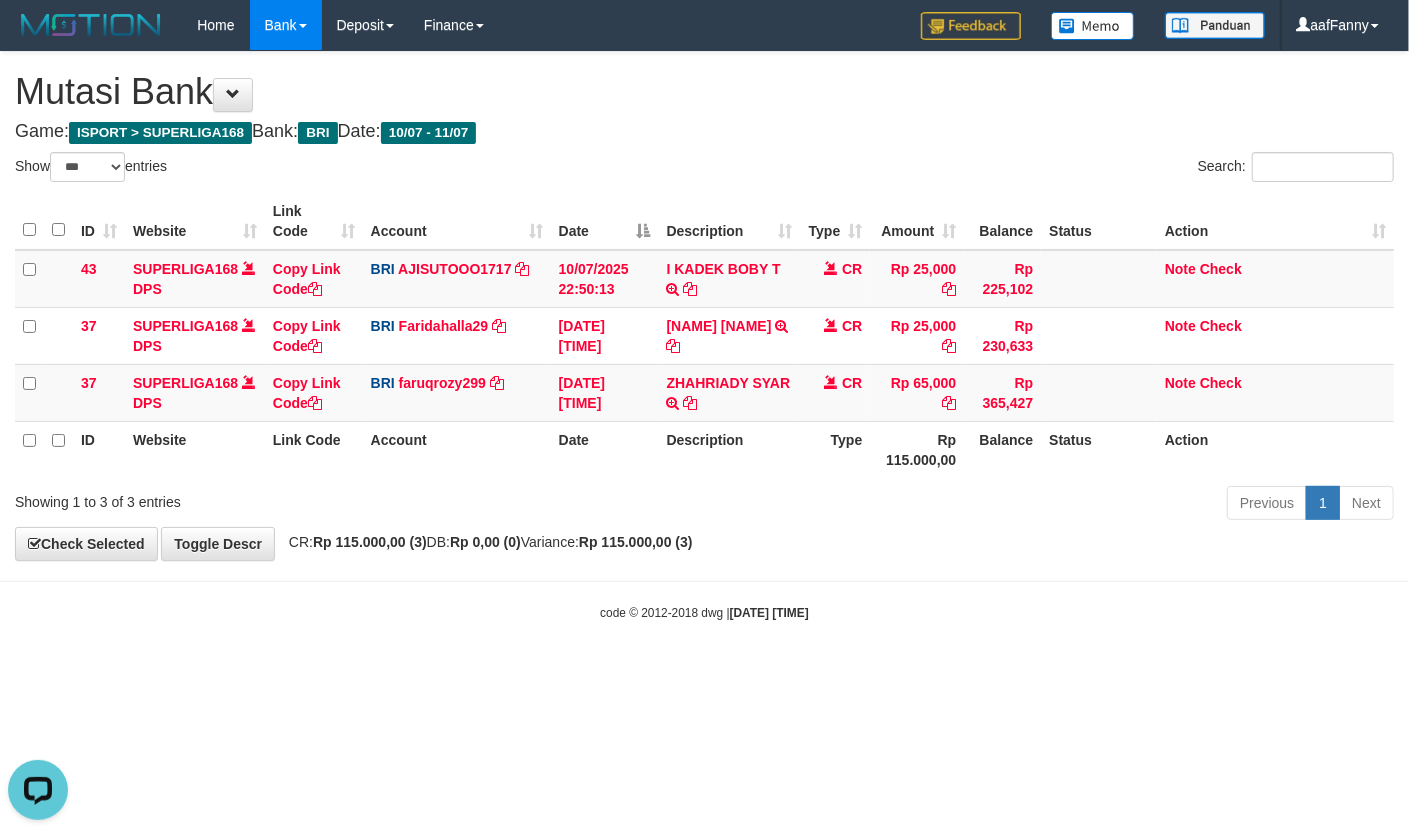 scroll, scrollTop: 0, scrollLeft: 0, axis: both 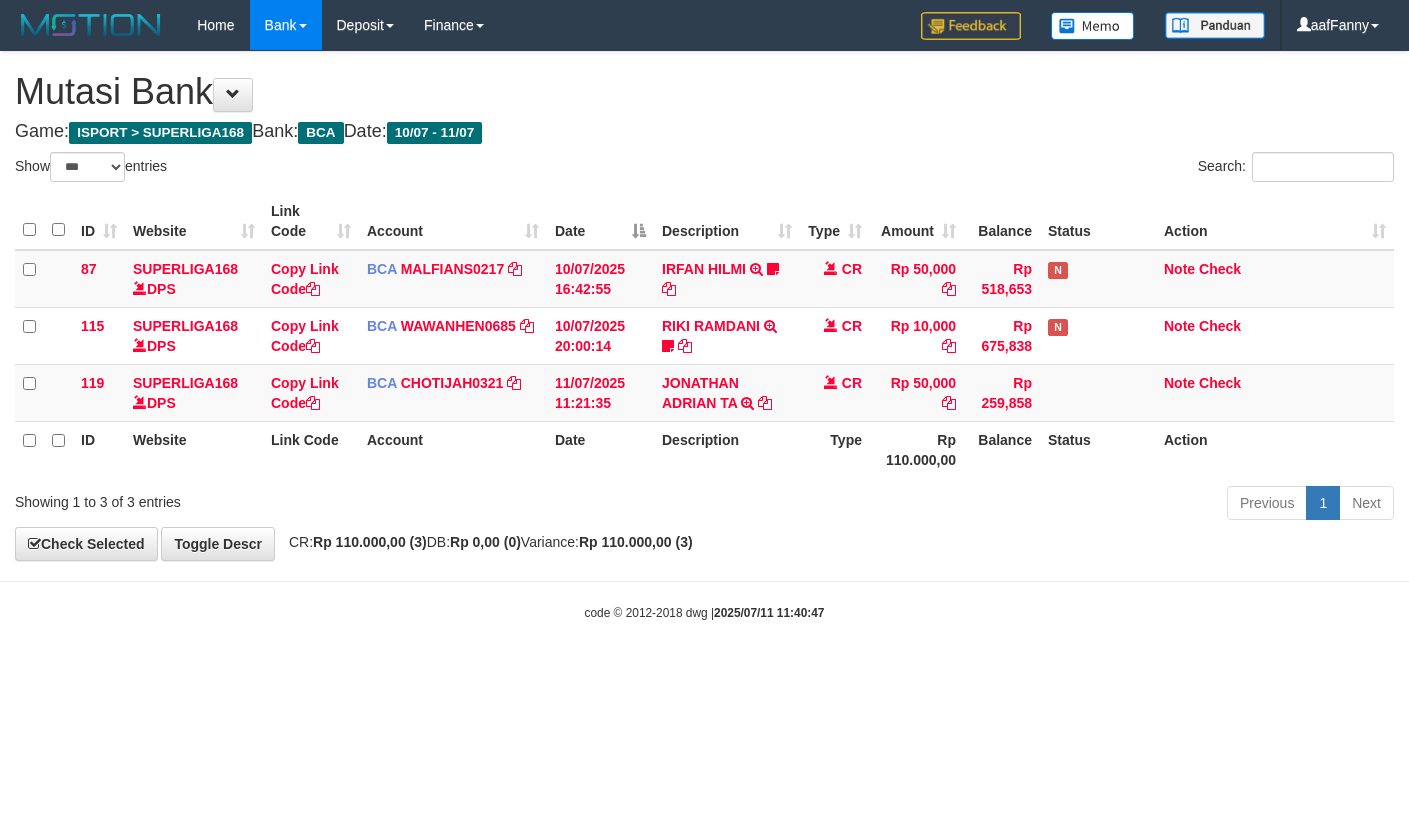 select on "***" 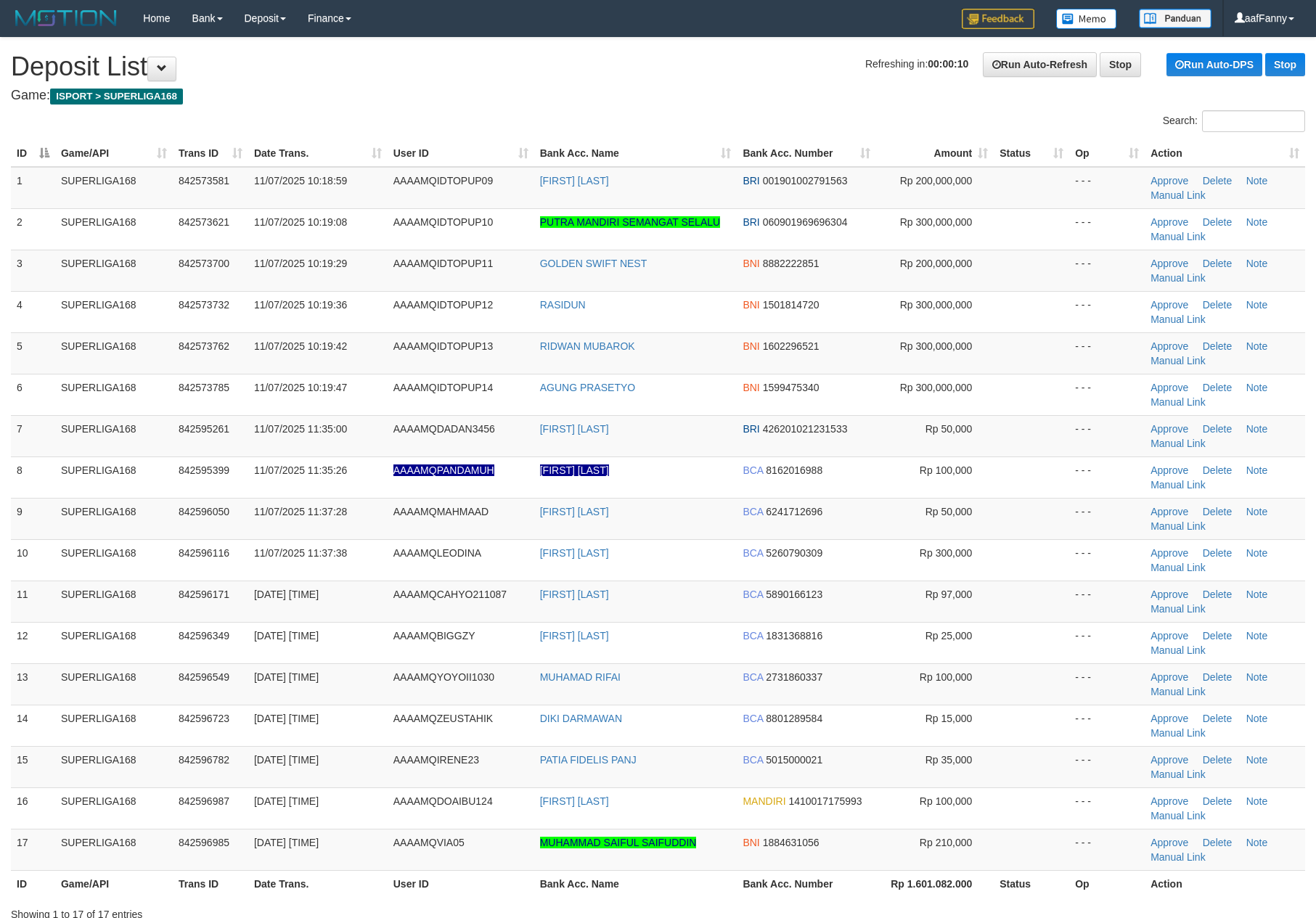 scroll, scrollTop: 0, scrollLeft: 0, axis: both 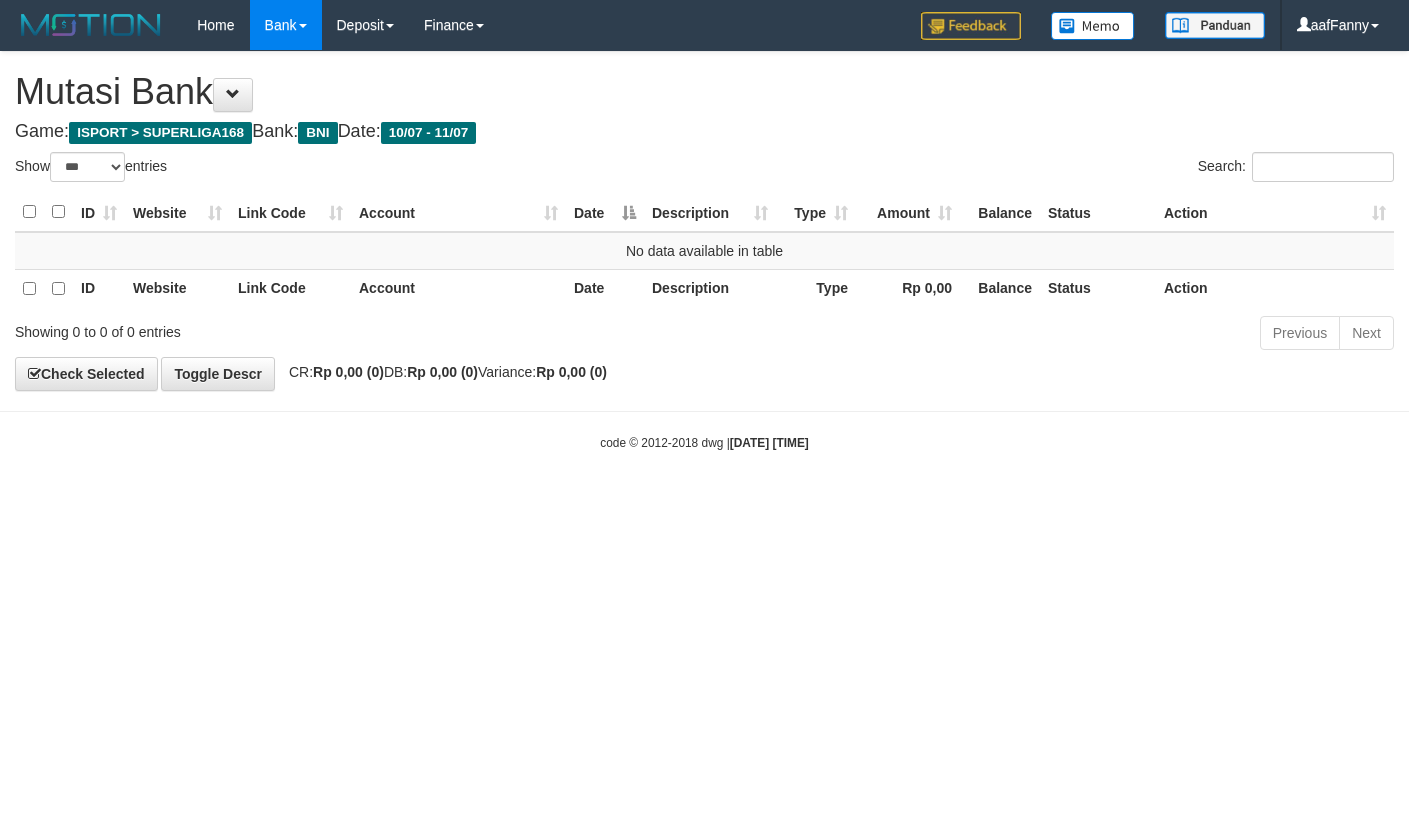 select on "***" 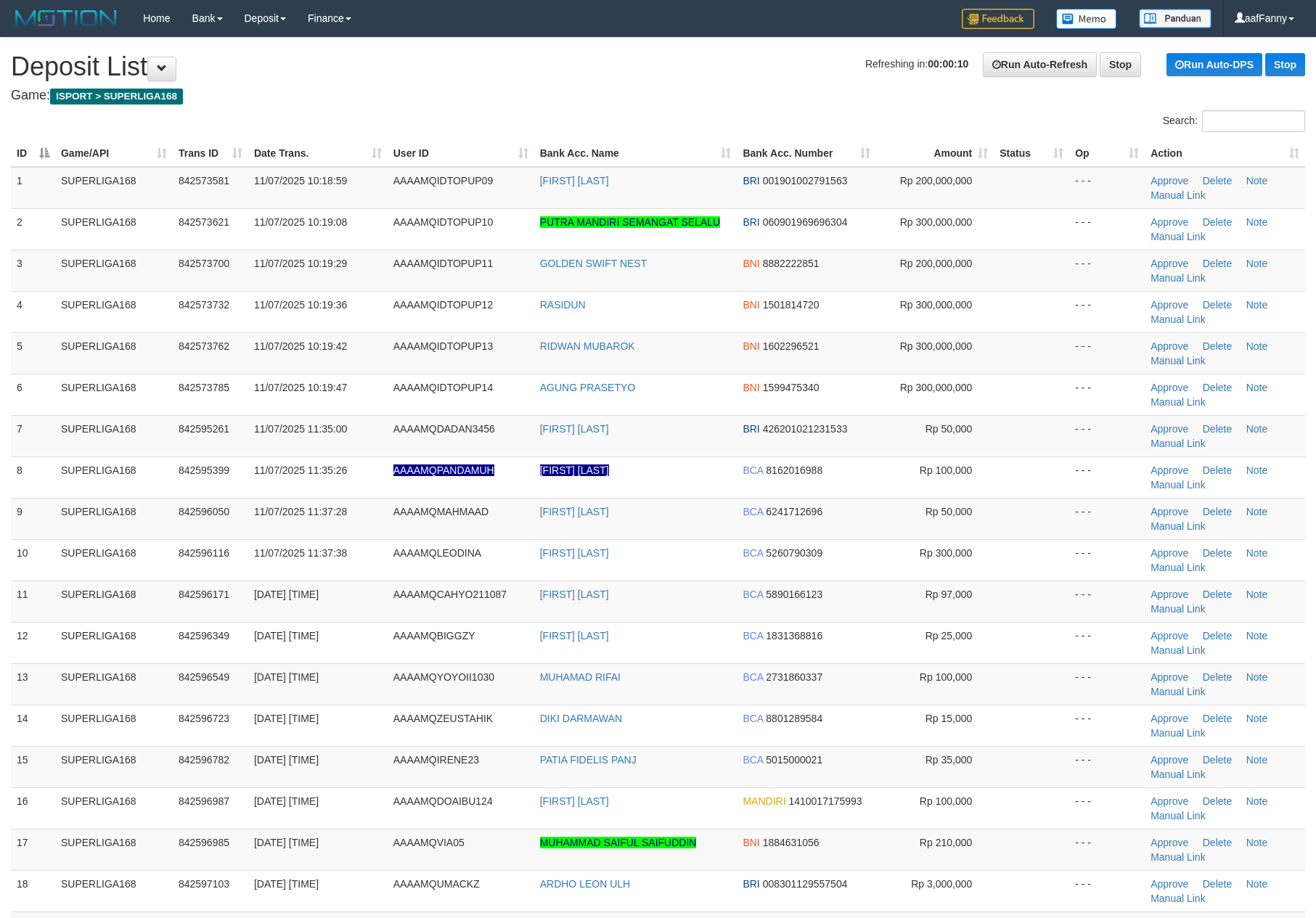 scroll, scrollTop: 0, scrollLeft: 0, axis: both 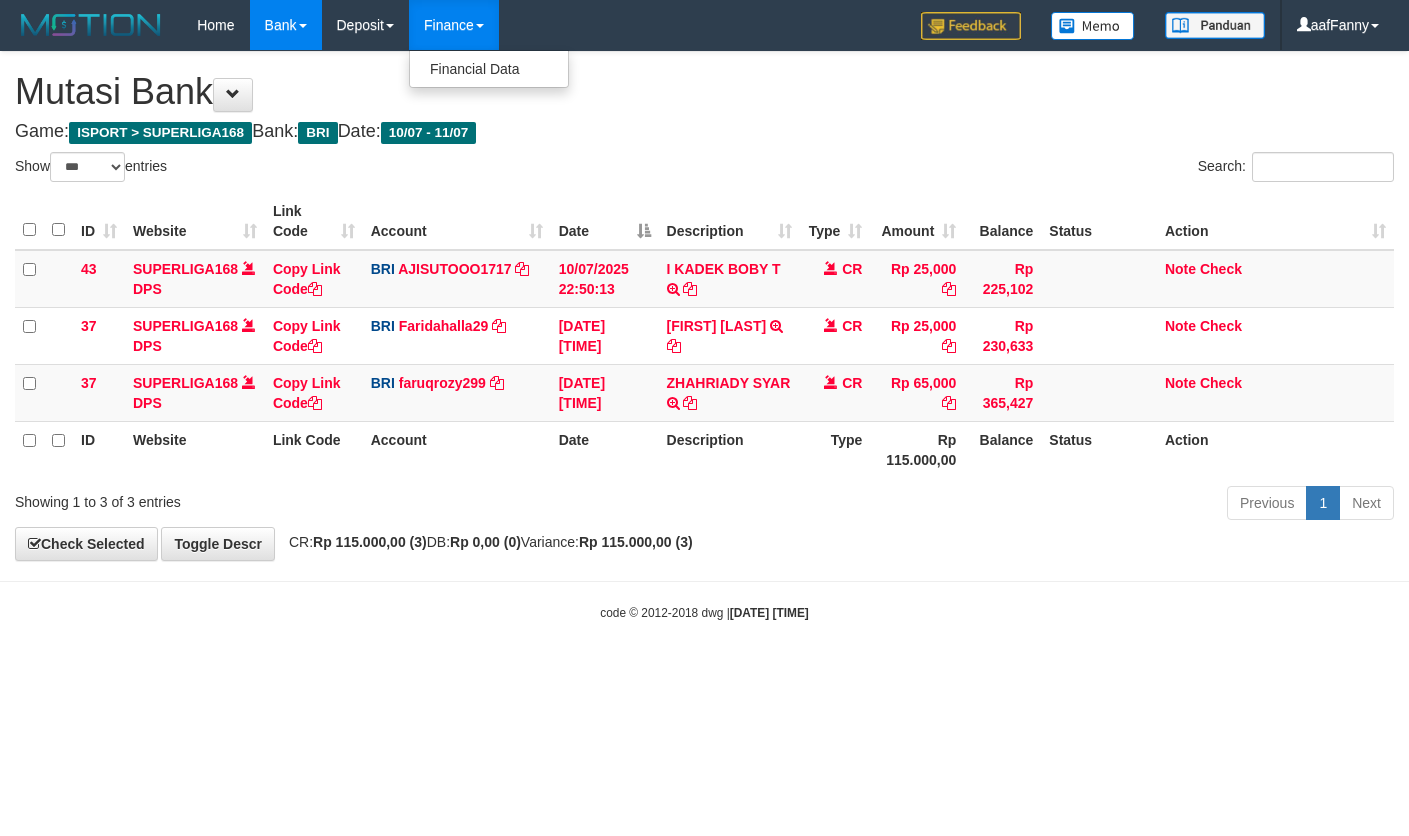select on "***" 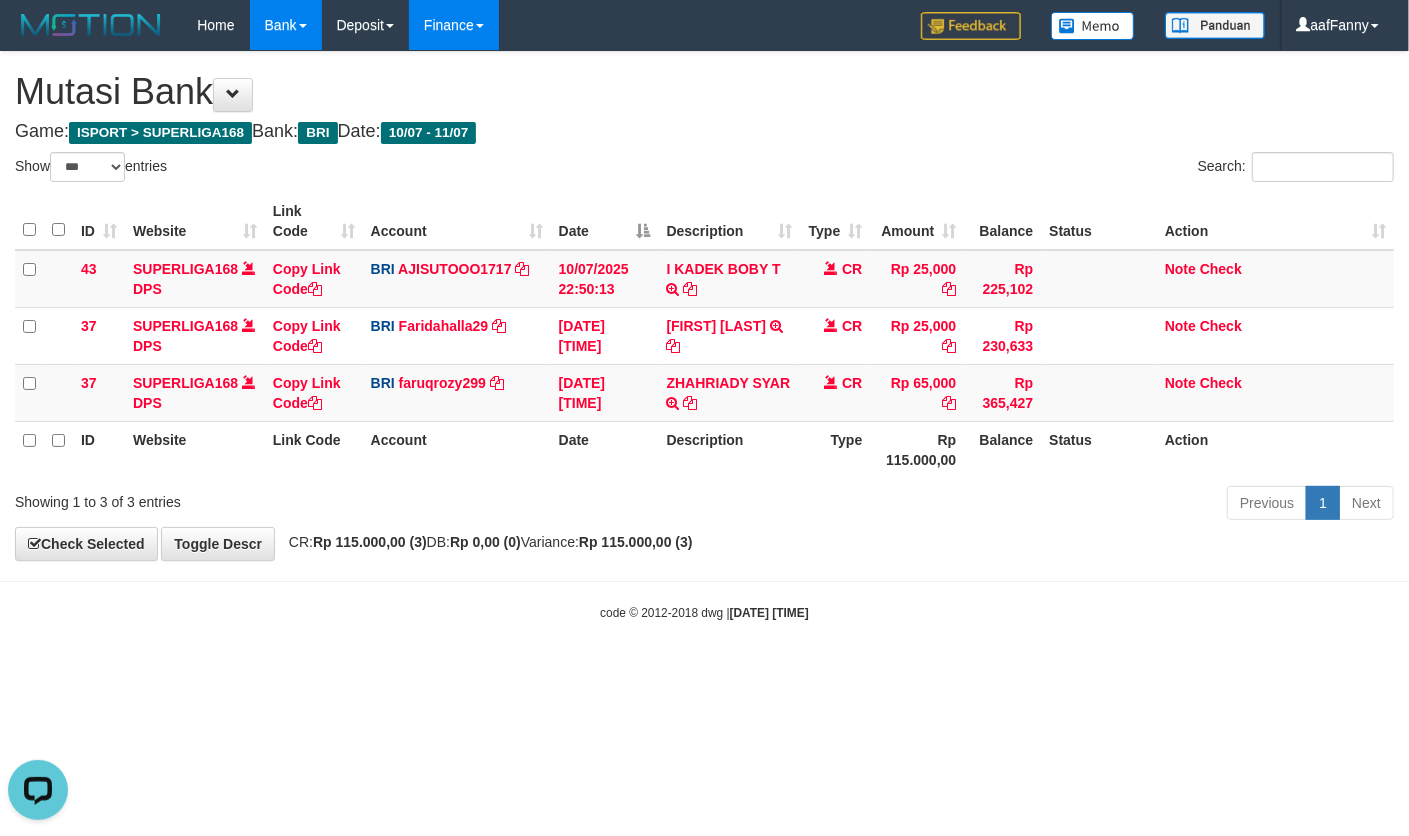 scroll, scrollTop: 0, scrollLeft: 0, axis: both 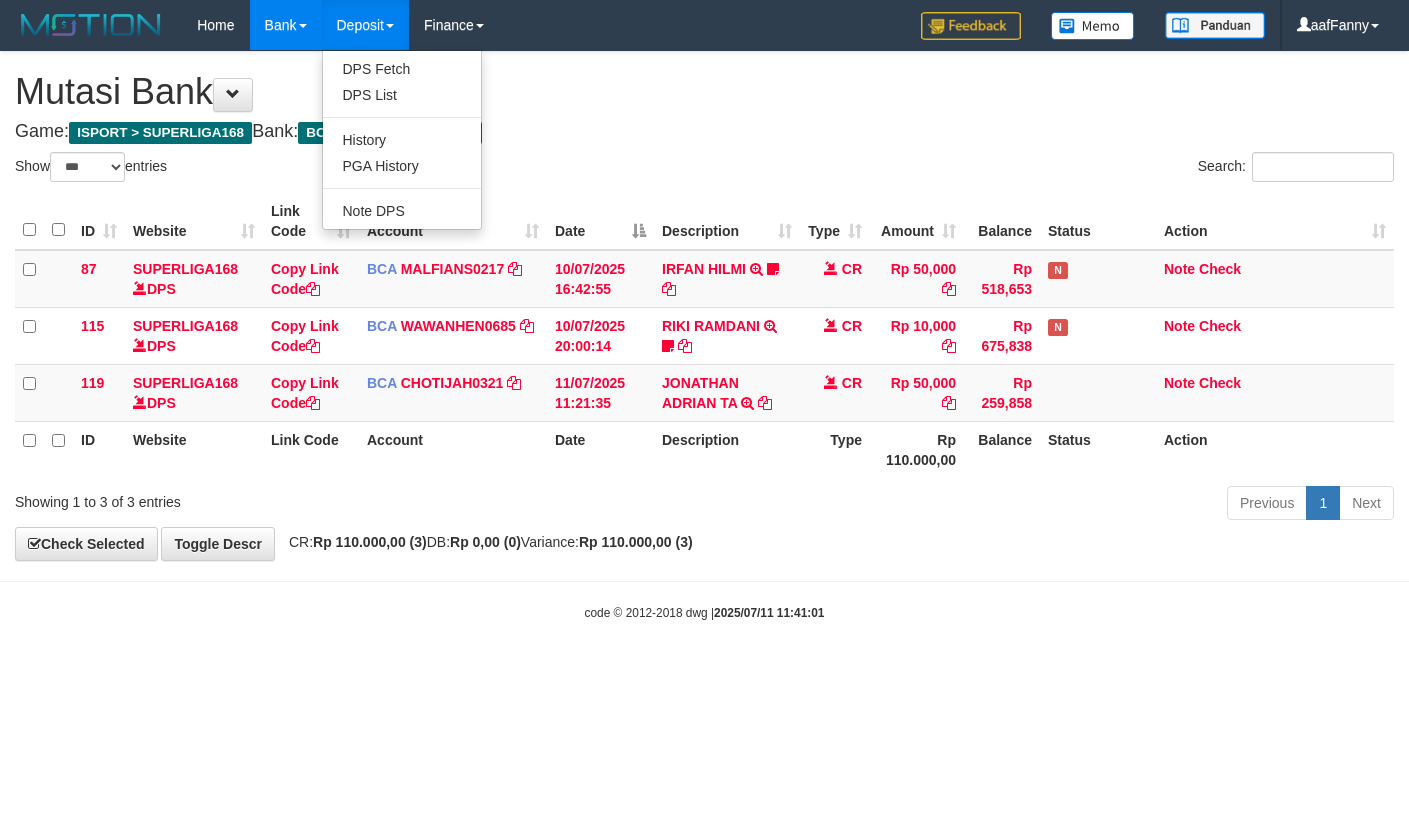 select on "***" 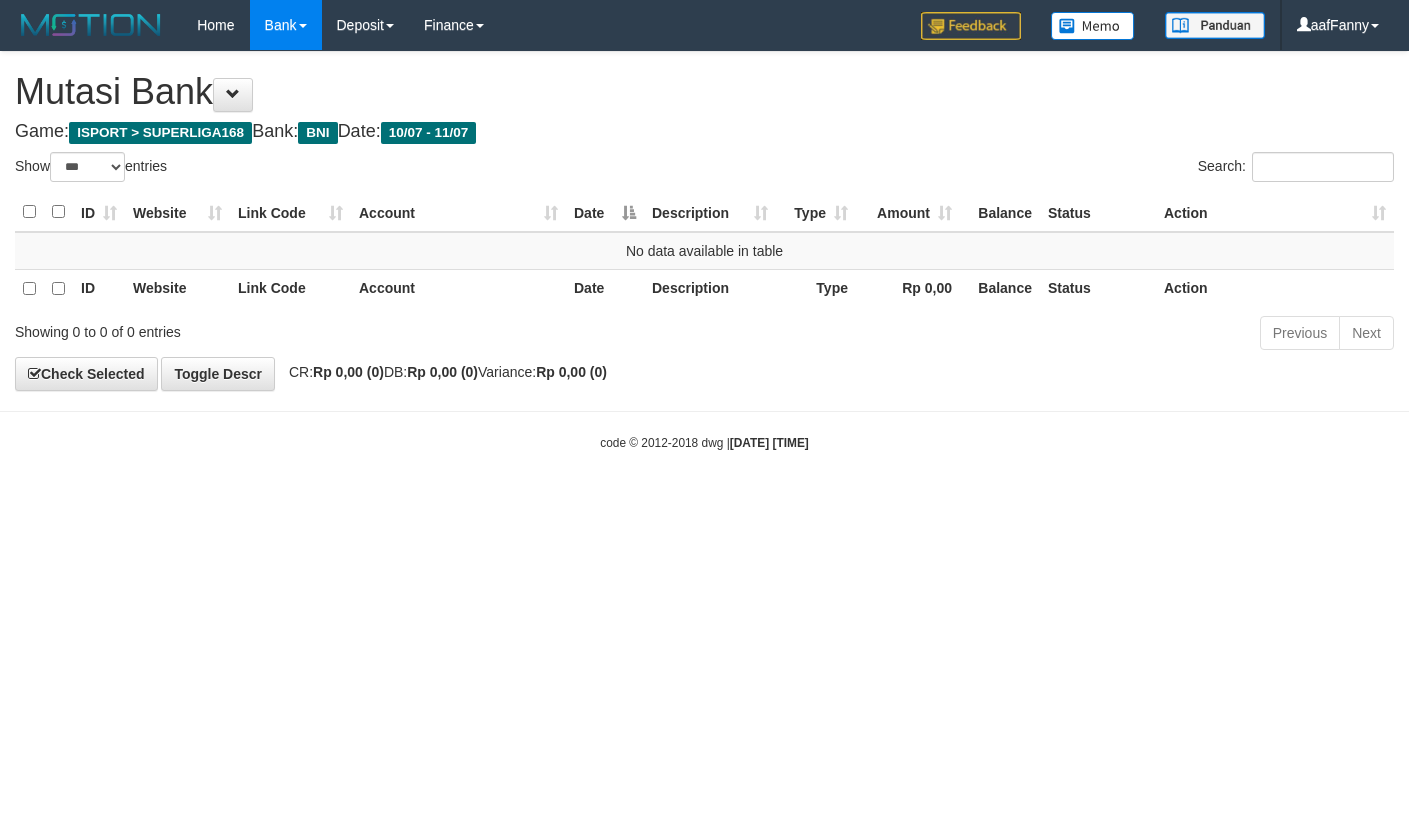 select on "***" 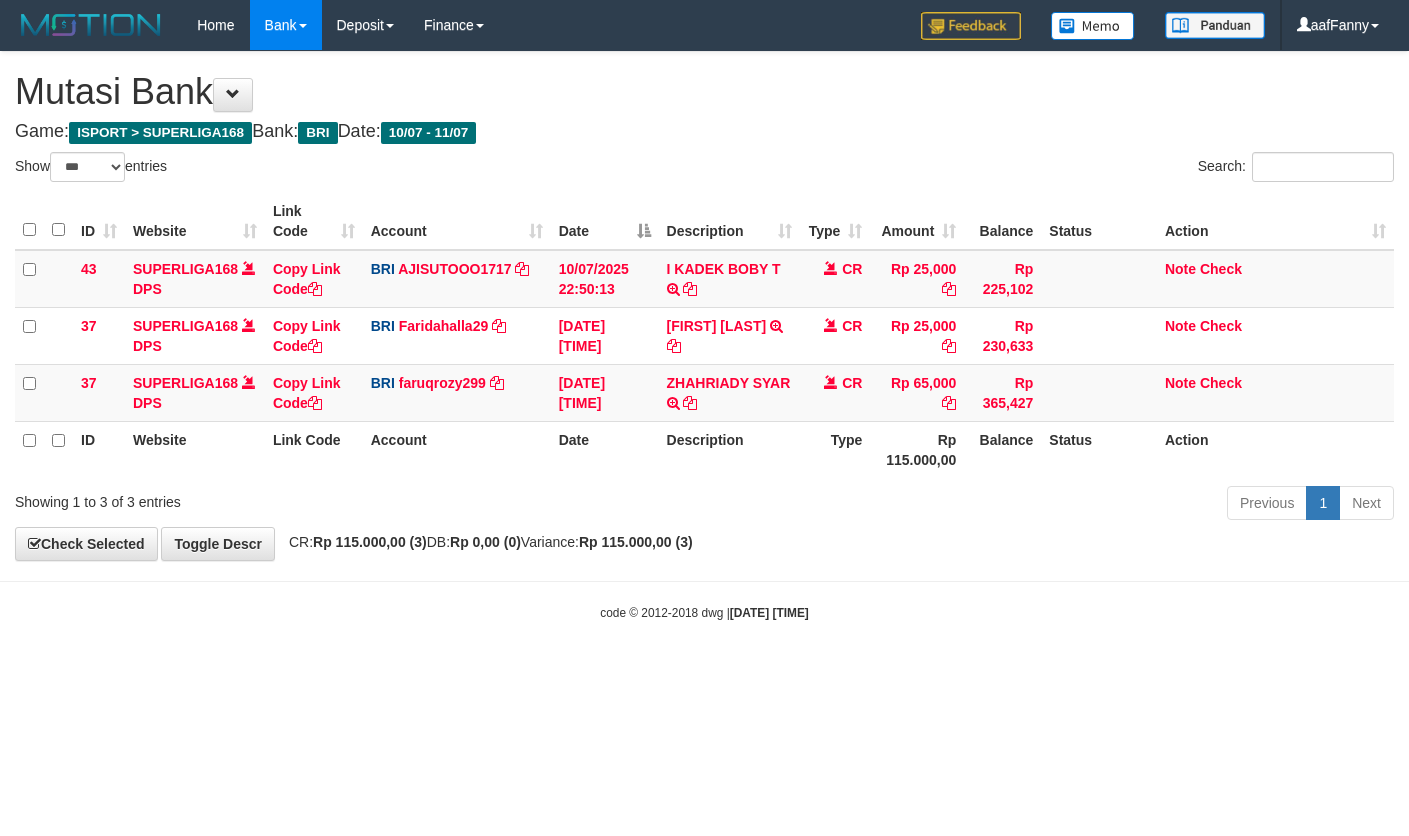 select on "***" 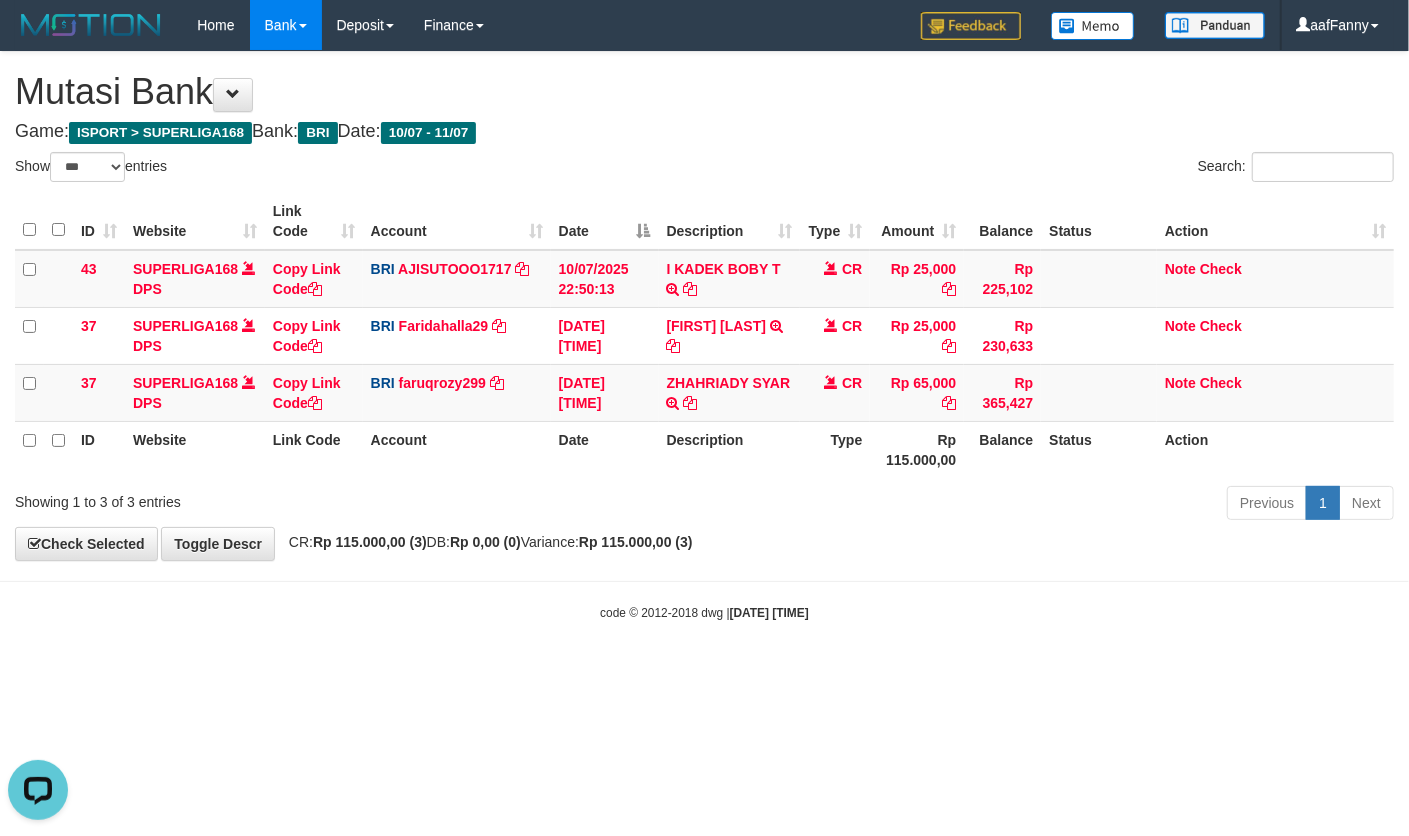 scroll, scrollTop: 0, scrollLeft: 0, axis: both 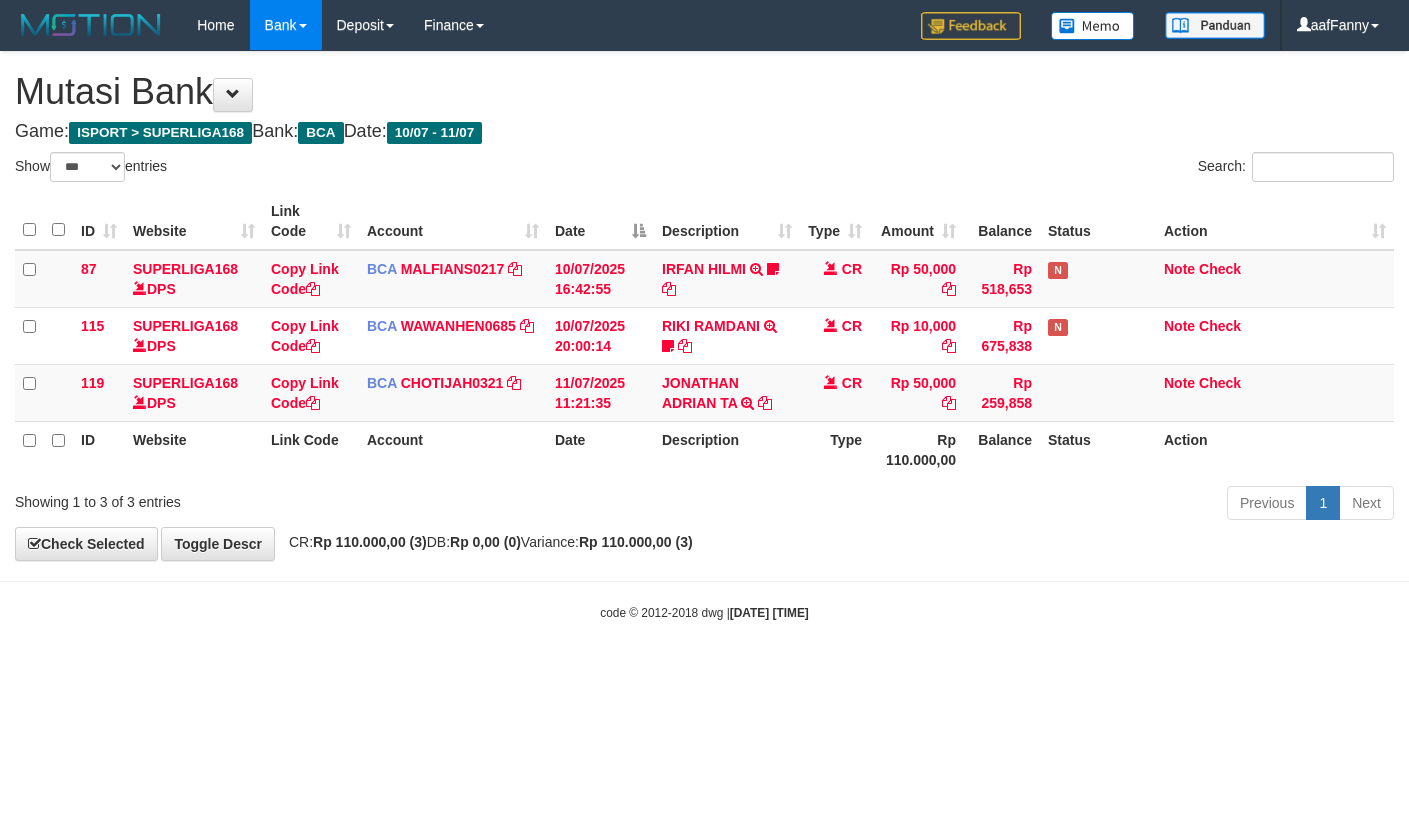 select on "***" 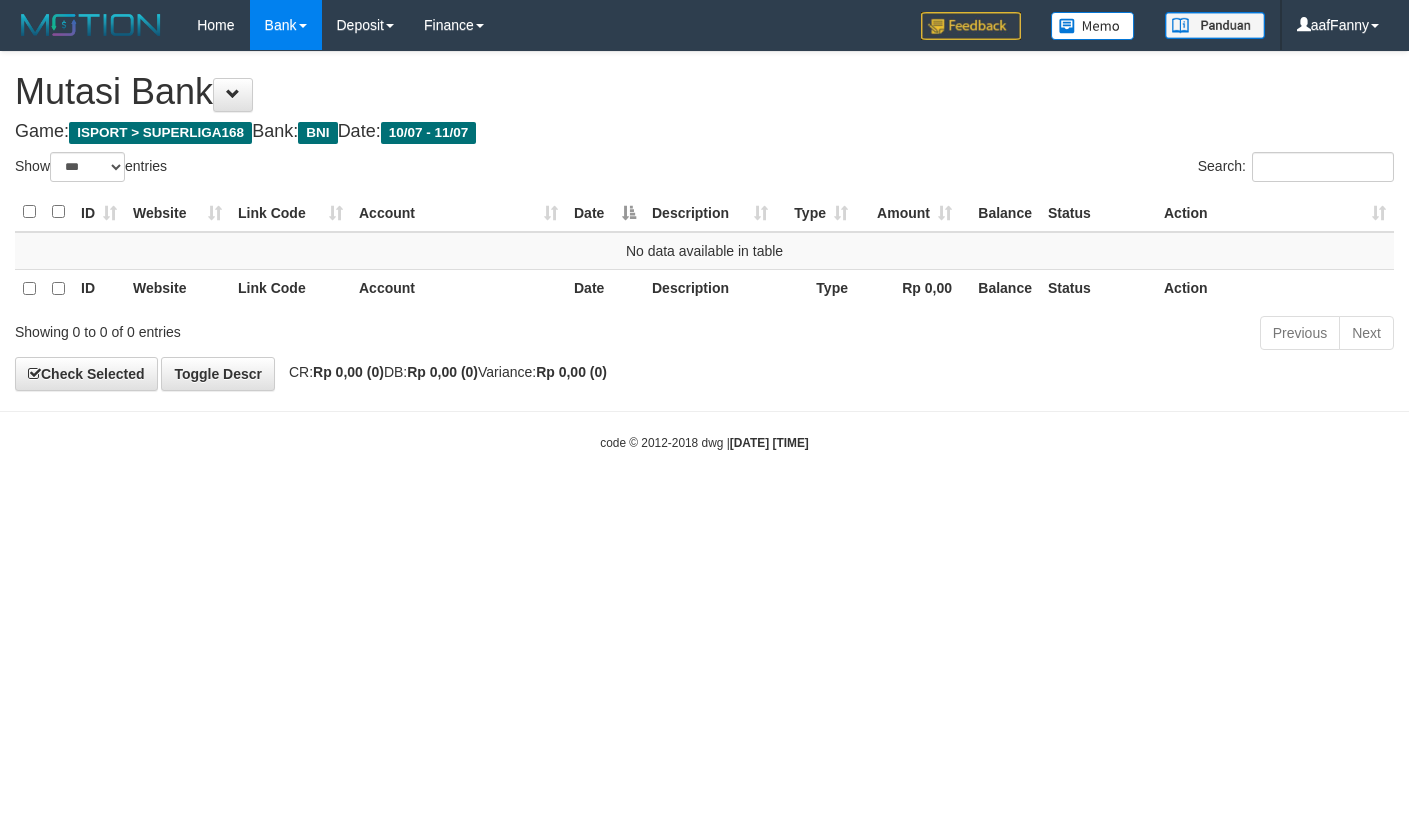 select on "***" 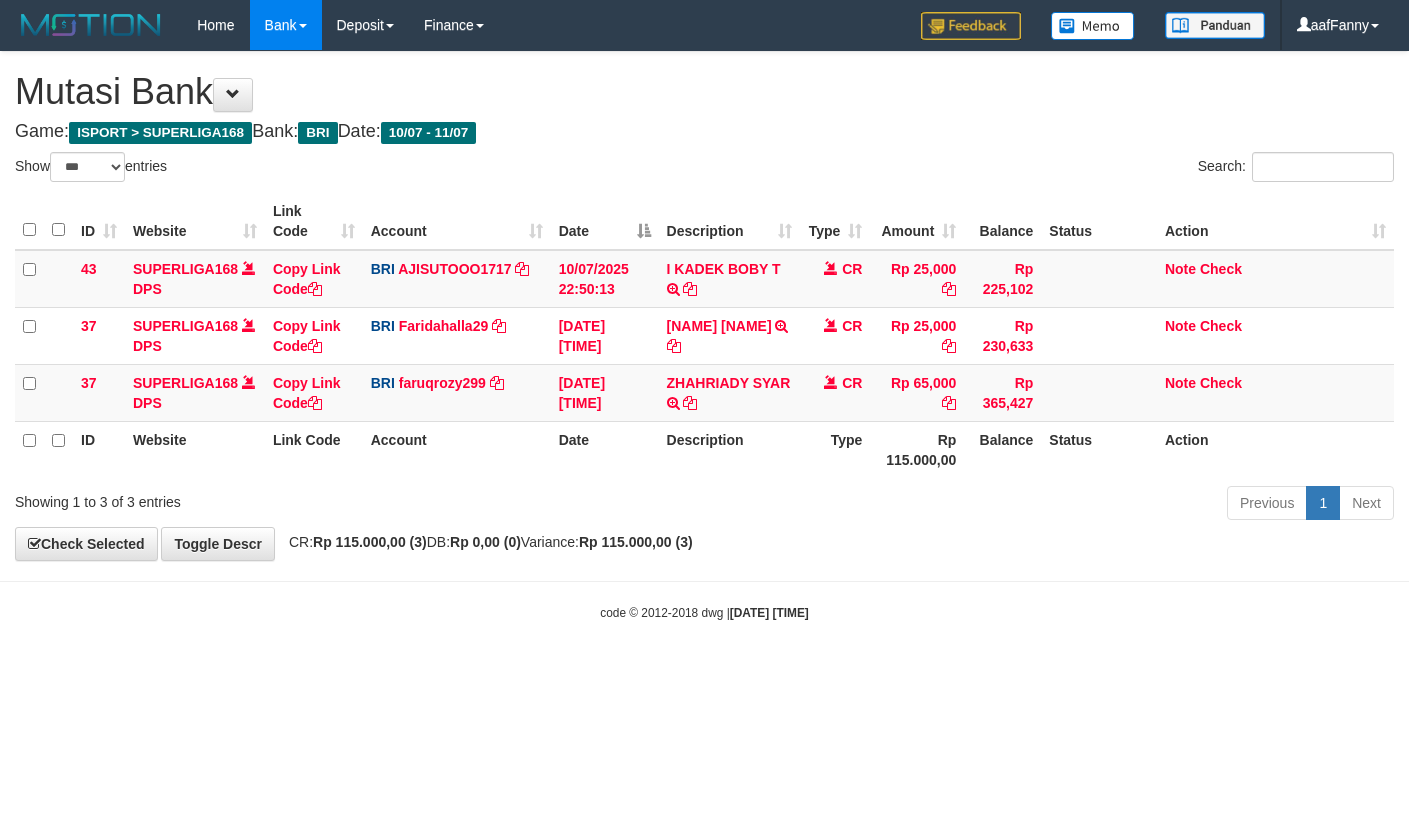 select on "***" 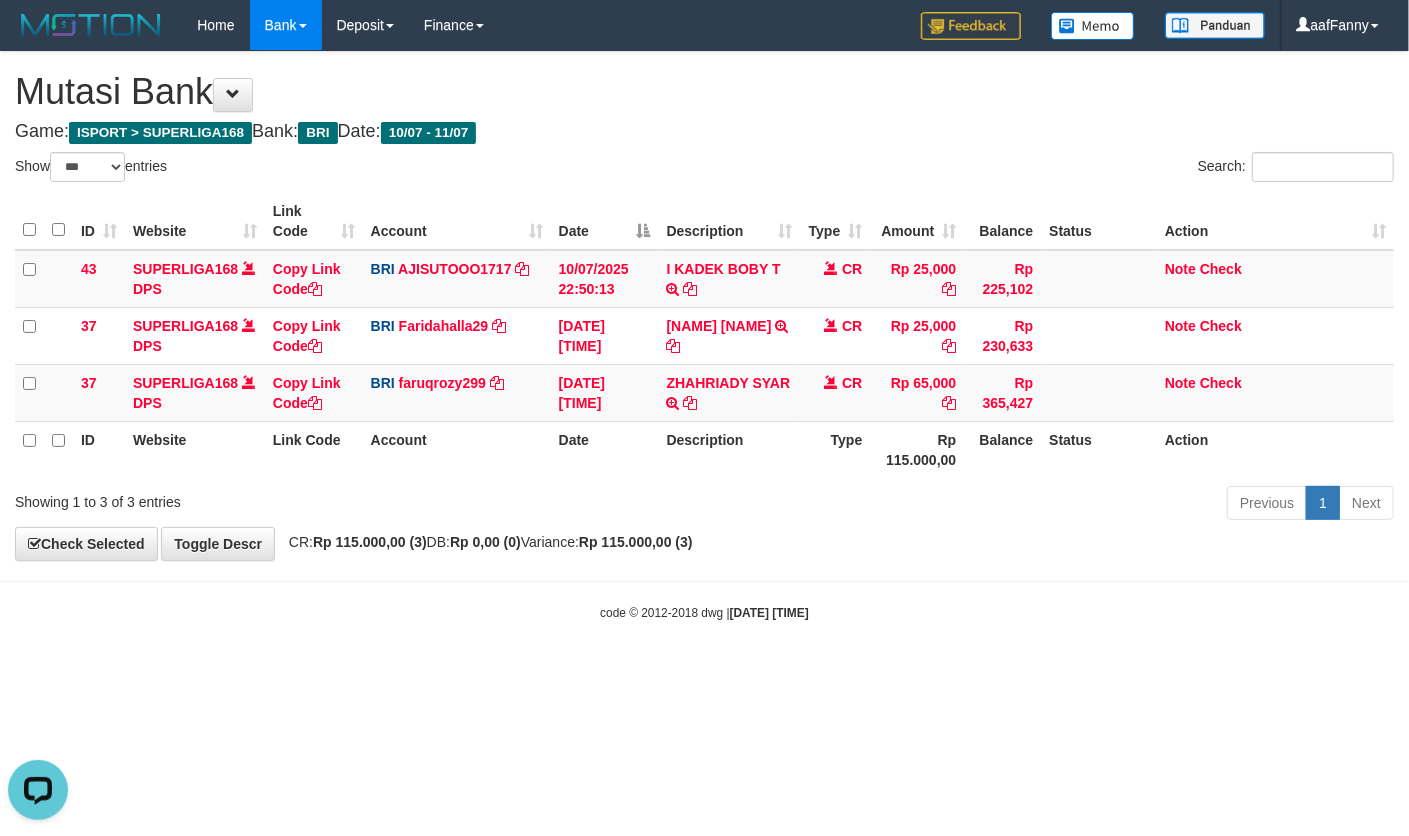 scroll, scrollTop: 0, scrollLeft: 0, axis: both 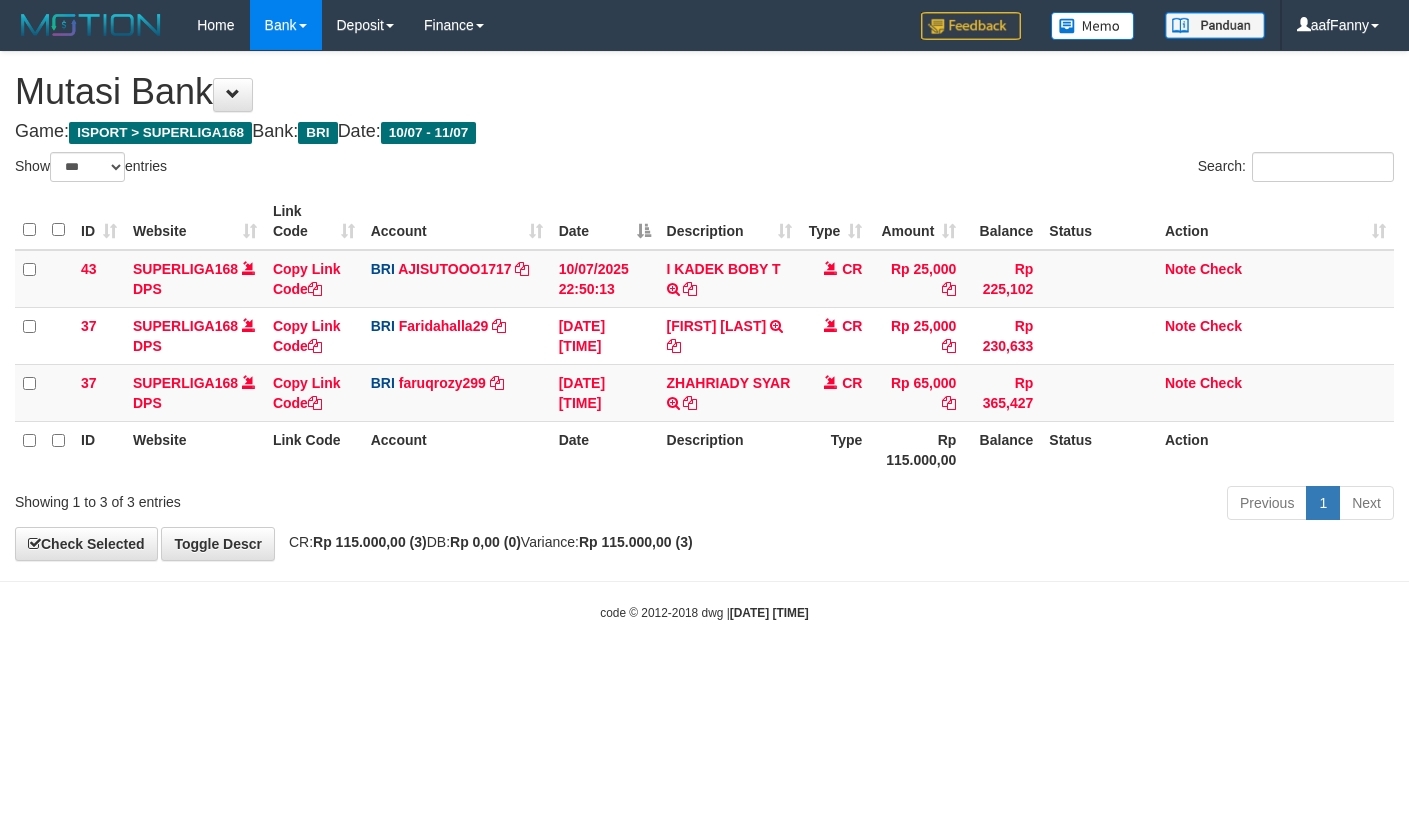 select on "***" 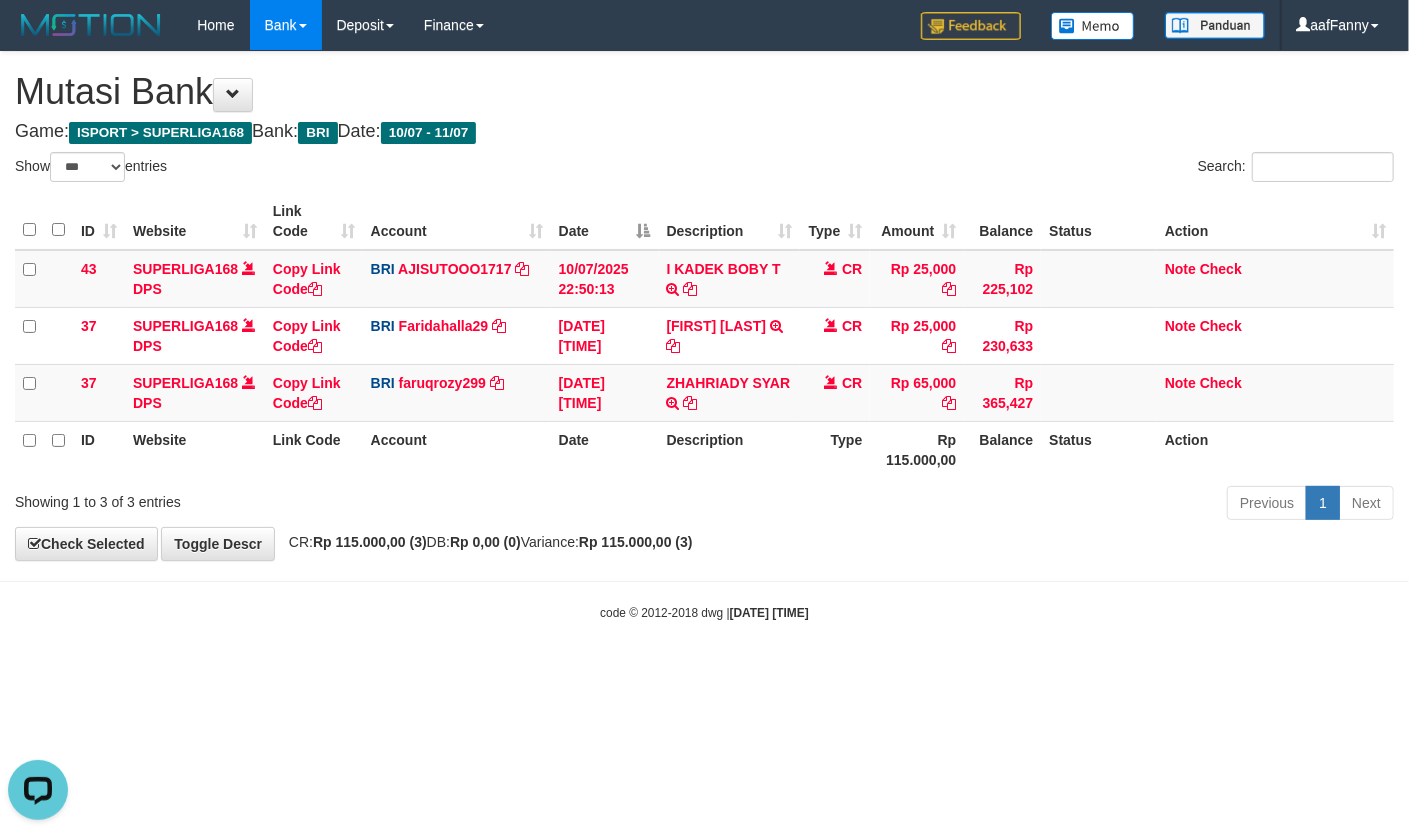scroll, scrollTop: 0, scrollLeft: 0, axis: both 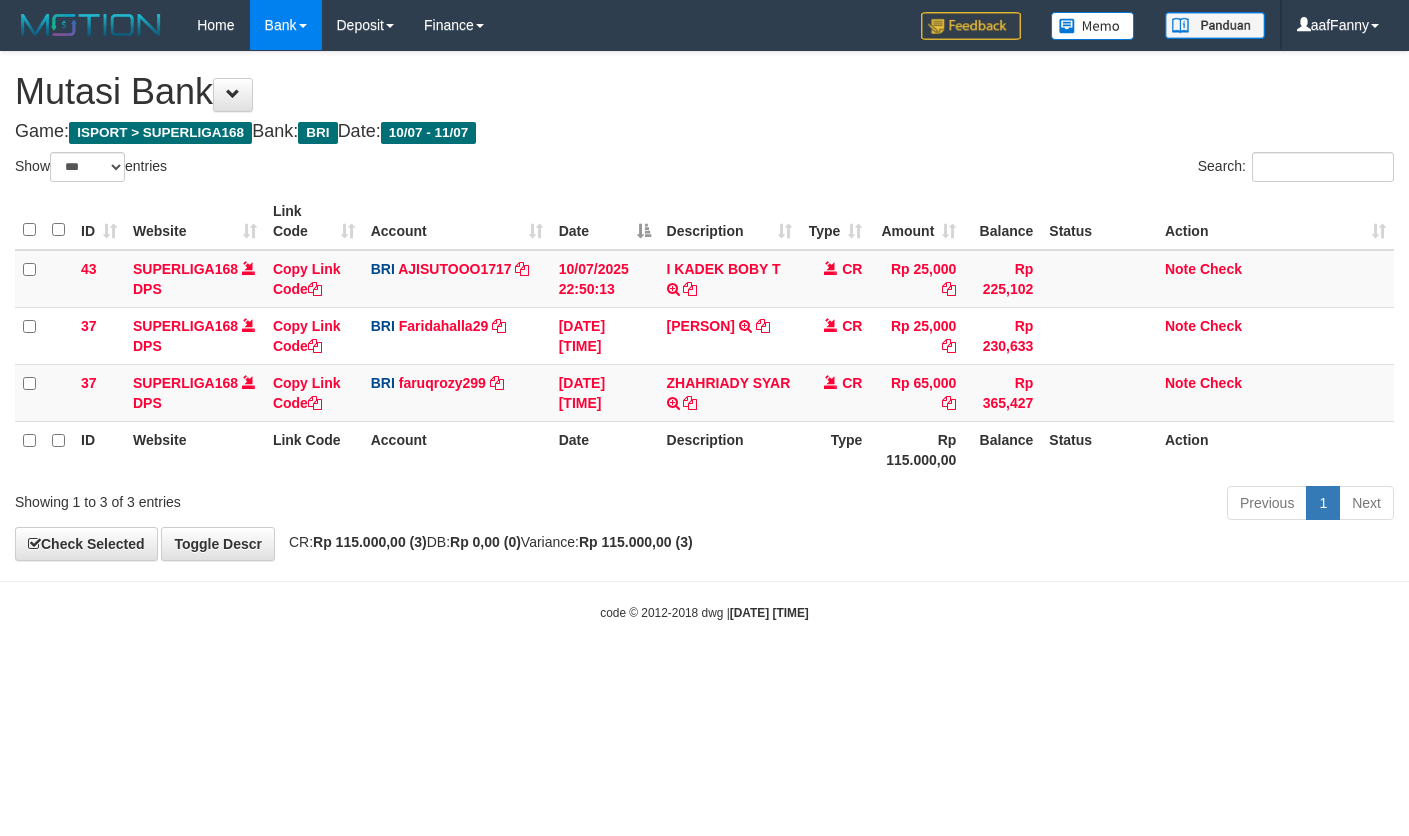 select on "***" 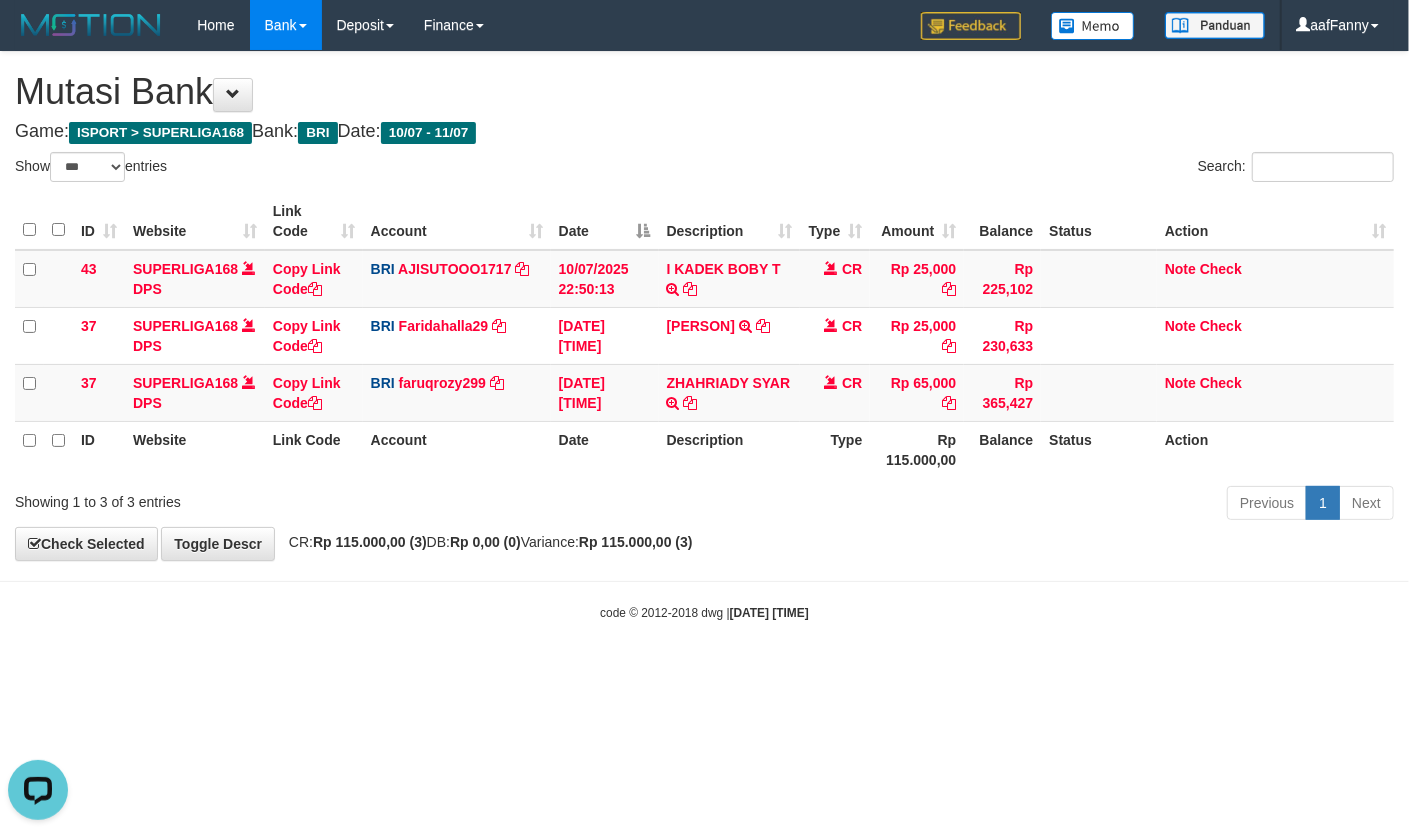 scroll, scrollTop: 0, scrollLeft: 0, axis: both 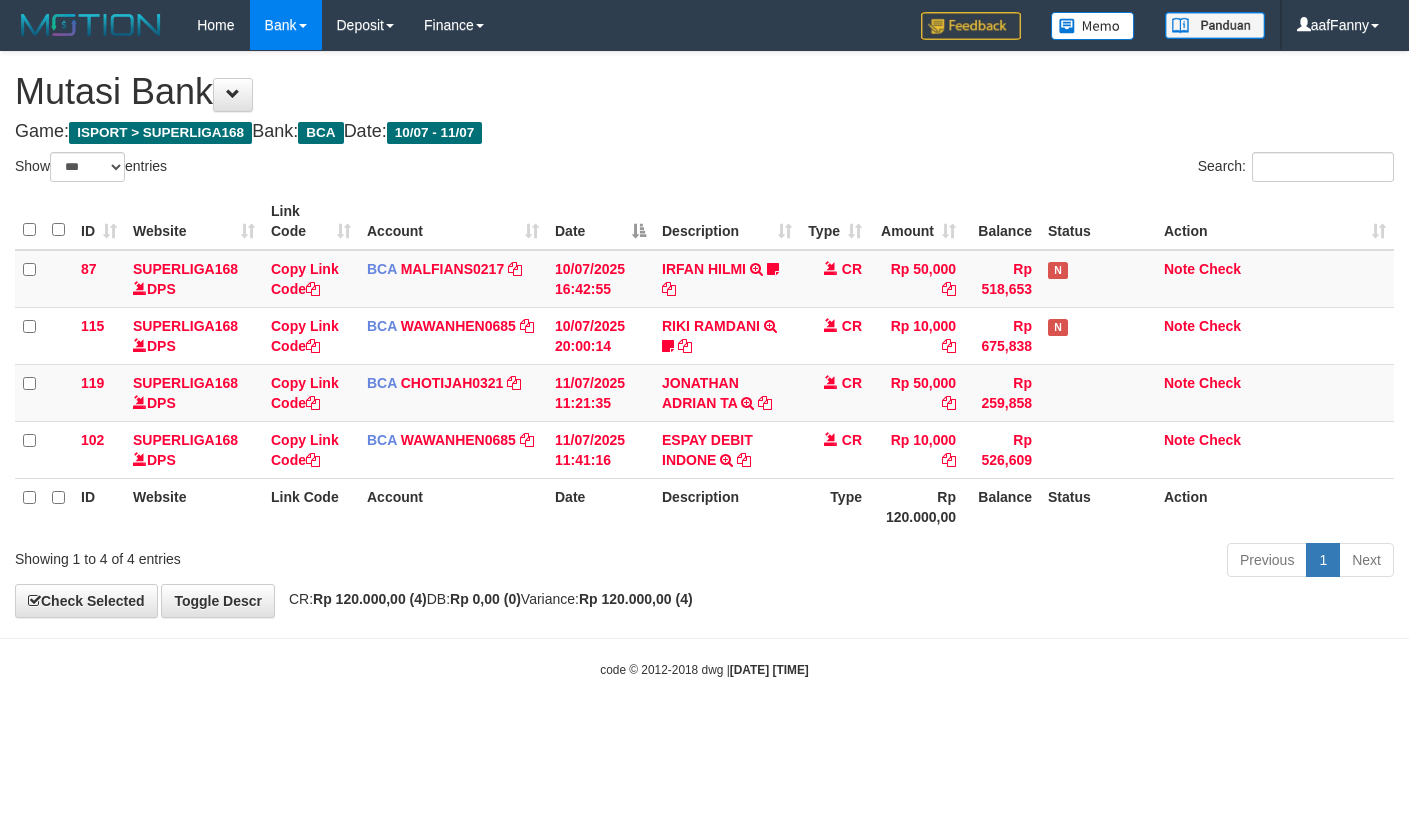 select on "***" 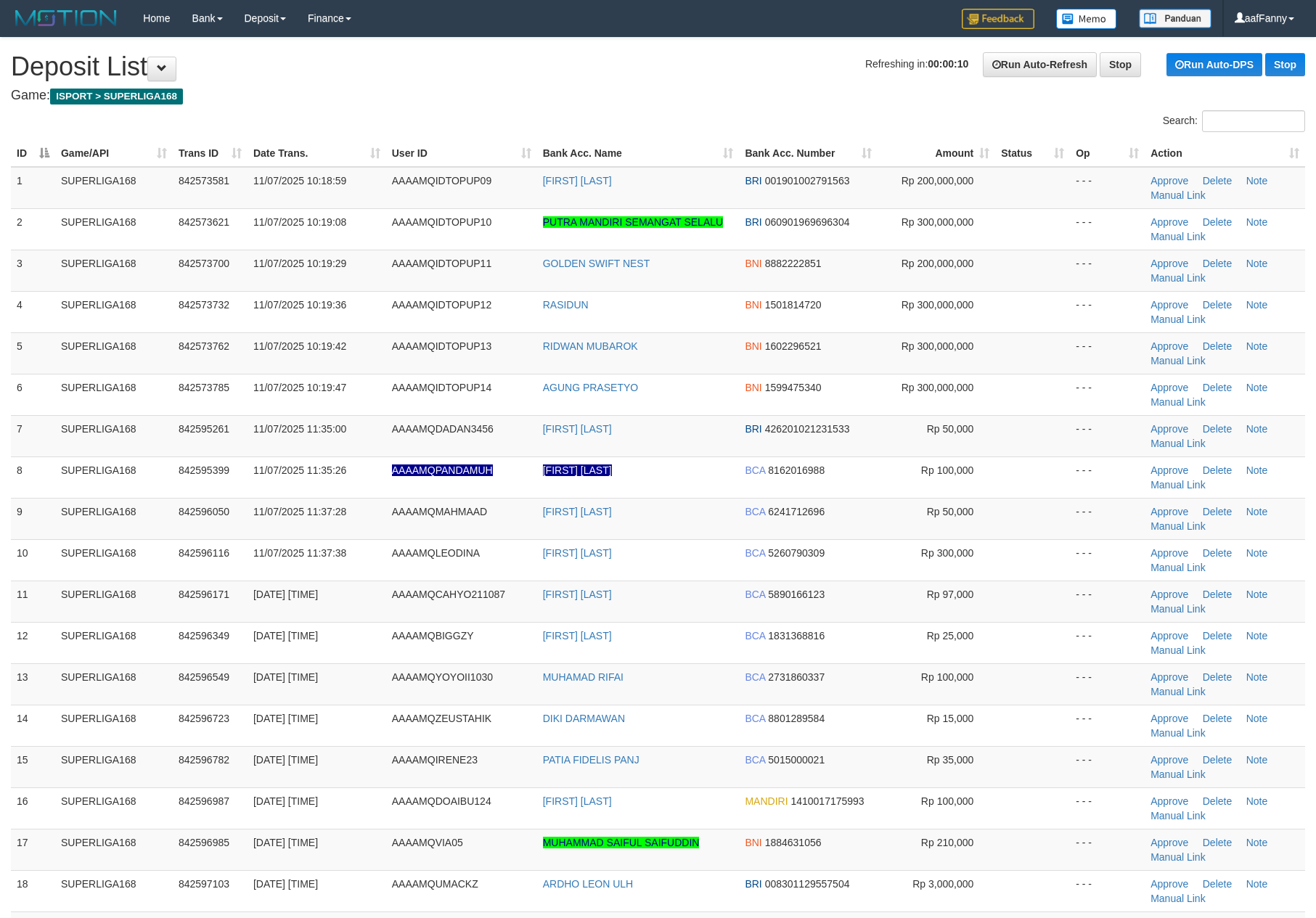 scroll, scrollTop: 0, scrollLeft: 0, axis: both 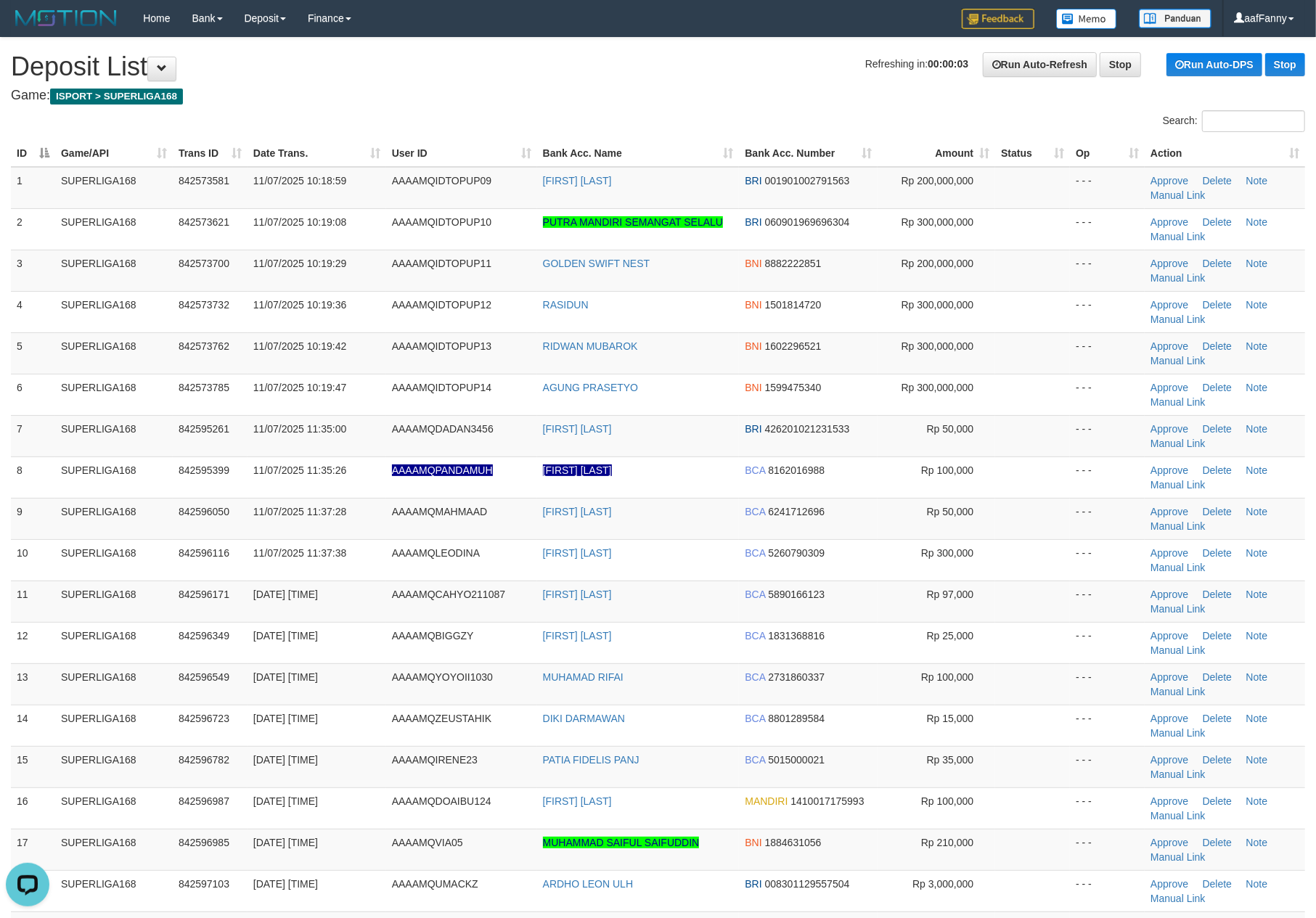 click on "Refreshing in:  00:00:03
Run Auto-Refresh
Stop
Run Auto-DPS
Stop
Deposit List" at bounding box center (658, 67) 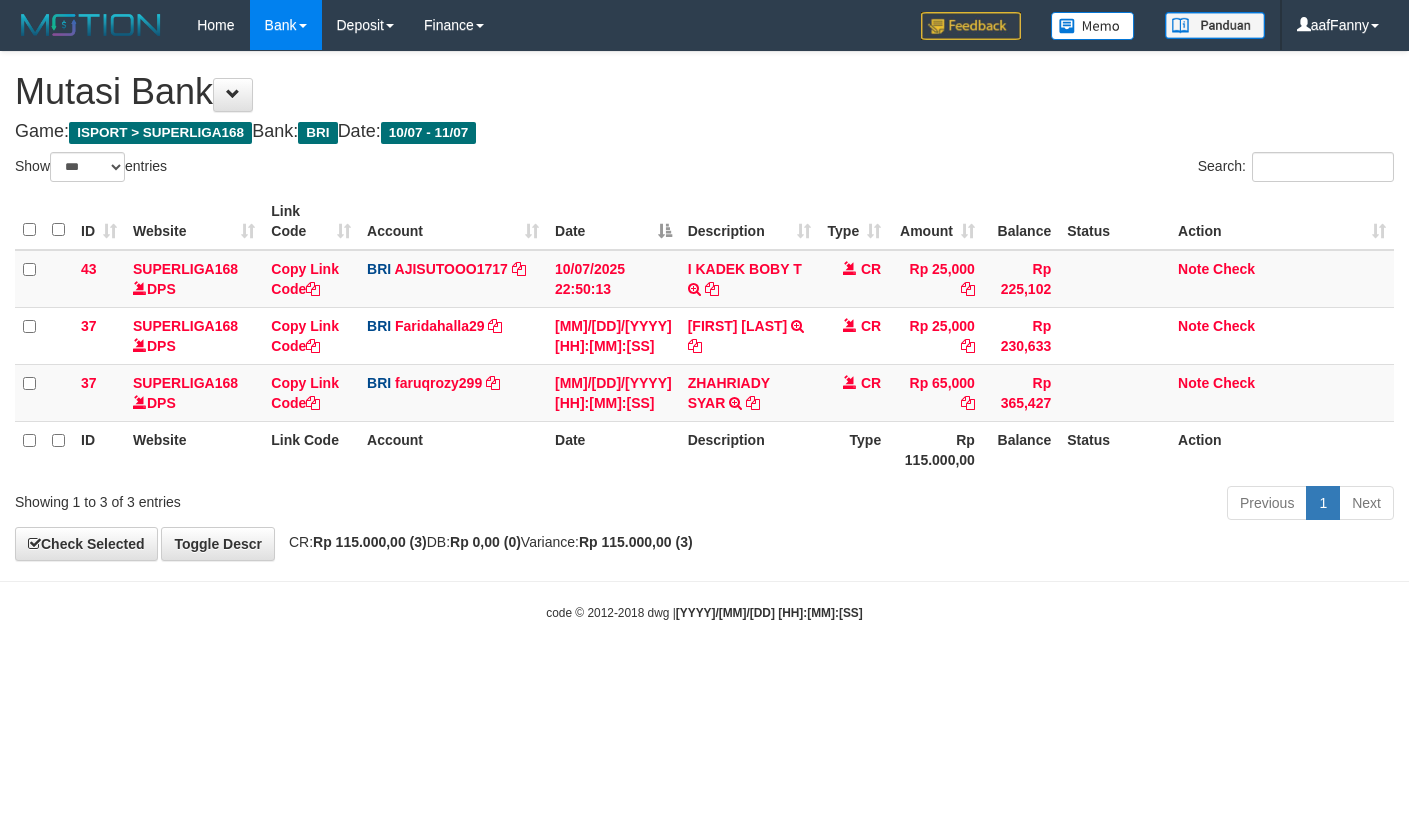 select on "***" 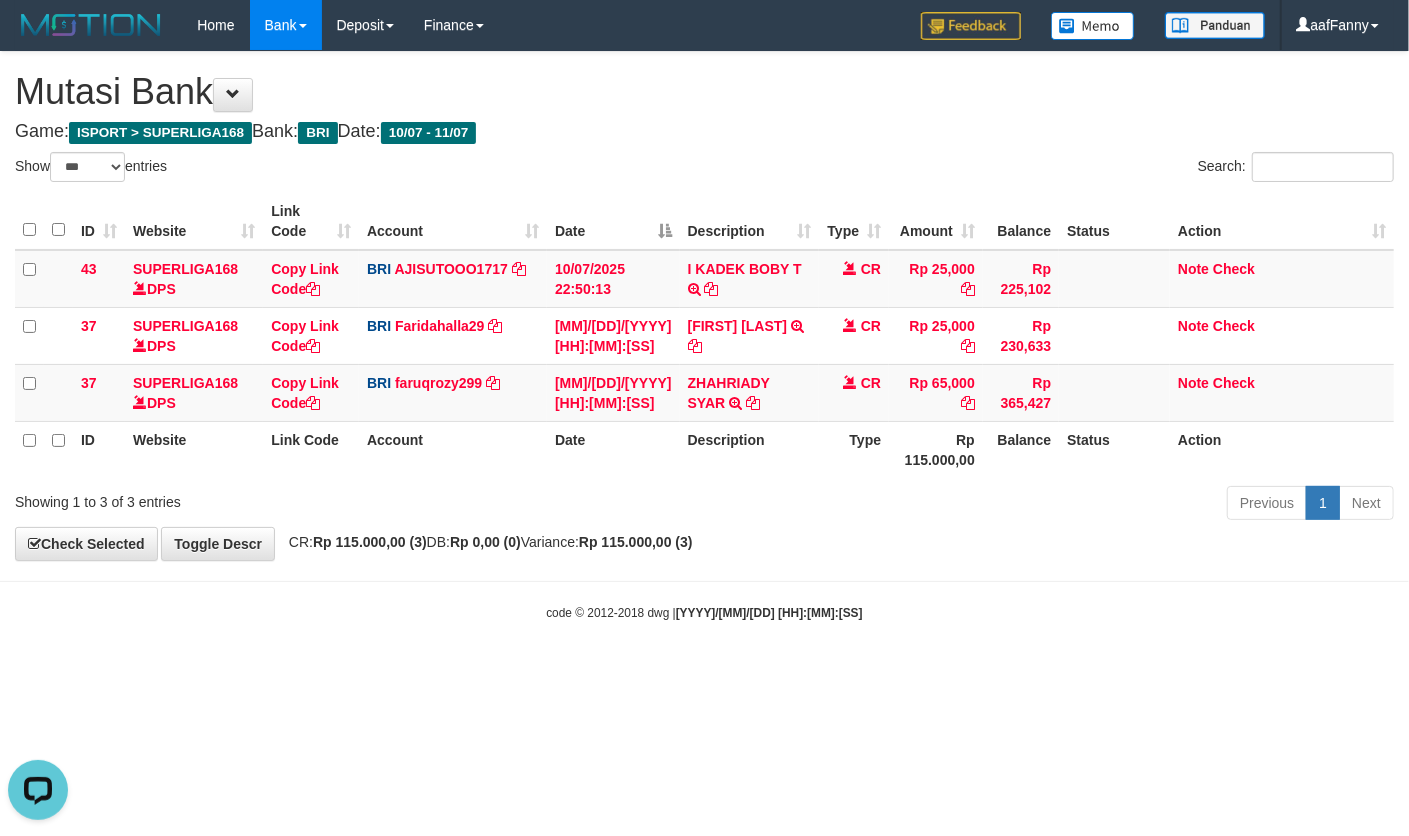 scroll, scrollTop: 0, scrollLeft: 0, axis: both 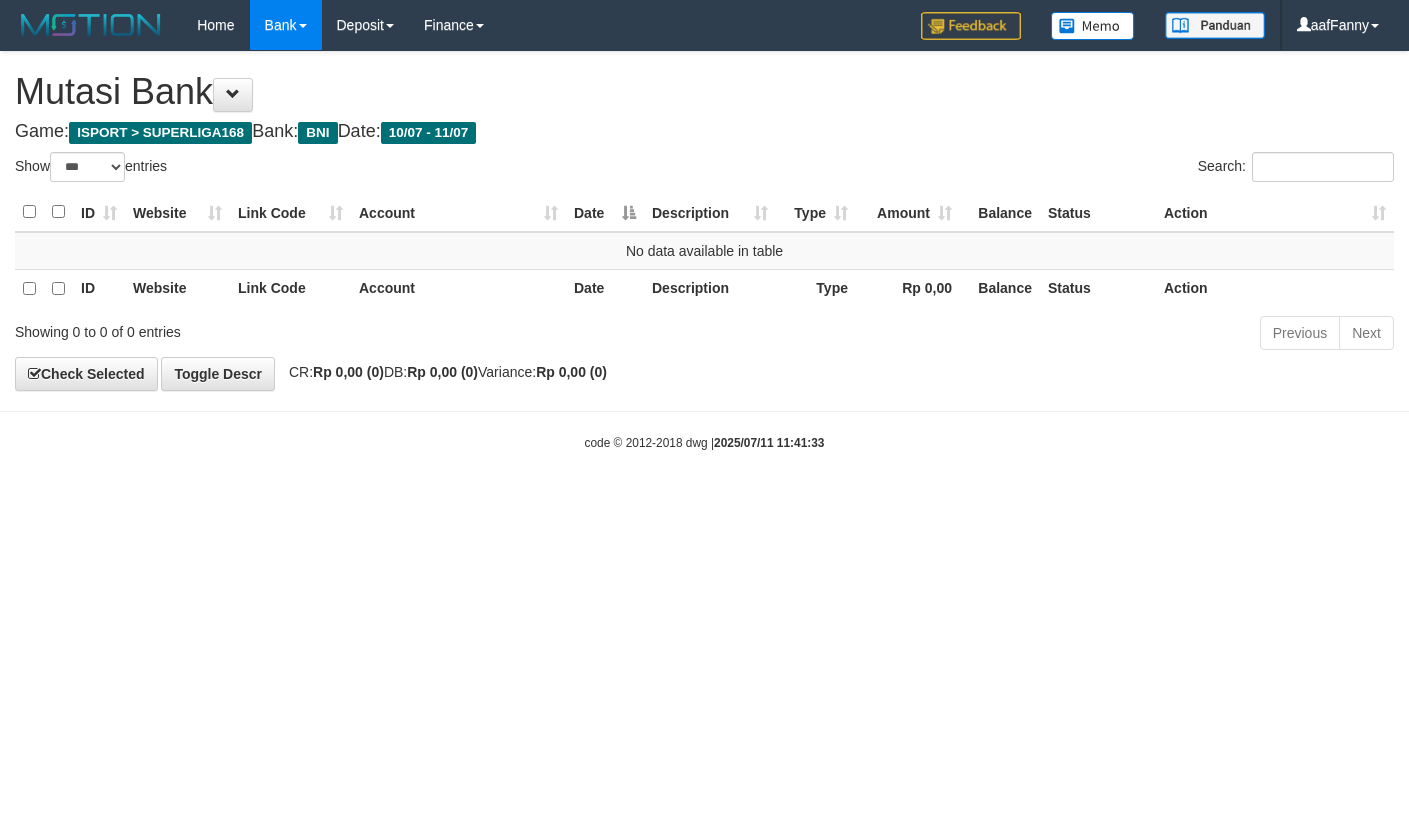 select on "***" 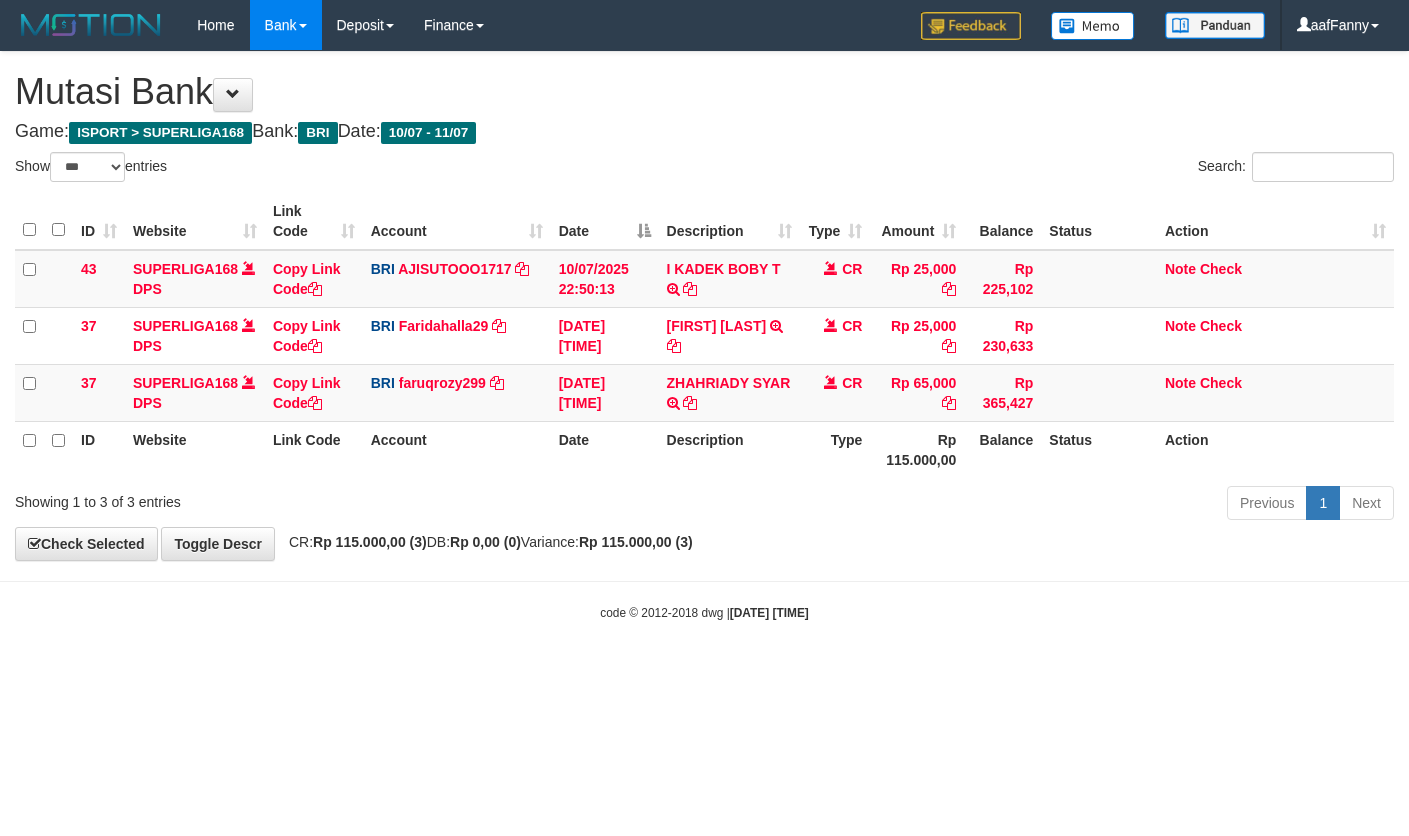 select on "***" 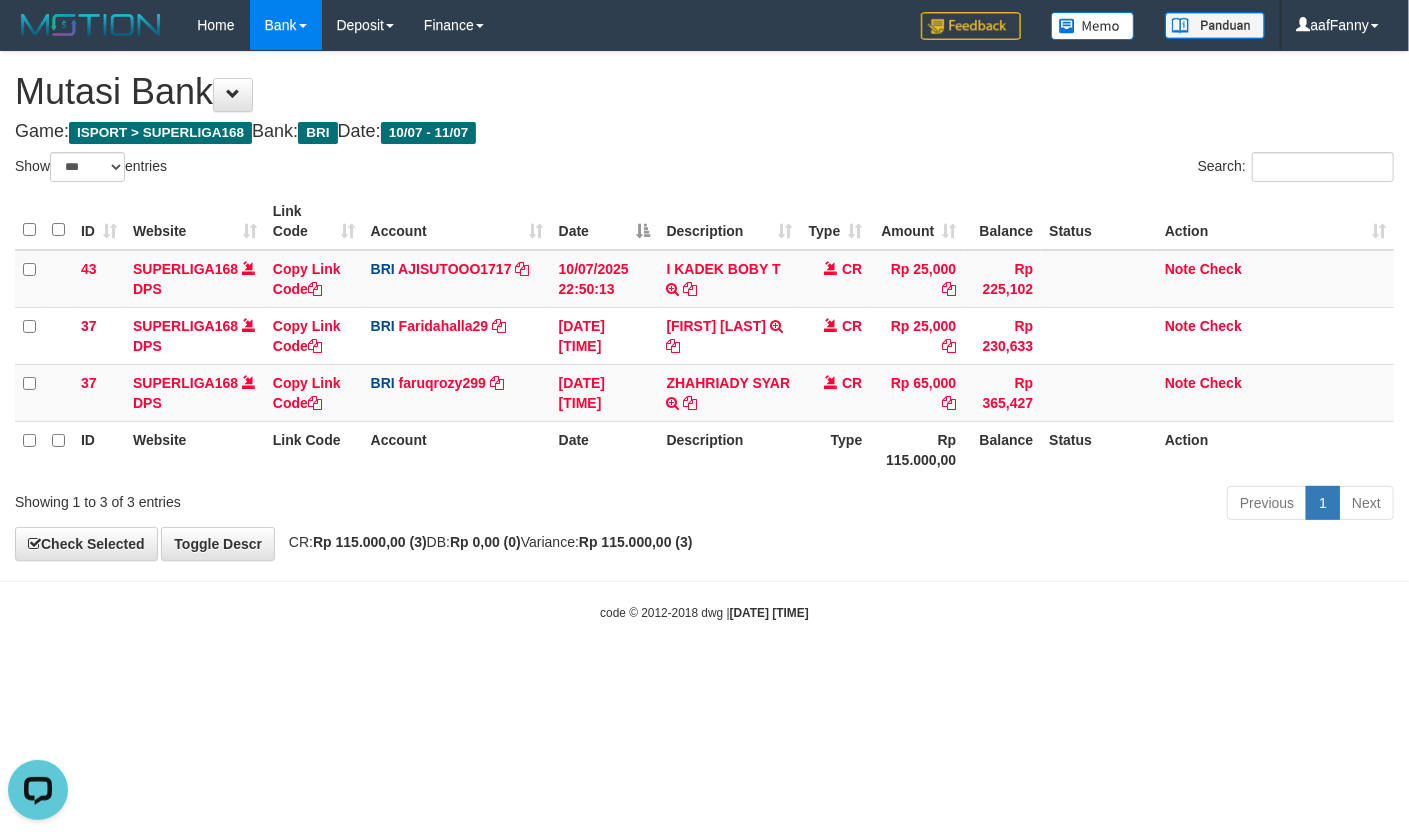 scroll, scrollTop: 0, scrollLeft: 0, axis: both 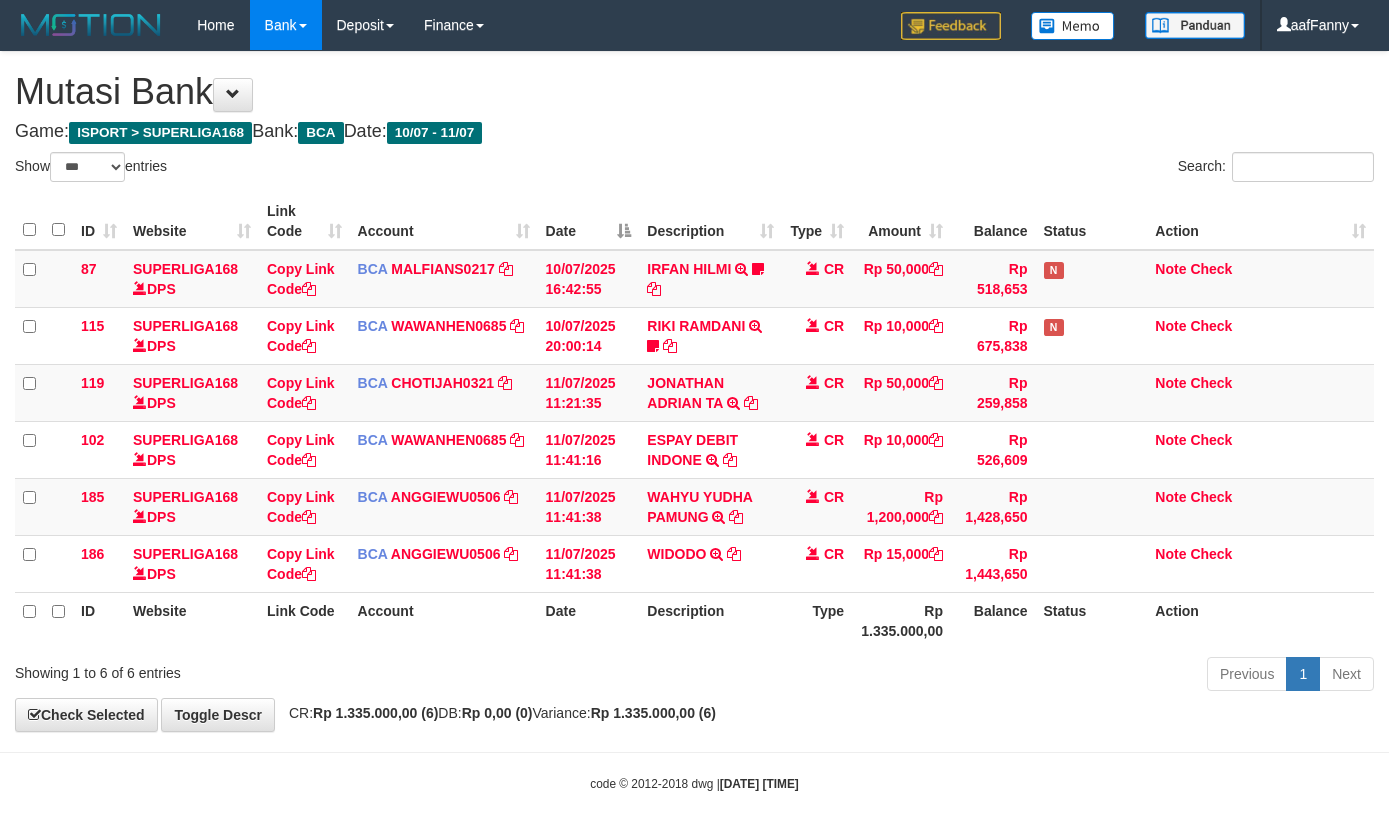 select on "***" 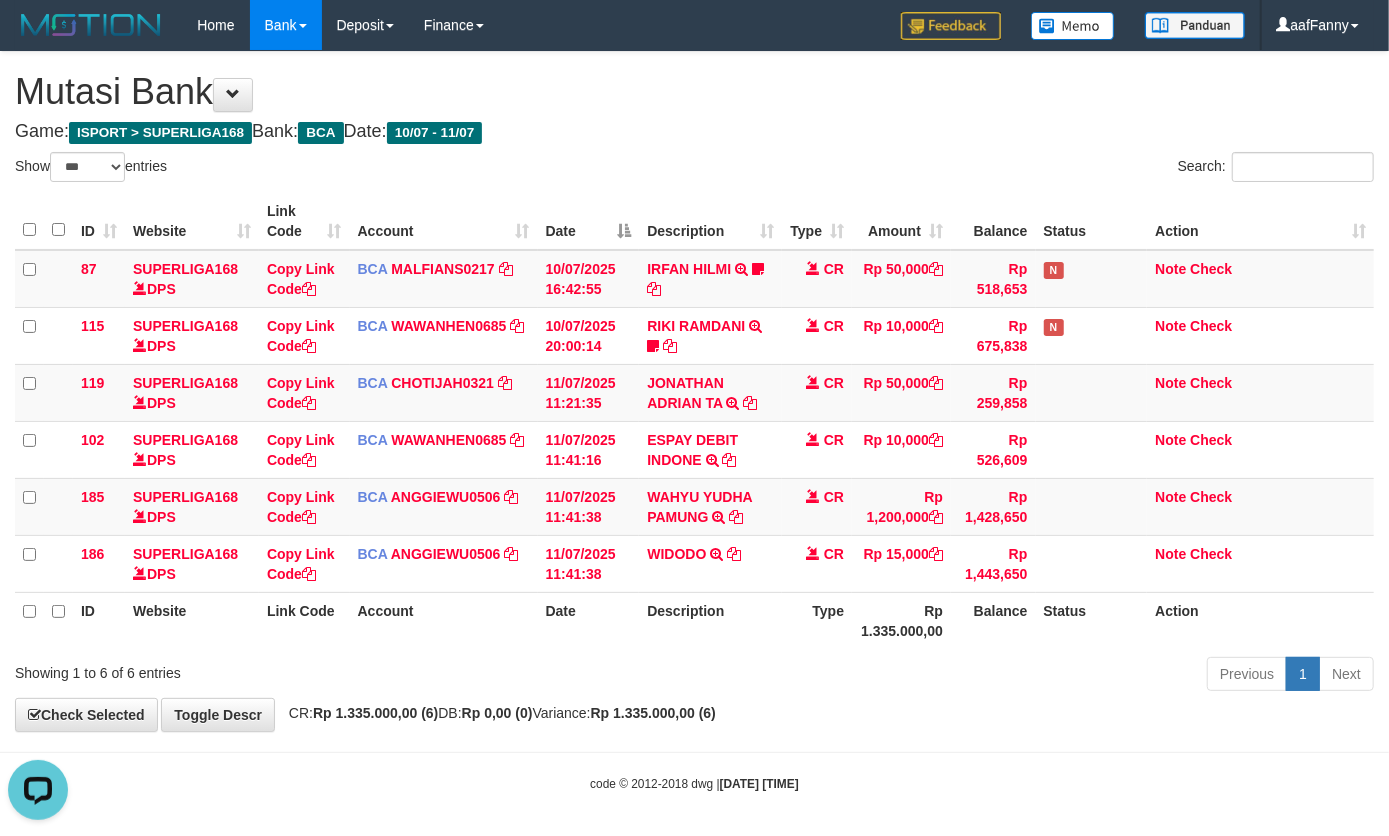 scroll, scrollTop: 0, scrollLeft: 0, axis: both 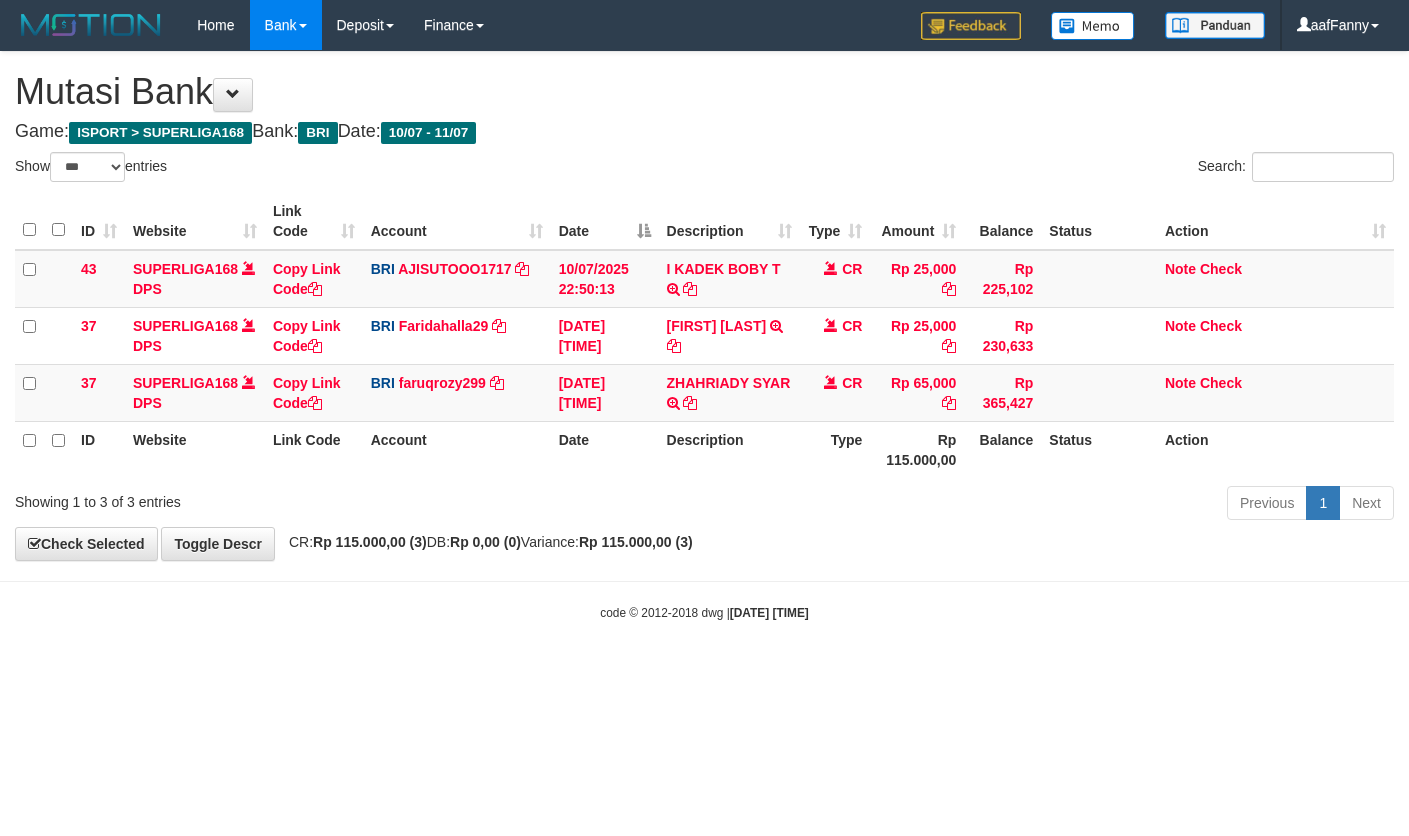 select on "***" 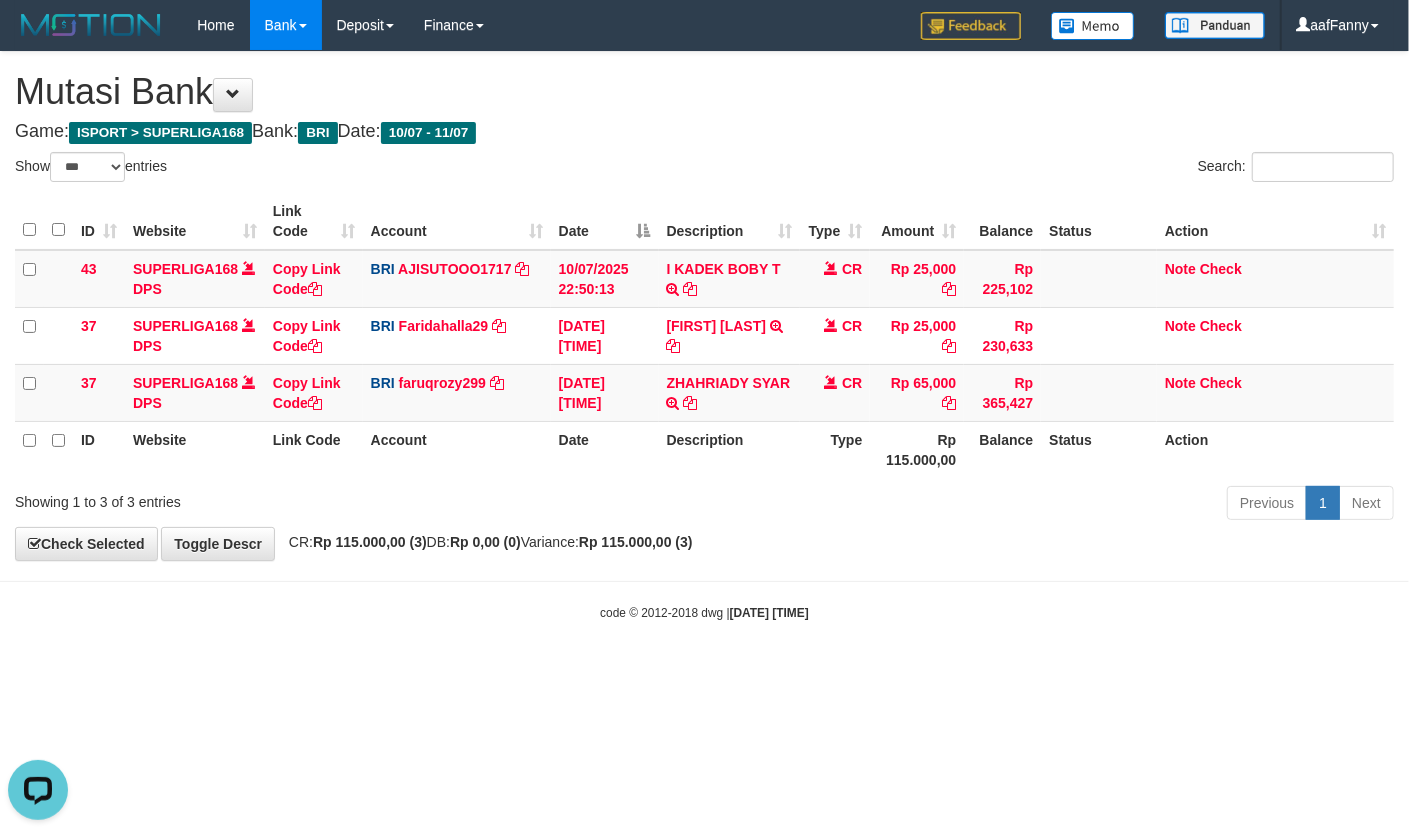scroll, scrollTop: 0, scrollLeft: 0, axis: both 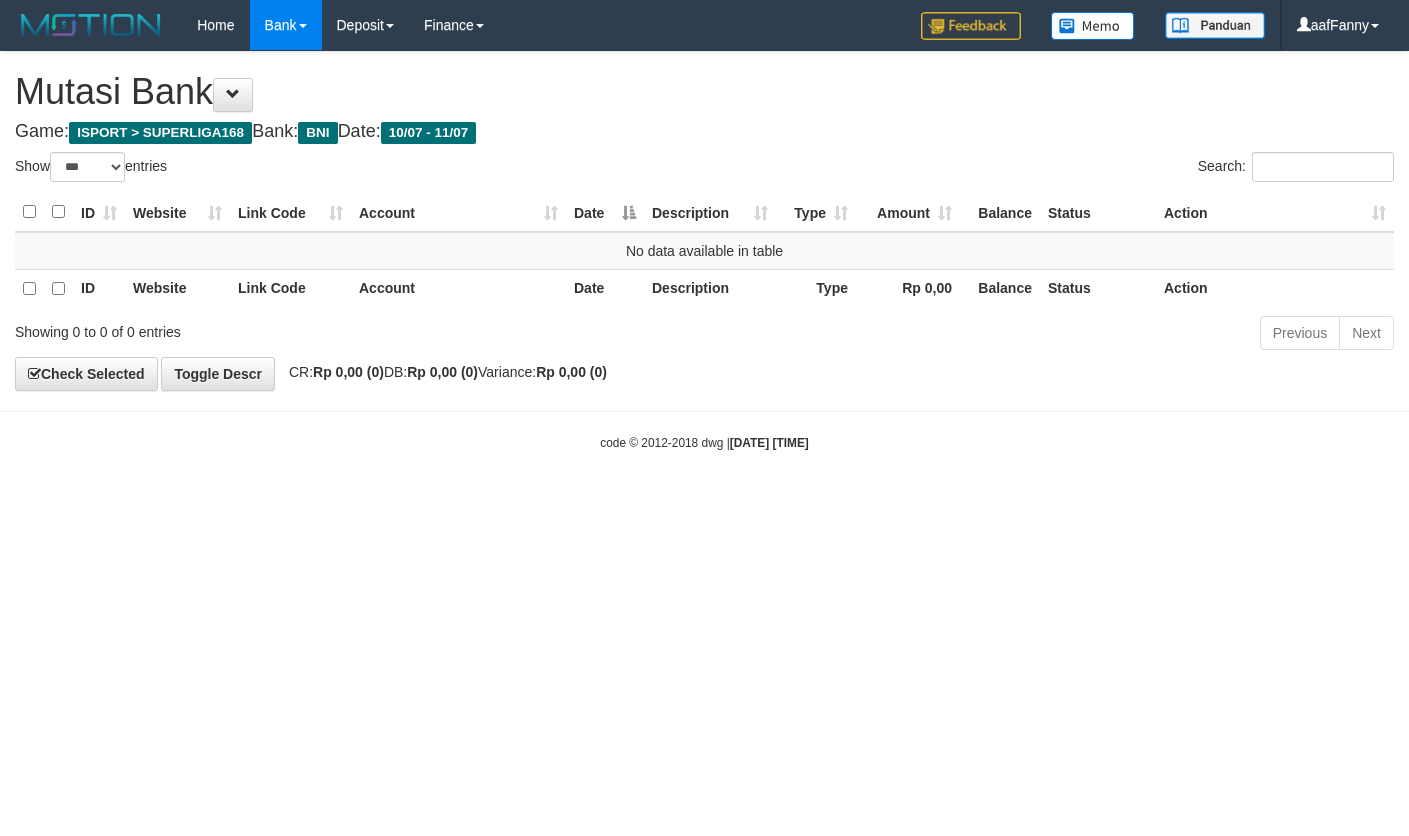 select on "***" 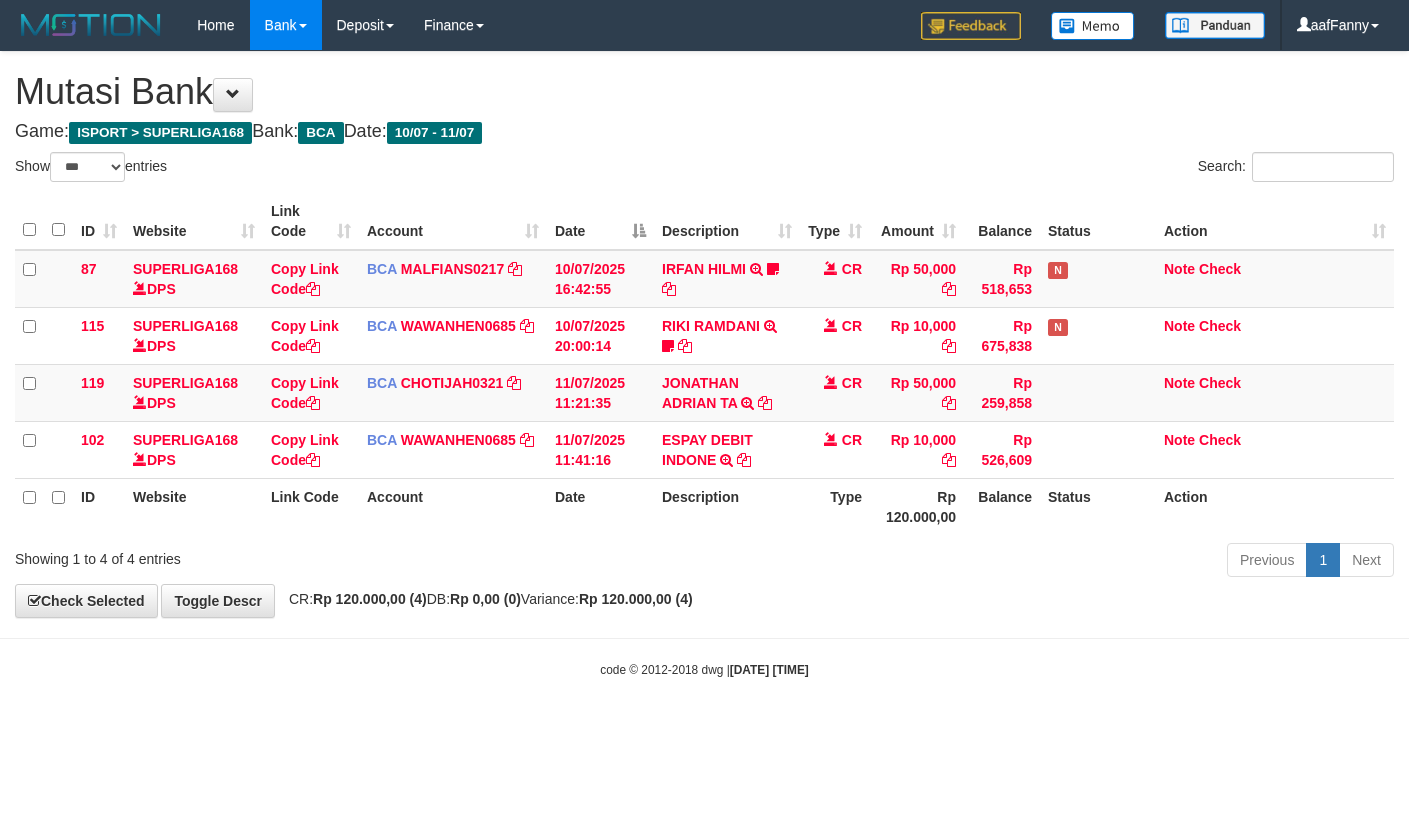 select on "***" 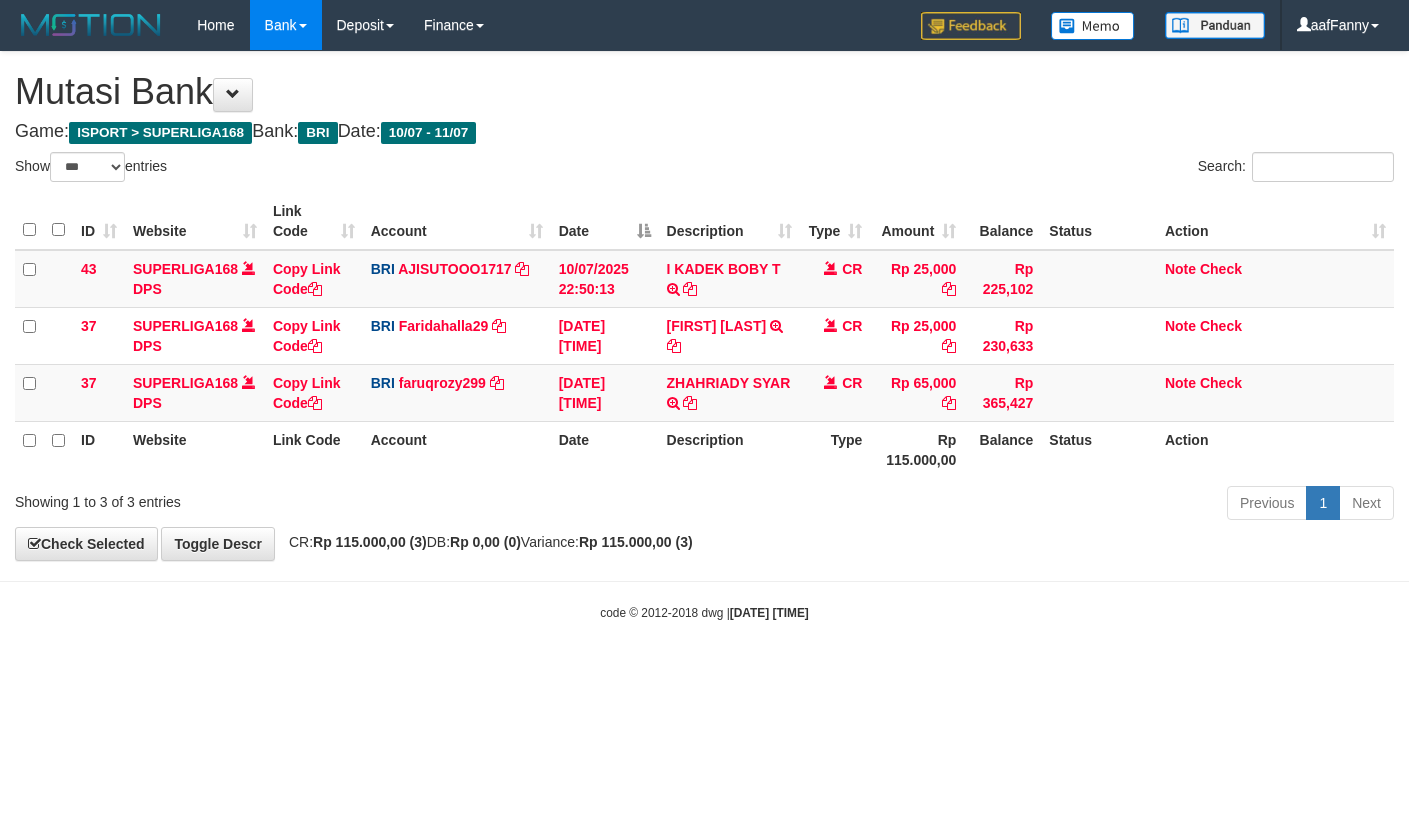 select on "***" 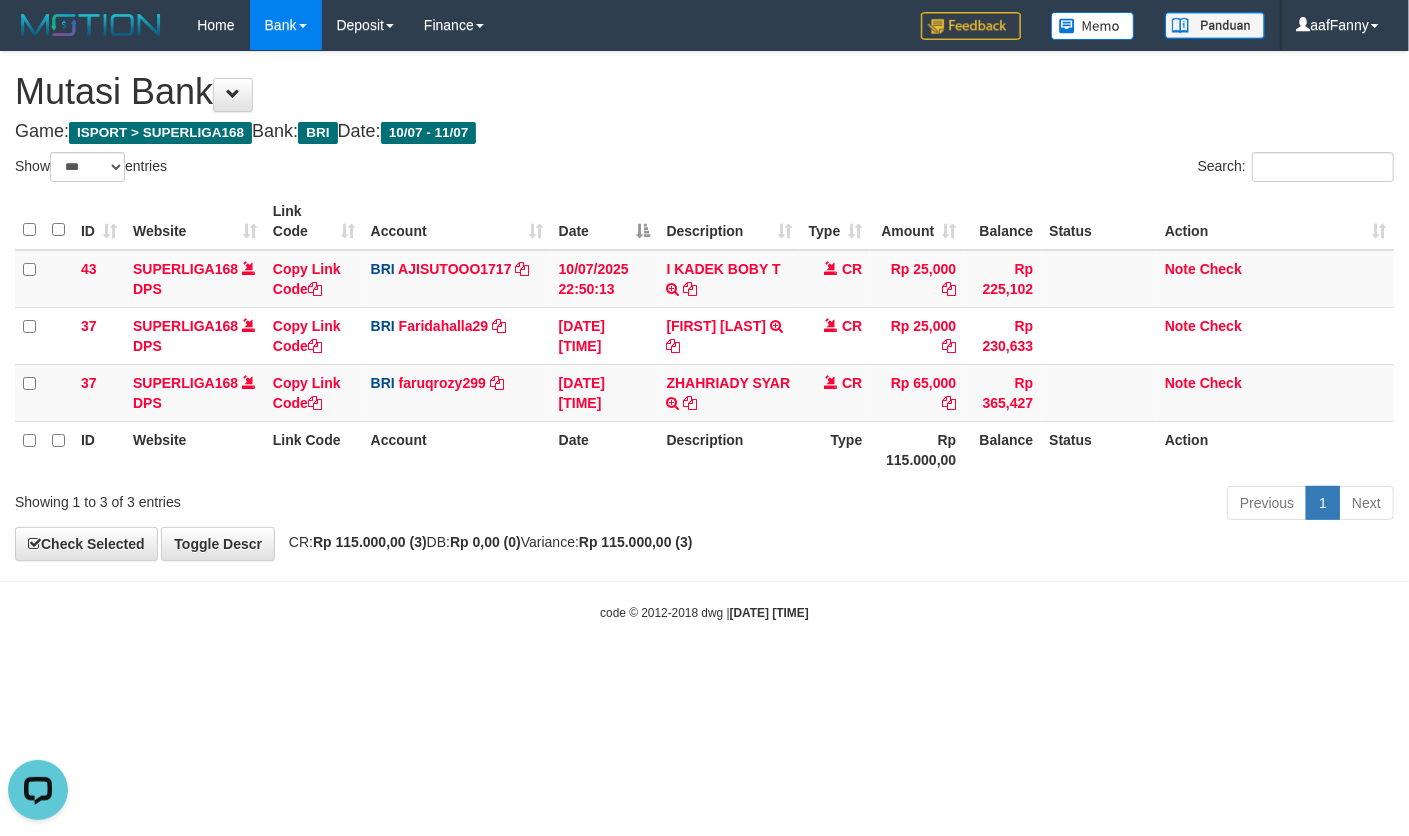 scroll, scrollTop: 0, scrollLeft: 0, axis: both 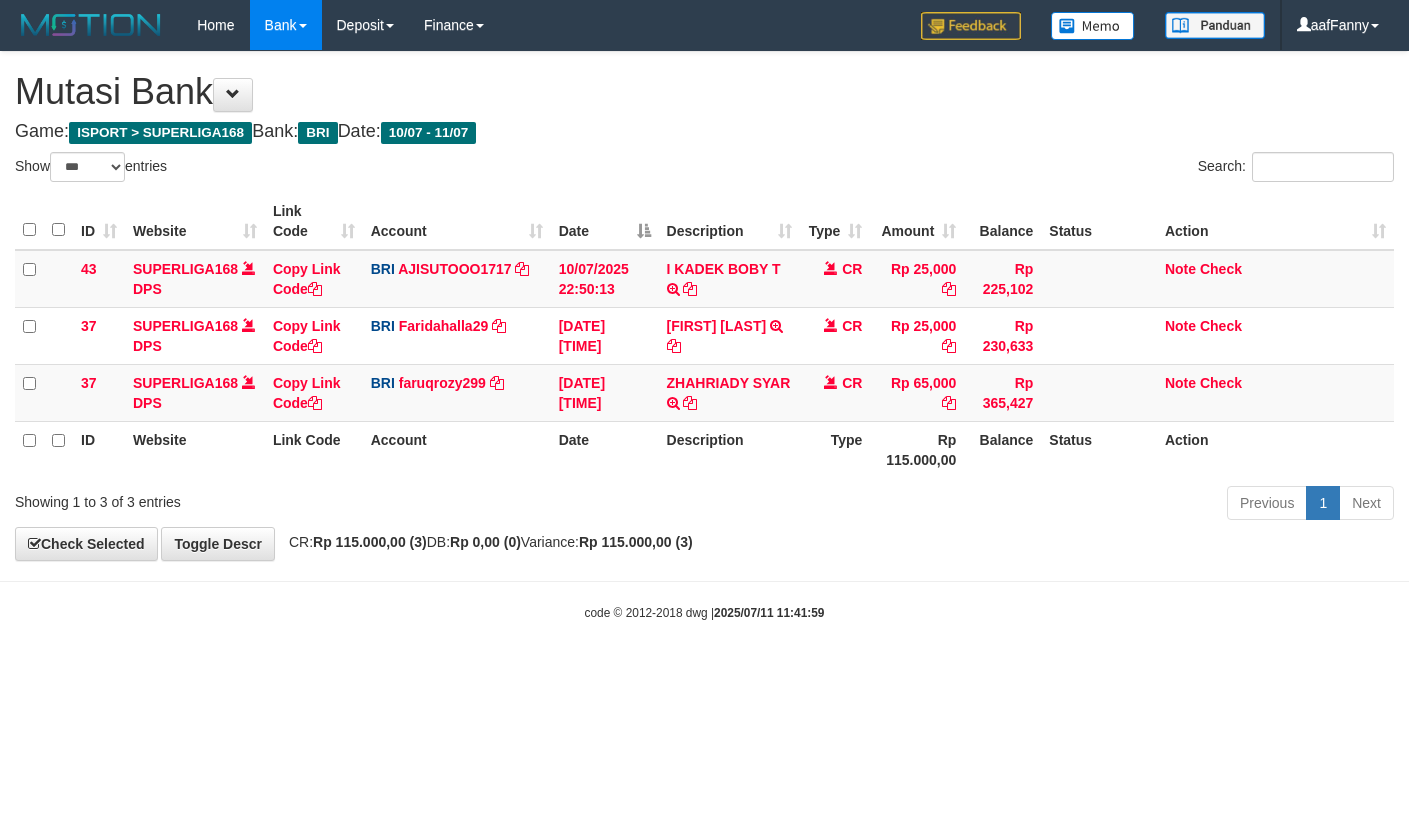 select on "***" 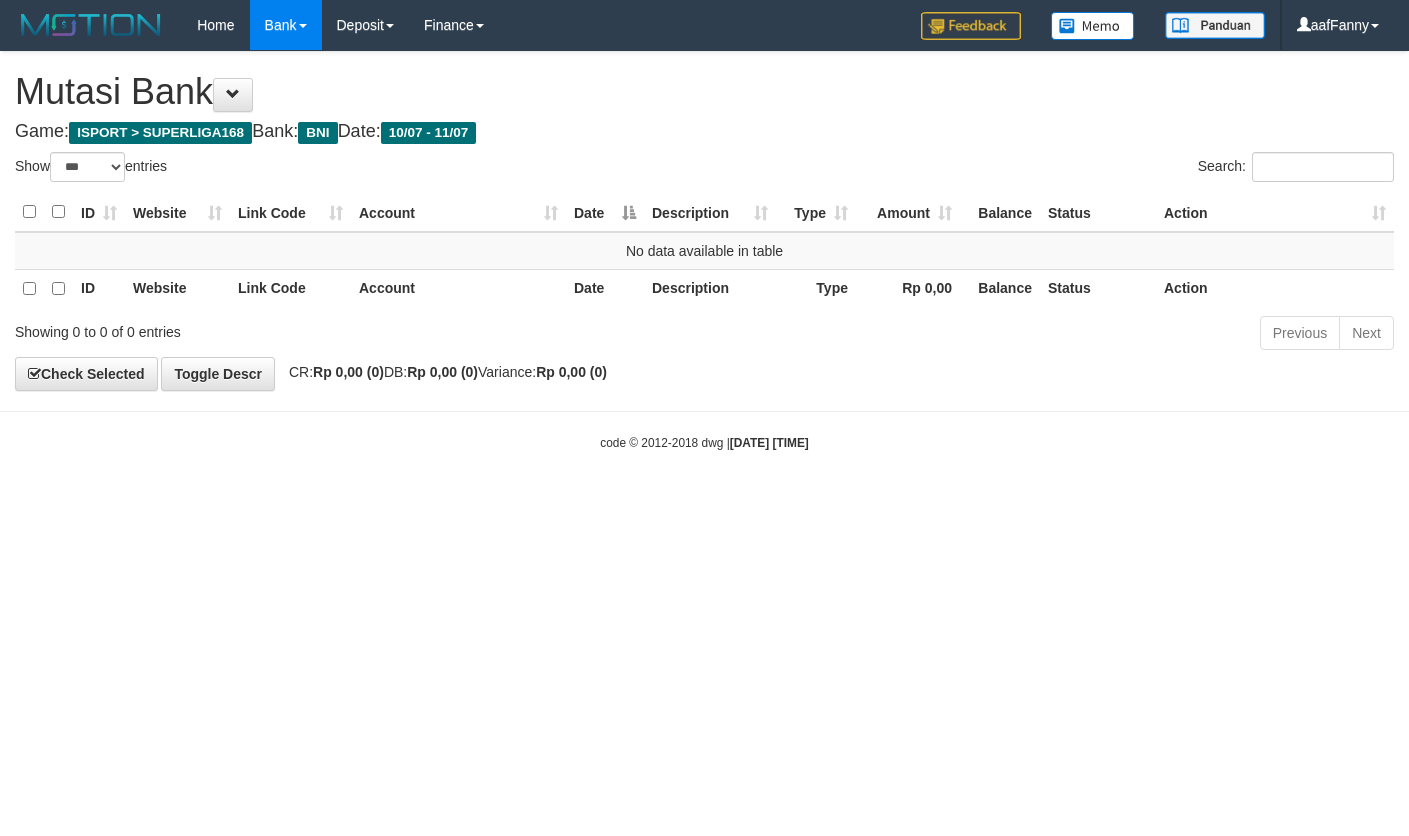 select on "***" 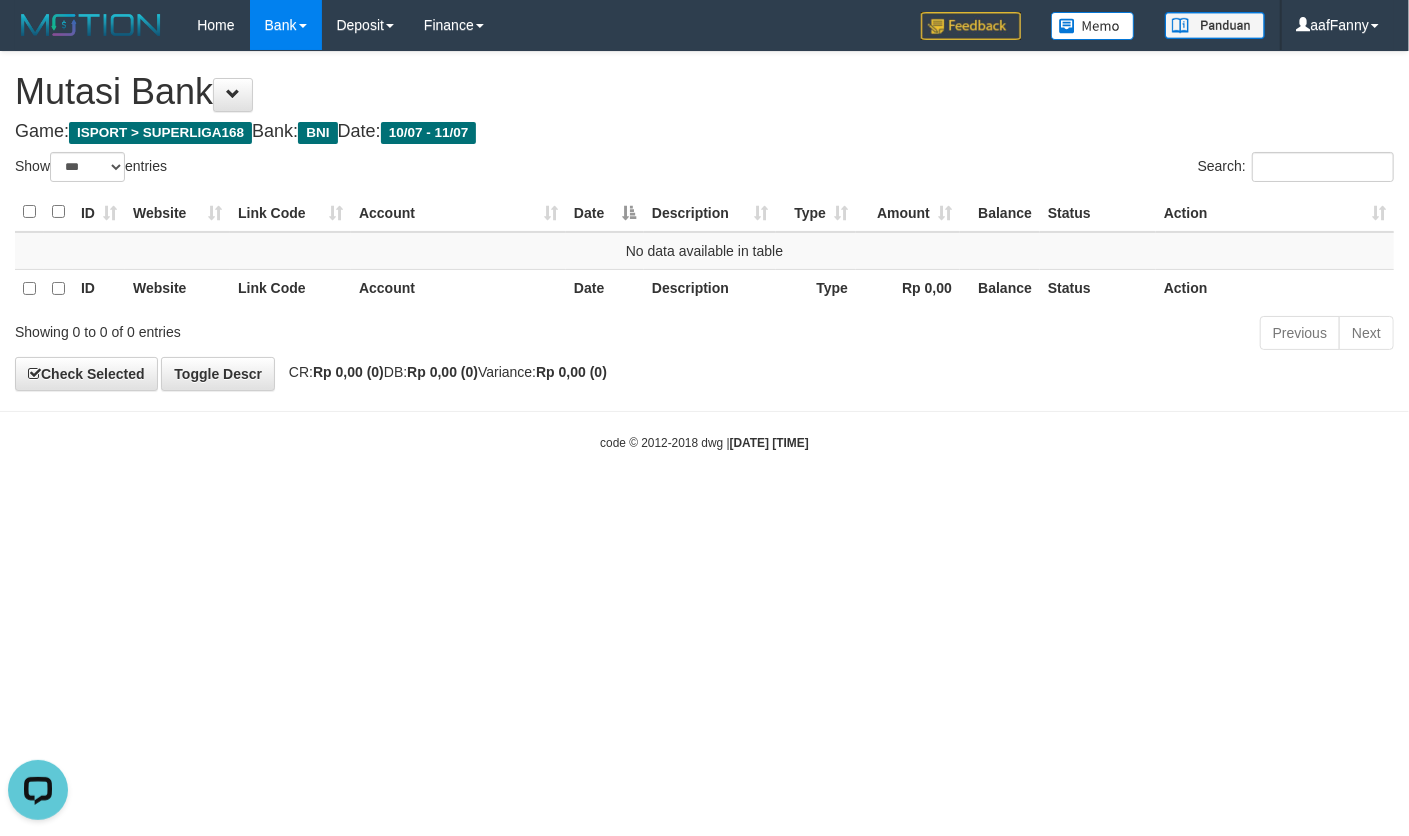 scroll, scrollTop: 0, scrollLeft: 0, axis: both 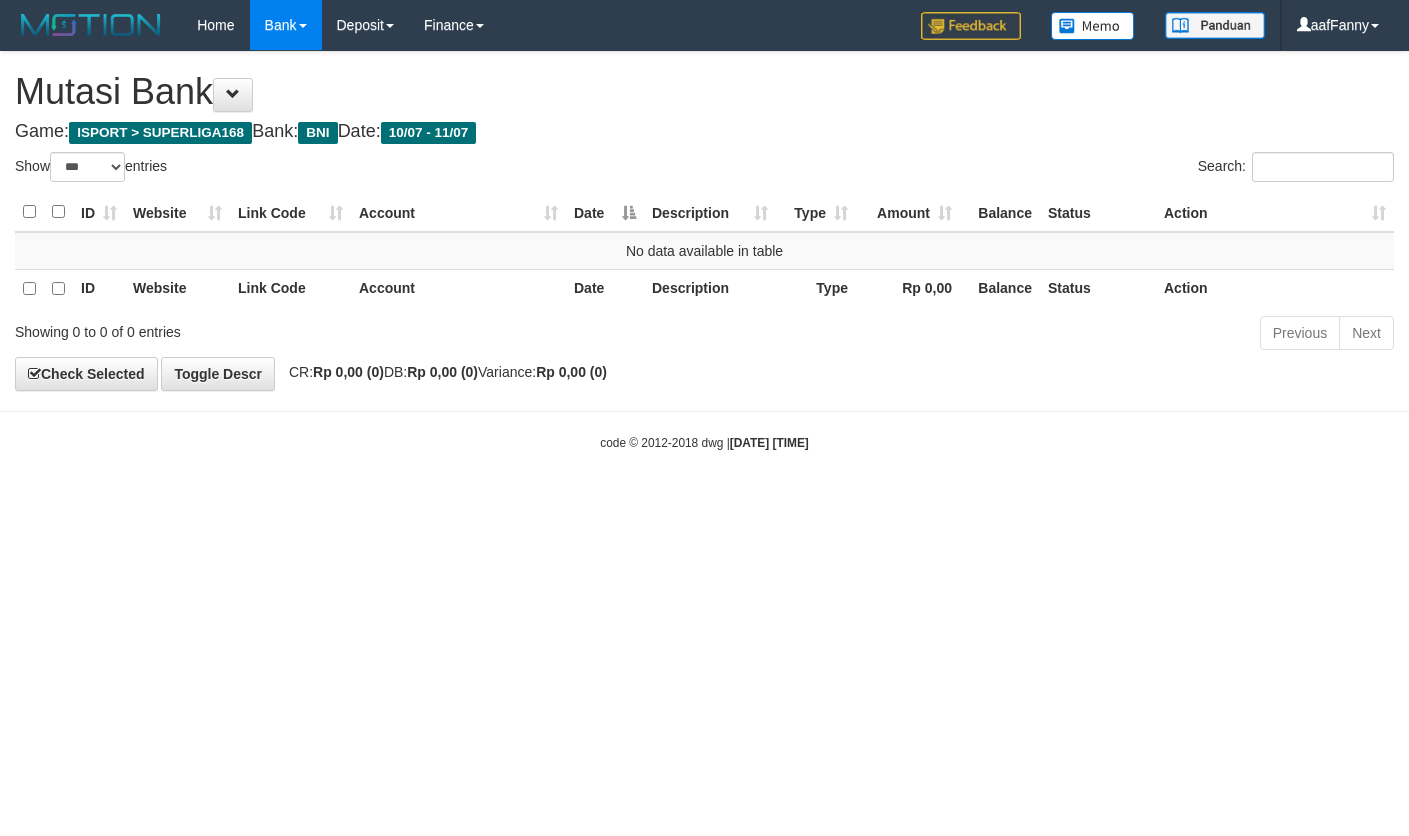 select on "***" 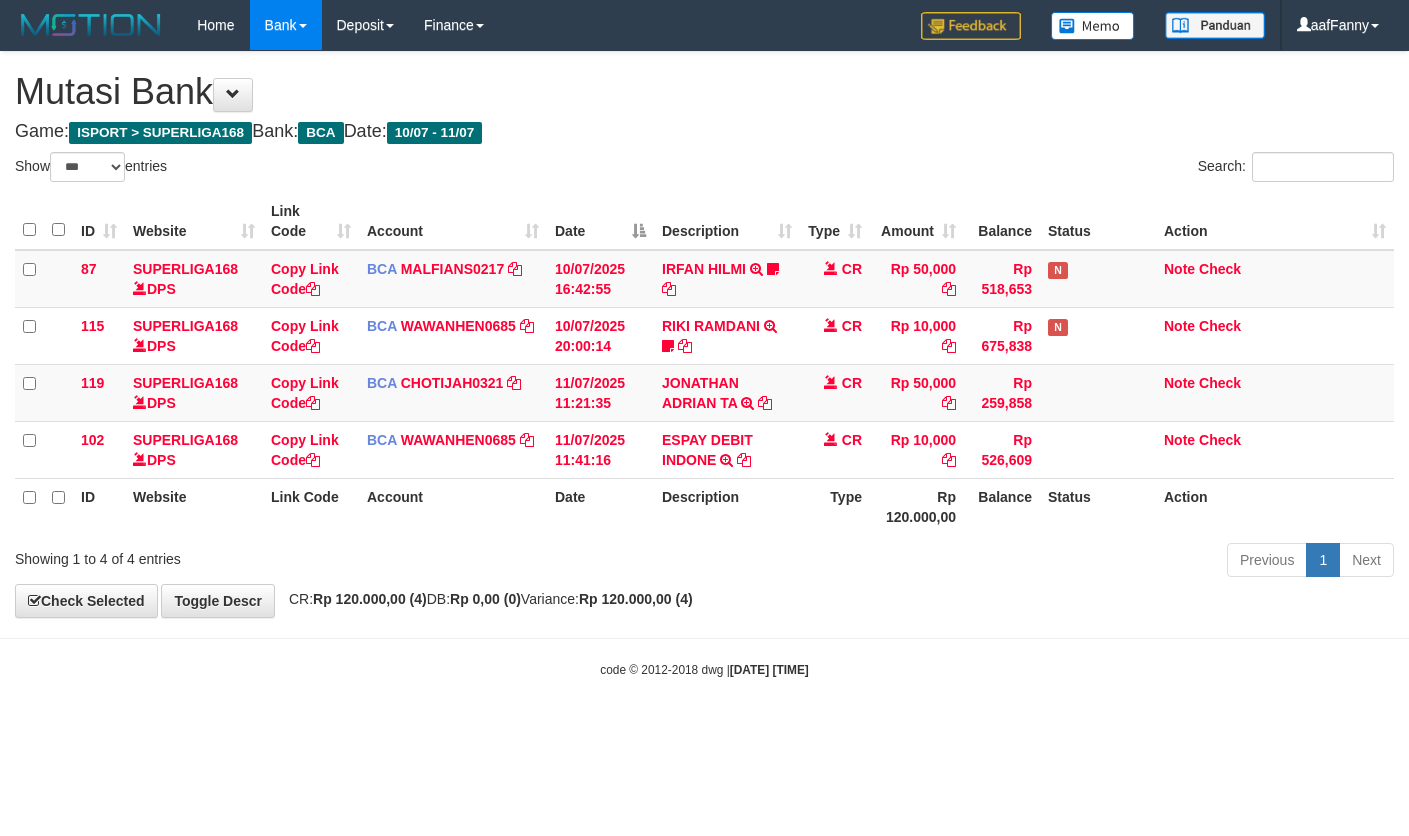 select on "***" 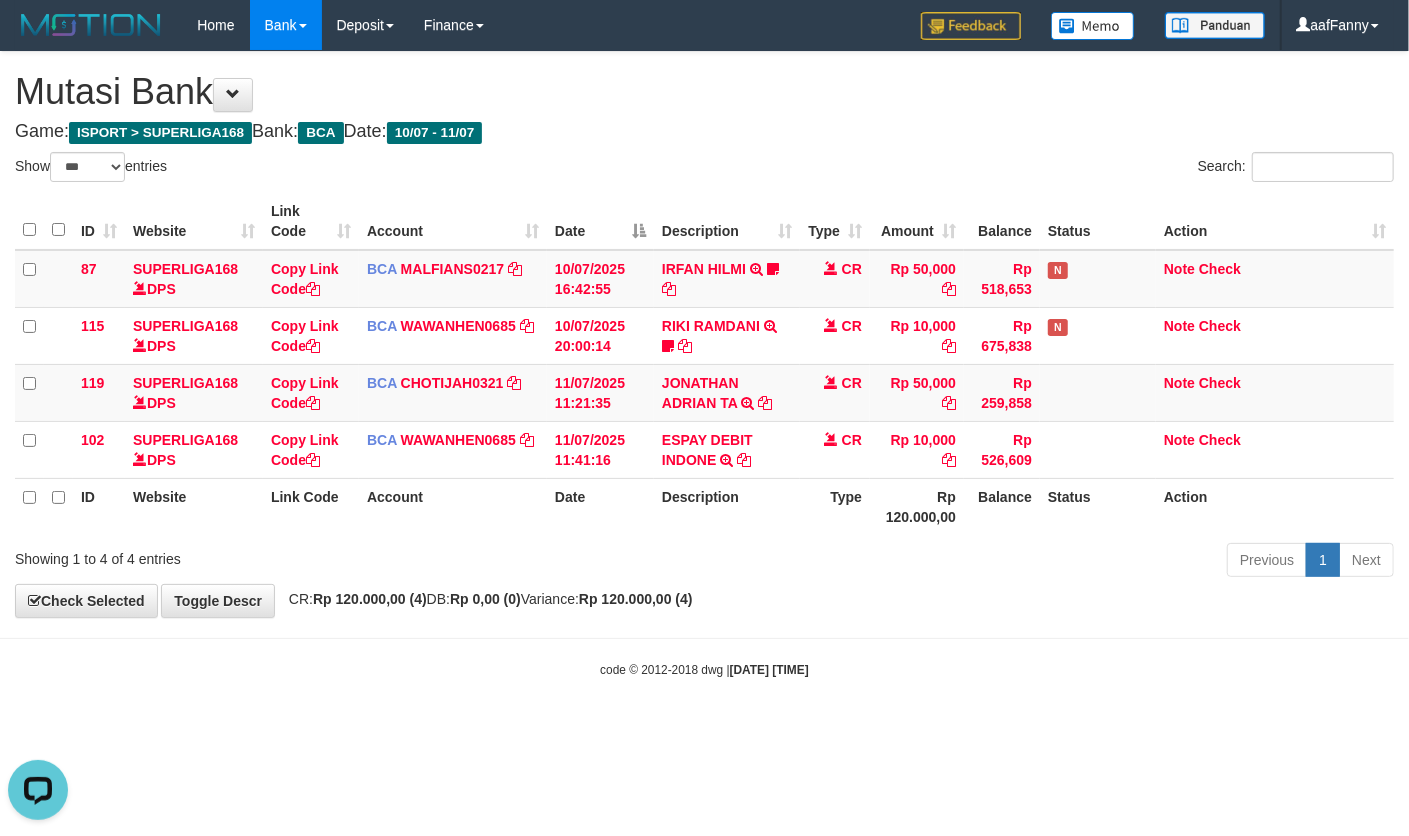 scroll, scrollTop: 0, scrollLeft: 0, axis: both 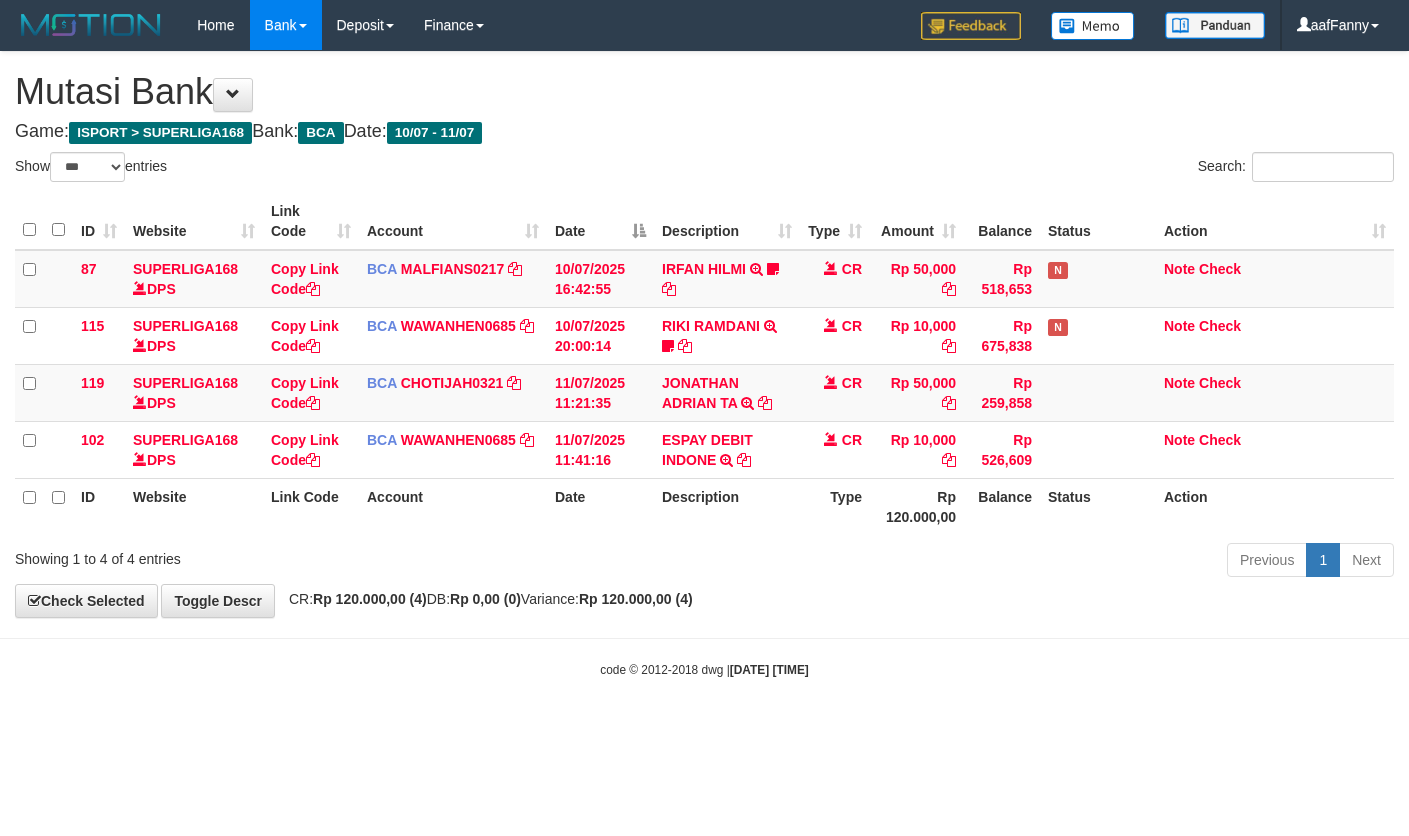 select on "***" 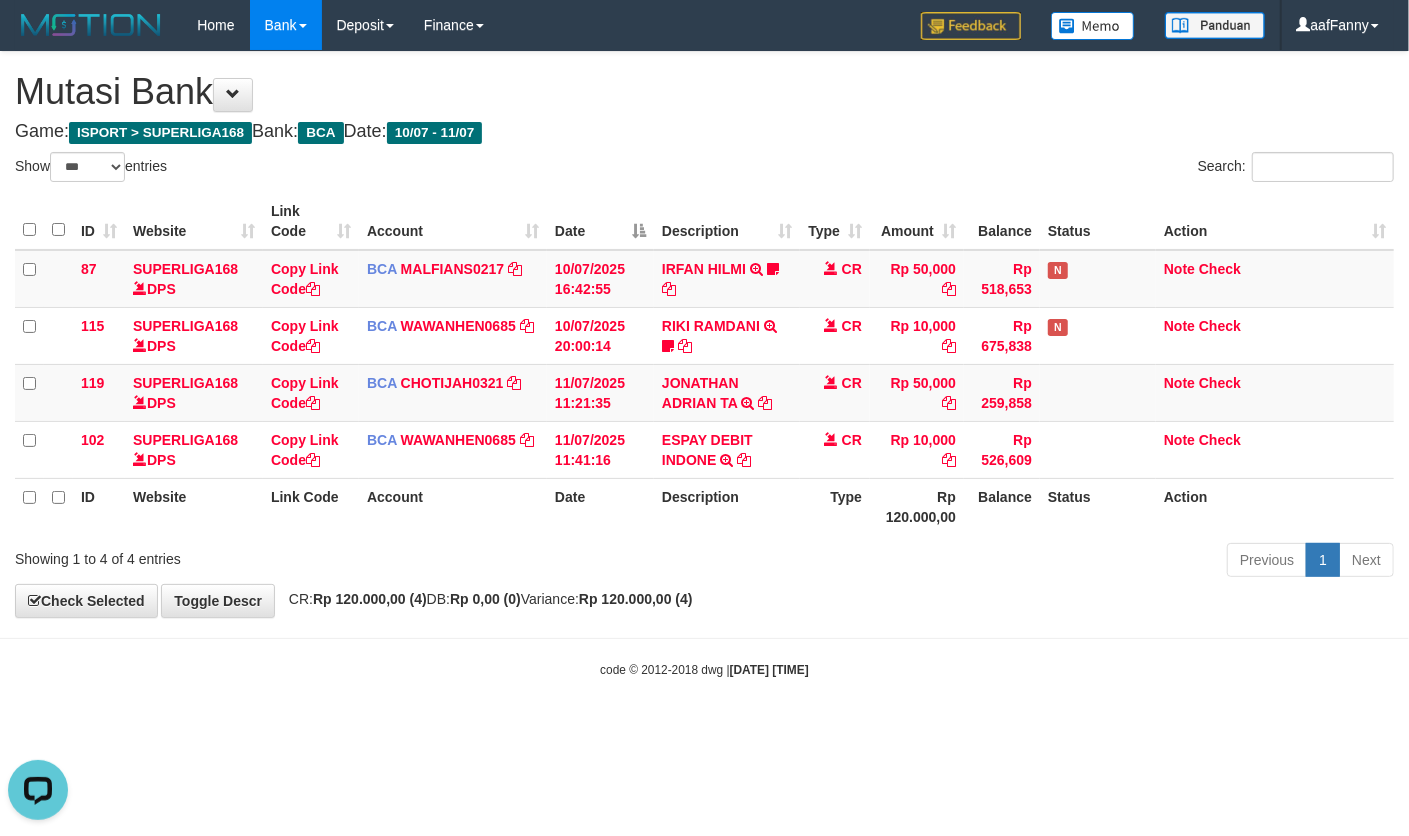scroll, scrollTop: 0, scrollLeft: 0, axis: both 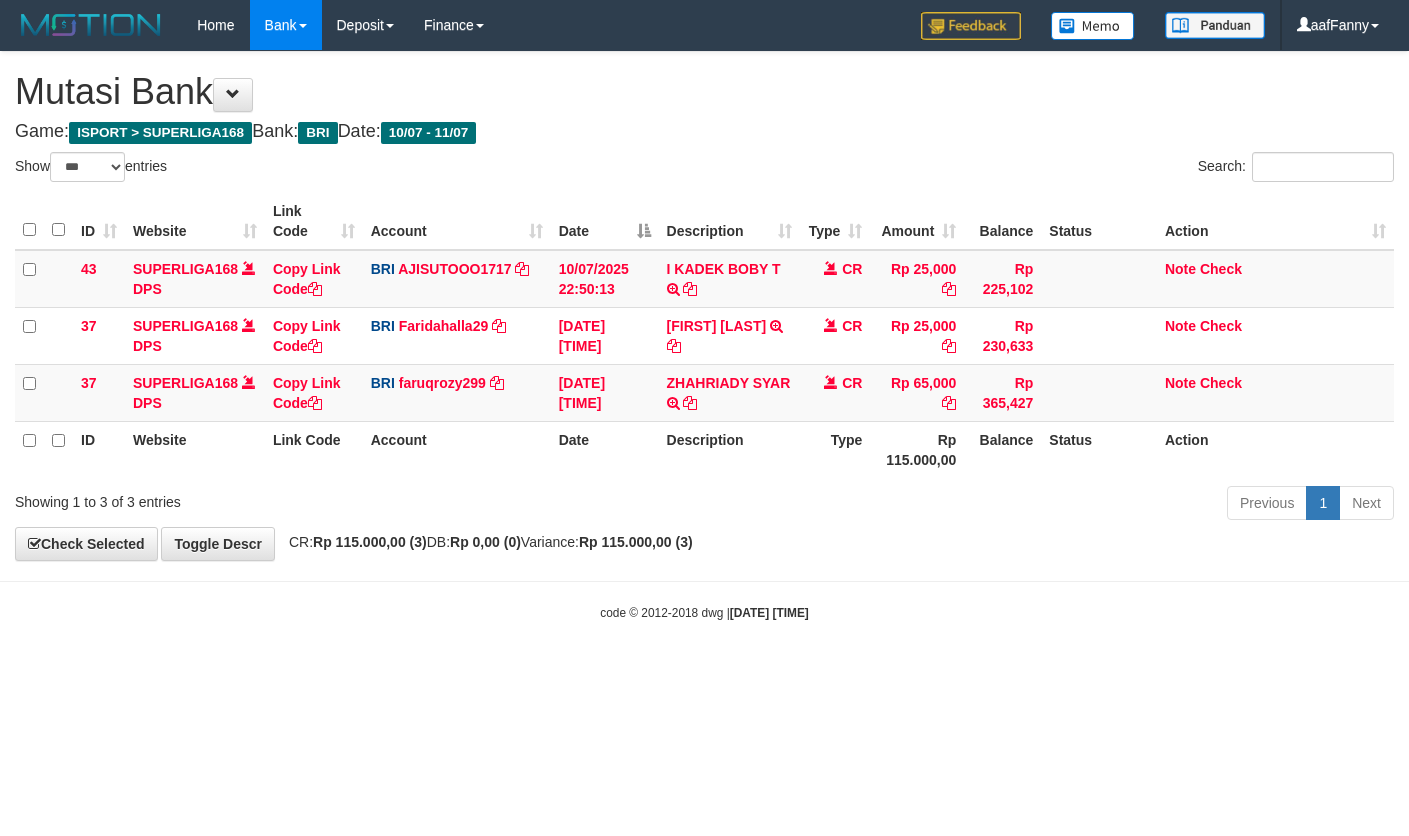 select on "***" 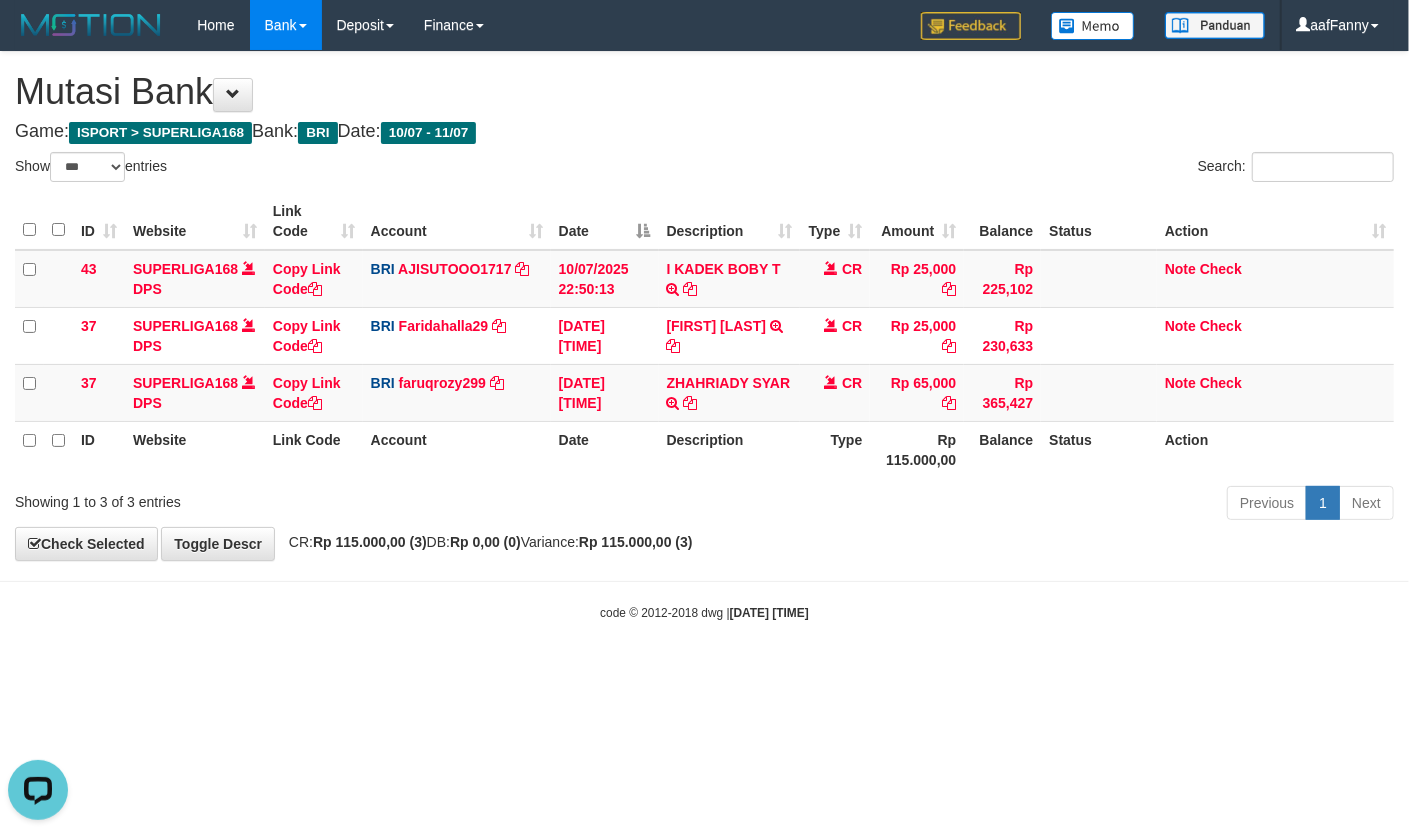 scroll, scrollTop: 0, scrollLeft: 0, axis: both 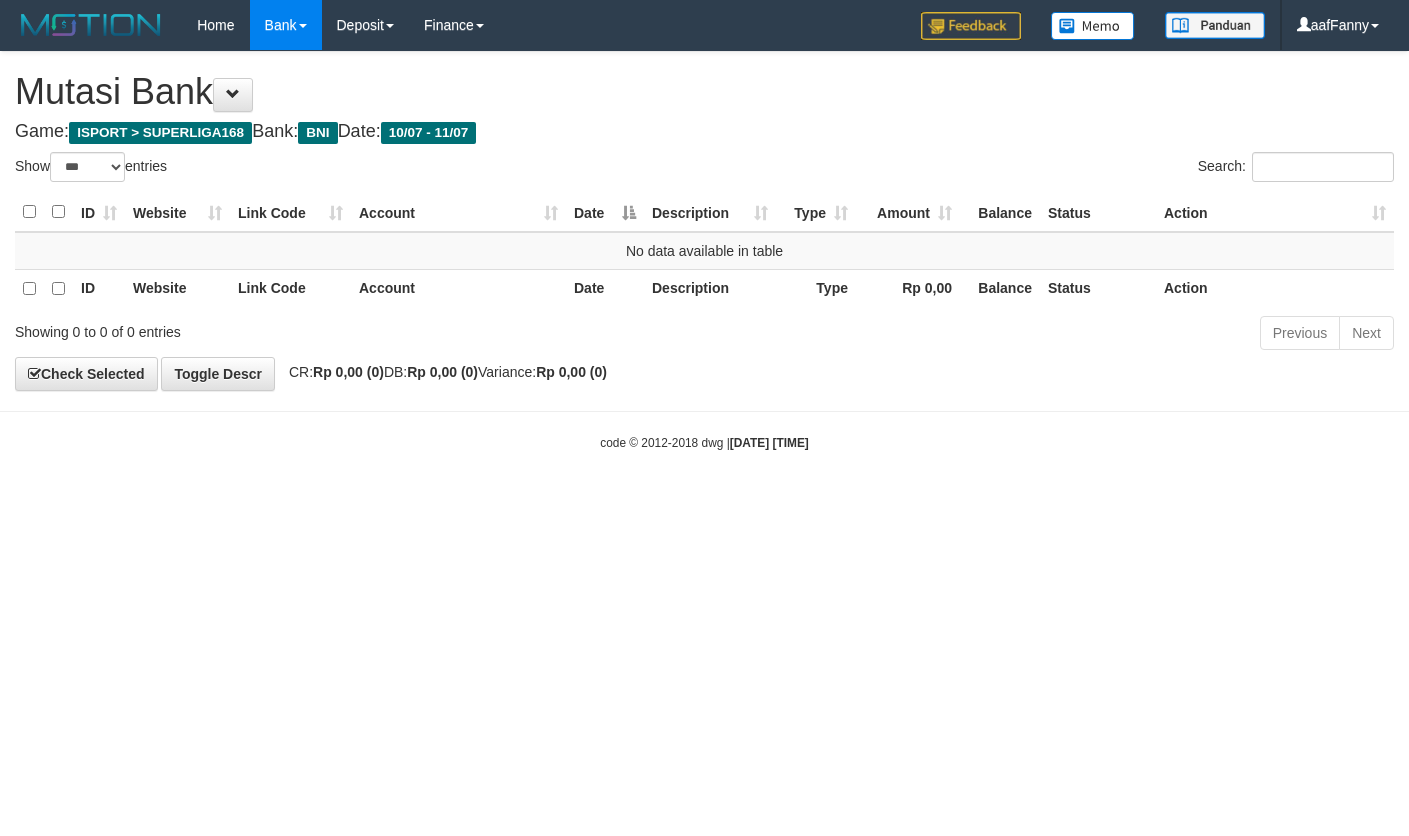 select on "***" 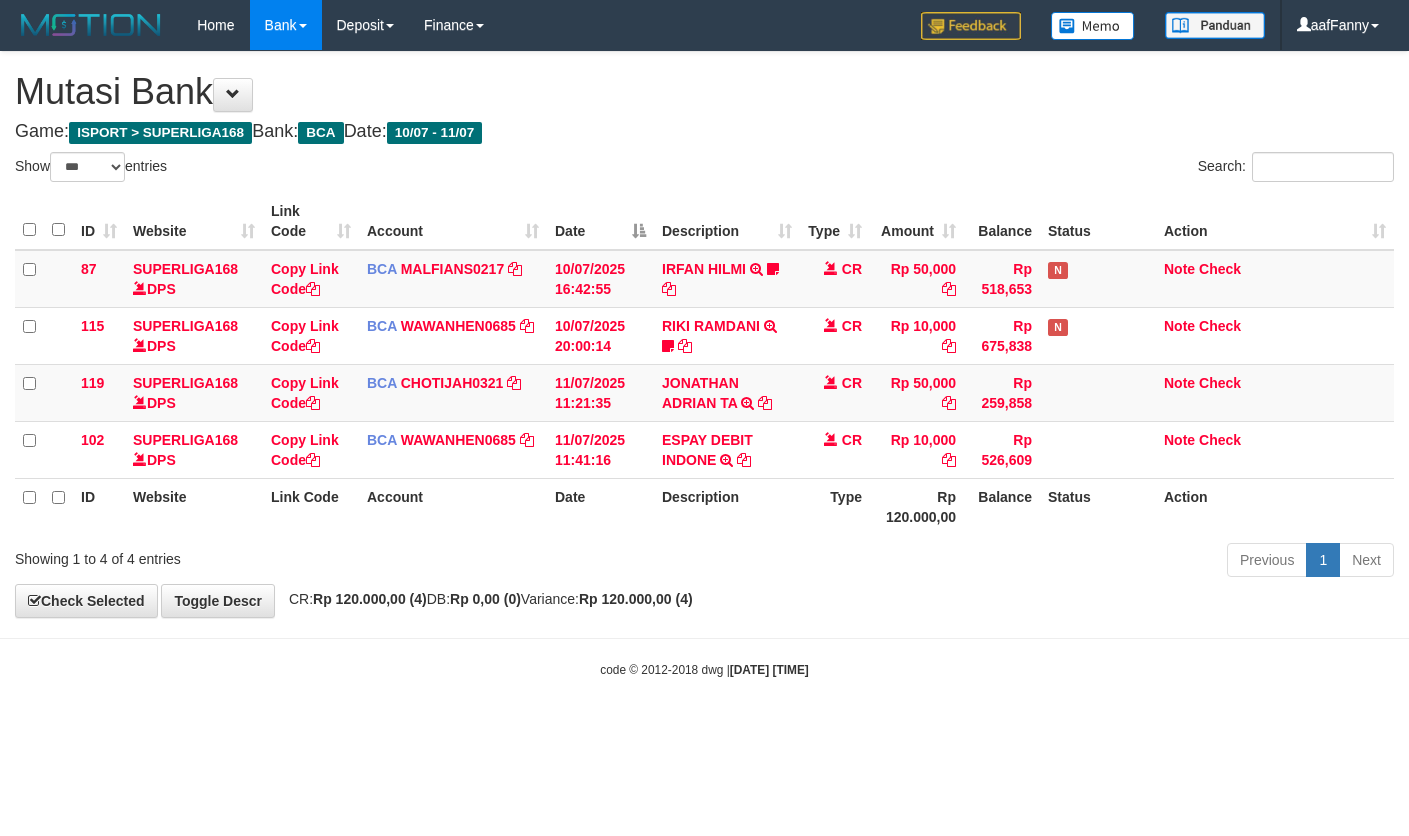 select on "***" 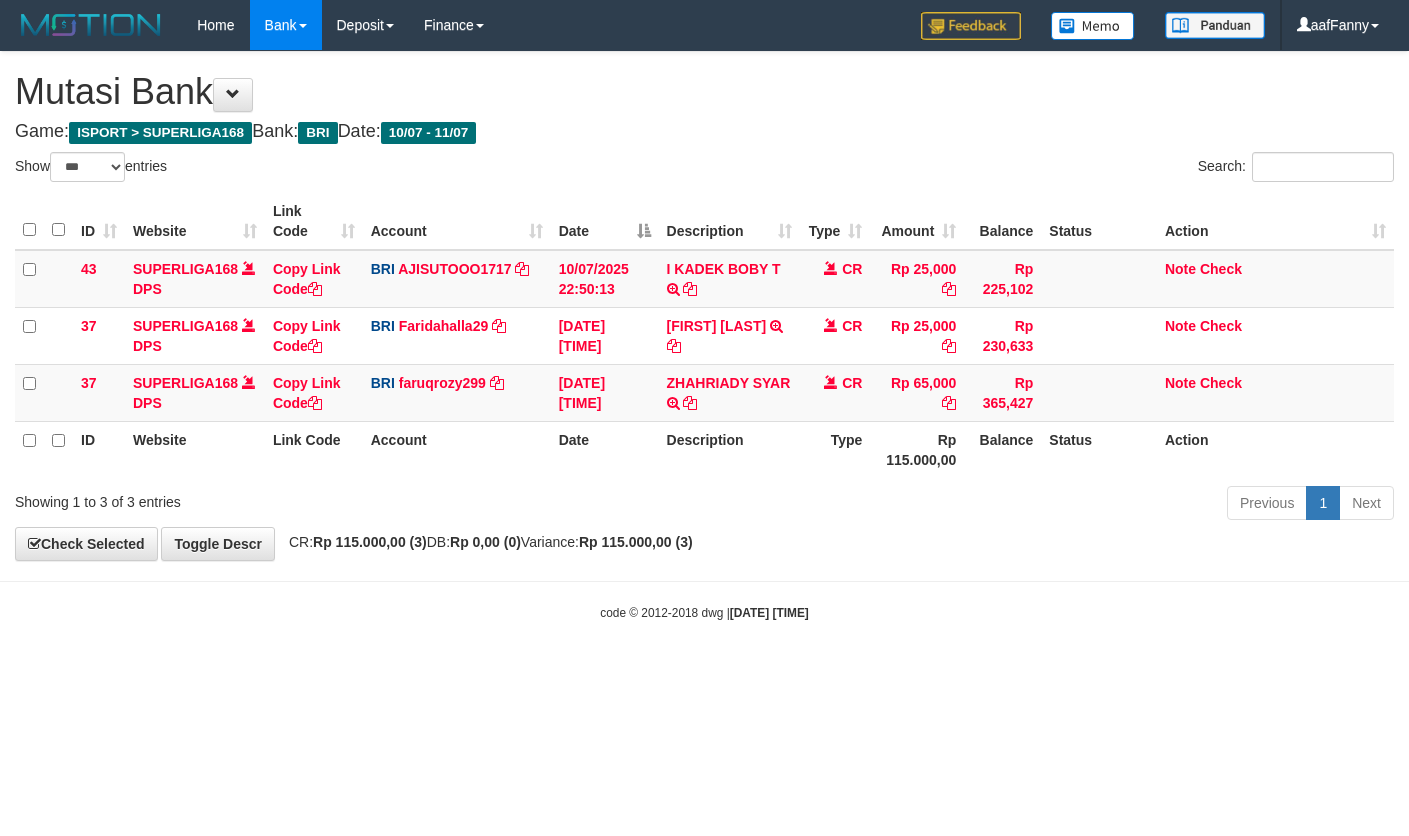 select on "***" 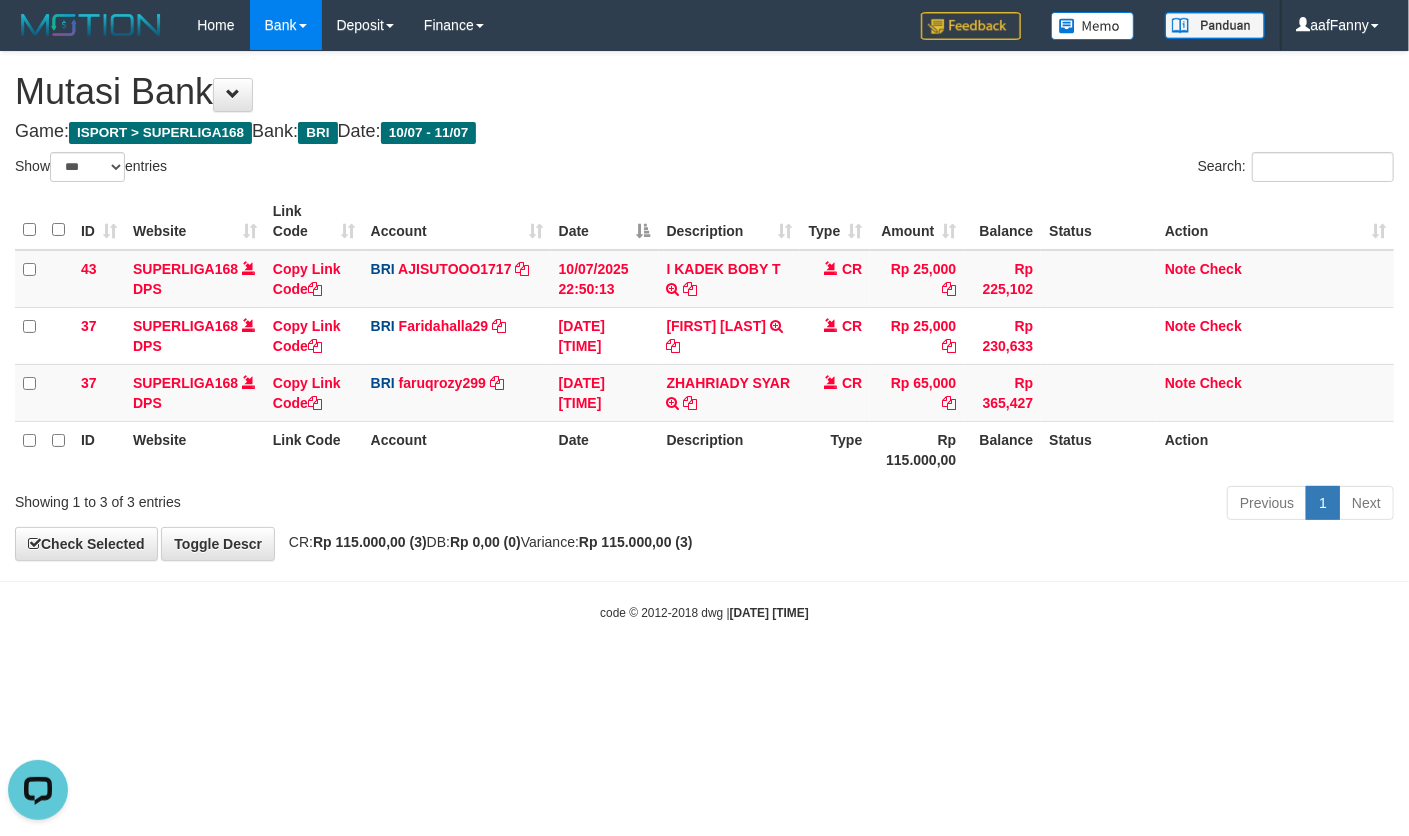 scroll, scrollTop: 0, scrollLeft: 0, axis: both 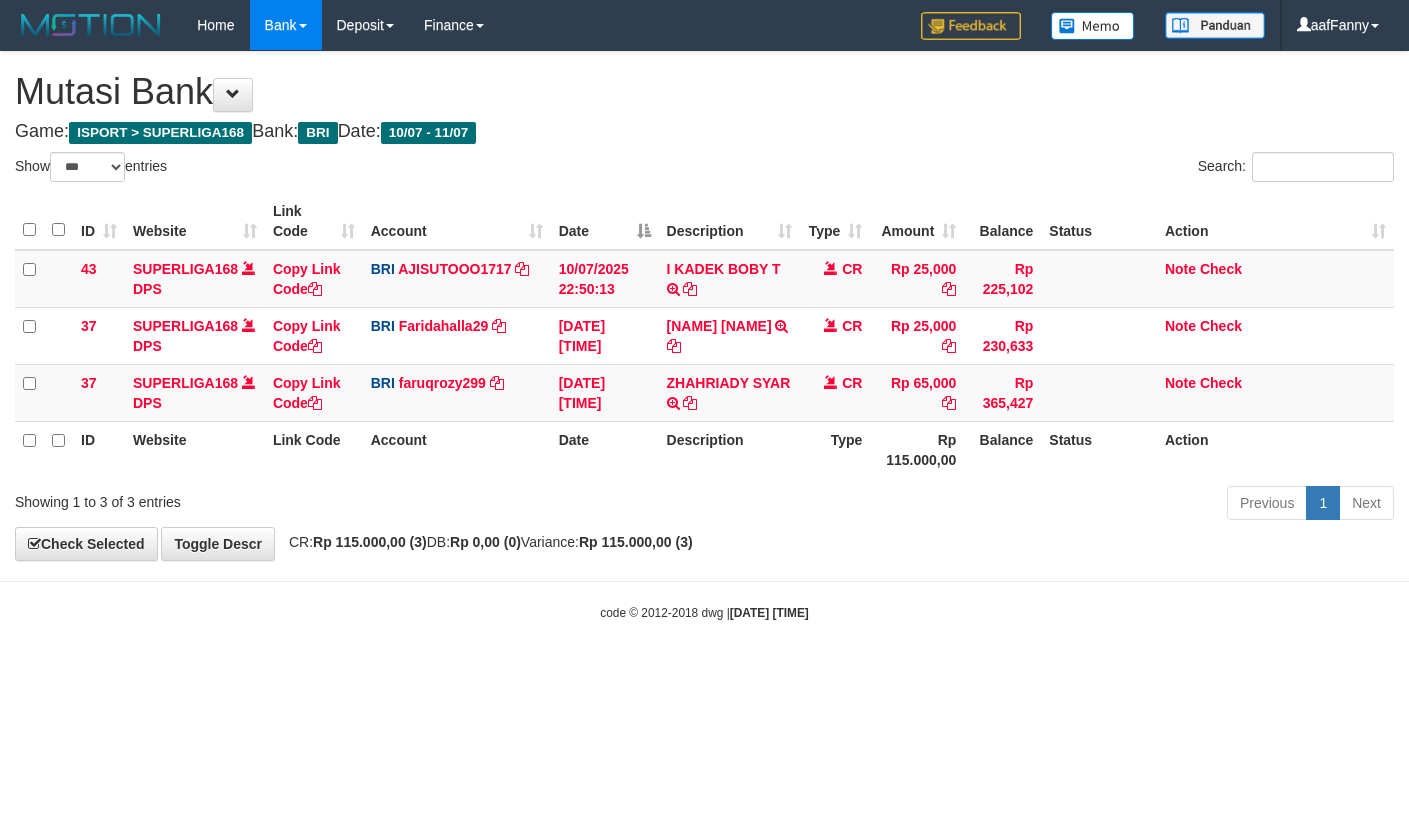 select on "***" 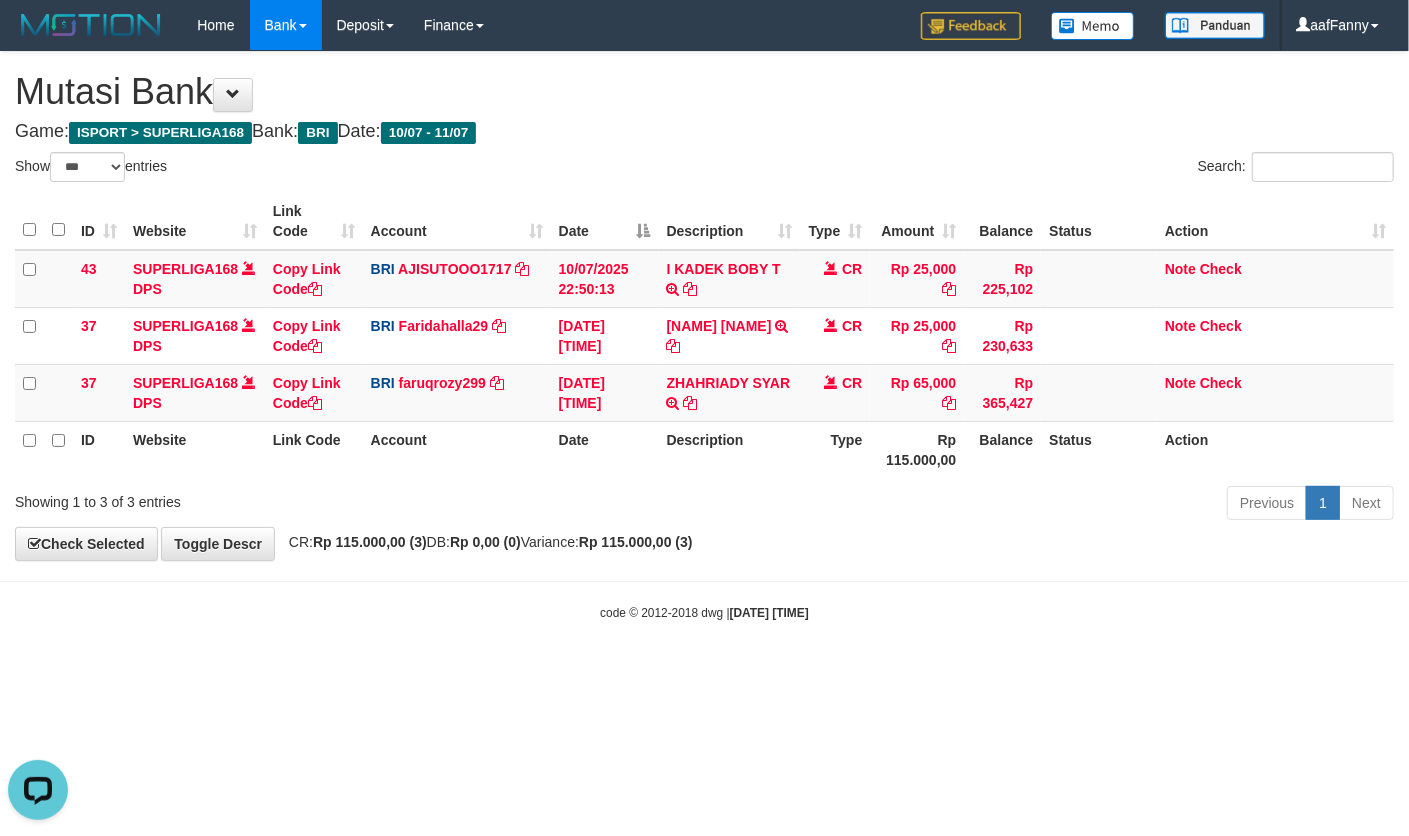 scroll, scrollTop: 0, scrollLeft: 0, axis: both 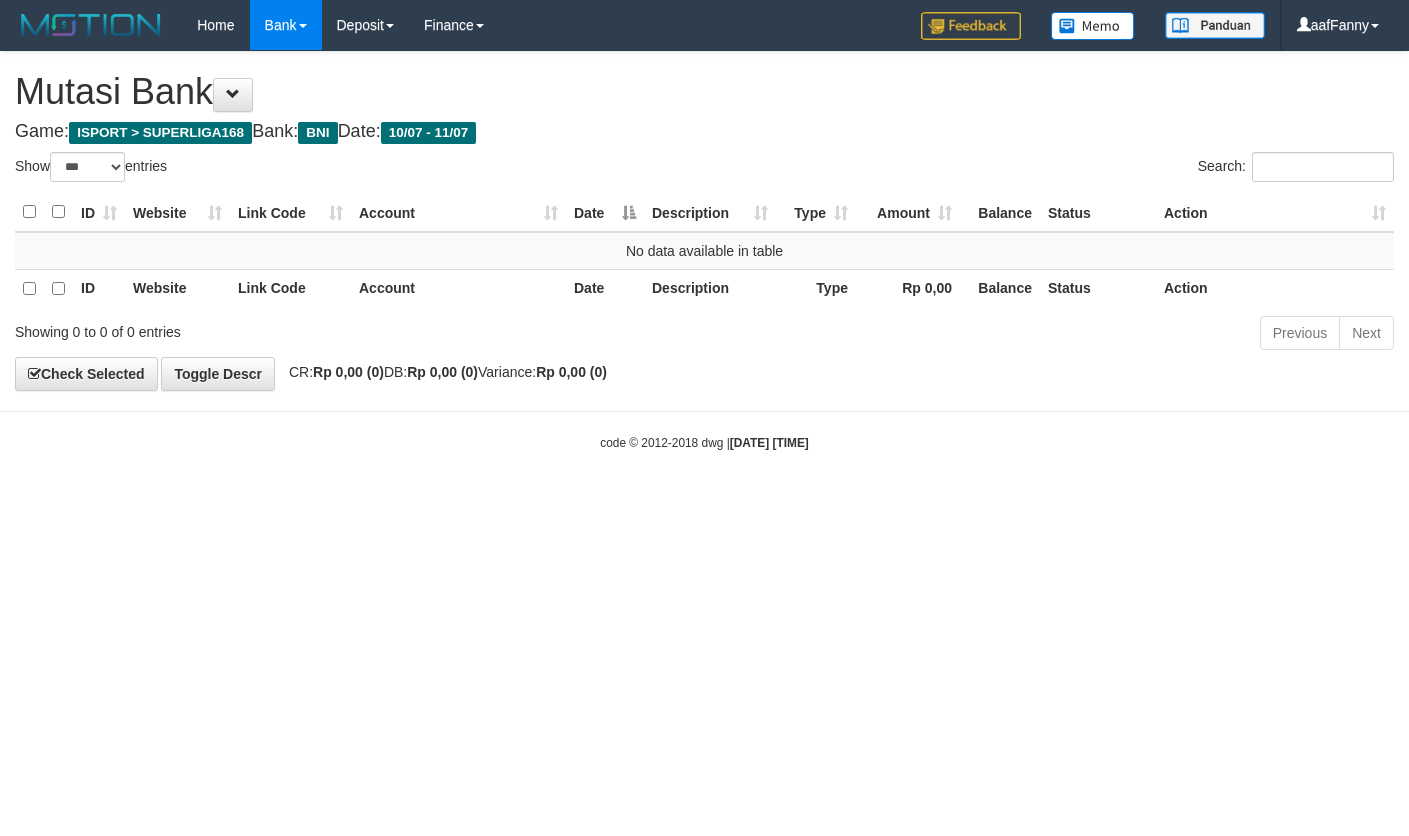 select on "***" 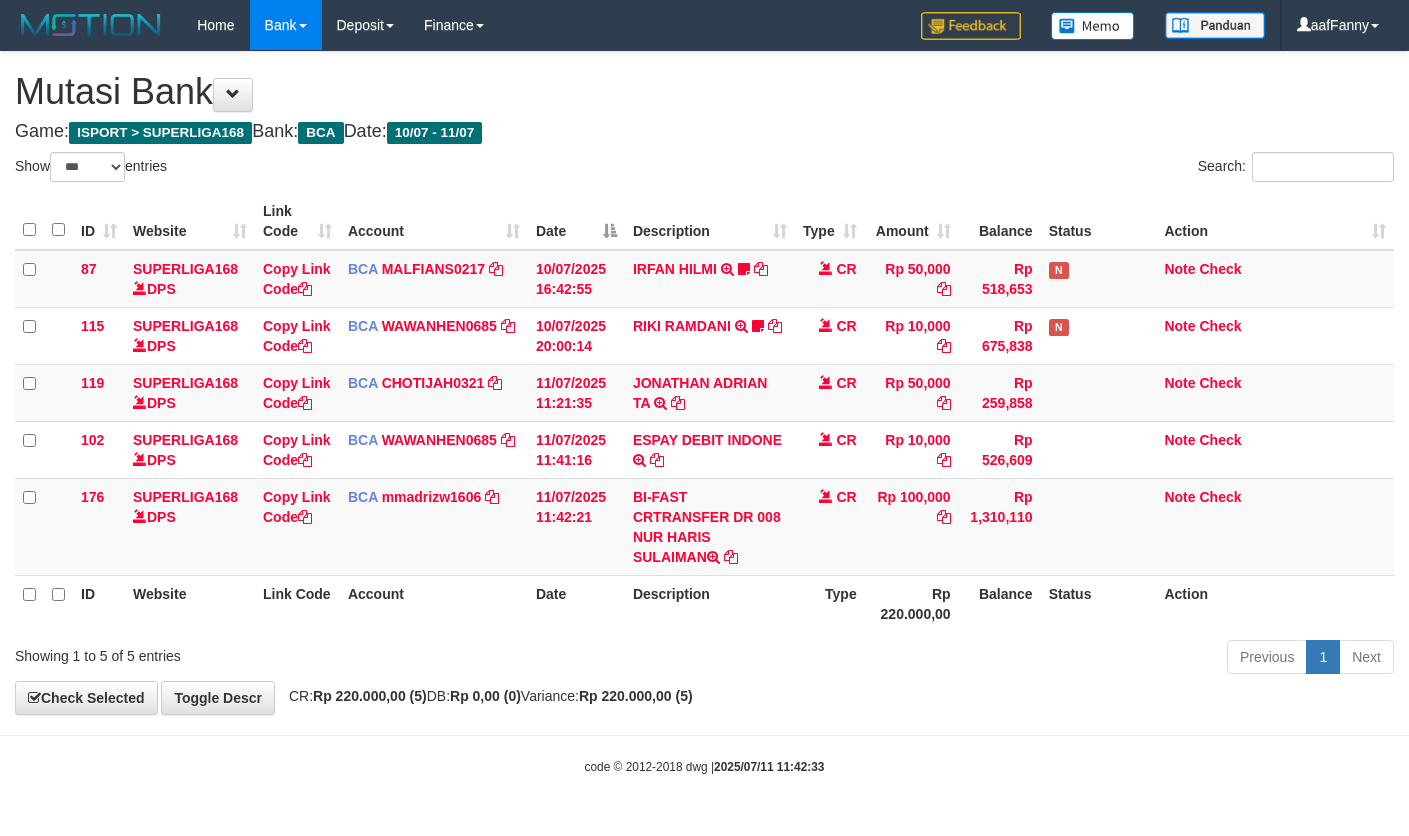 select on "***" 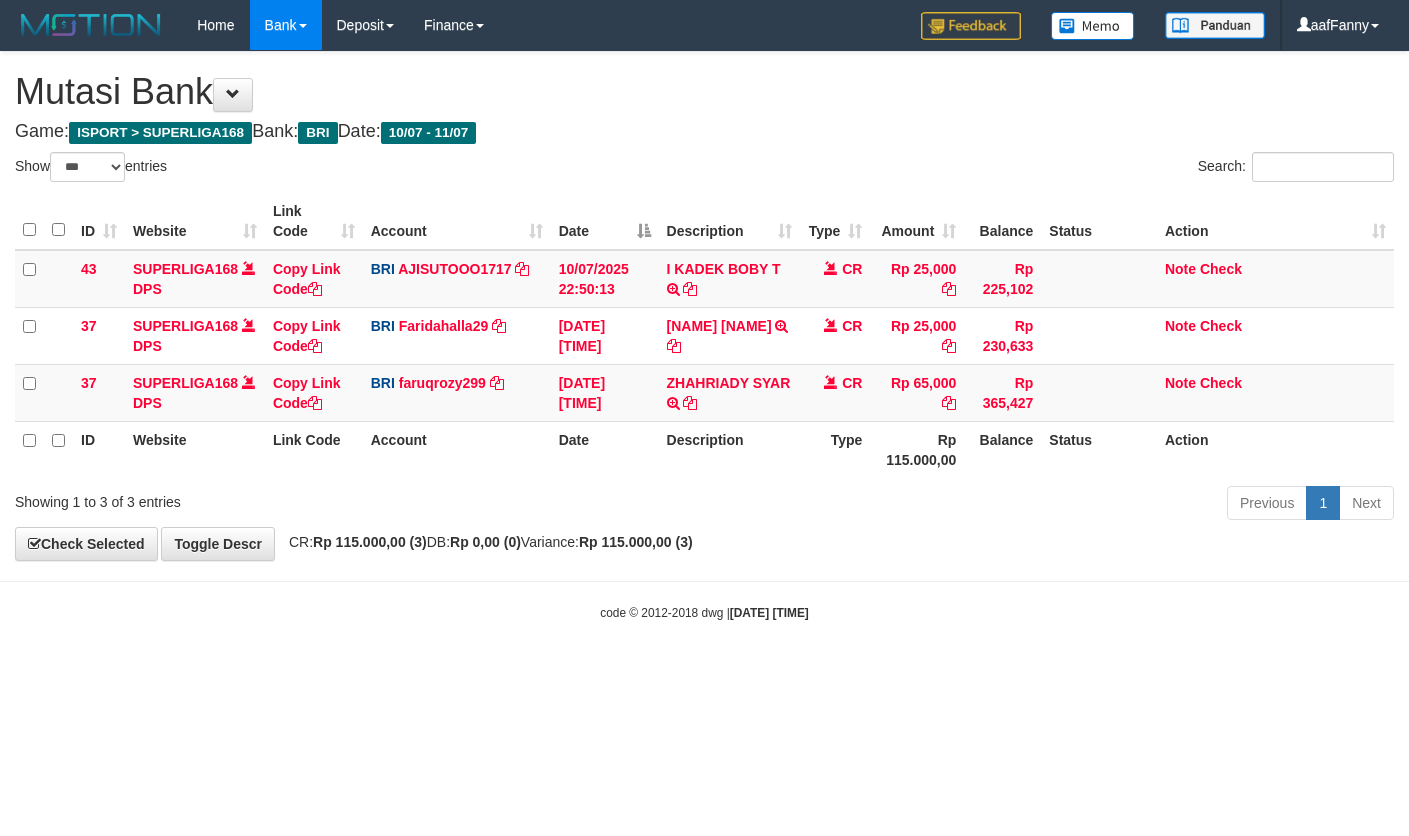 select on "***" 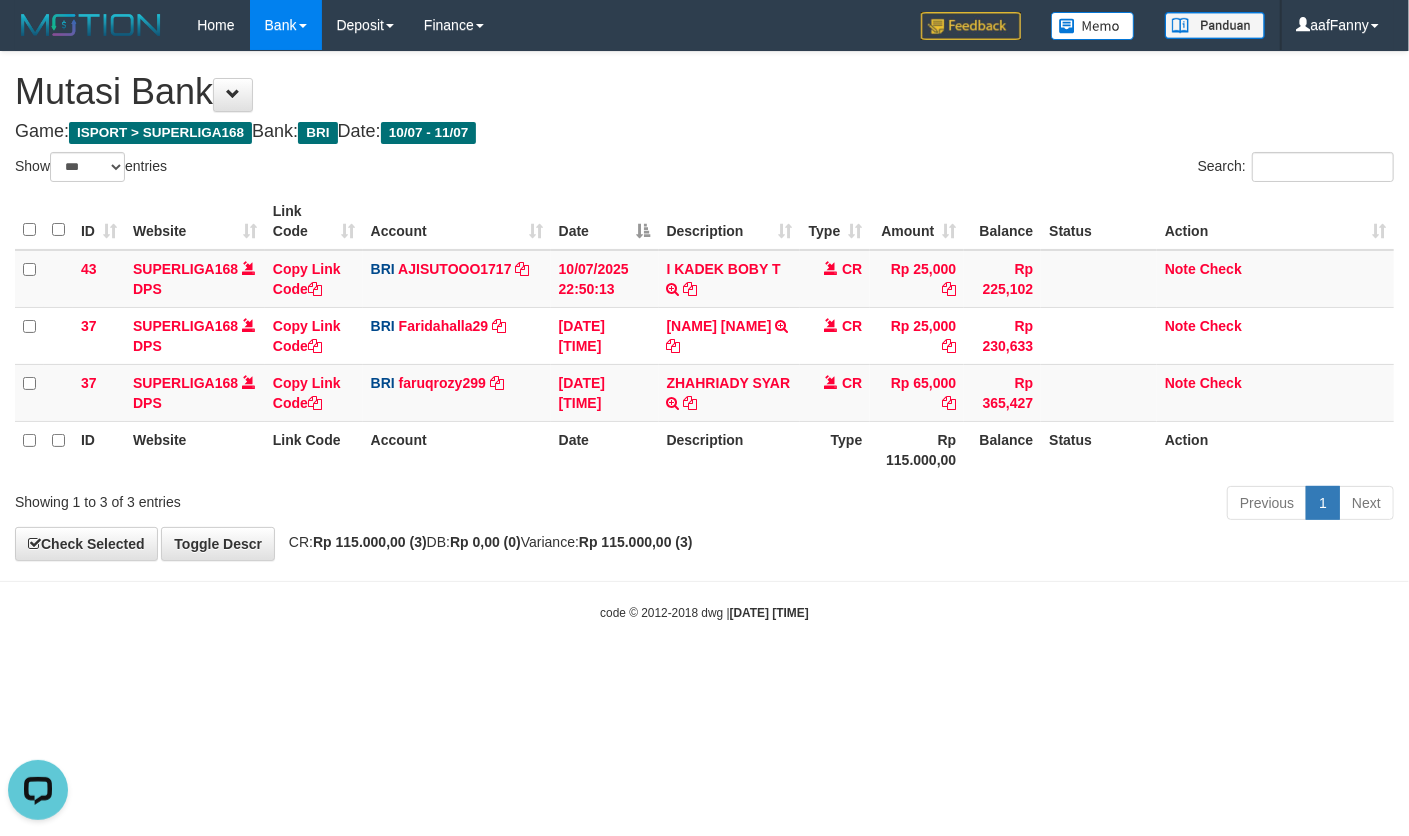 scroll, scrollTop: 0, scrollLeft: 0, axis: both 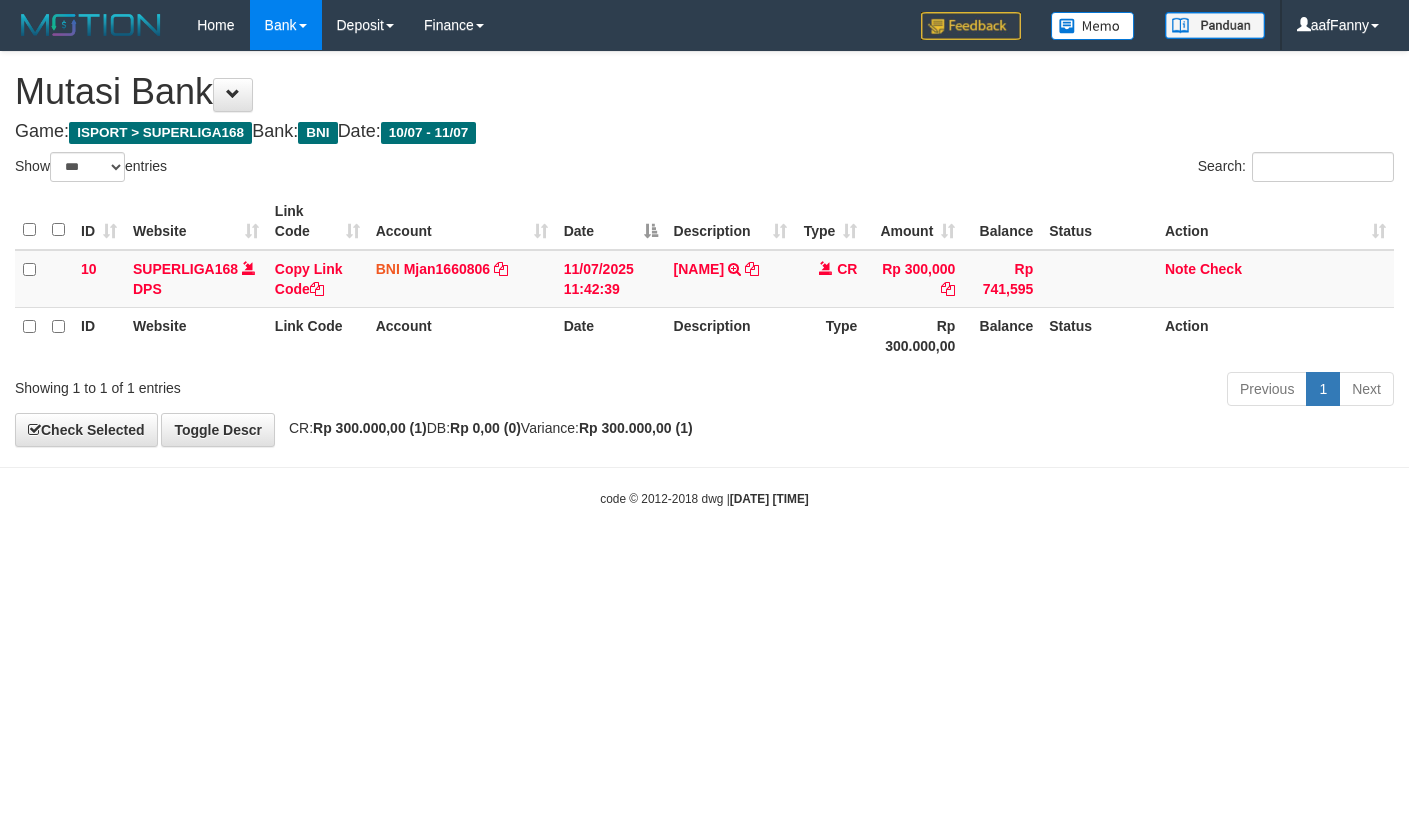 select on "***" 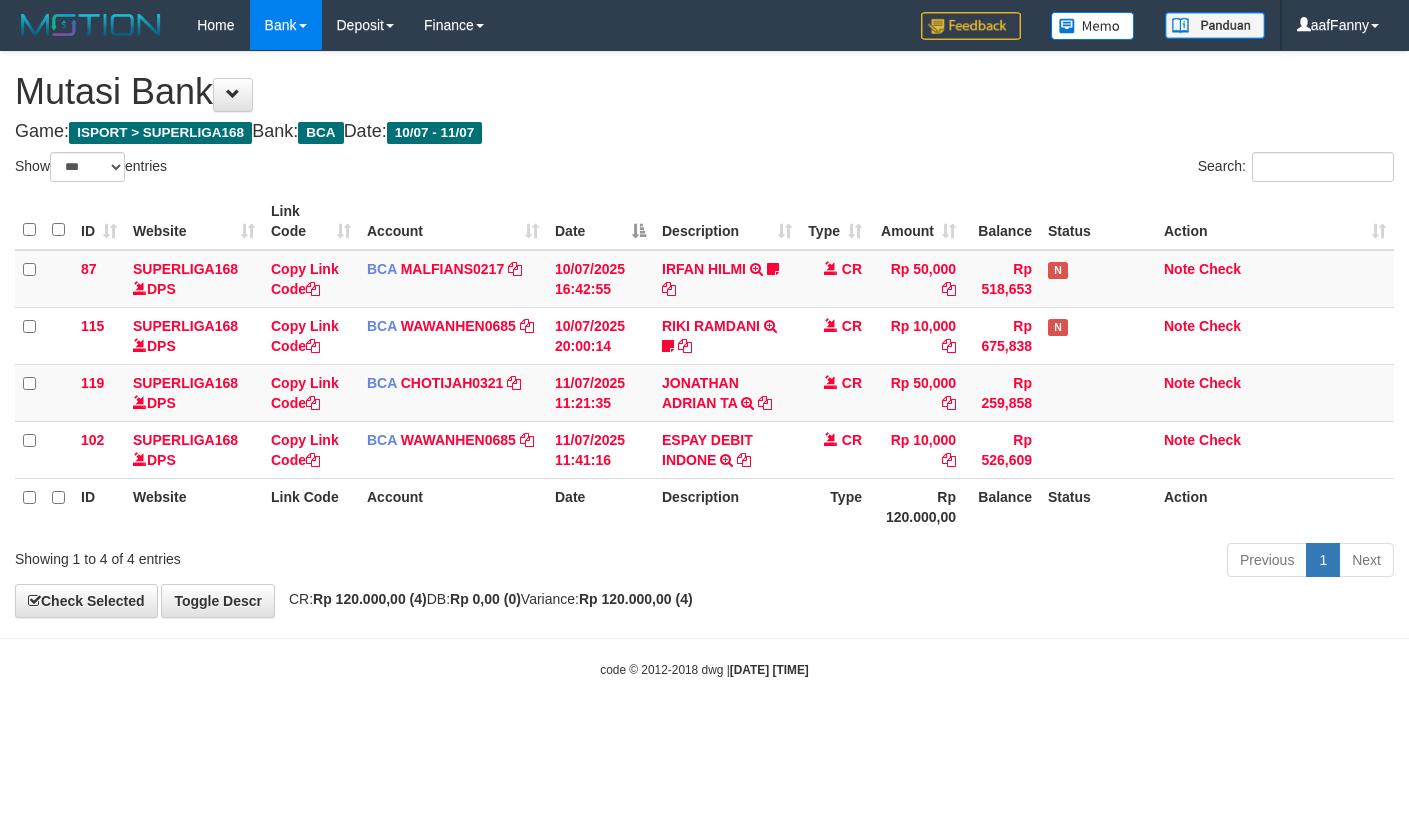 select on "***" 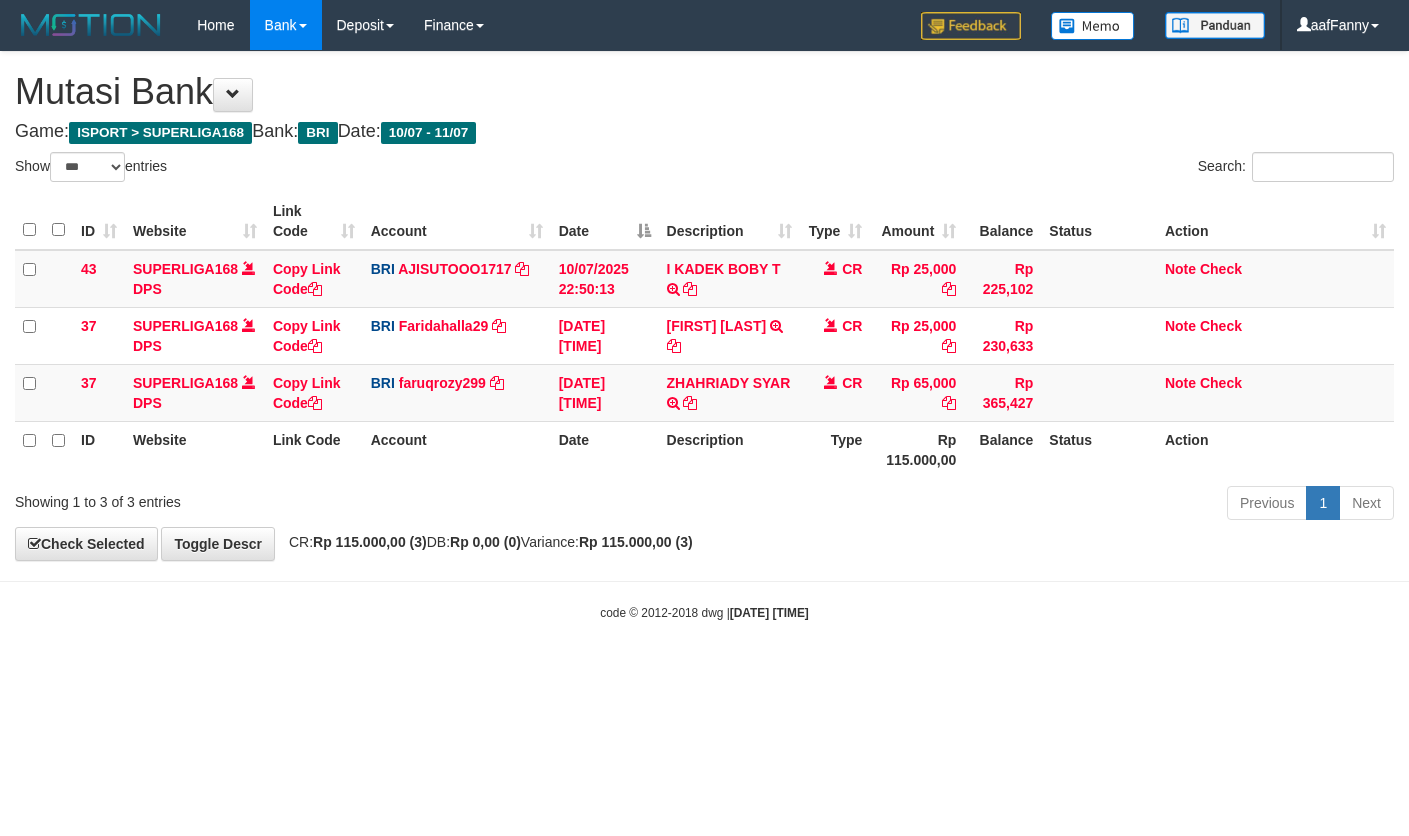 select on "***" 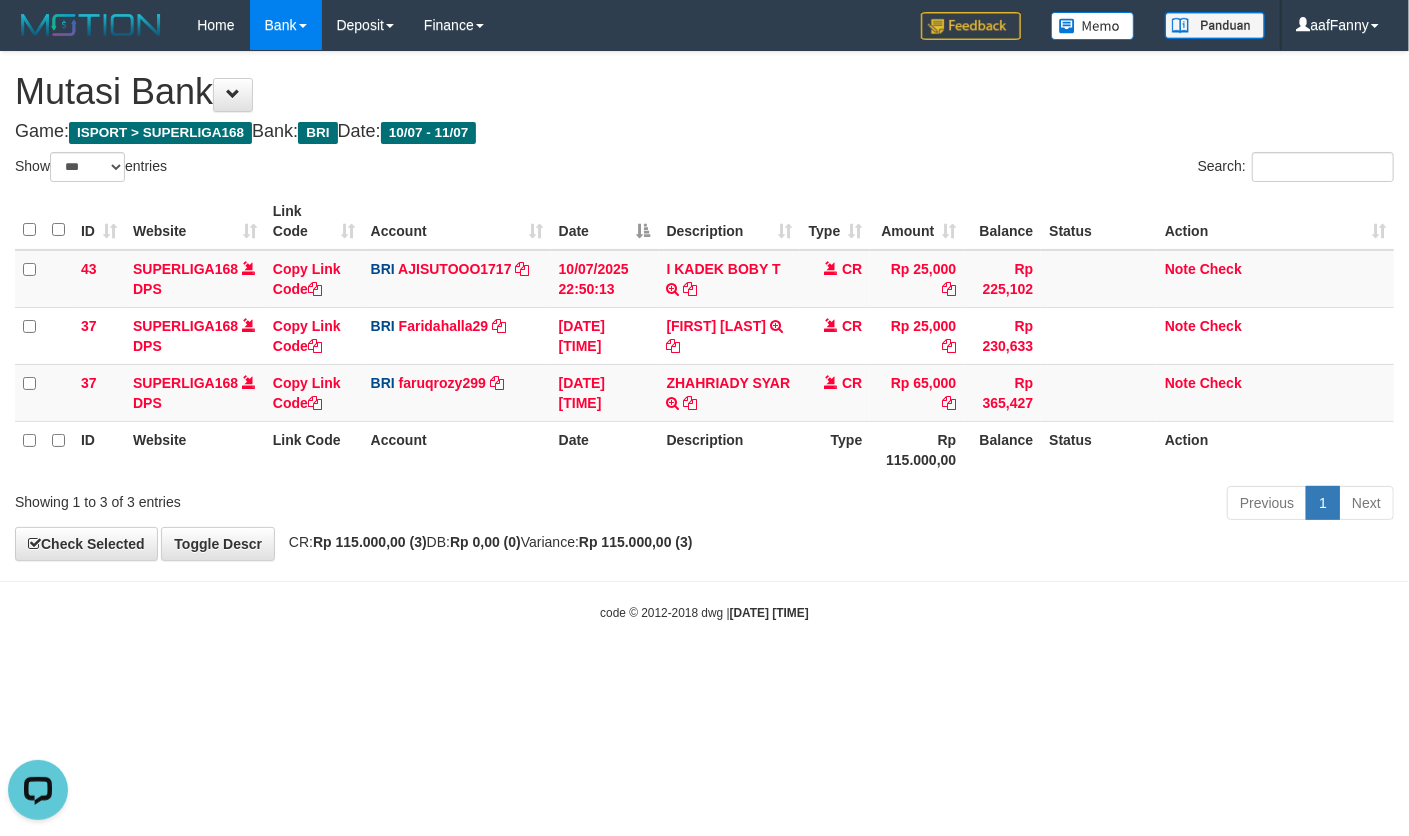 scroll, scrollTop: 0, scrollLeft: 0, axis: both 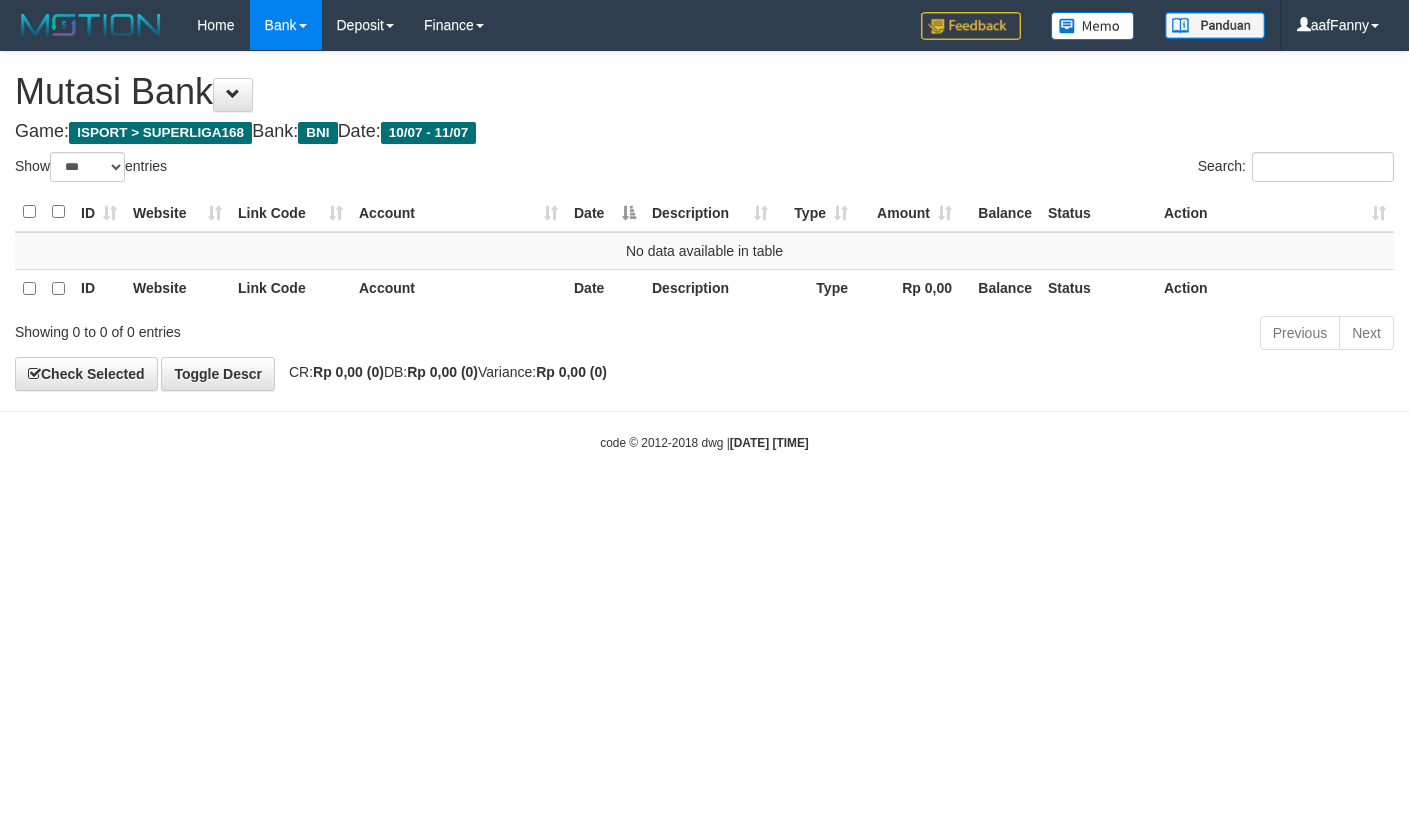 select on "***" 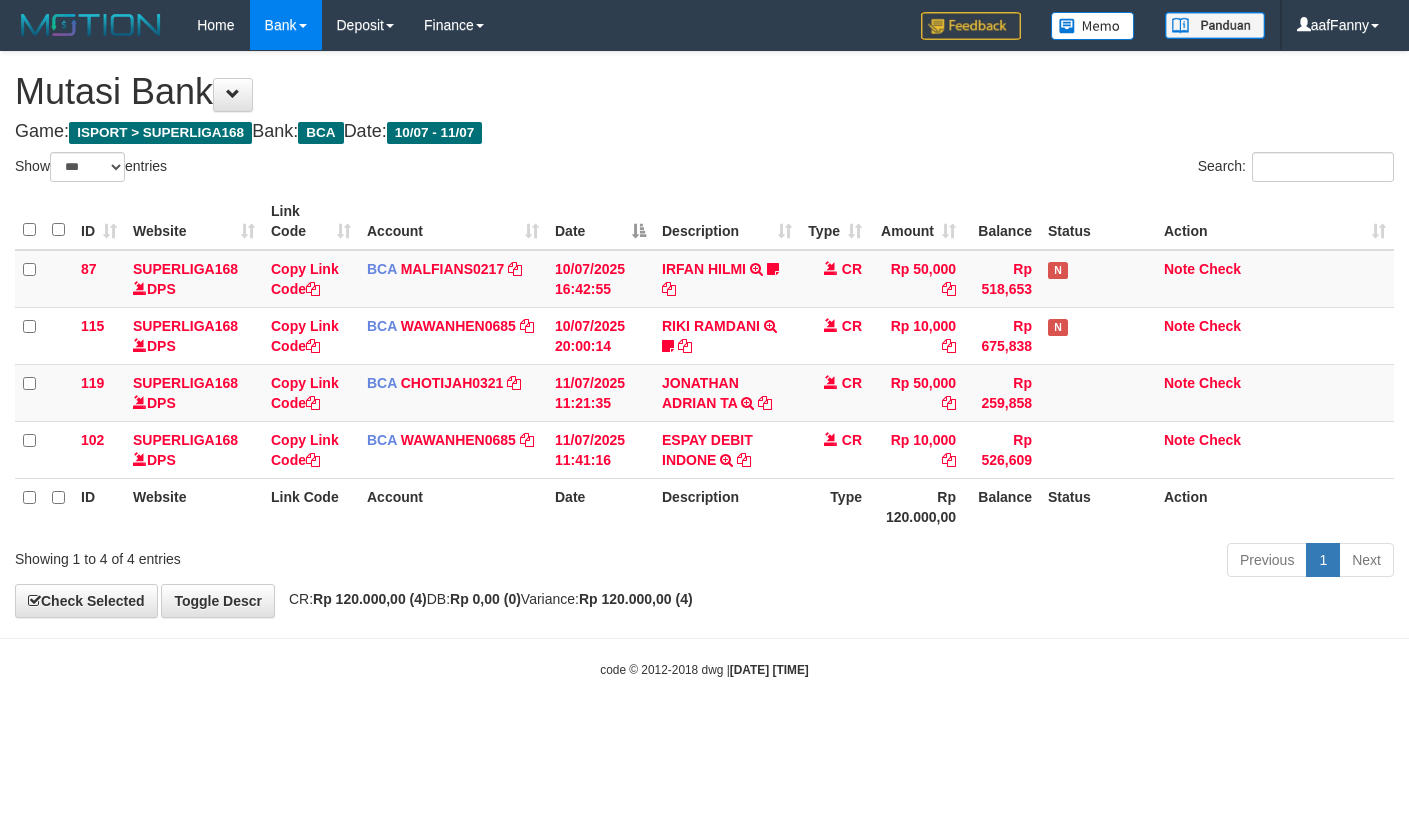 select on "***" 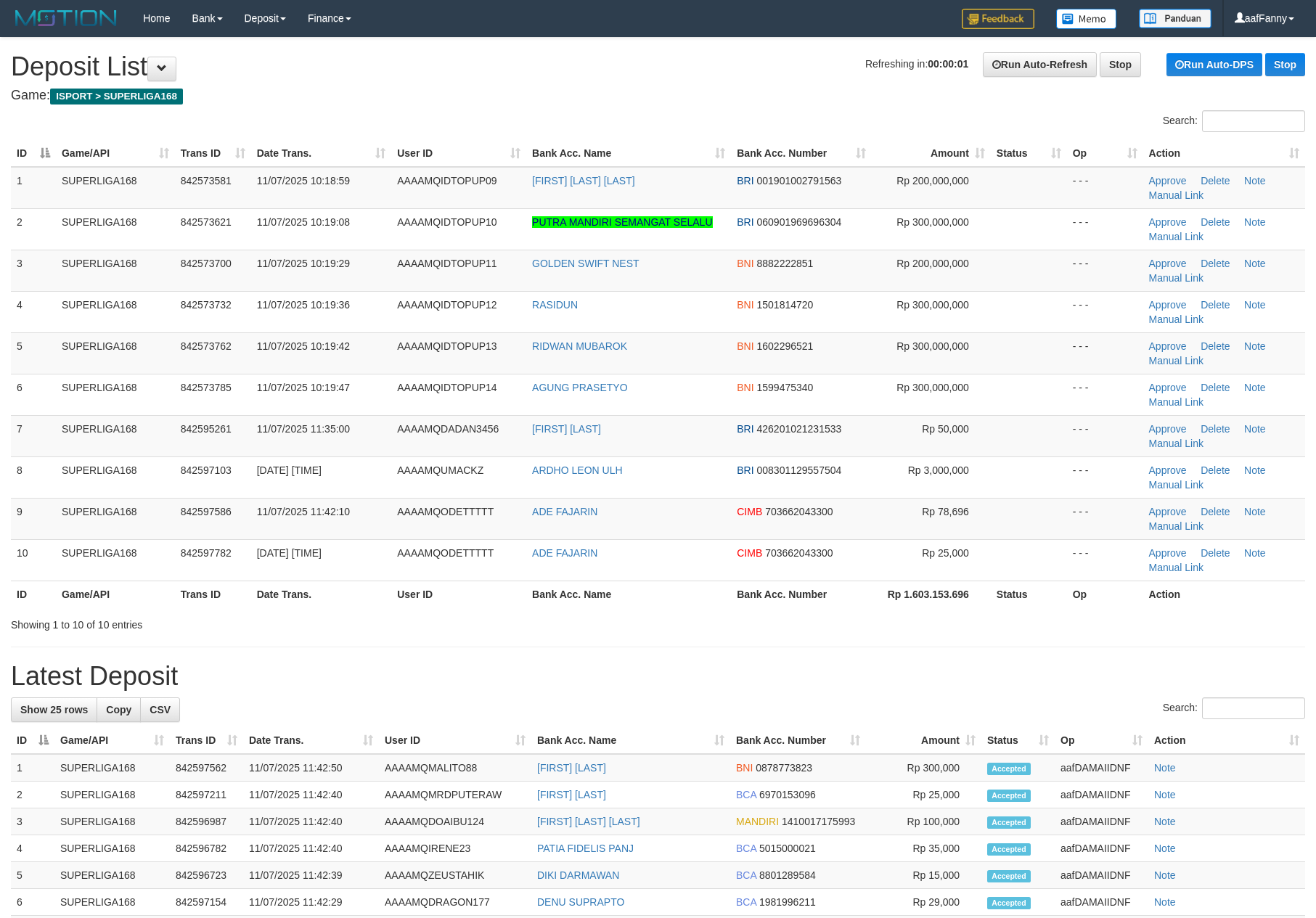 scroll, scrollTop: 0, scrollLeft: 0, axis: both 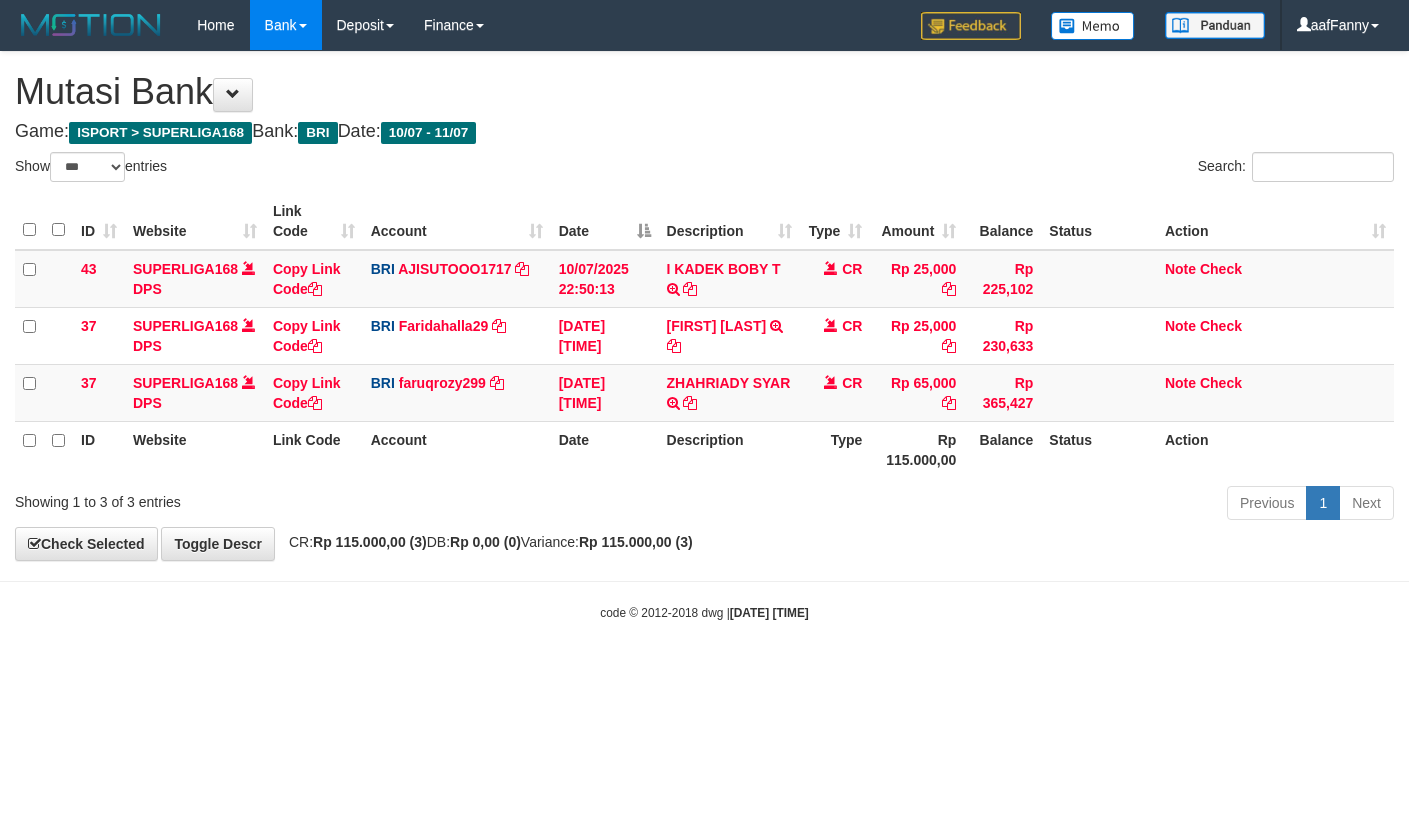 select on "***" 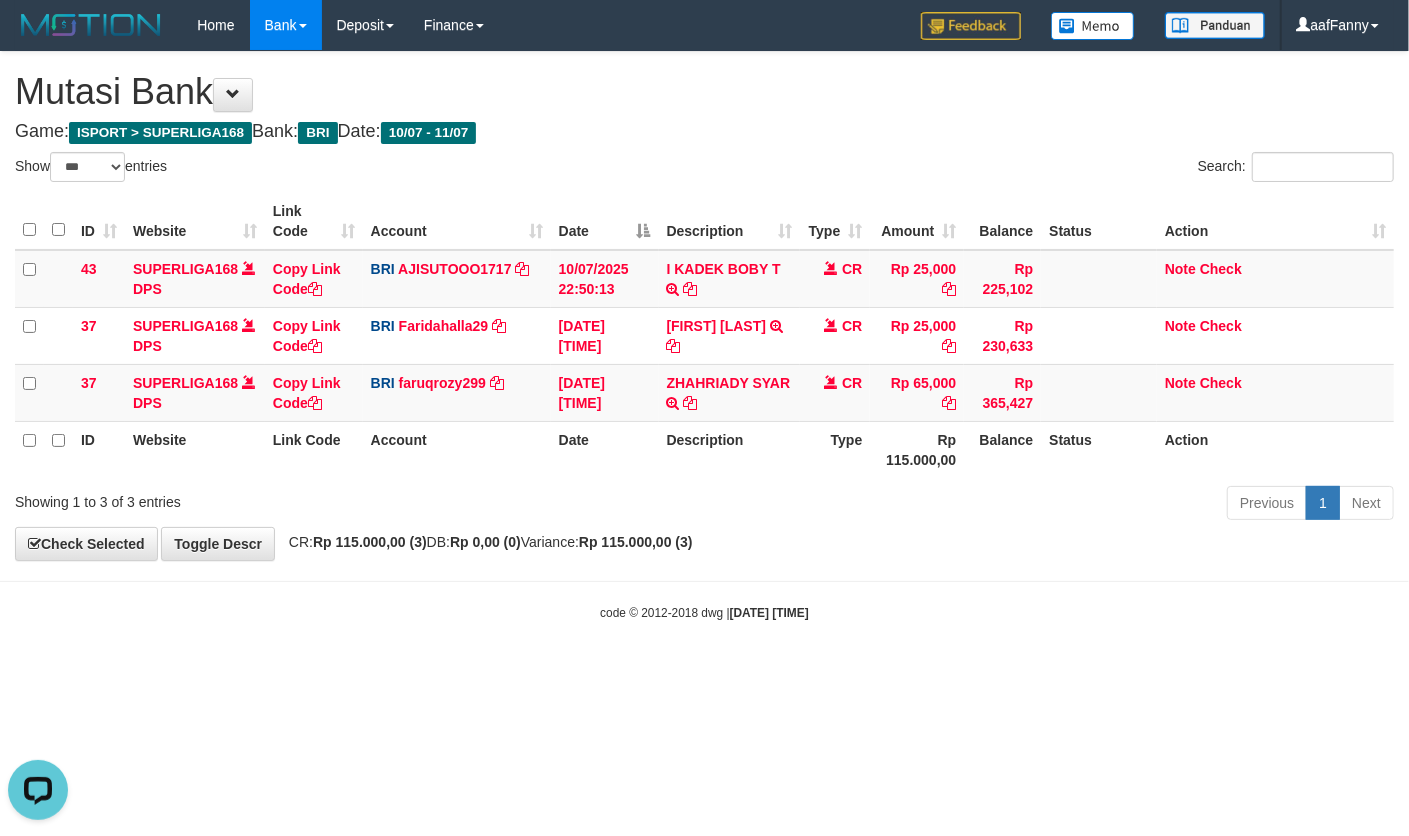 scroll, scrollTop: 0, scrollLeft: 0, axis: both 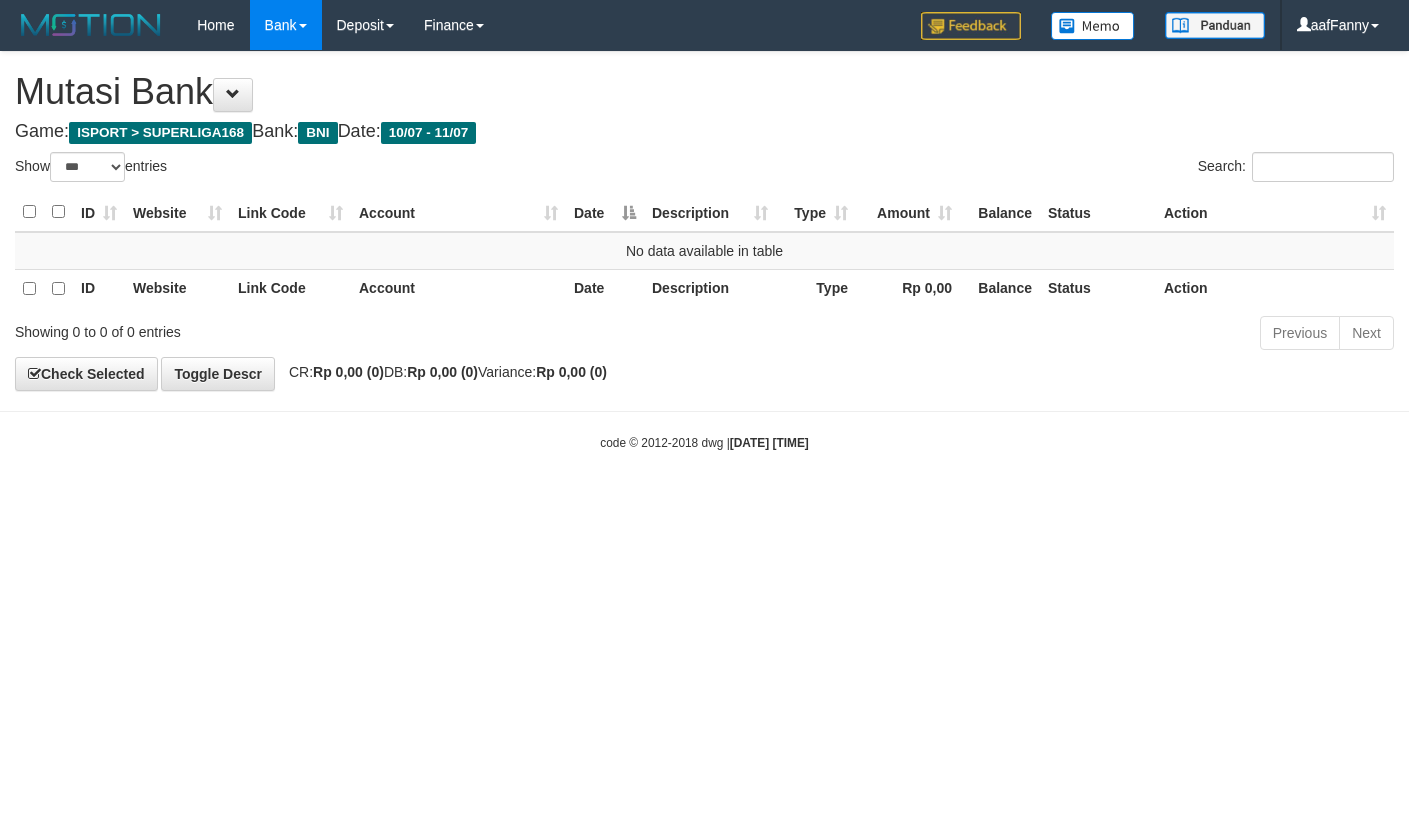 select on "***" 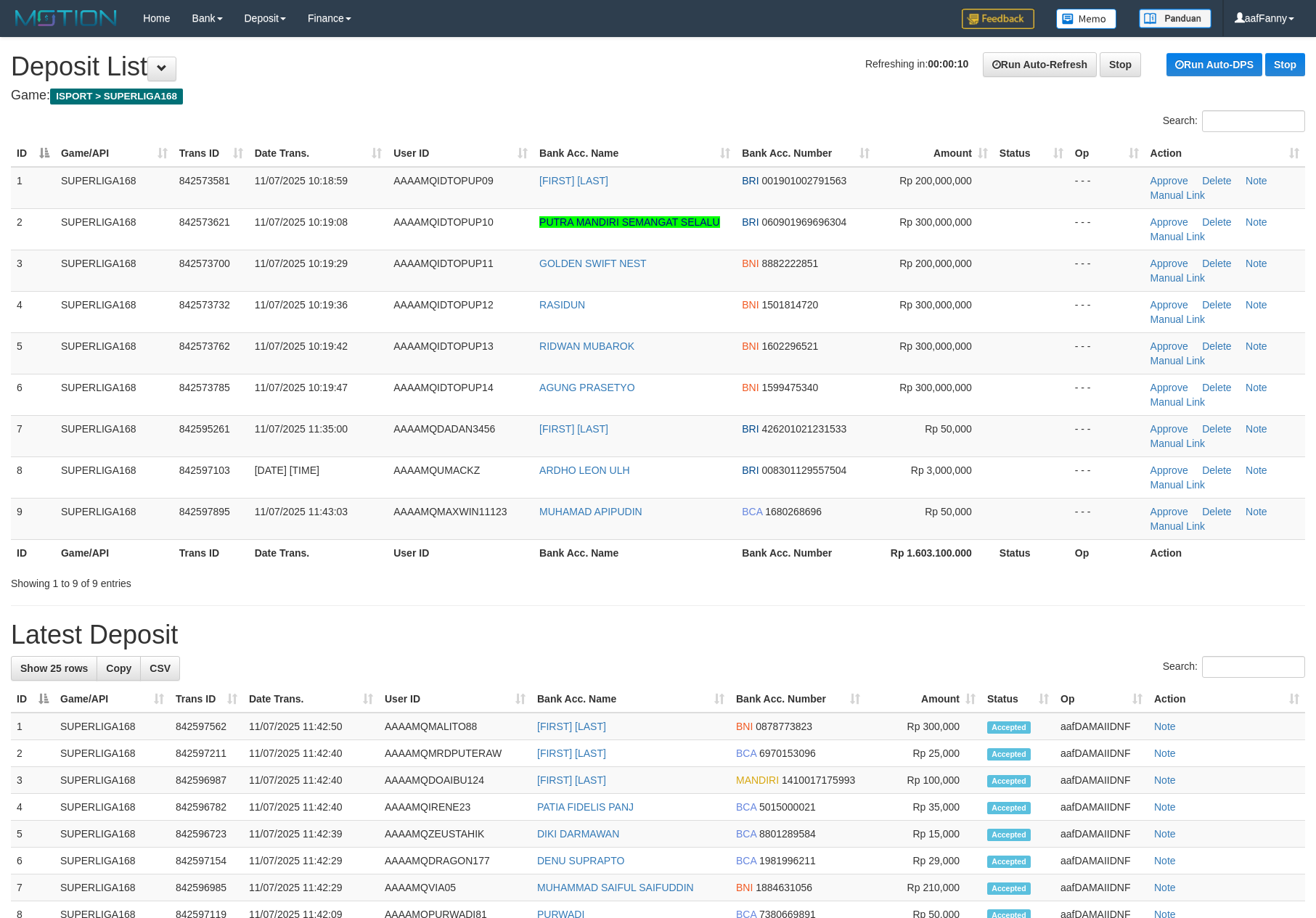 scroll, scrollTop: 0, scrollLeft: 0, axis: both 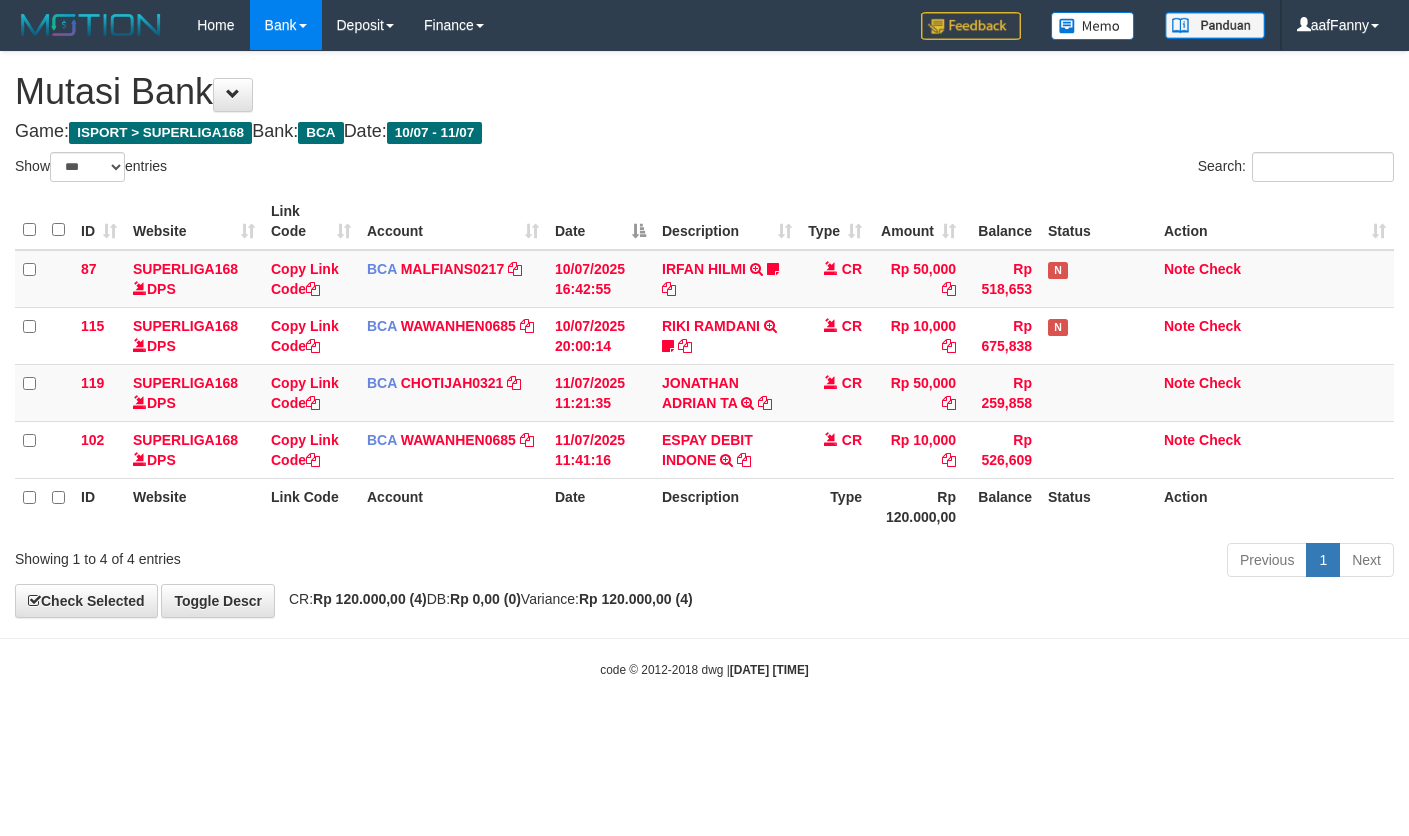 select on "***" 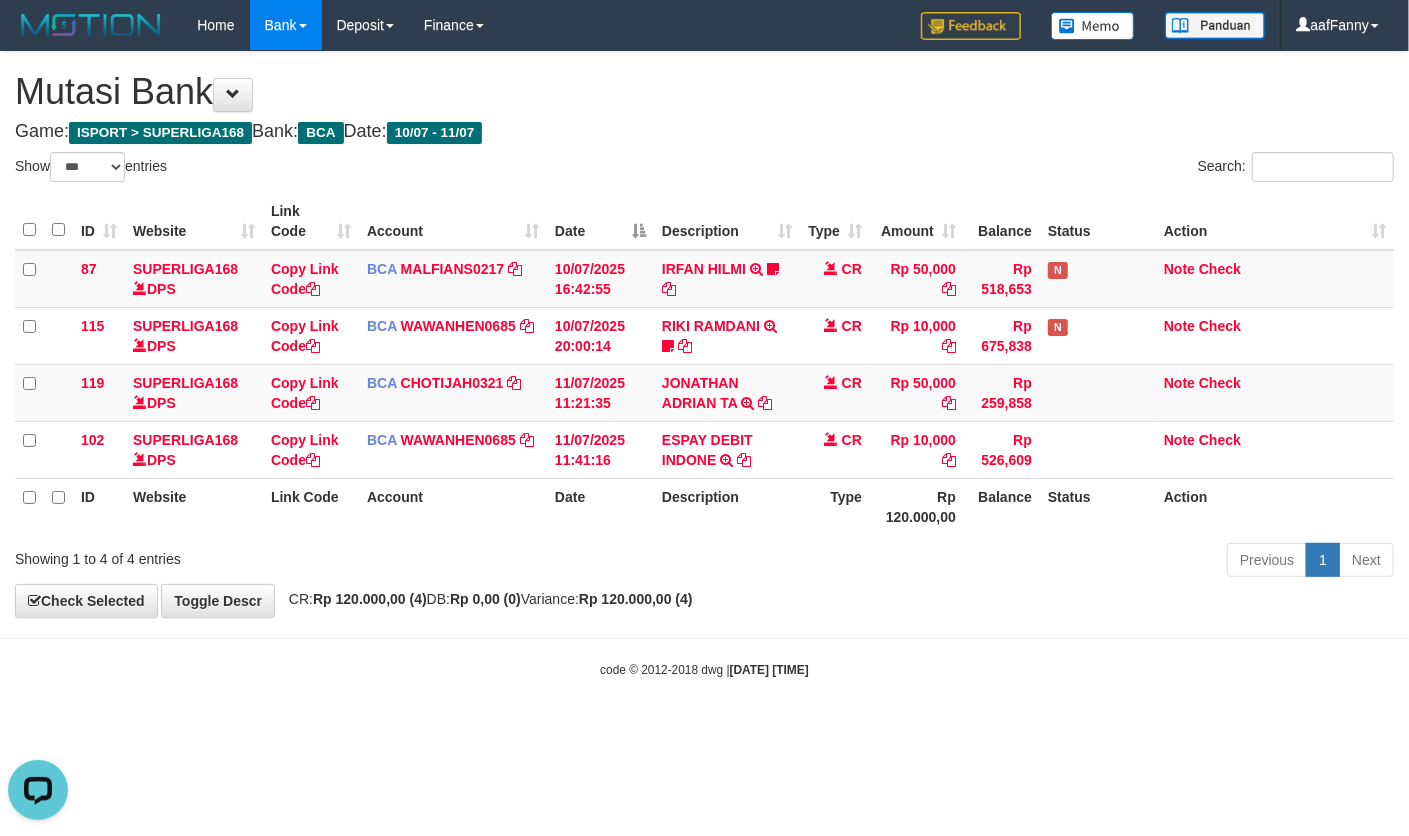 scroll, scrollTop: 0, scrollLeft: 0, axis: both 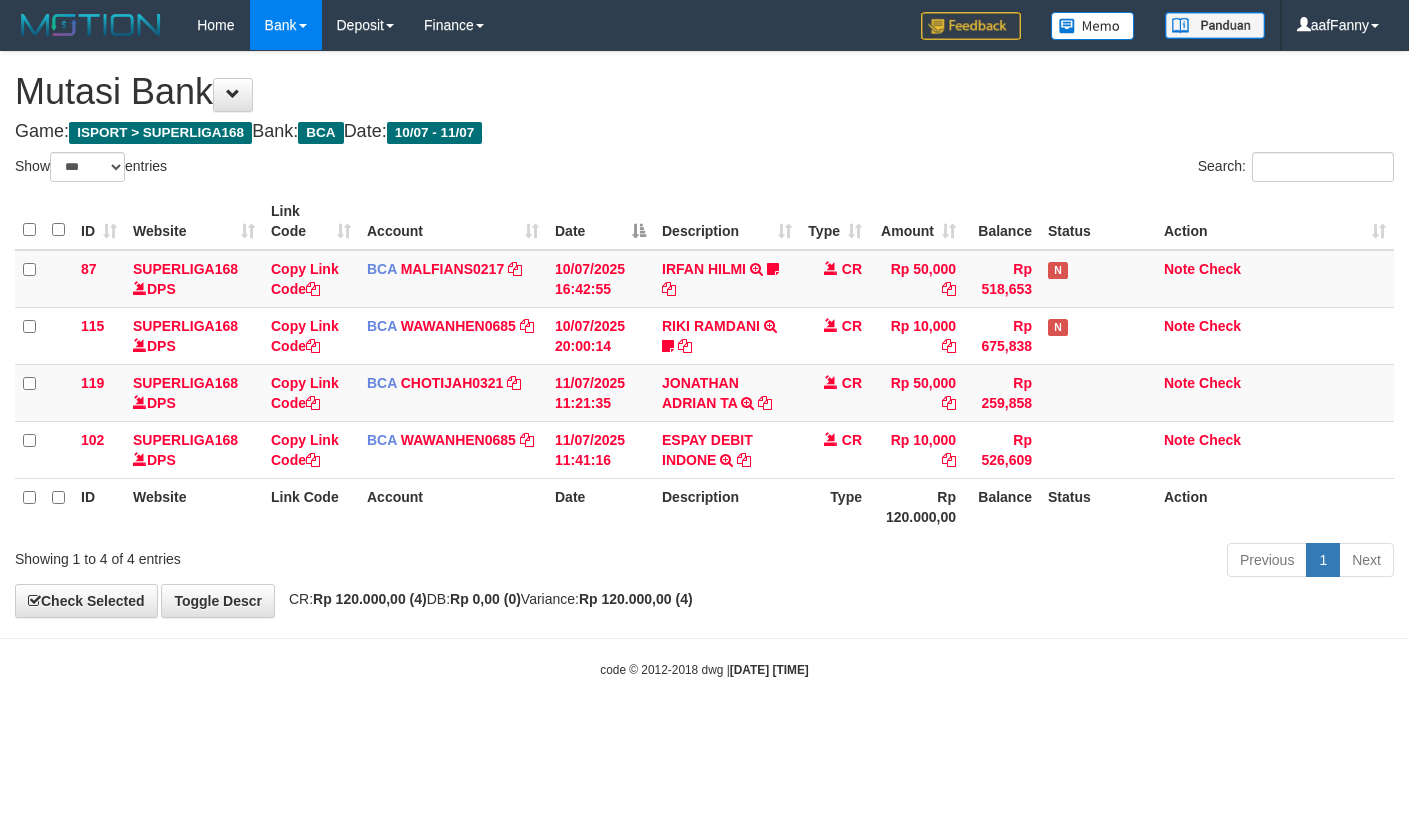 select on "***" 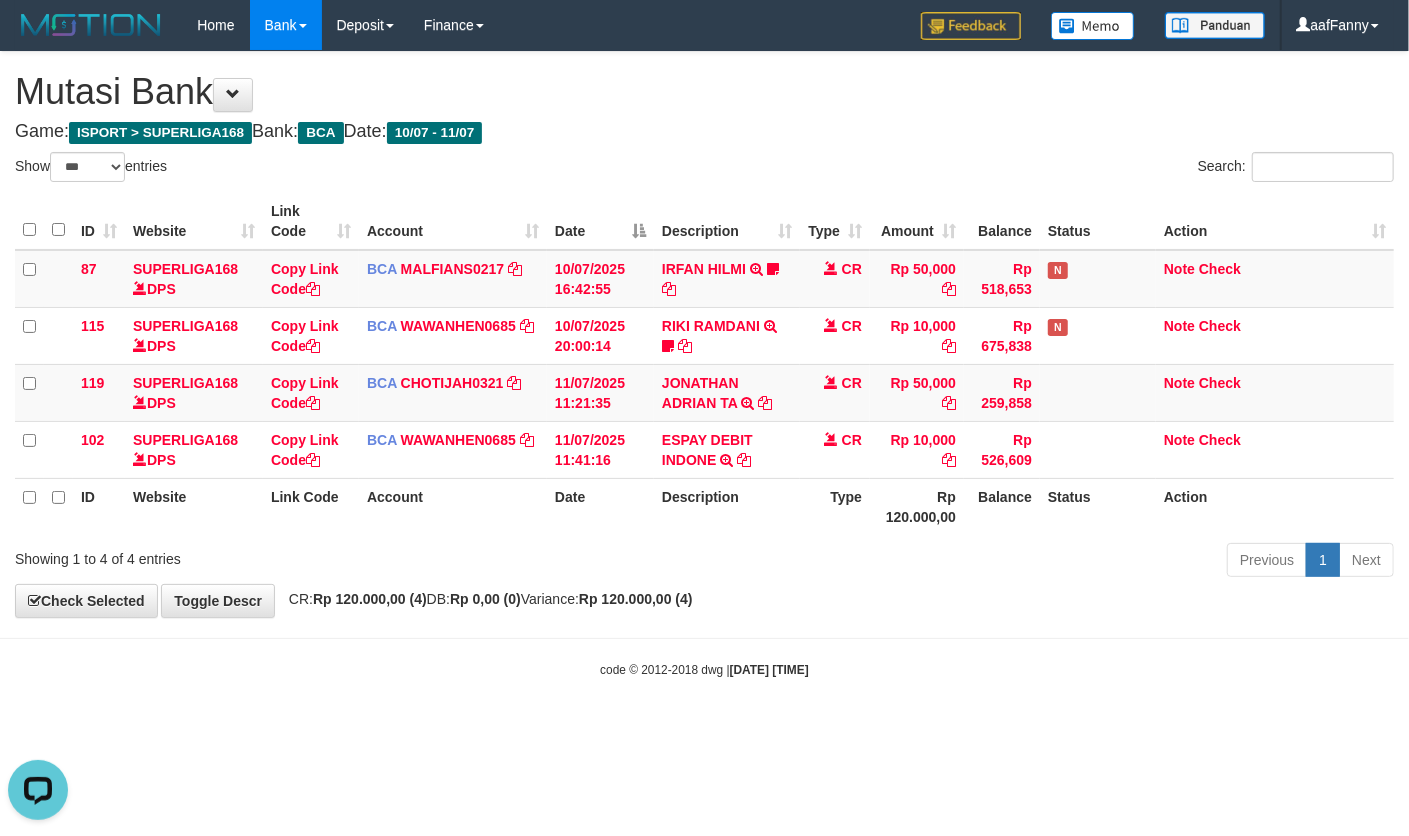 scroll, scrollTop: 0, scrollLeft: 0, axis: both 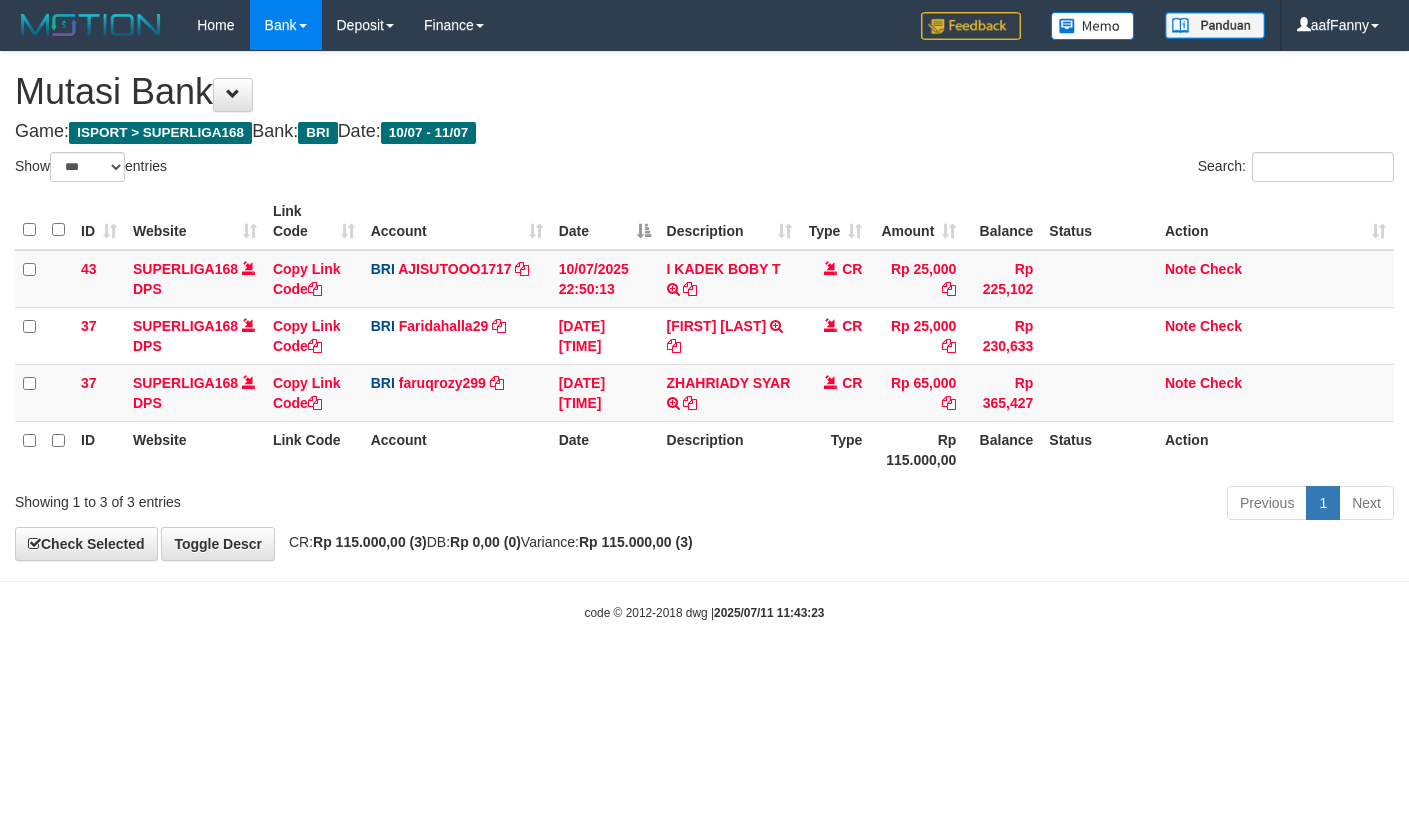 select on "***" 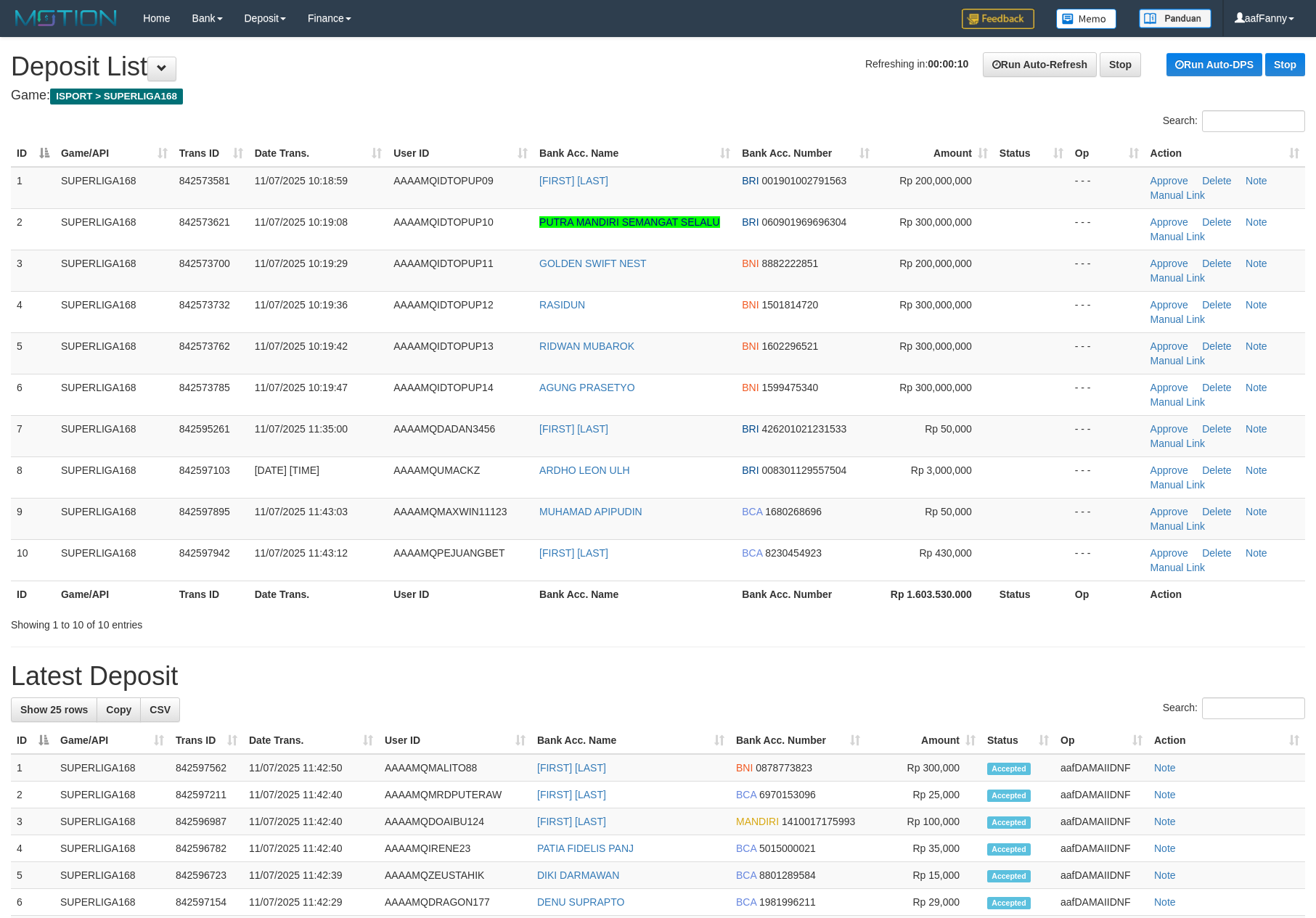 scroll, scrollTop: 0, scrollLeft: 0, axis: both 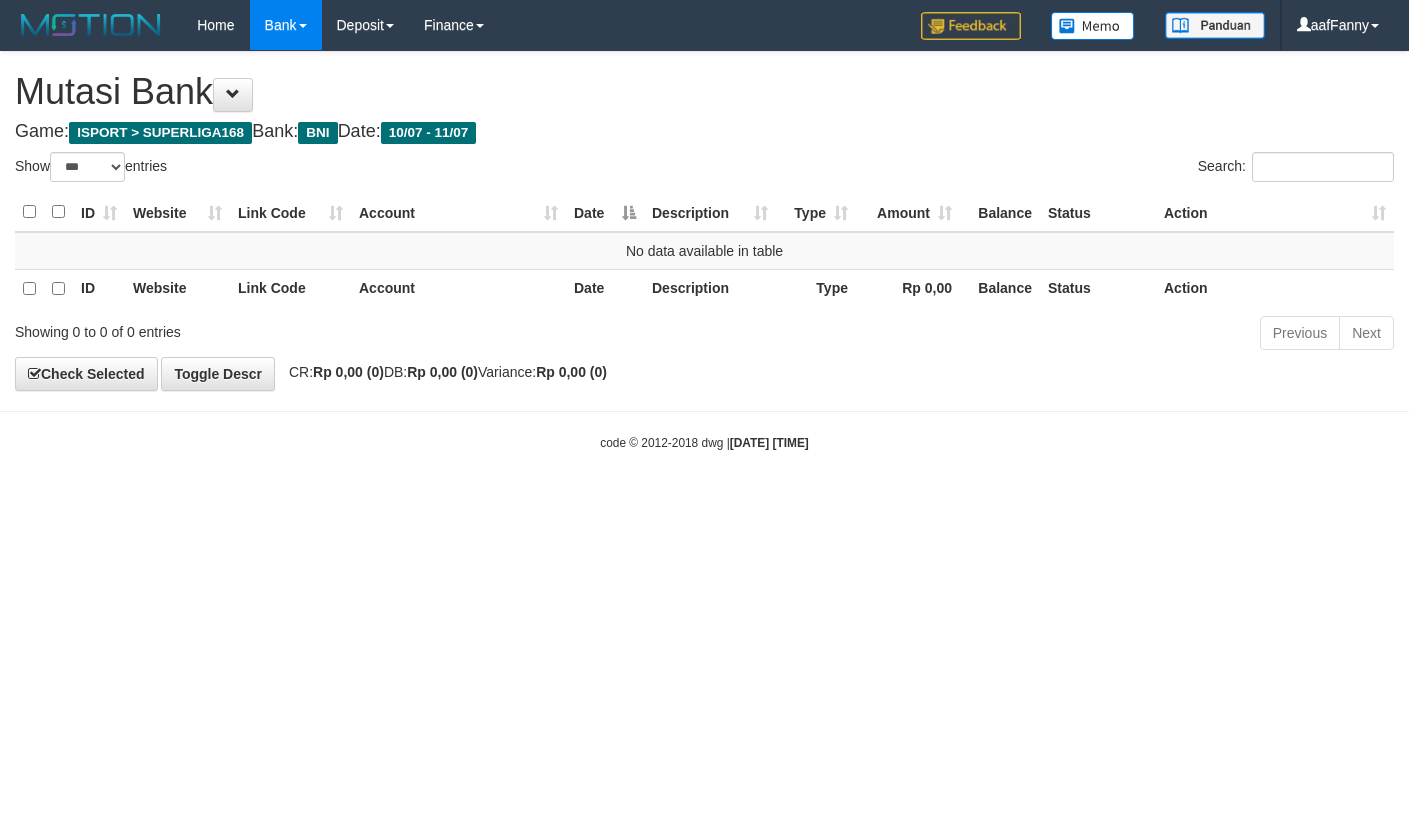 select on "***" 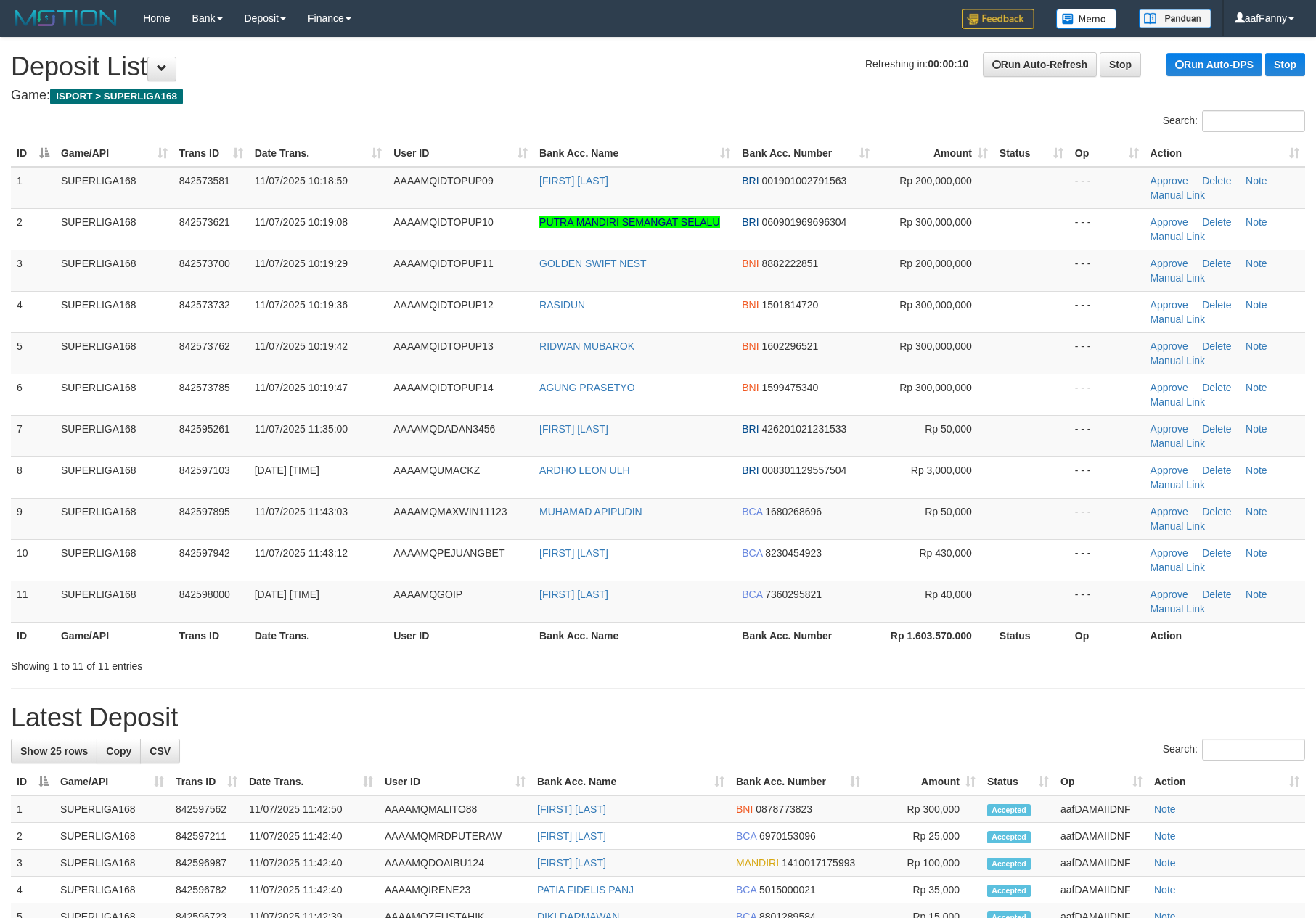 scroll, scrollTop: 0, scrollLeft: 0, axis: both 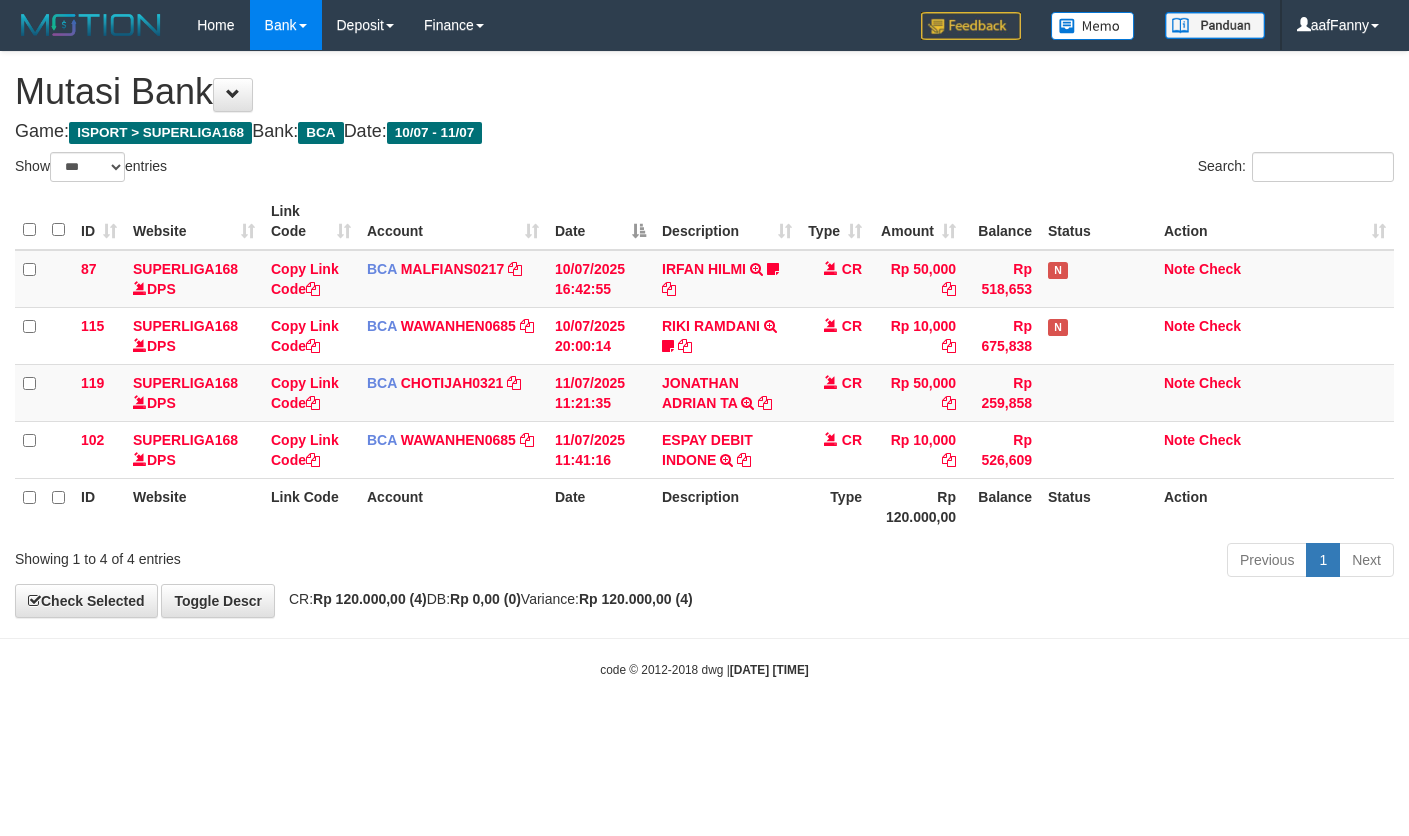 select on "***" 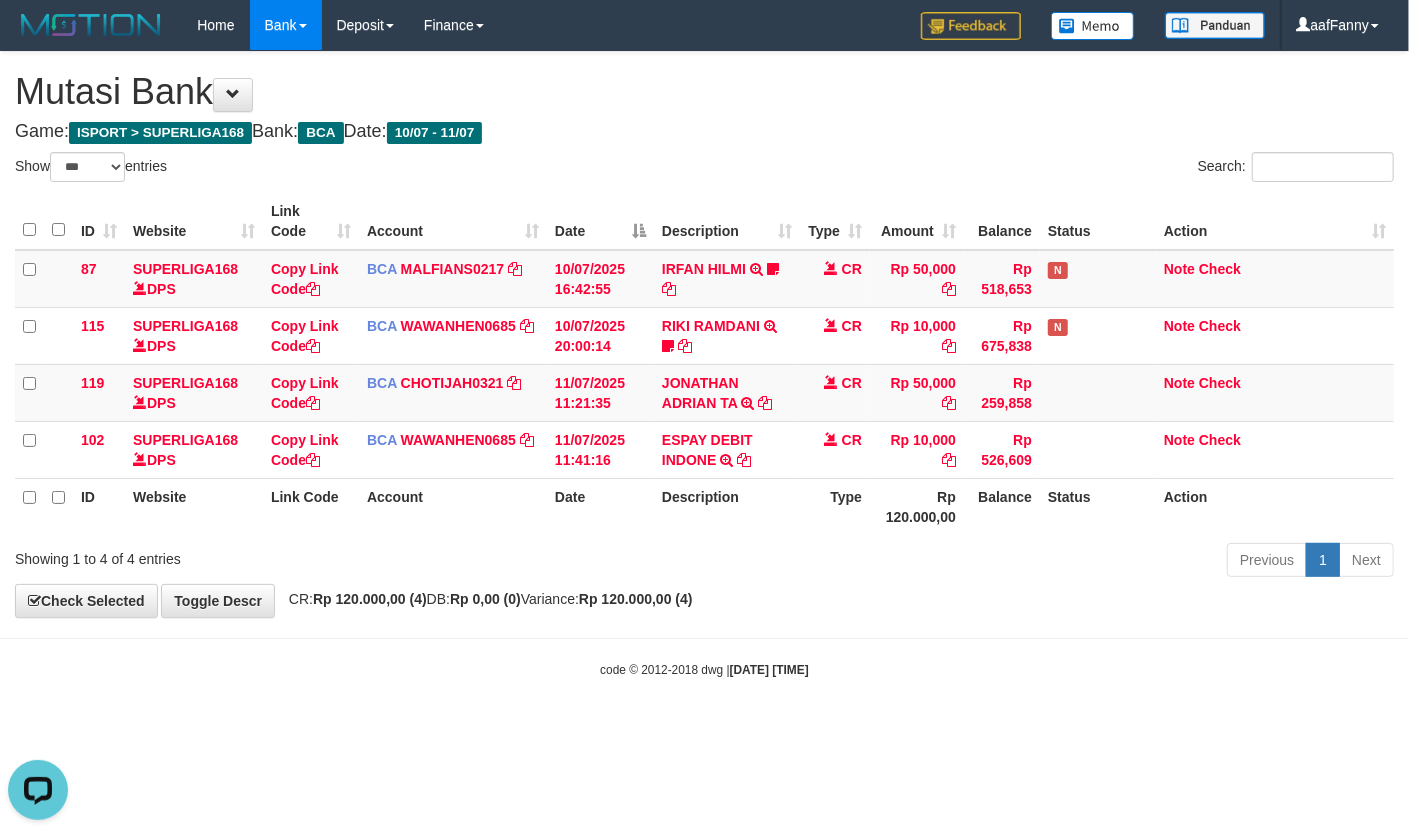 scroll, scrollTop: 0, scrollLeft: 0, axis: both 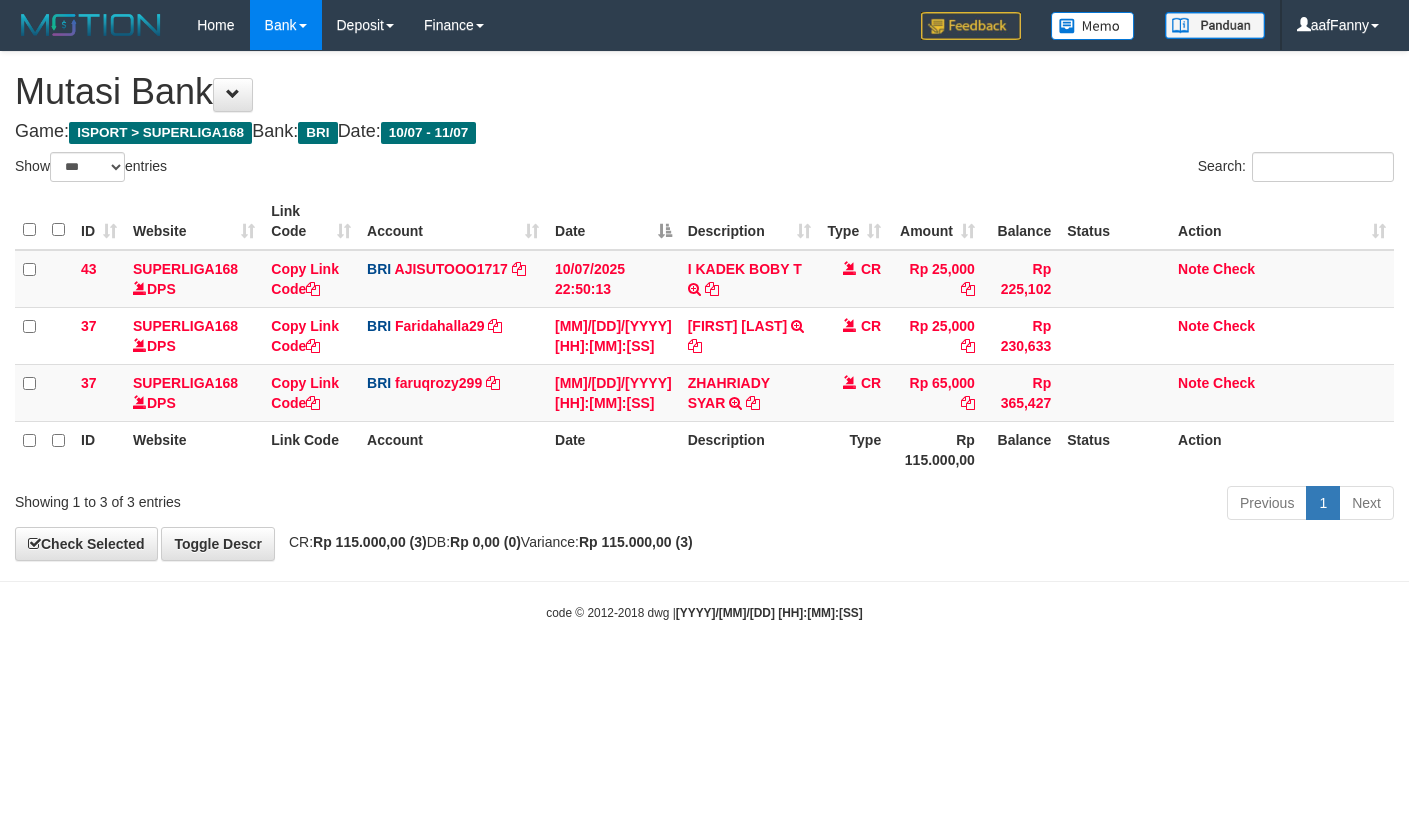 select on "***" 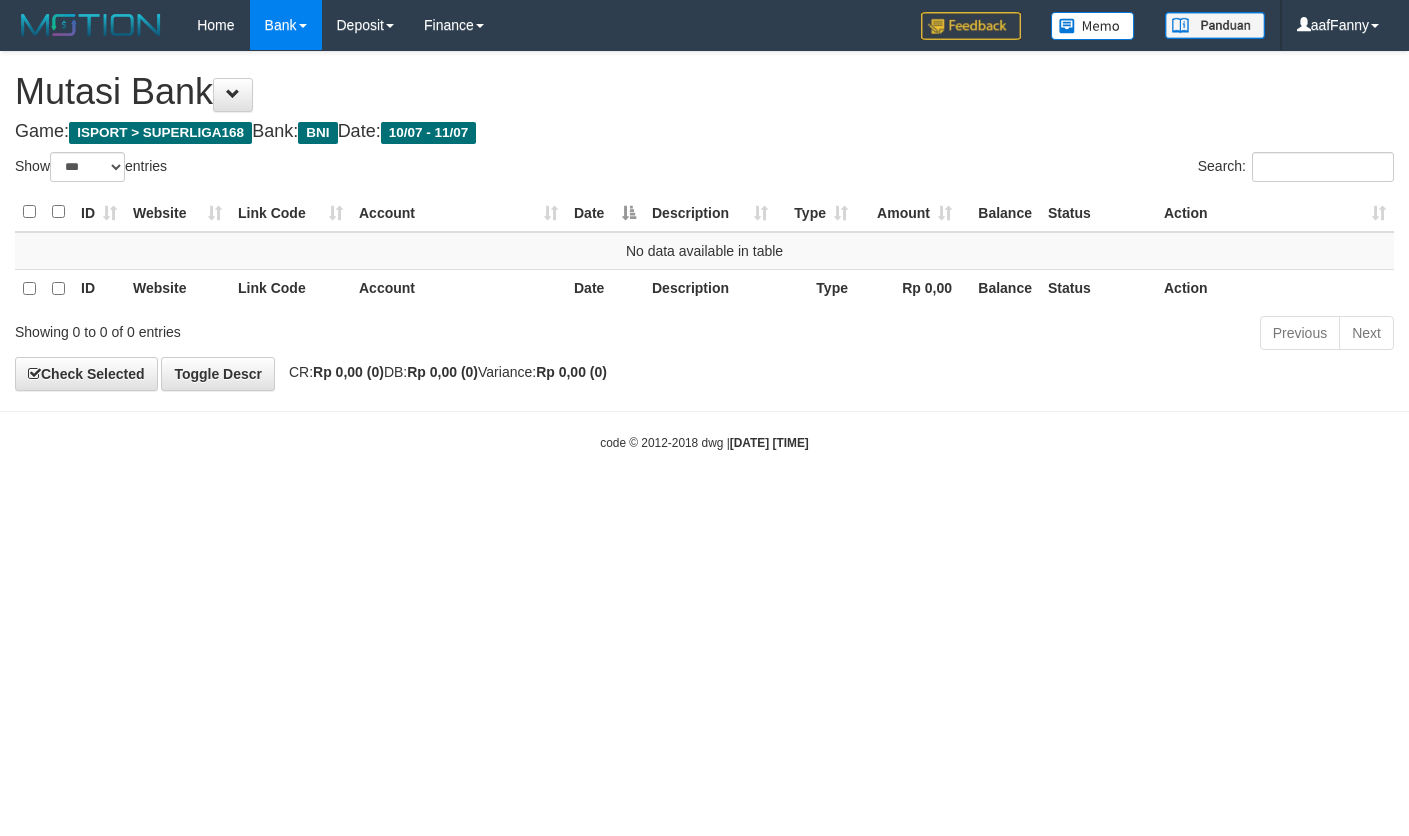 select on "***" 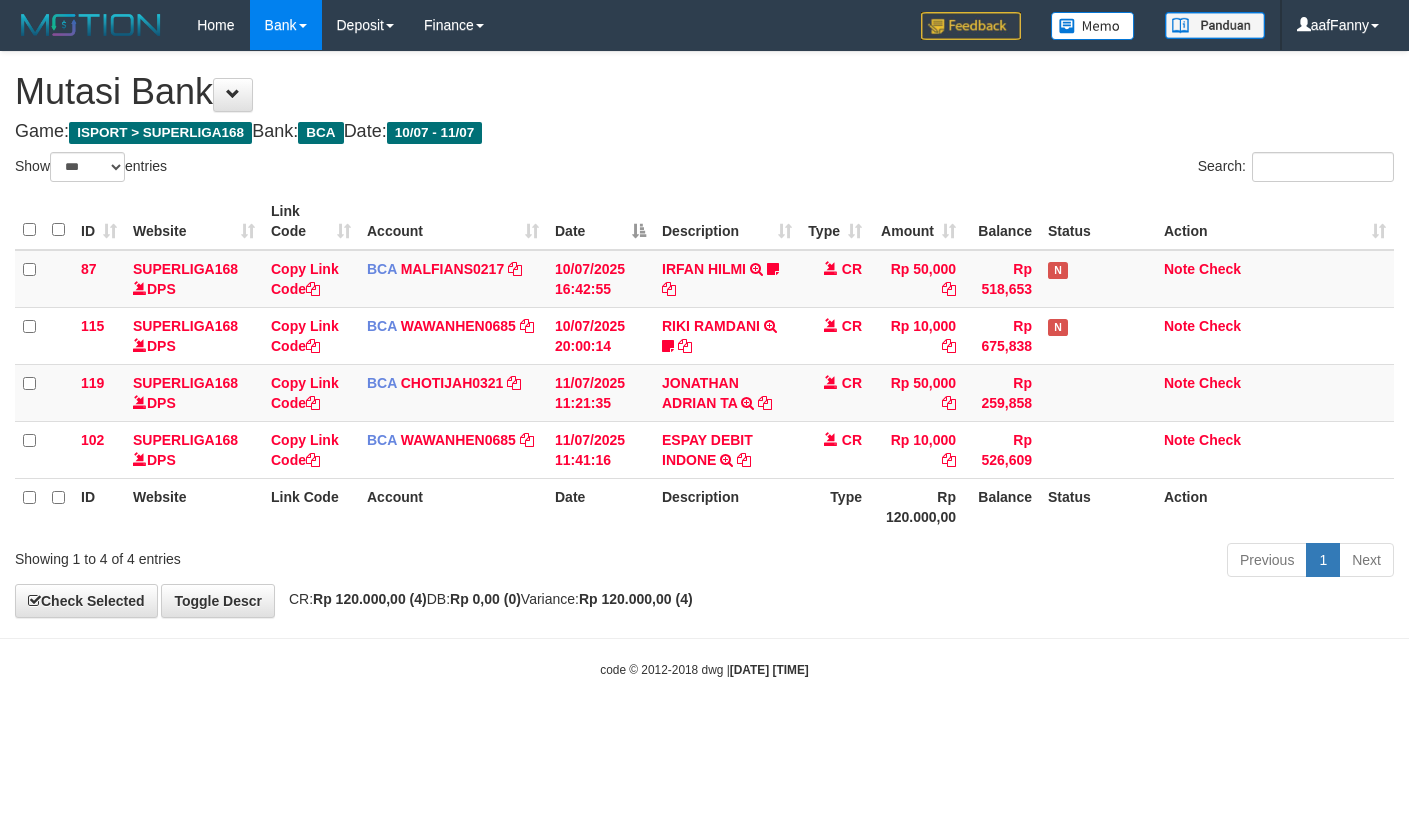 select on "***" 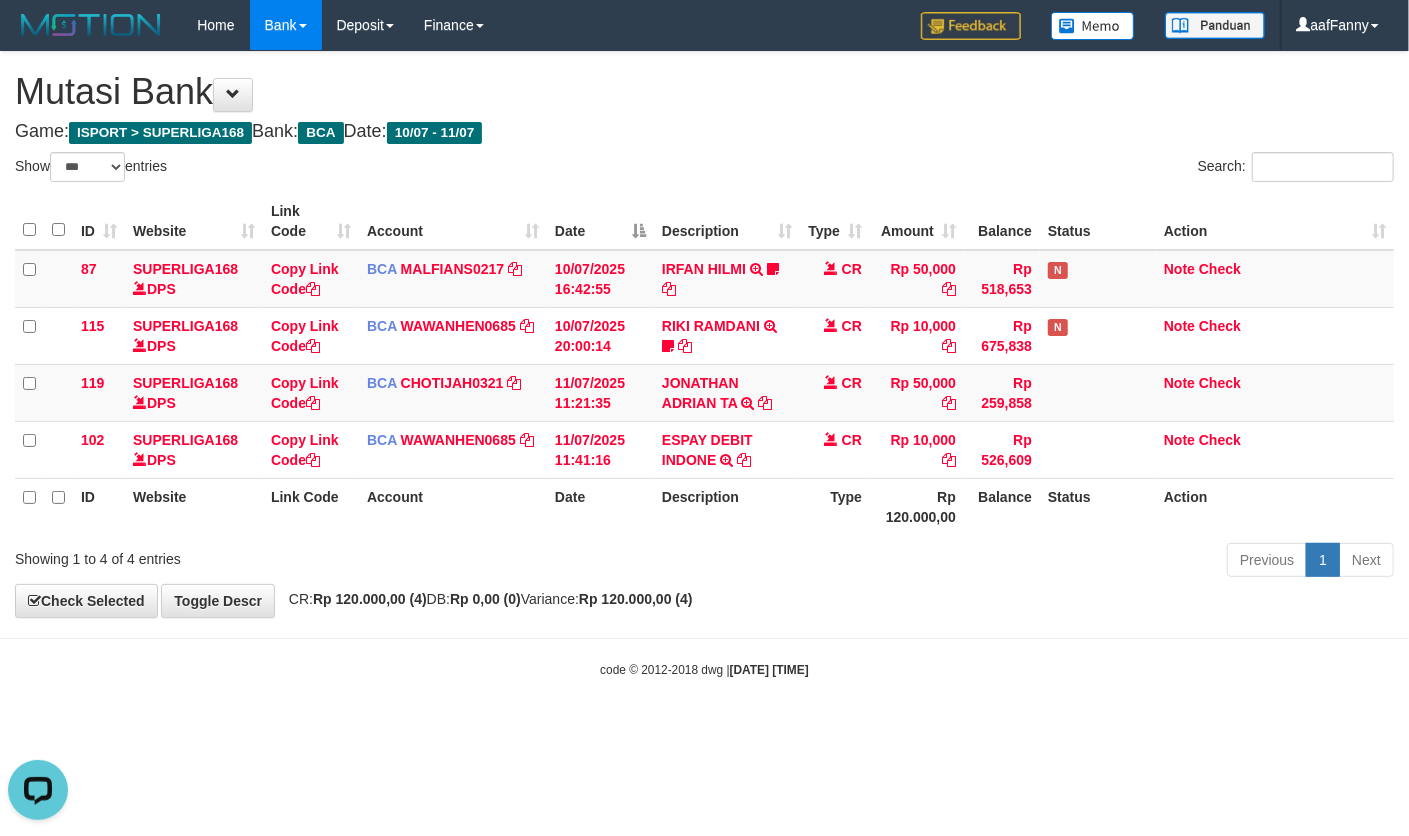 scroll, scrollTop: 0, scrollLeft: 0, axis: both 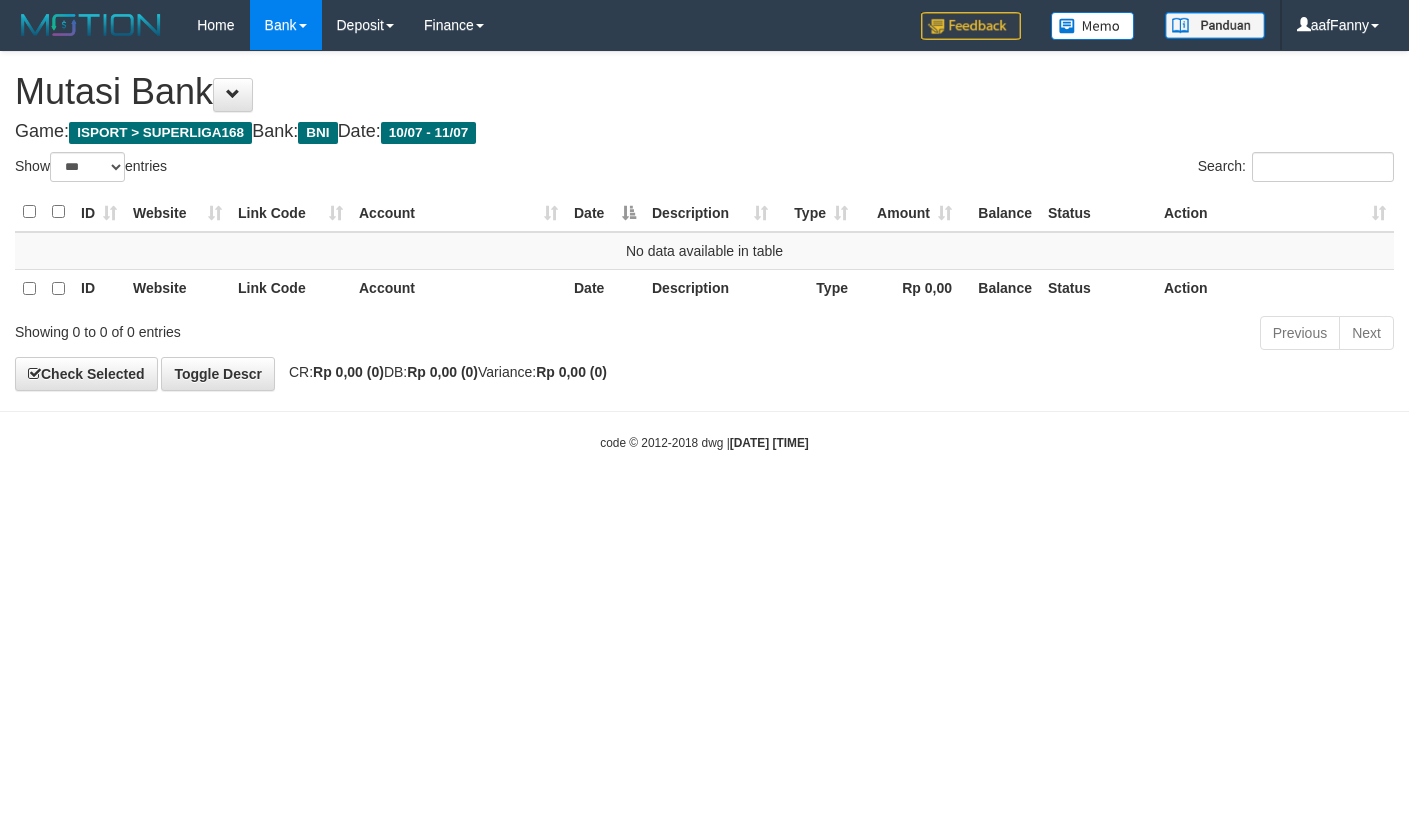 select on "***" 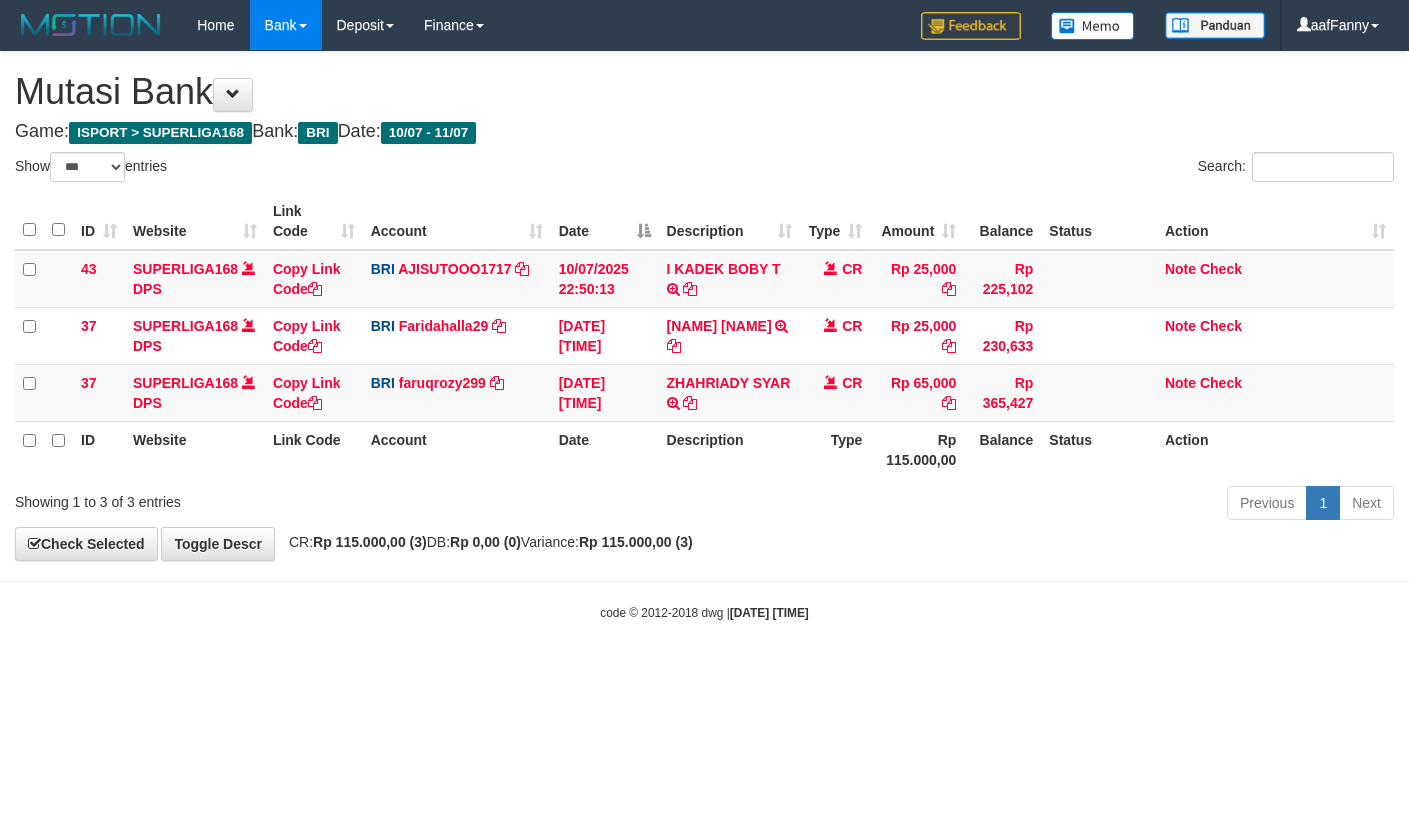 select on "***" 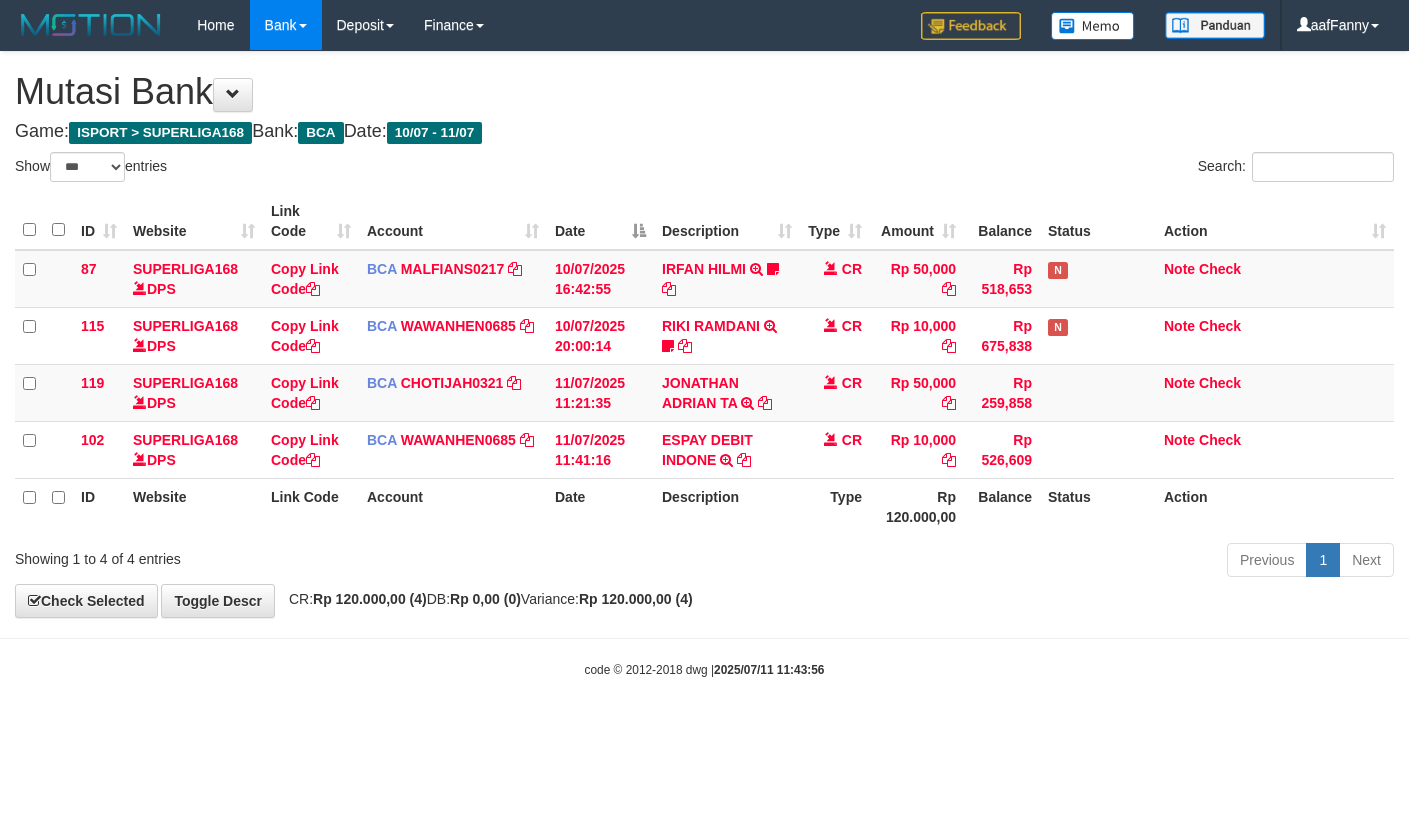 select on "***" 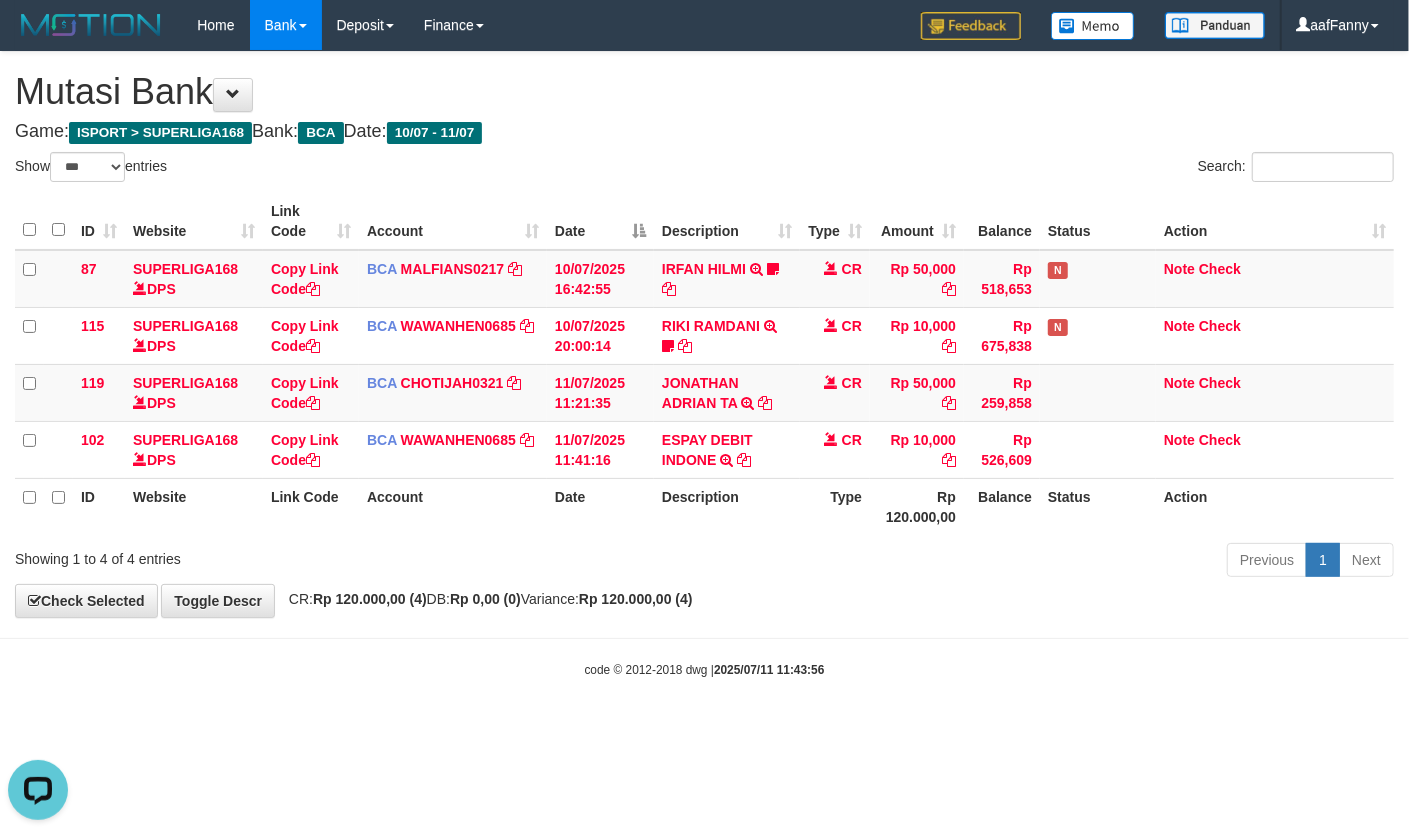 scroll, scrollTop: 0, scrollLeft: 0, axis: both 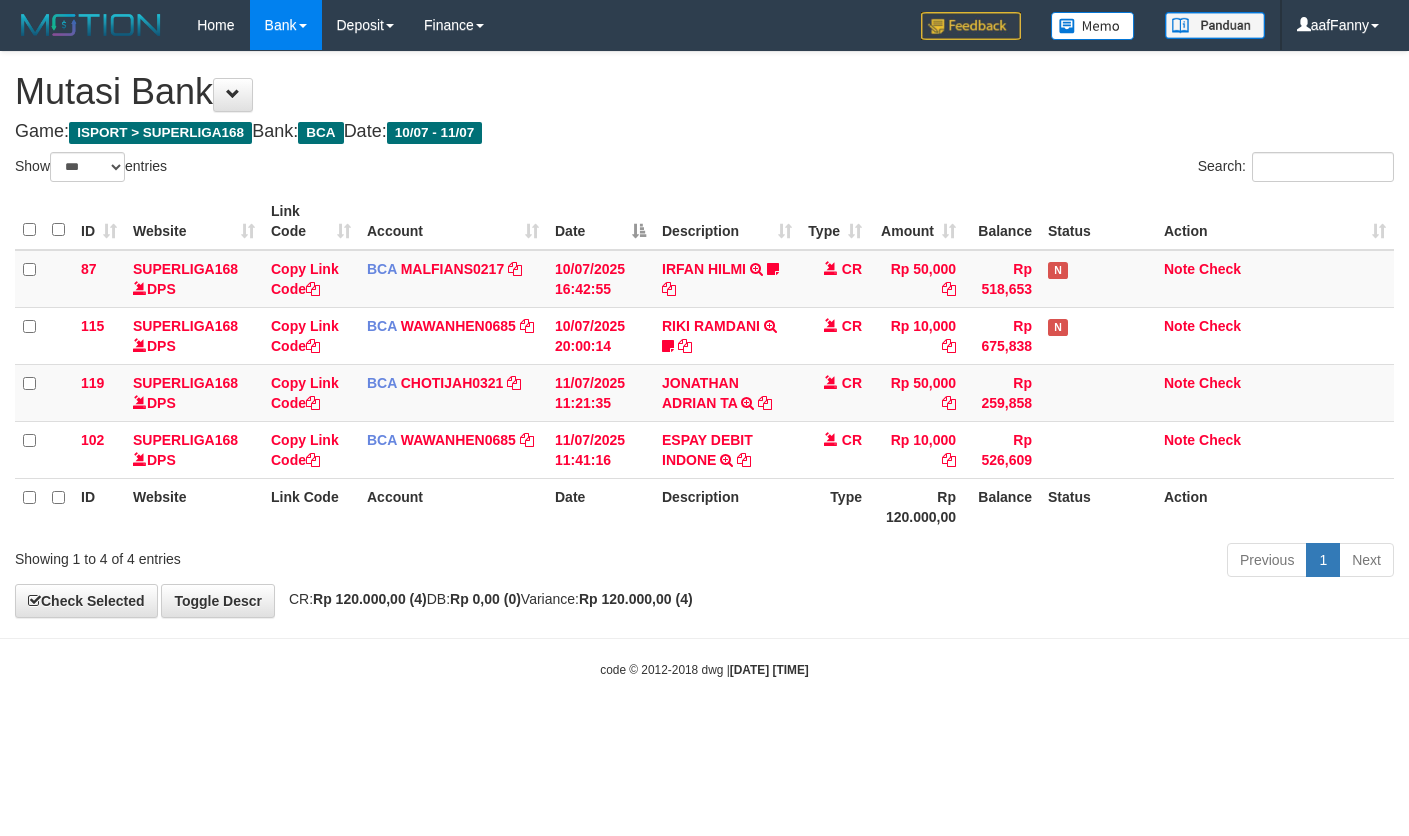 select on "***" 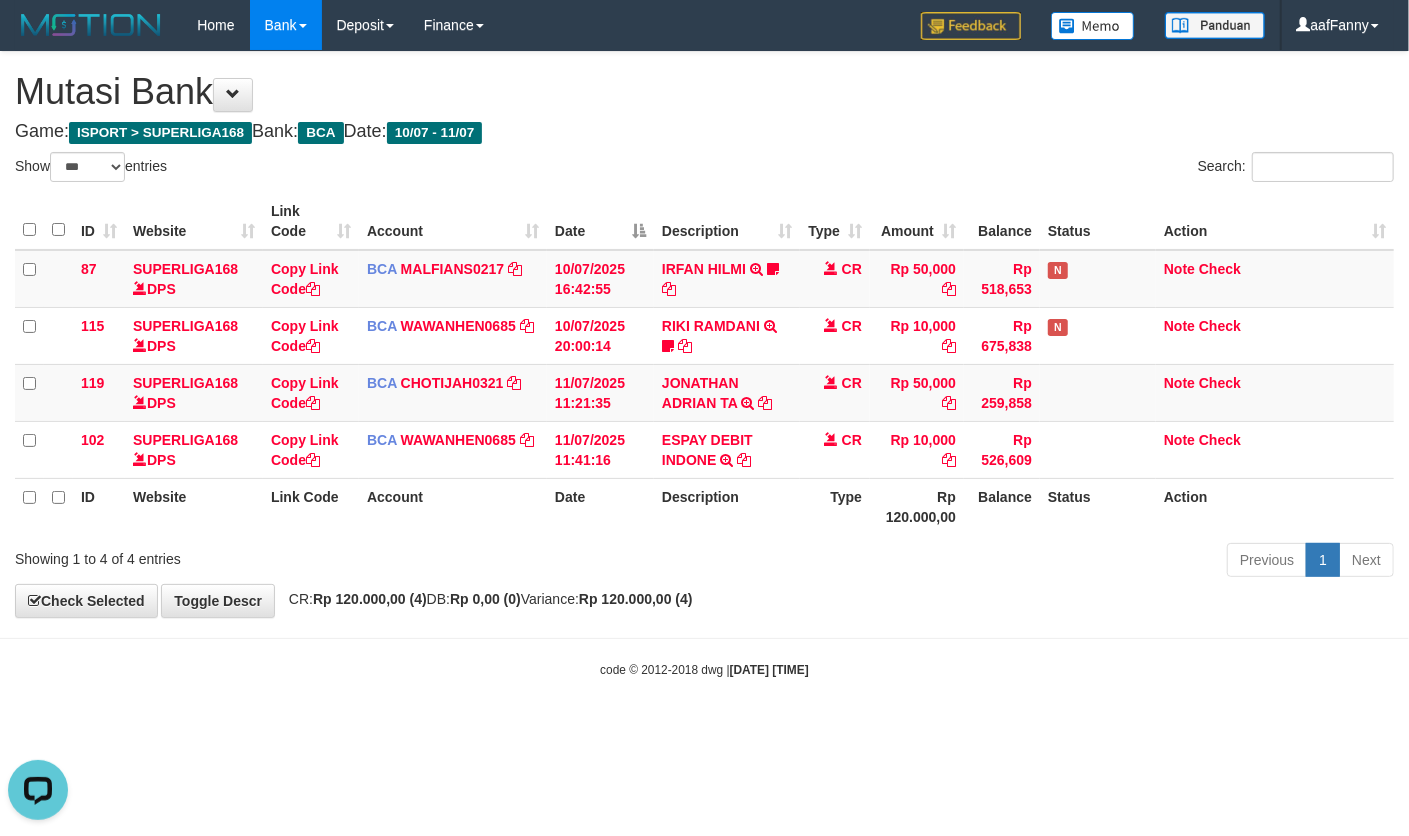 scroll, scrollTop: 0, scrollLeft: 0, axis: both 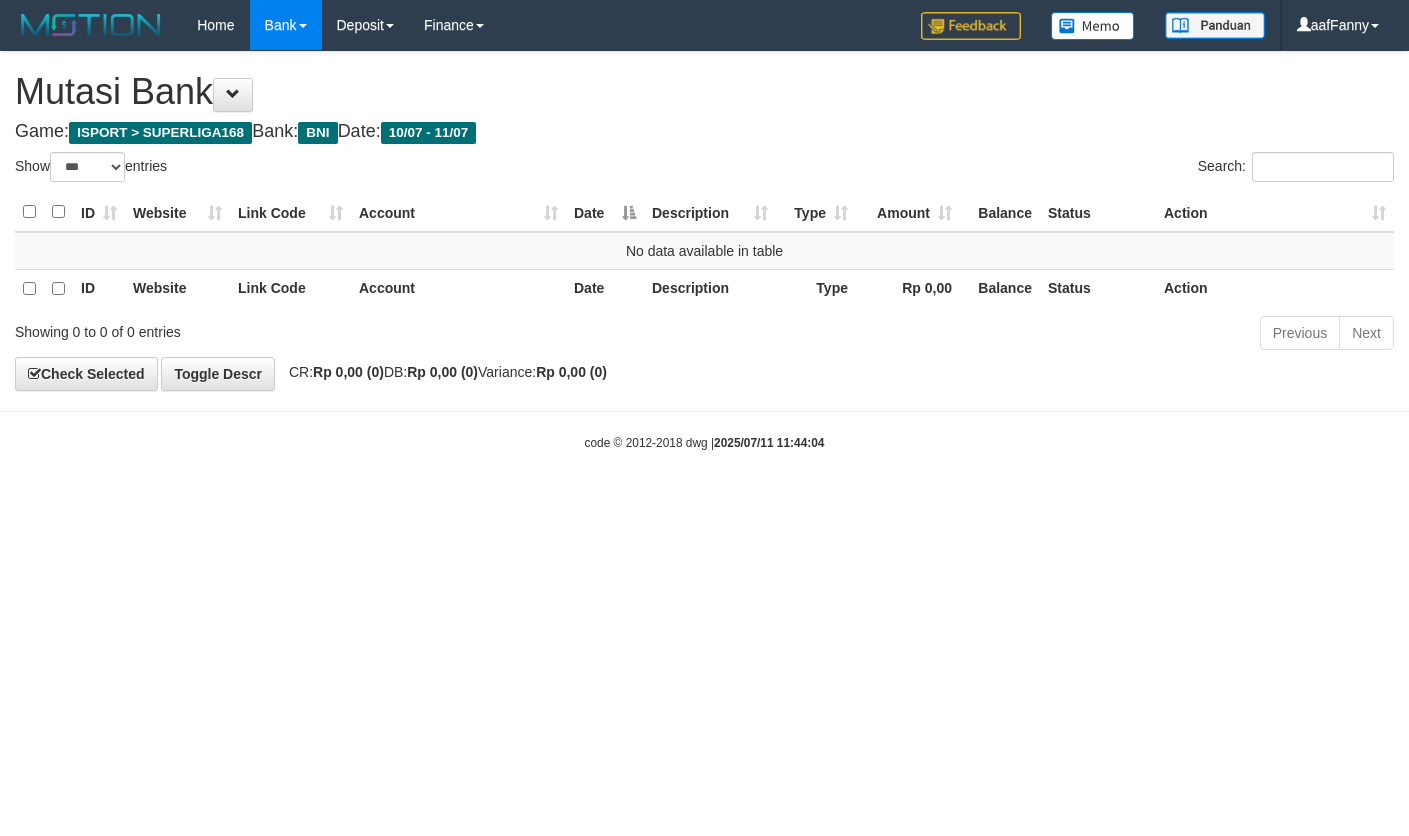 select on "***" 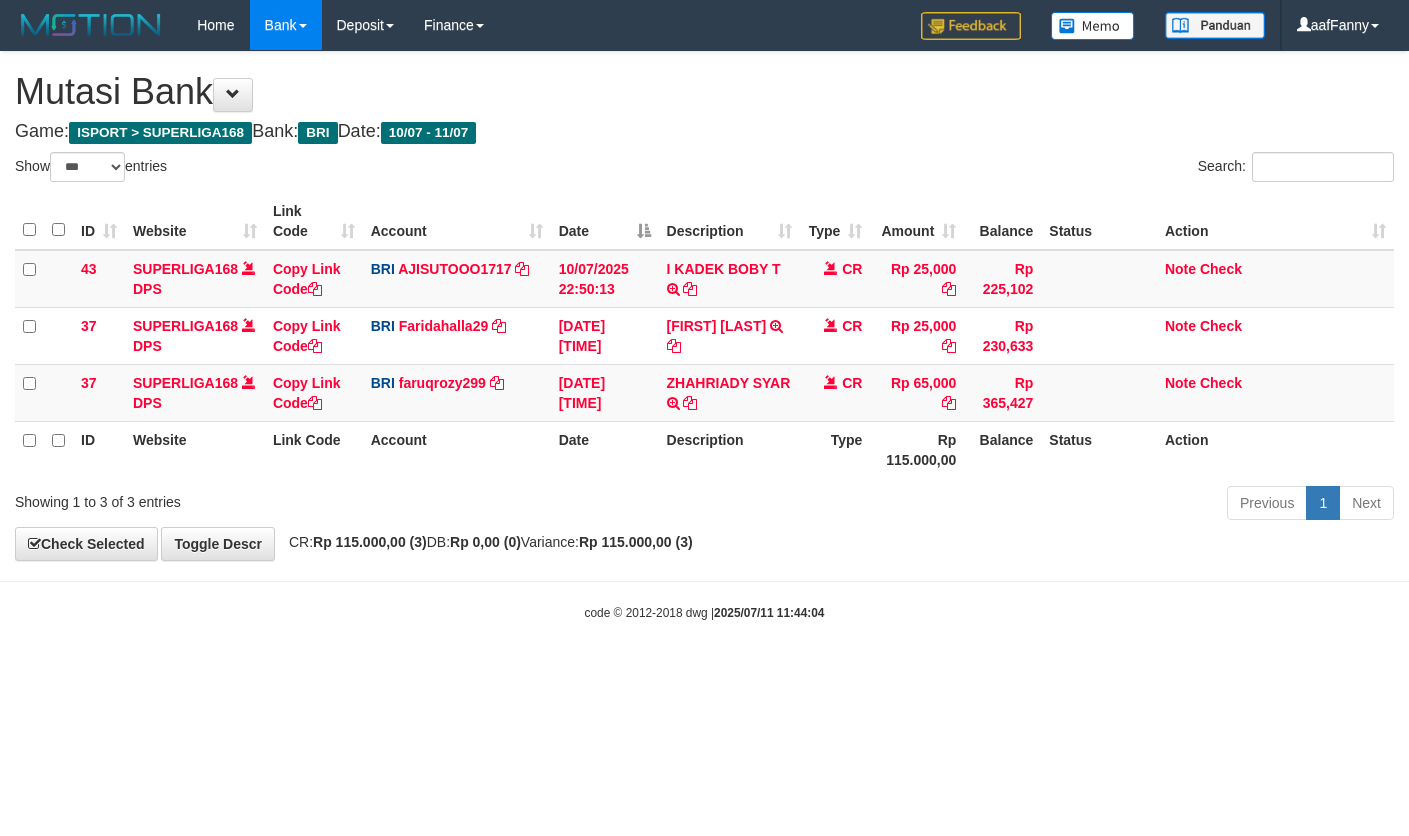 select on "***" 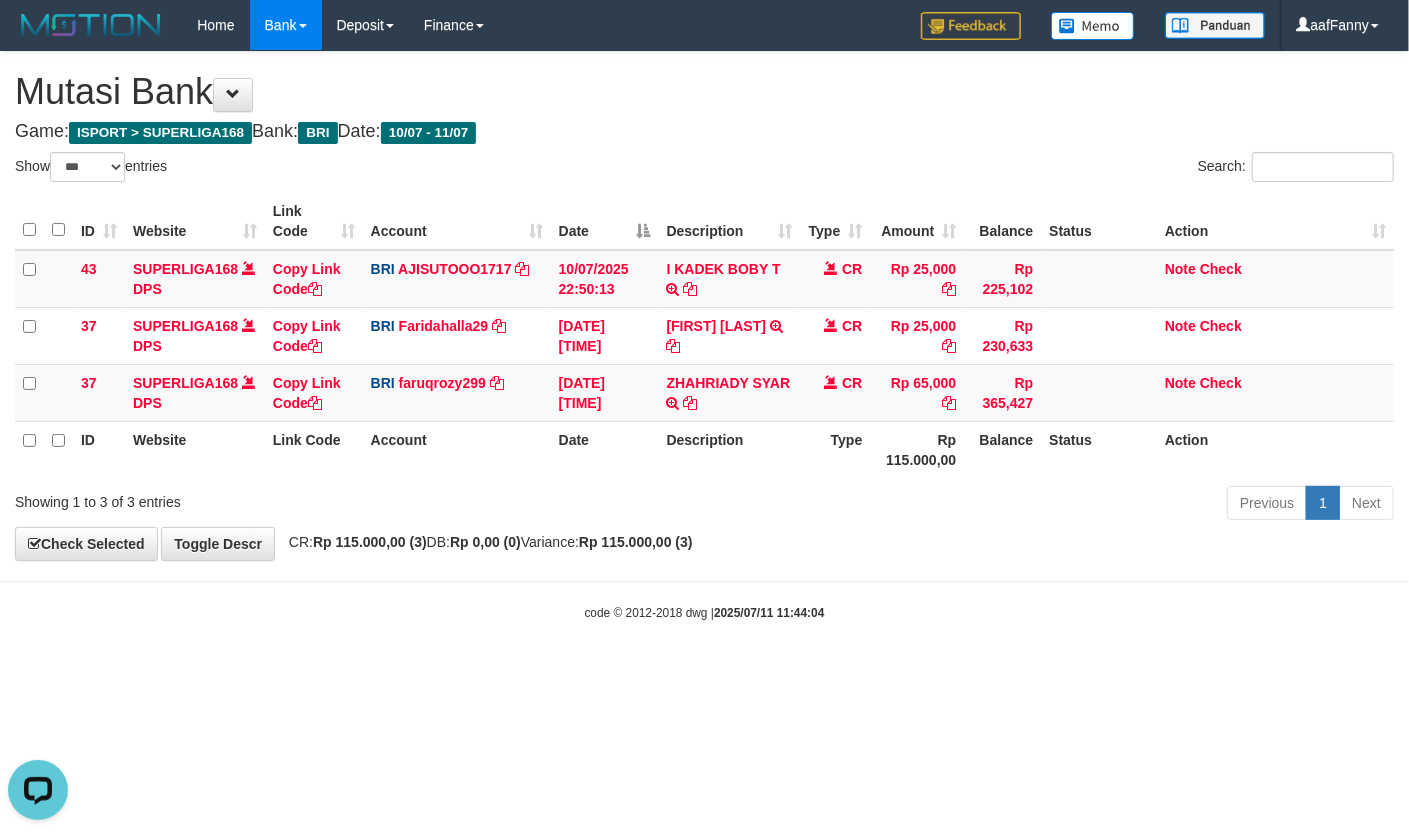 scroll, scrollTop: 0, scrollLeft: 0, axis: both 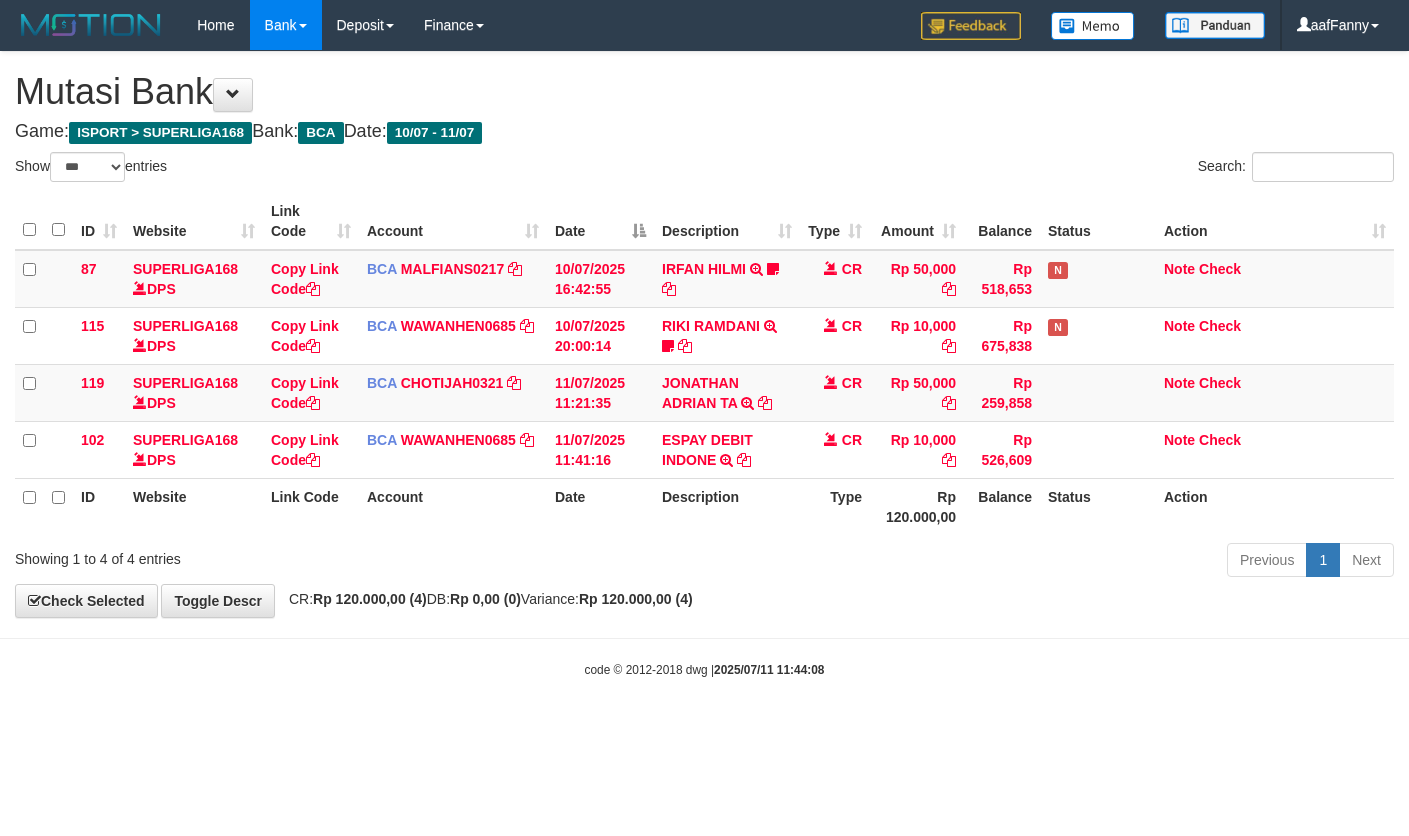select on "***" 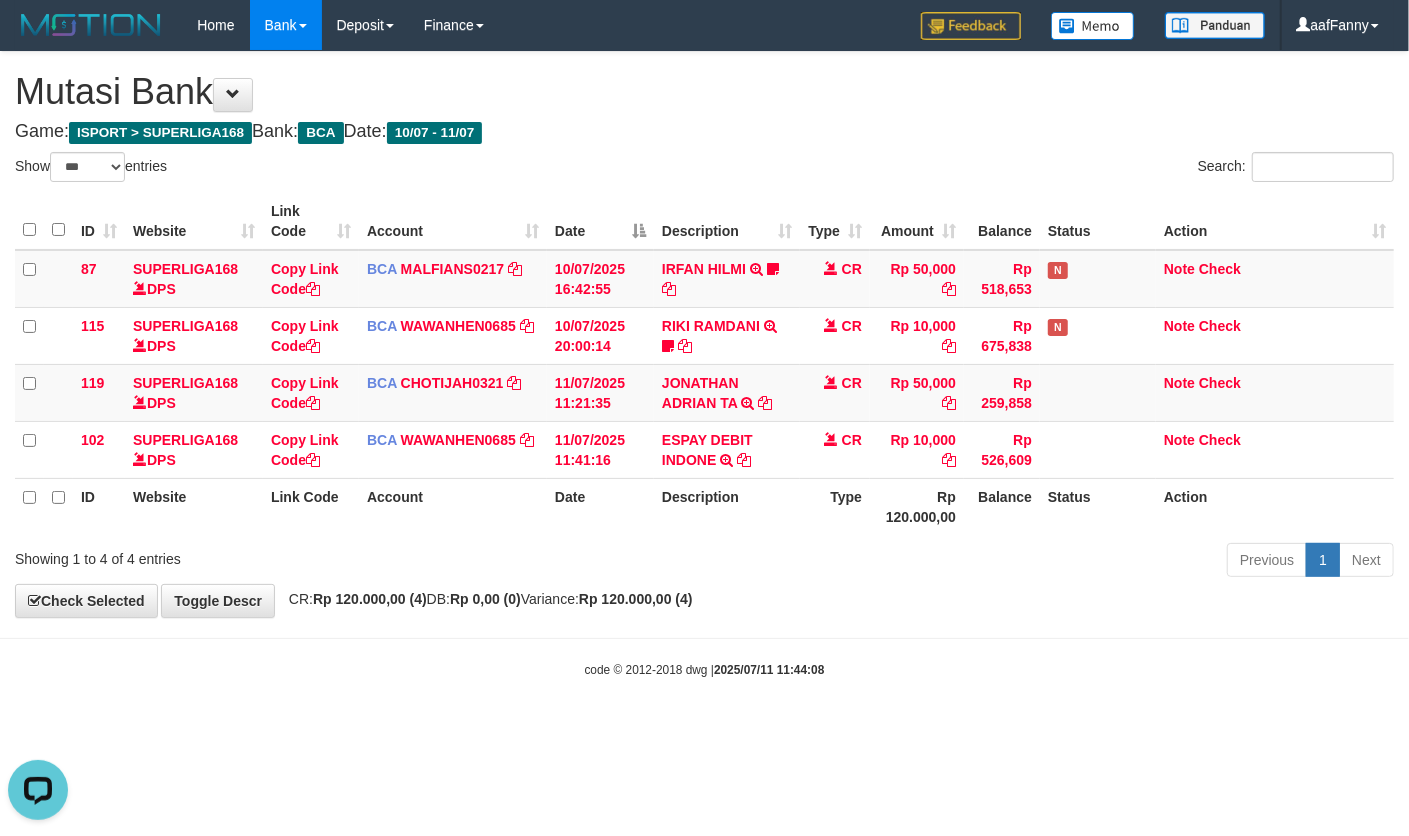 scroll, scrollTop: 0, scrollLeft: 0, axis: both 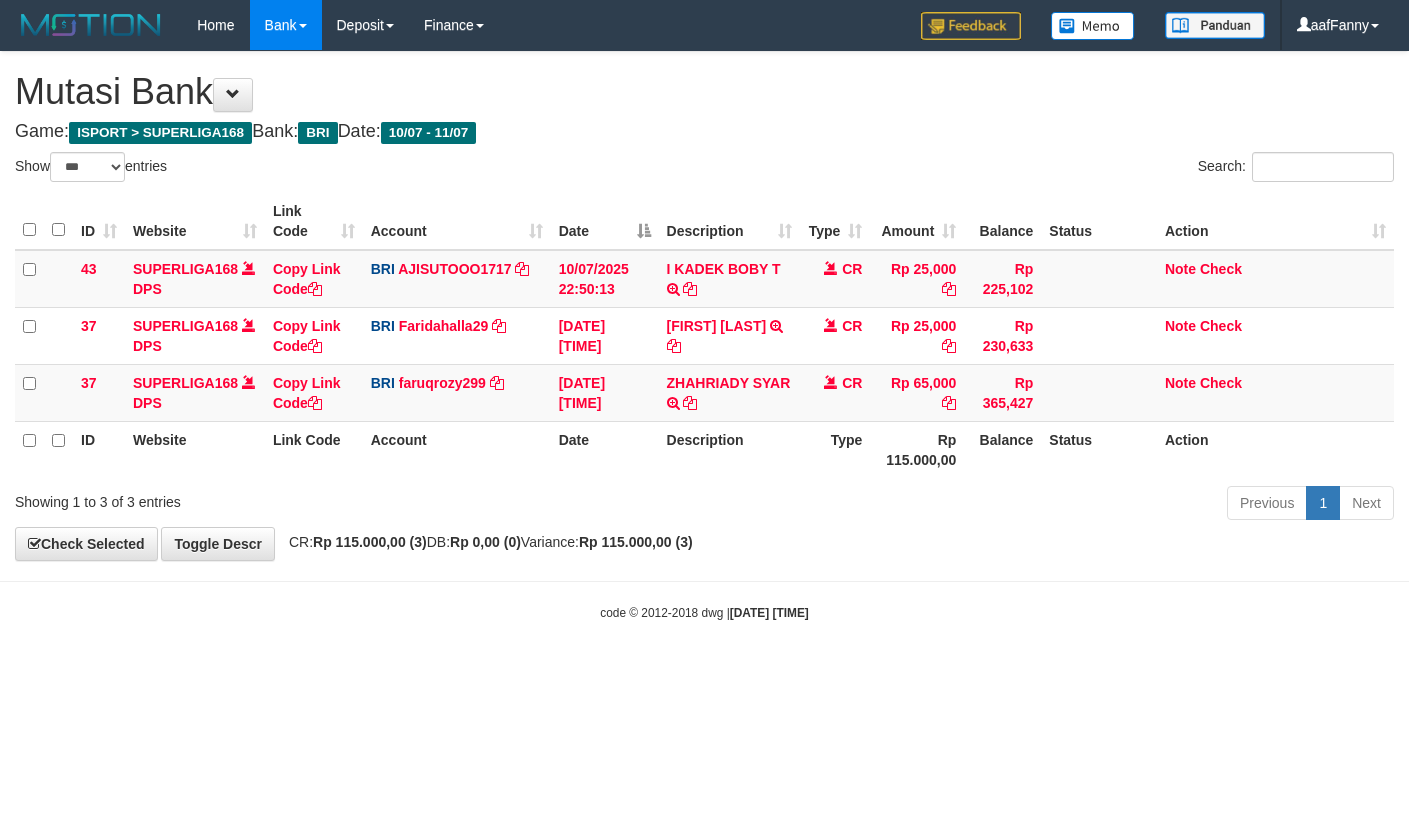 select on "***" 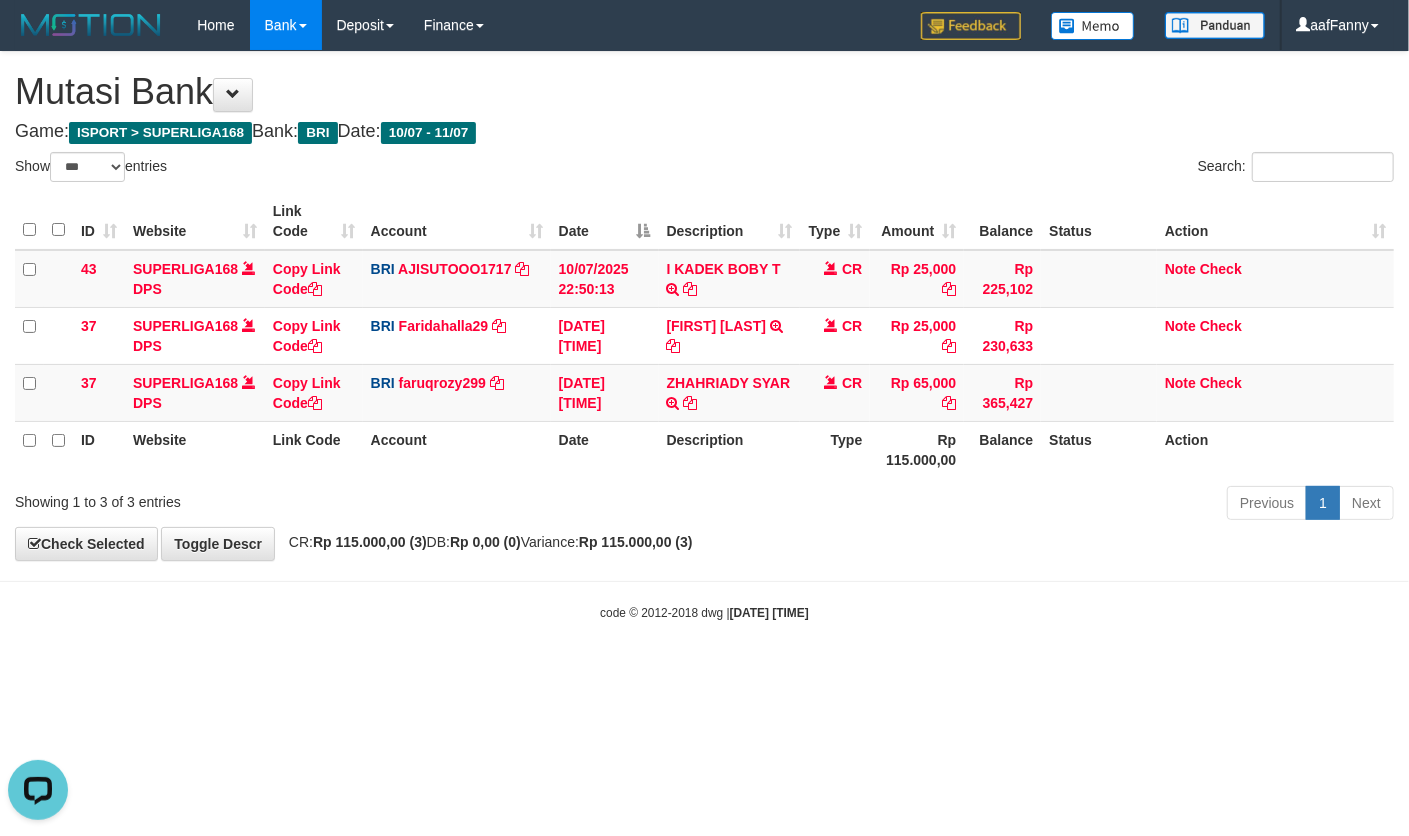 scroll, scrollTop: 0, scrollLeft: 0, axis: both 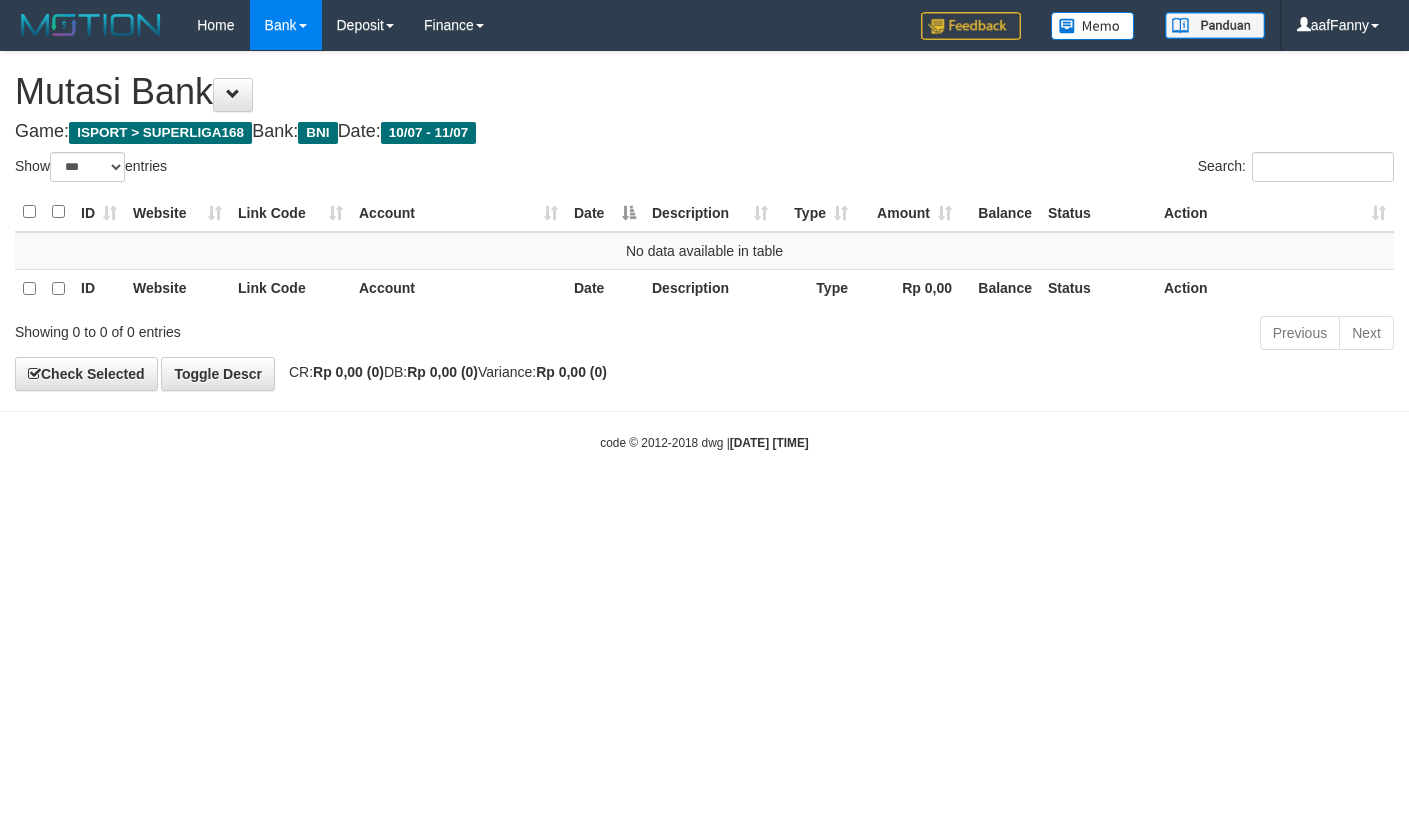 select on "***" 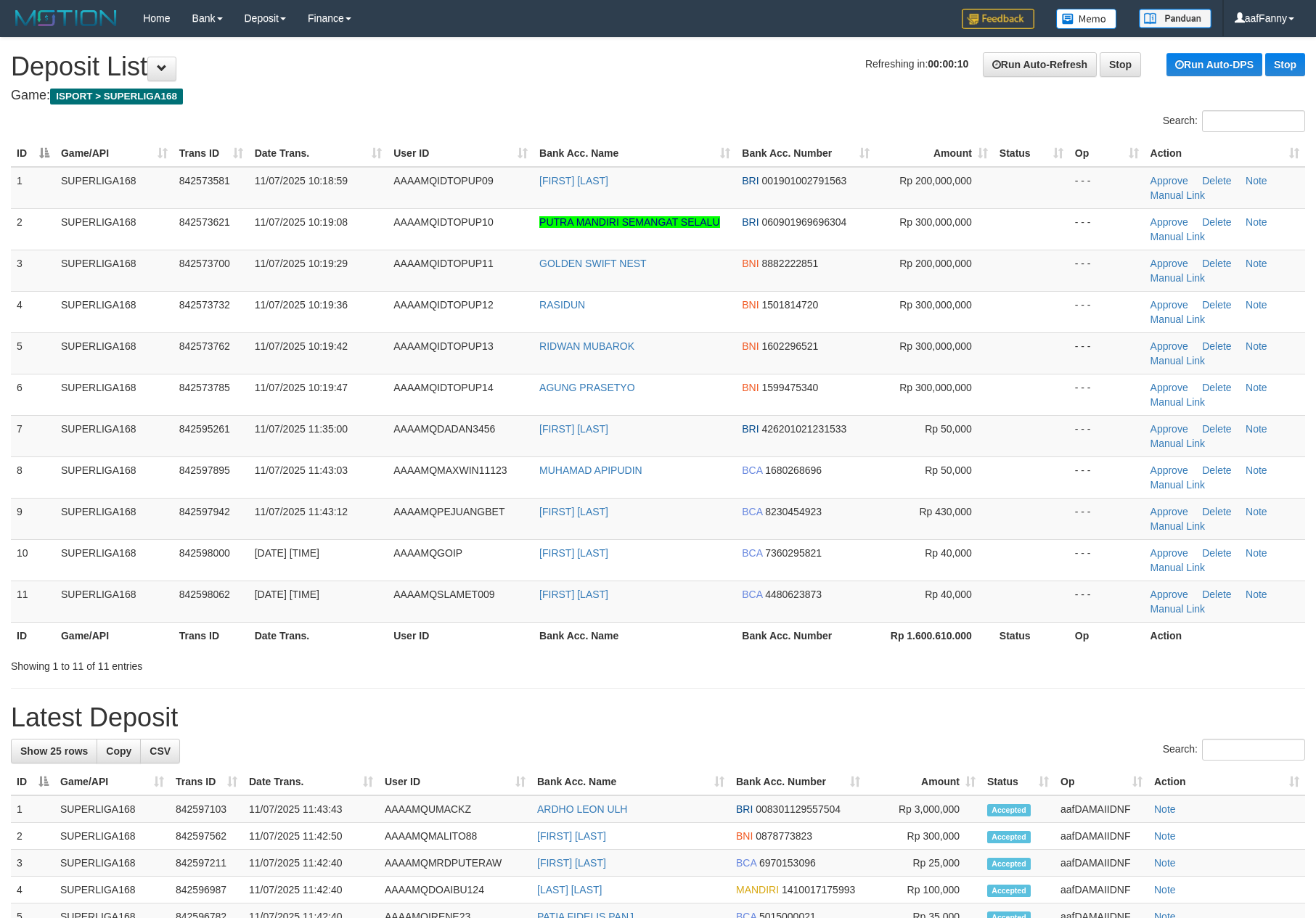 scroll, scrollTop: 0, scrollLeft: 0, axis: both 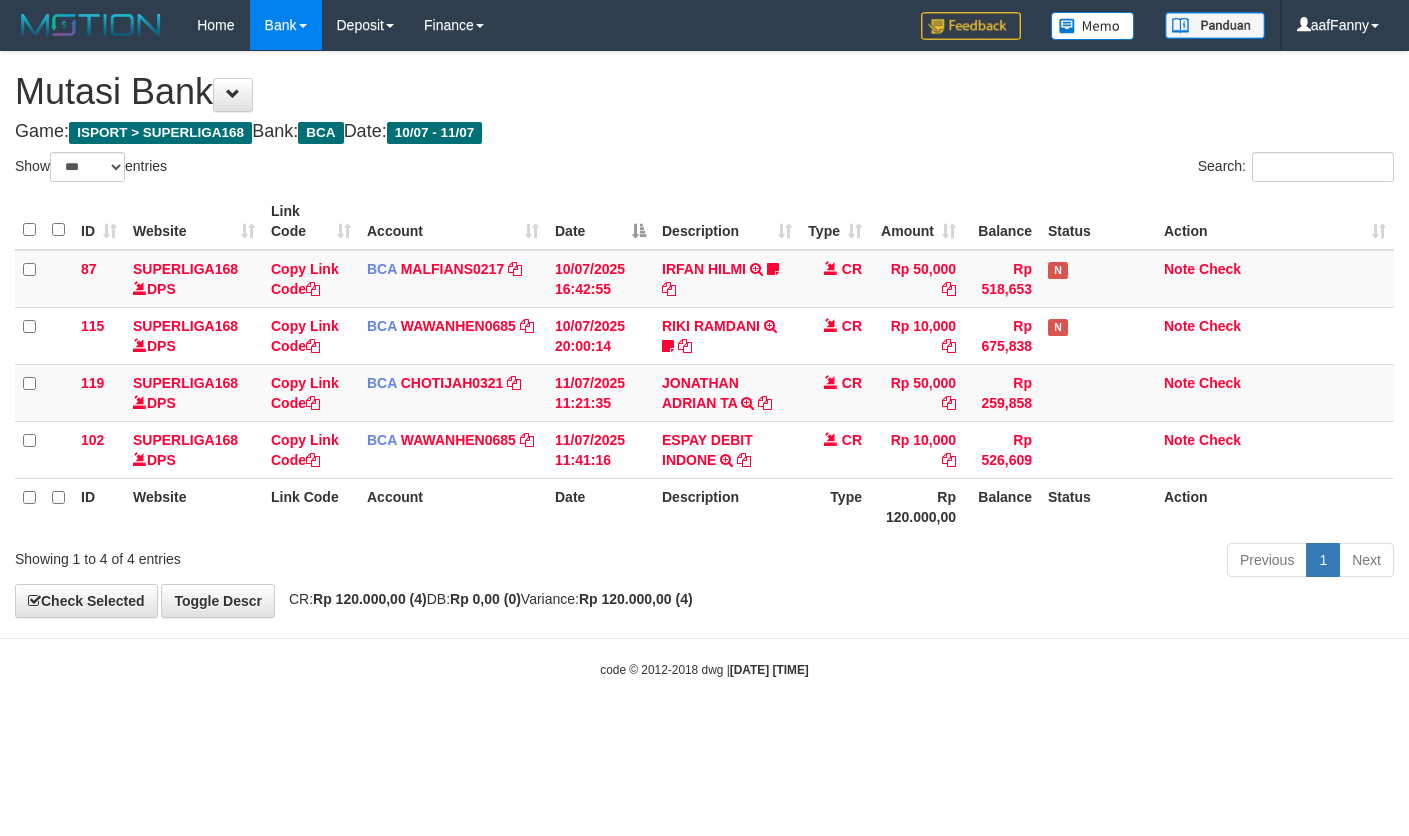 select on "***" 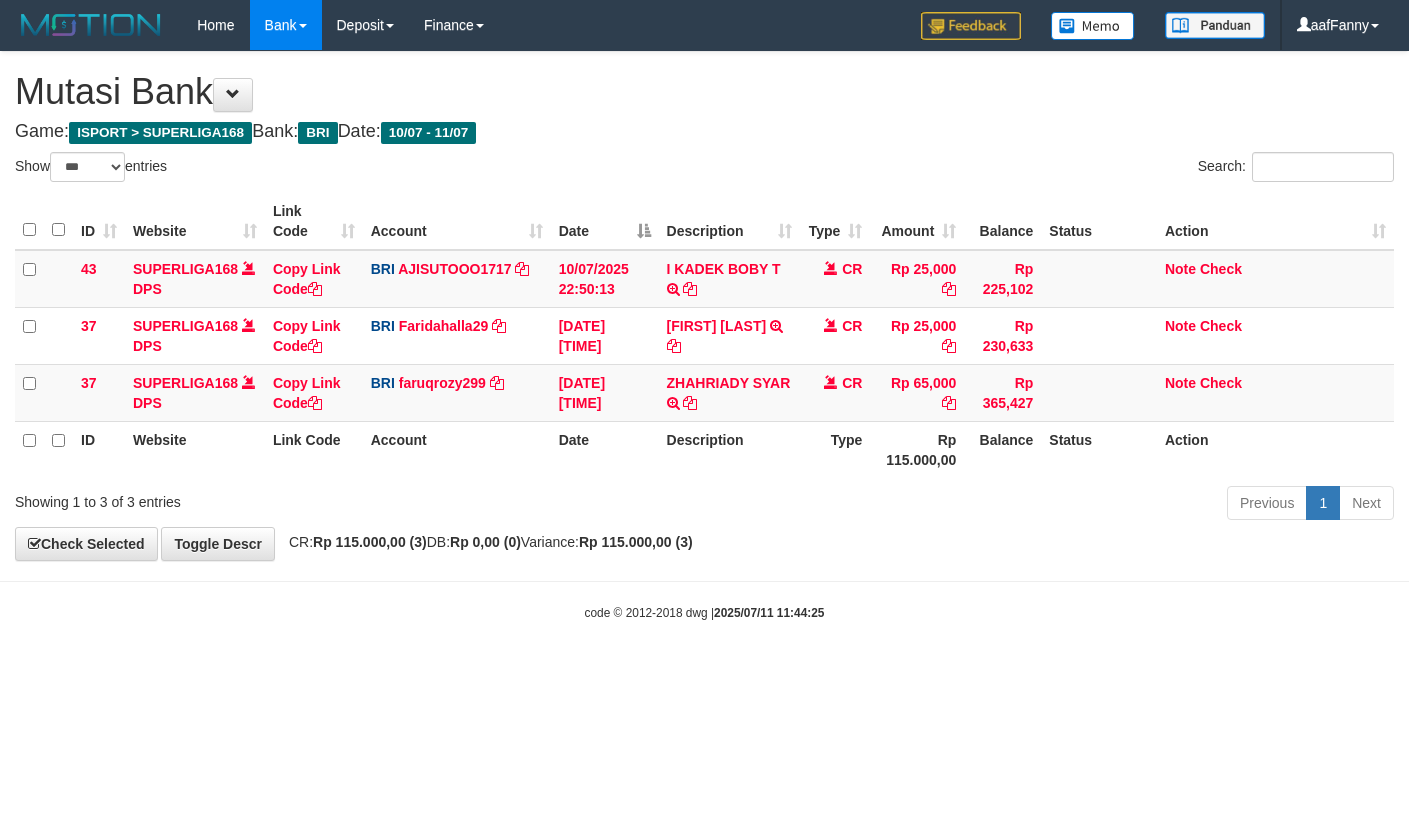 select on "***" 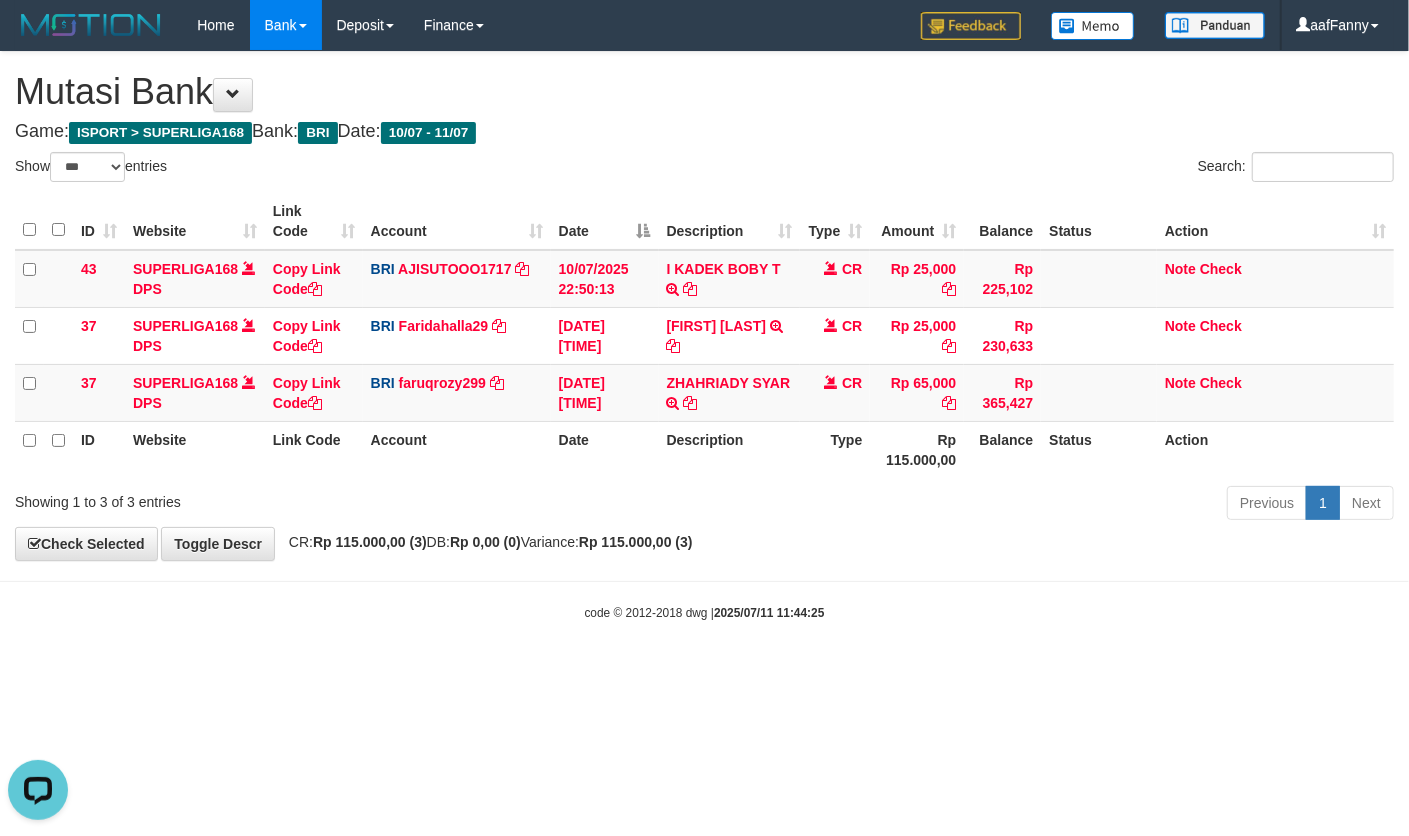 scroll, scrollTop: 0, scrollLeft: 0, axis: both 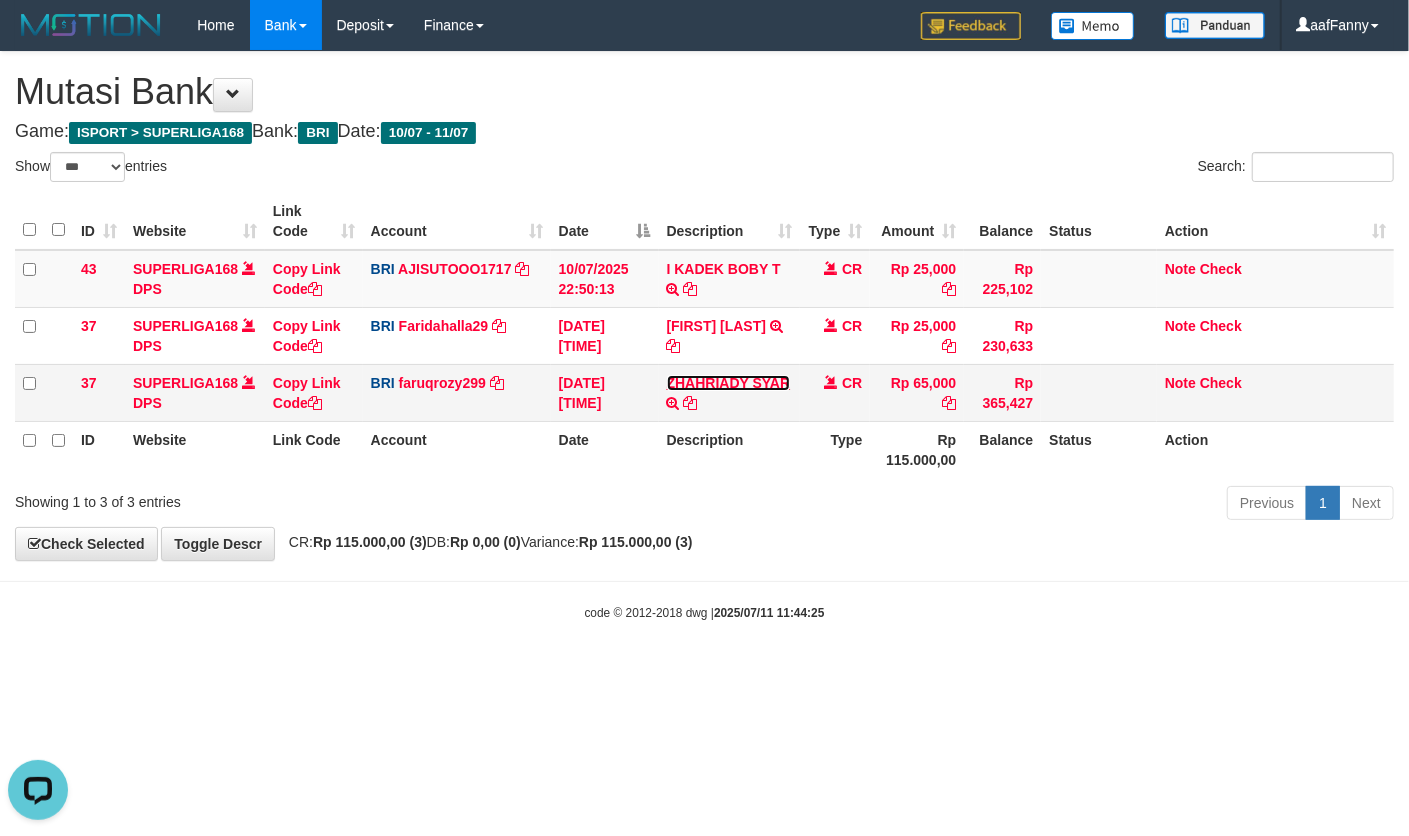 click on "ZHAHRIADY SYAR" at bounding box center [729, 383] 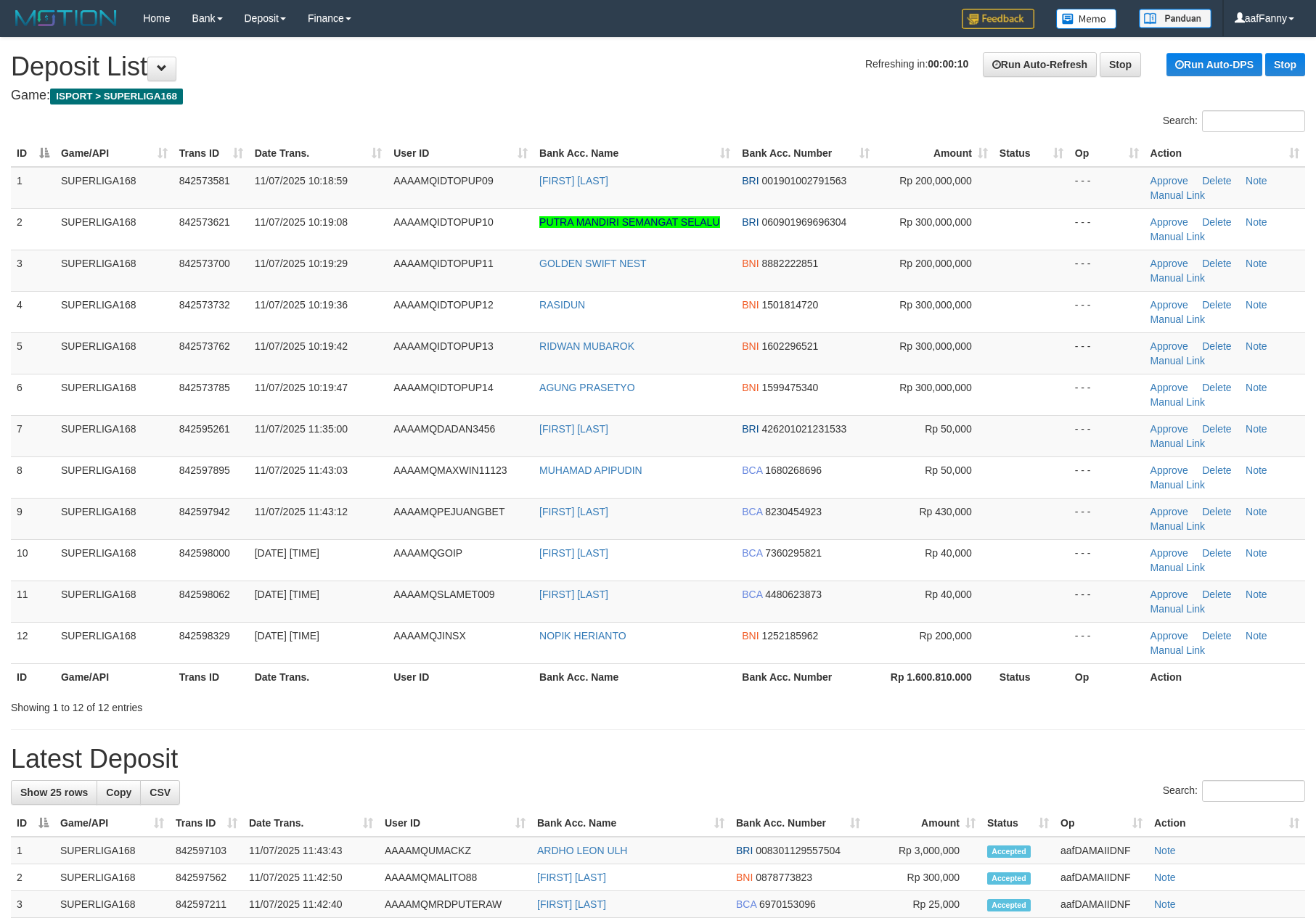 scroll, scrollTop: 0, scrollLeft: 0, axis: both 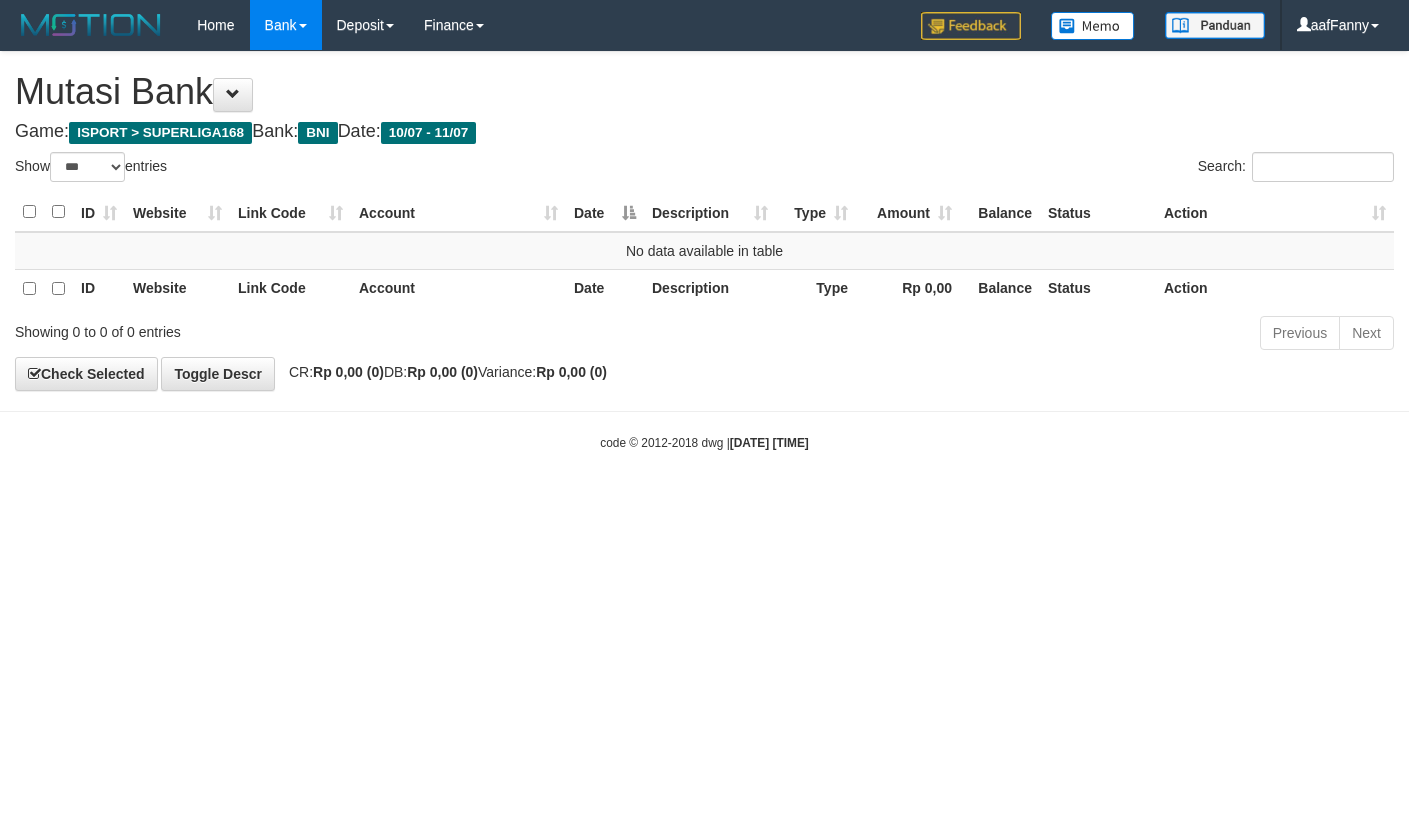 select on "***" 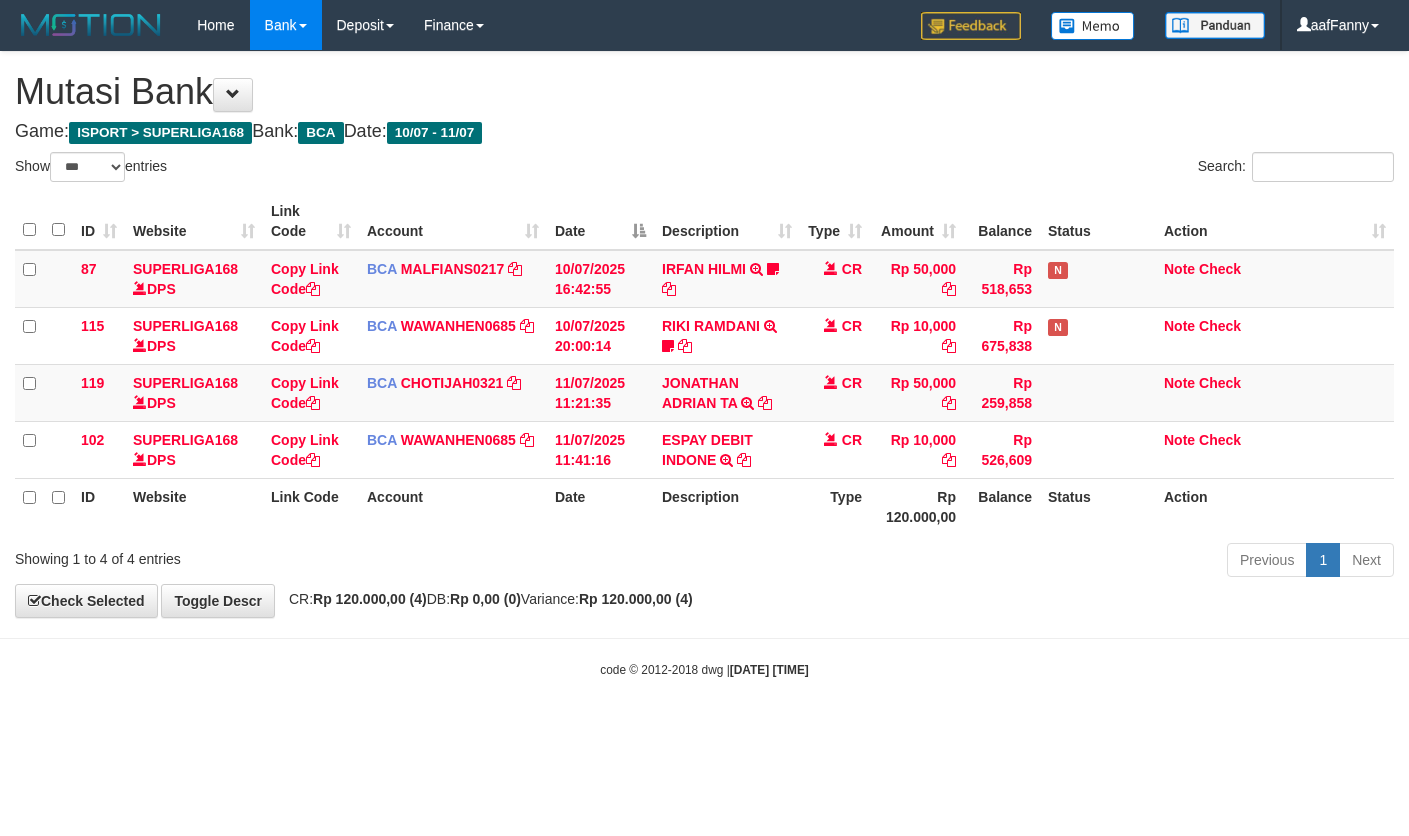 select on "***" 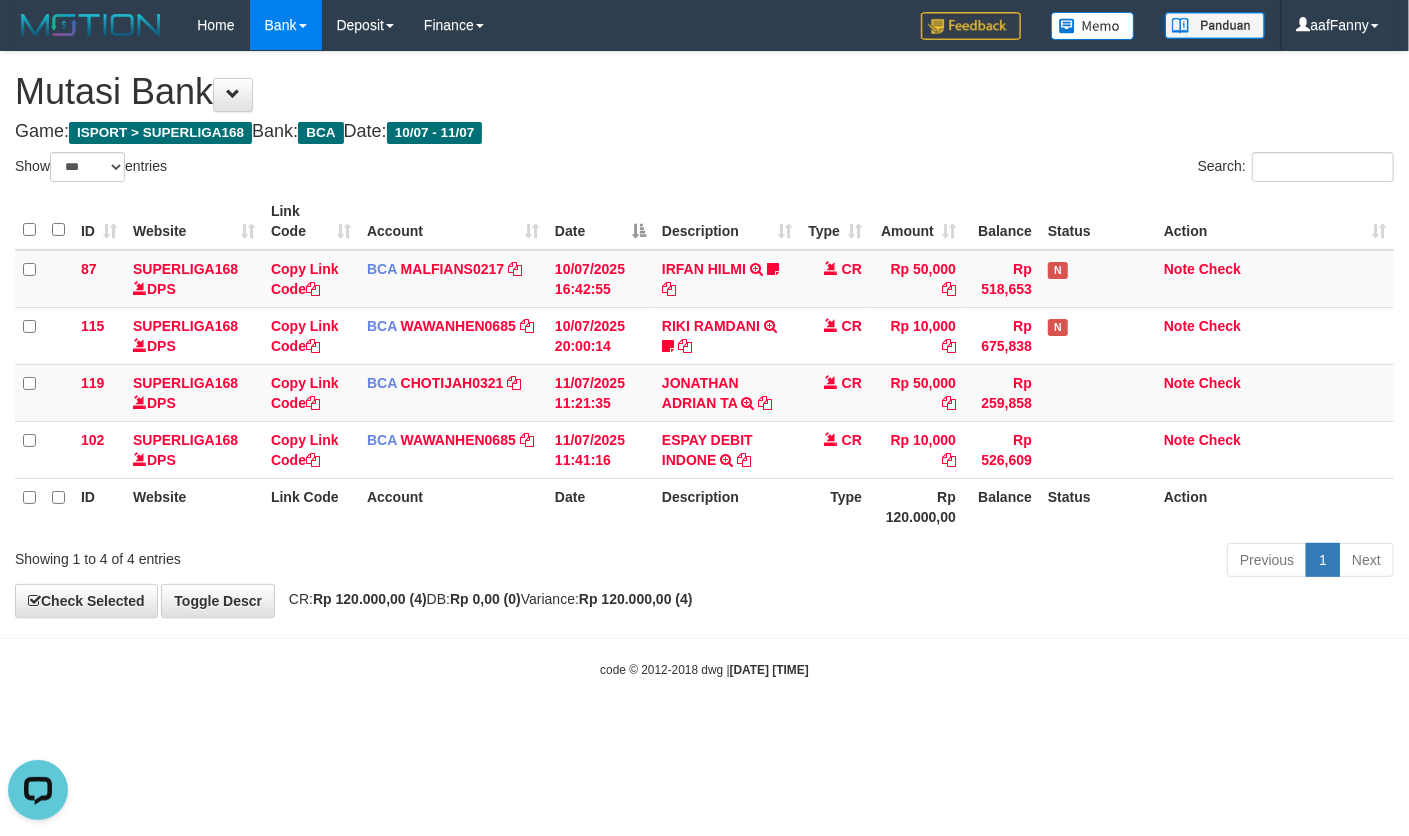 scroll, scrollTop: 0, scrollLeft: 0, axis: both 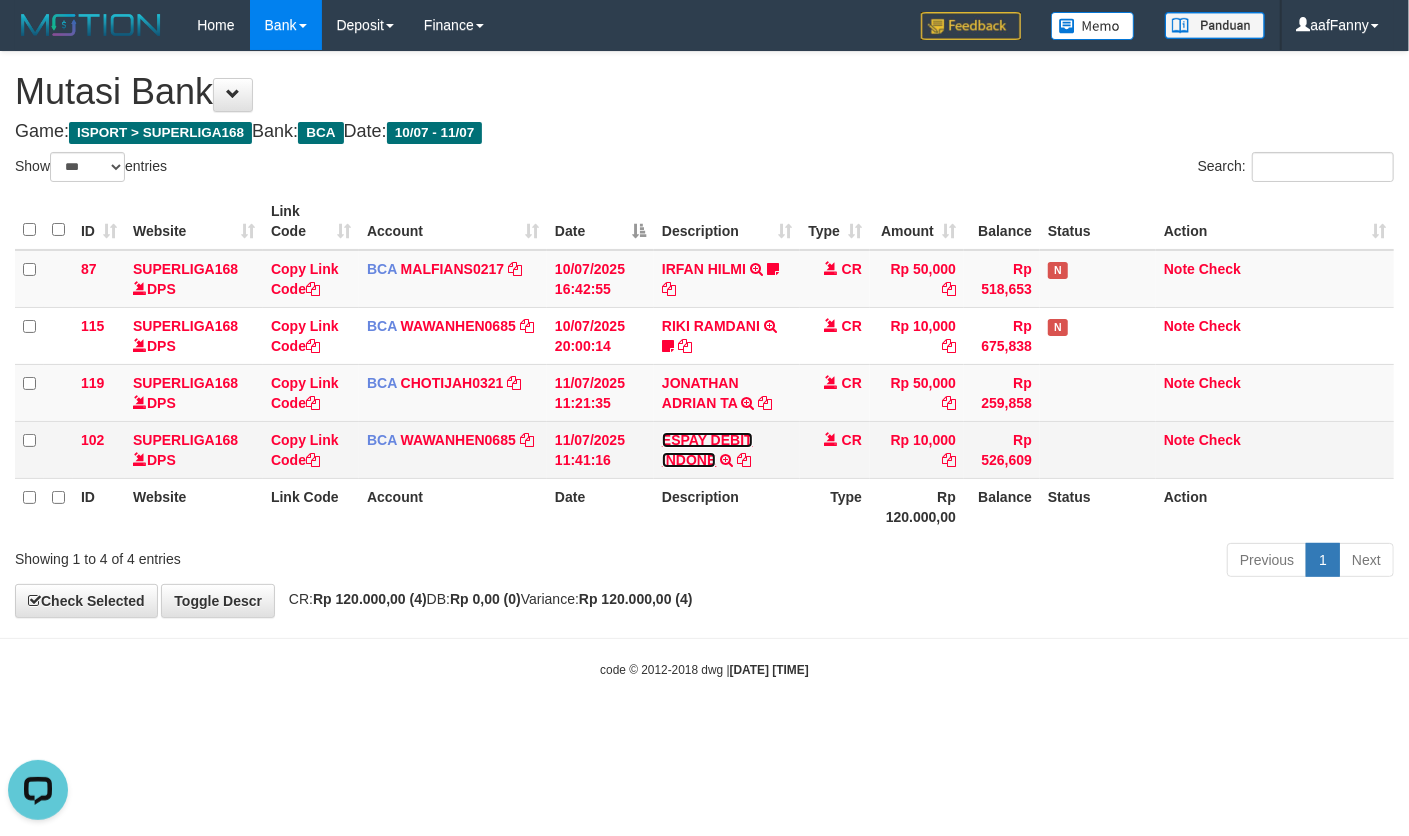 click on "ESPAY DEBIT INDONE" at bounding box center [707, 450] 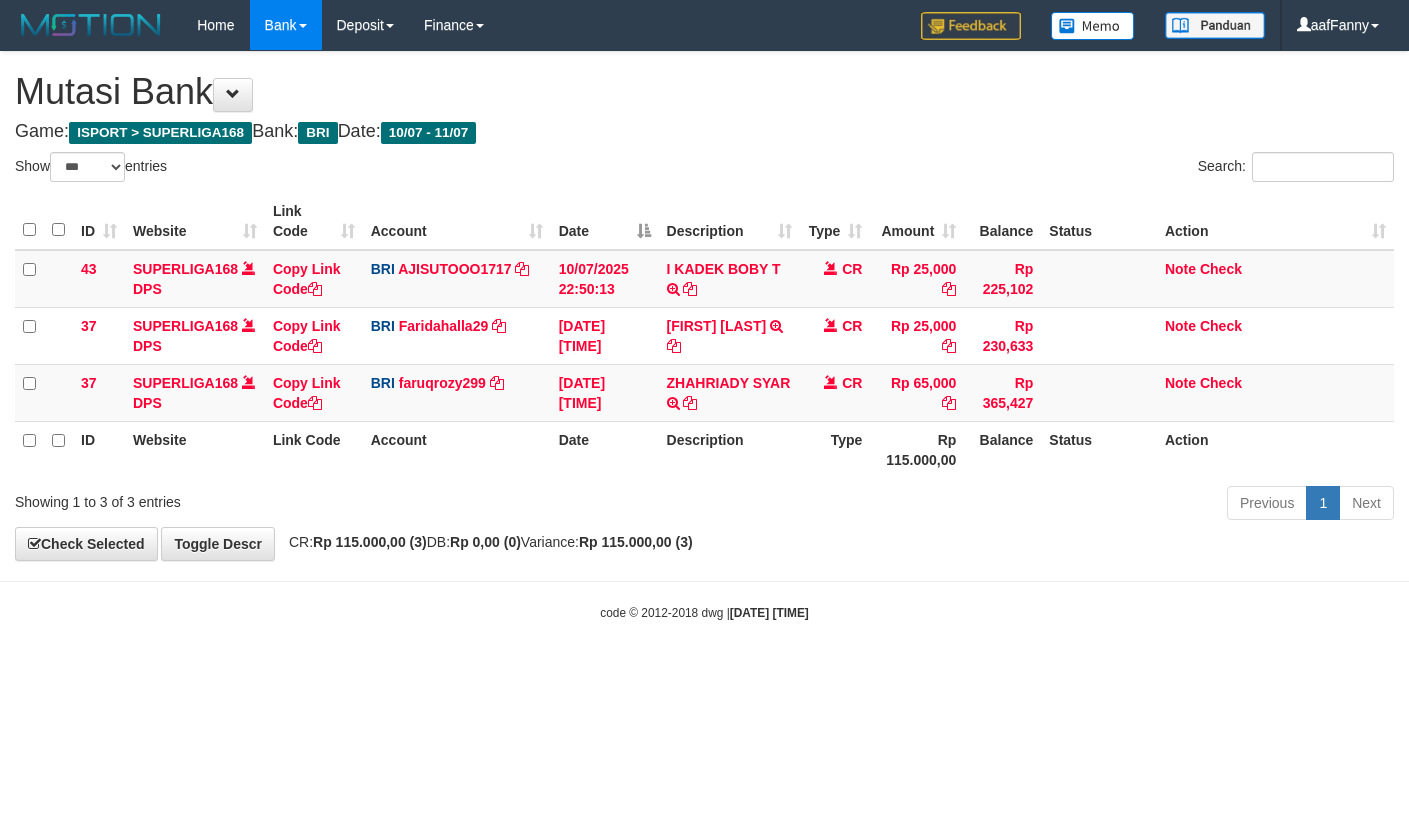 select on "***" 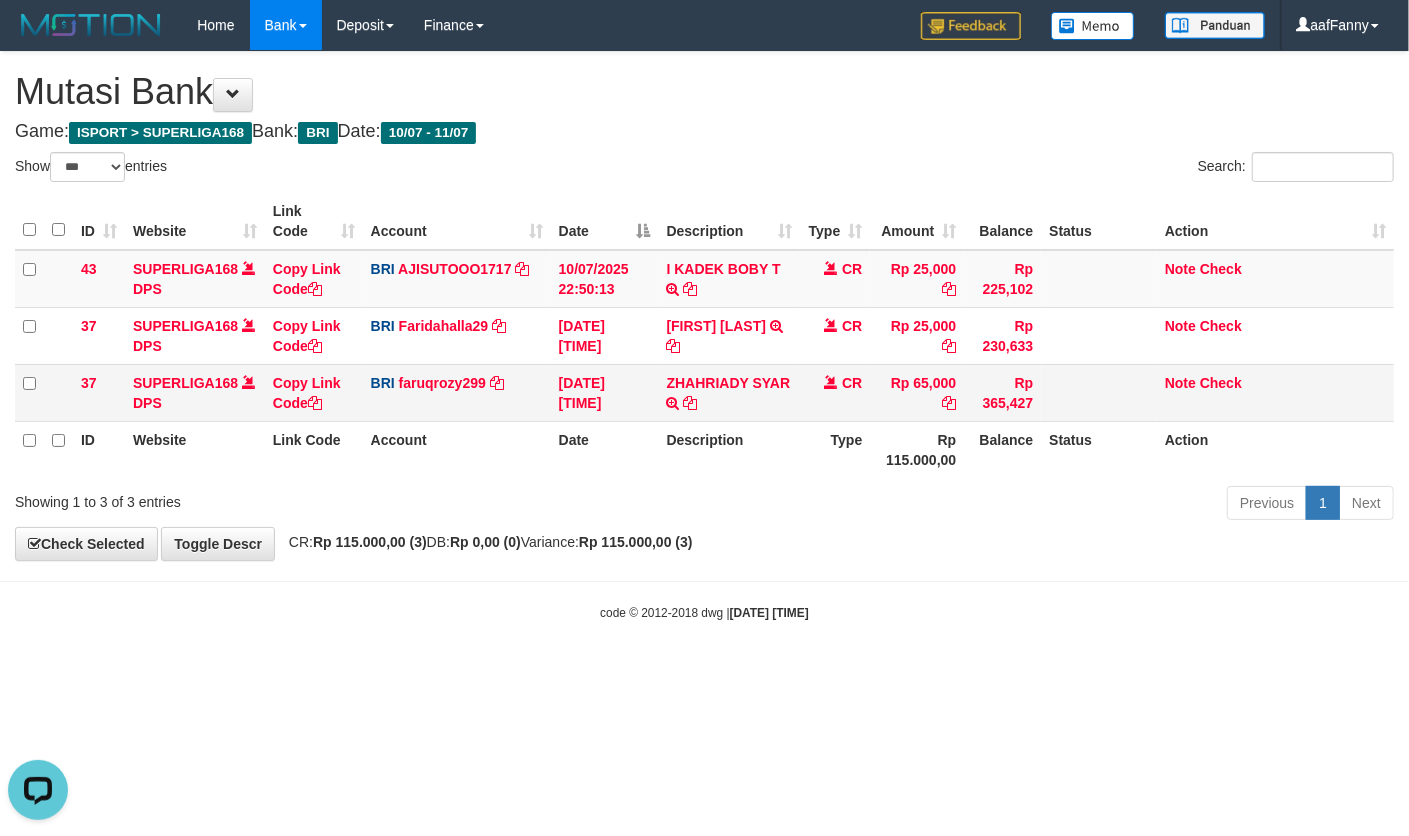 scroll, scrollTop: 0, scrollLeft: 0, axis: both 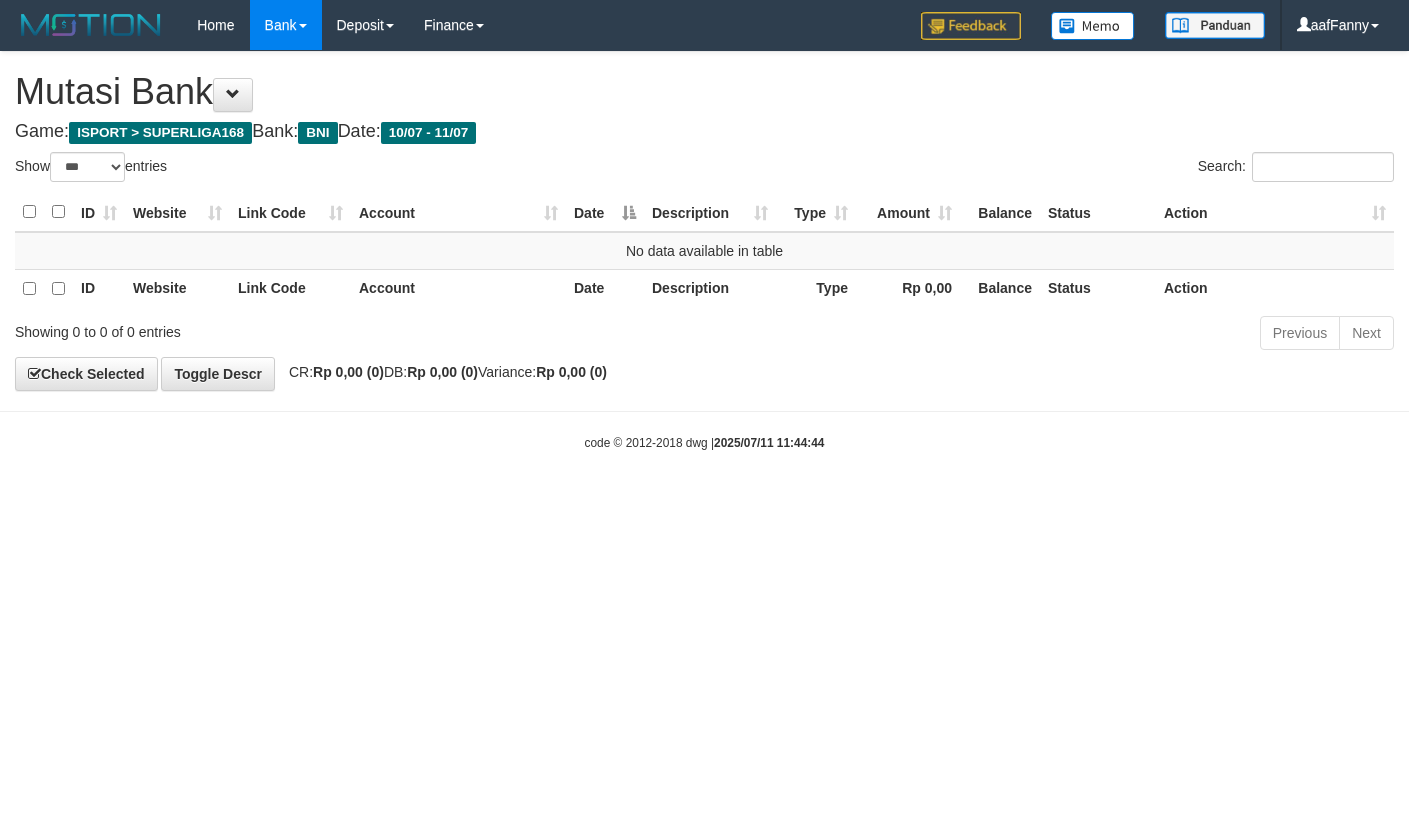 select on "***" 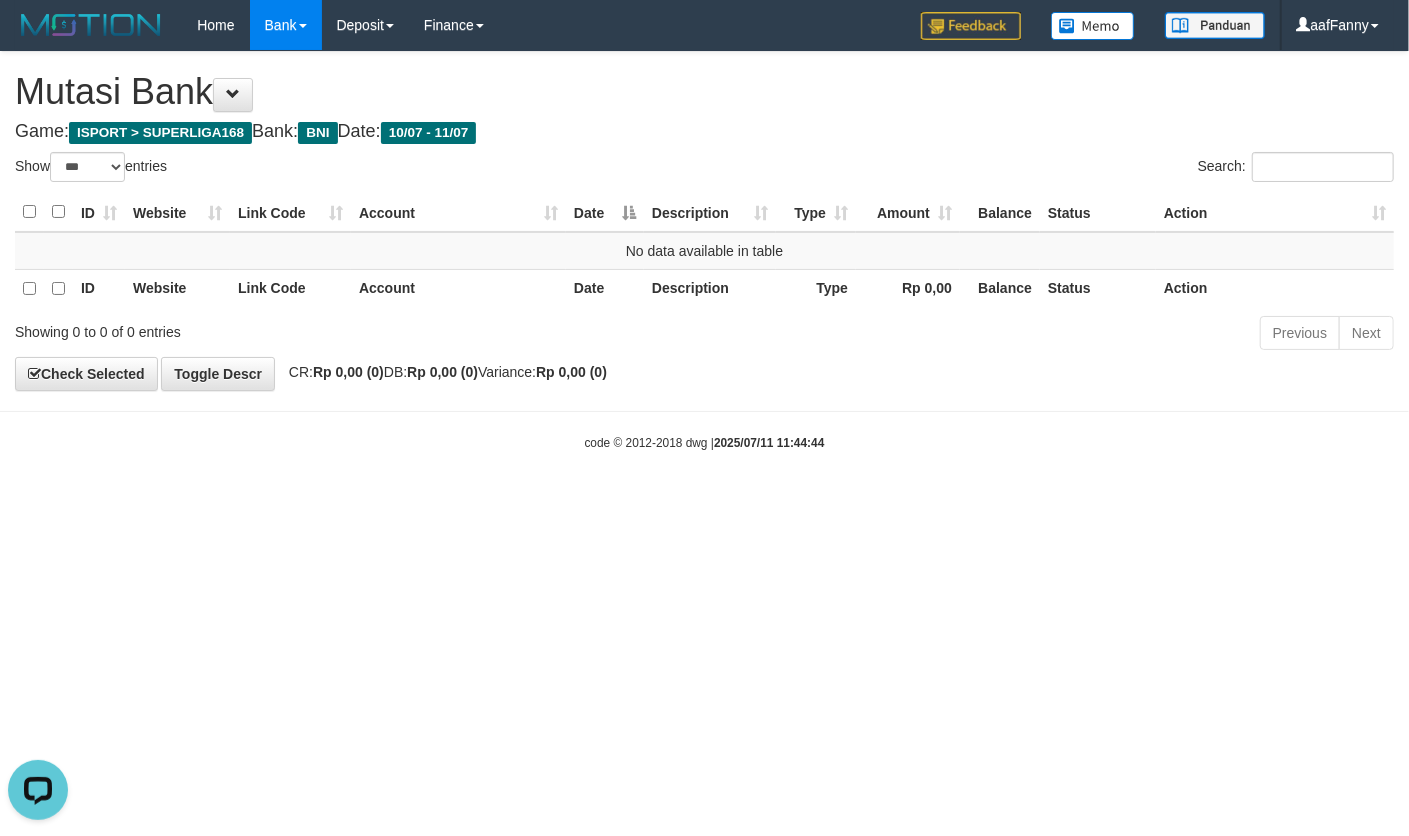 scroll, scrollTop: 0, scrollLeft: 0, axis: both 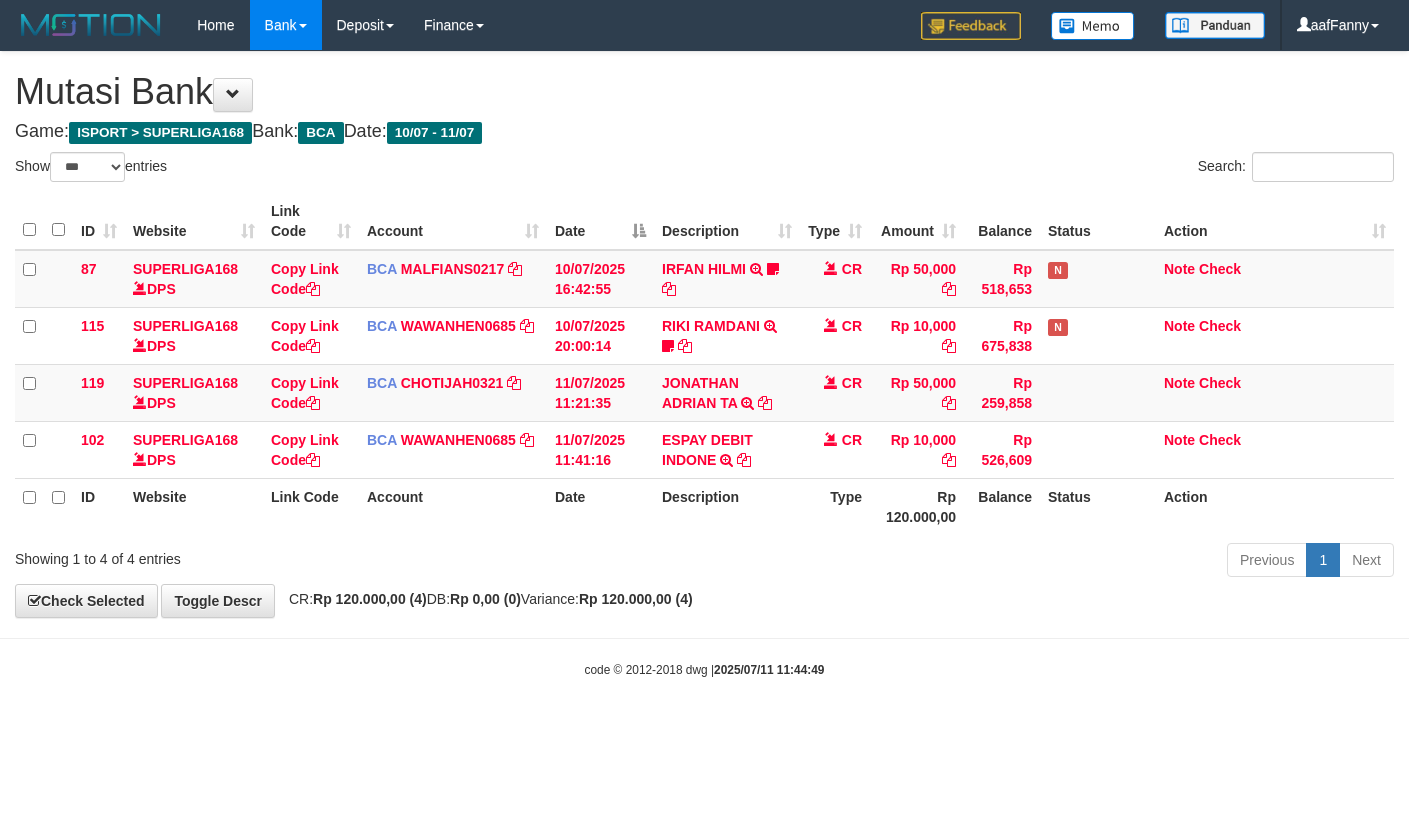 select on "***" 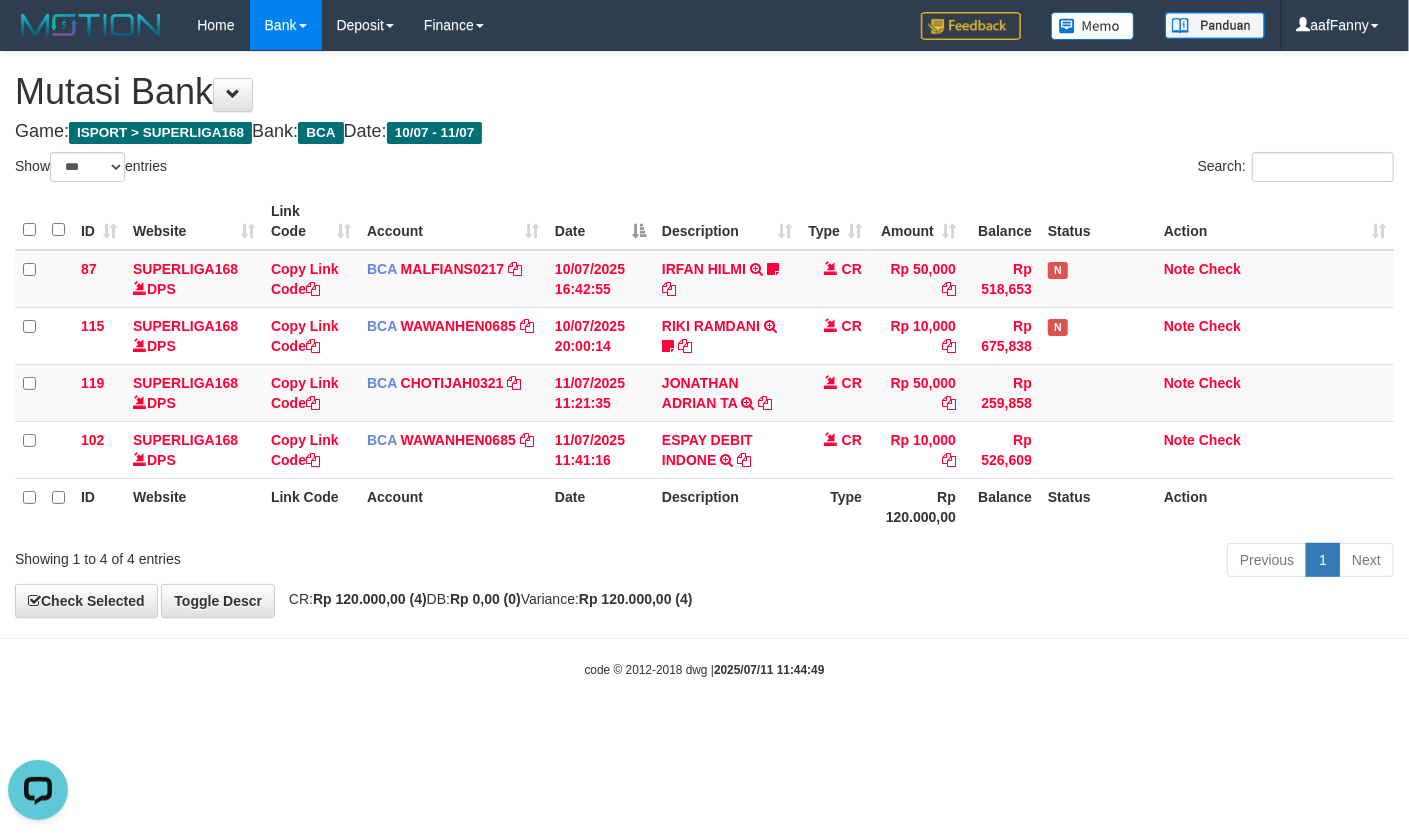 scroll, scrollTop: 0, scrollLeft: 0, axis: both 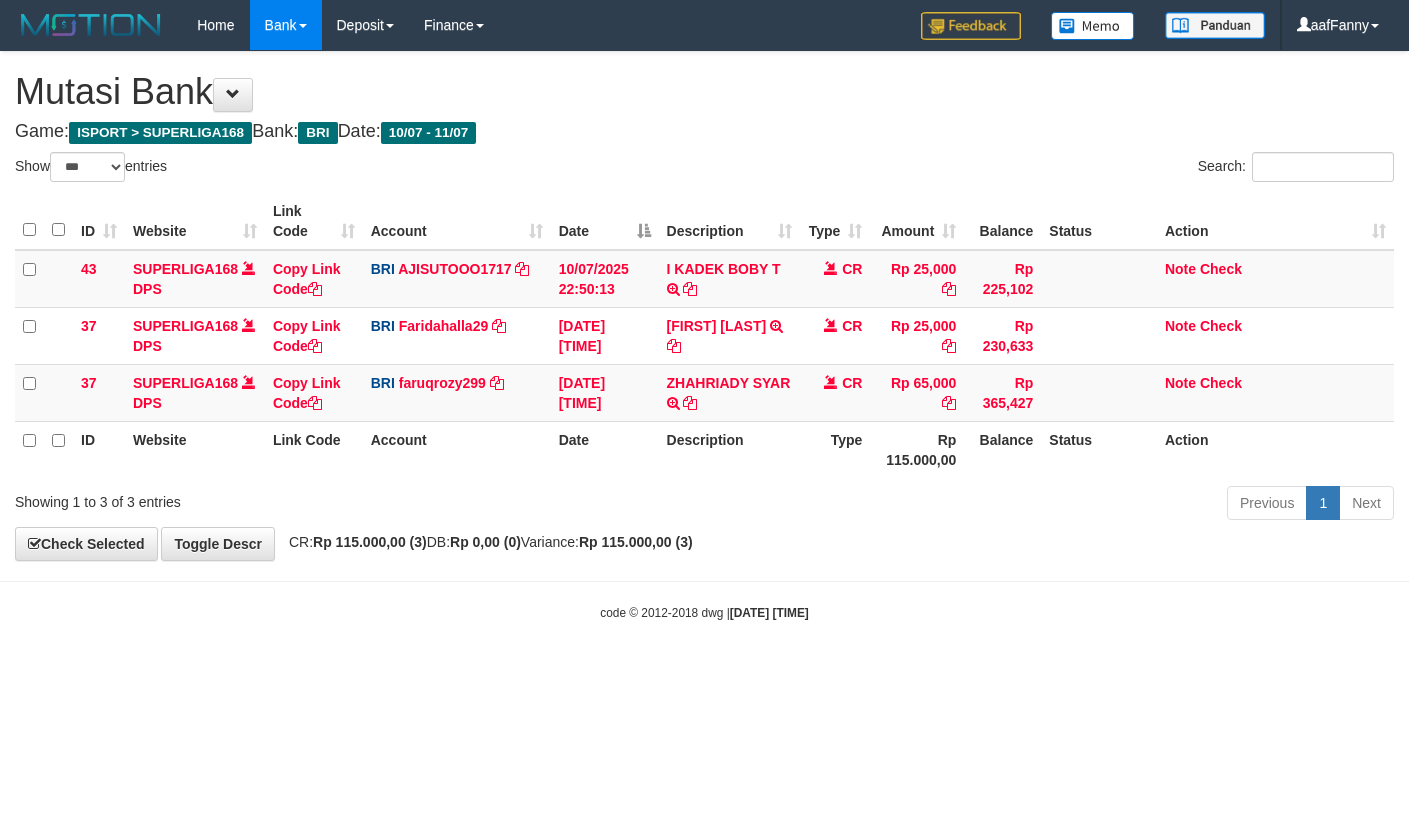 select on "***" 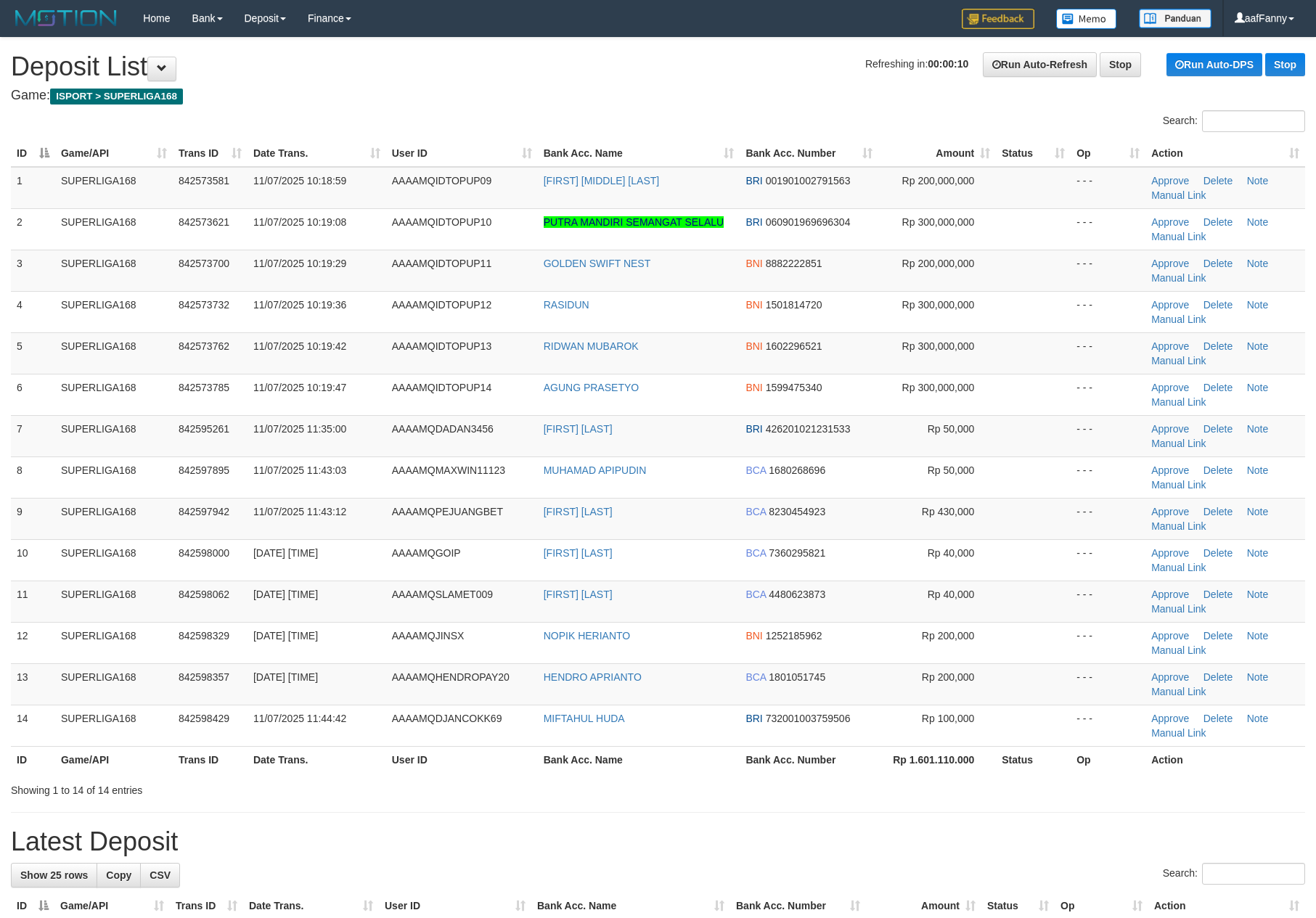 scroll, scrollTop: 0, scrollLeft: 0, axis: both 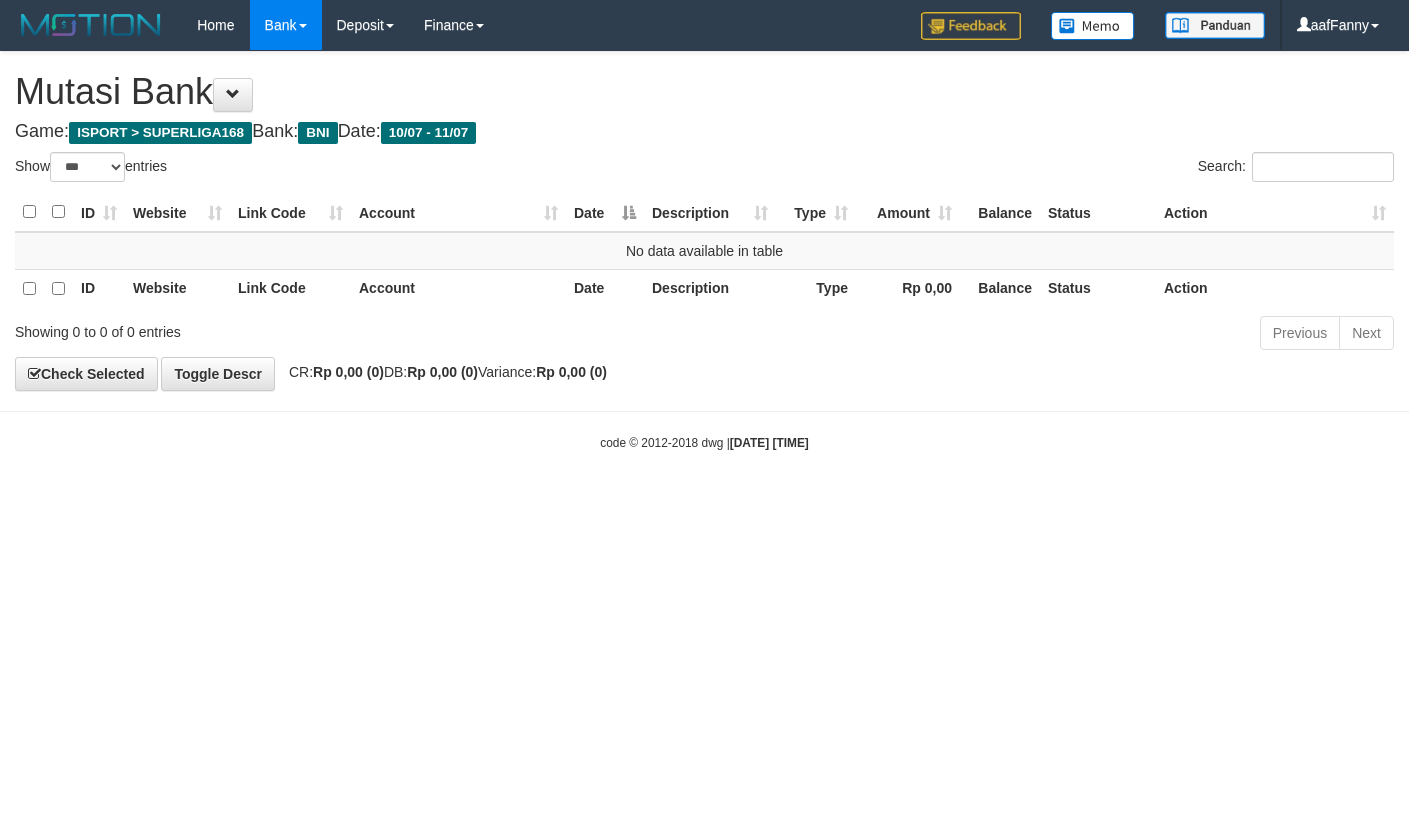 select on "***" 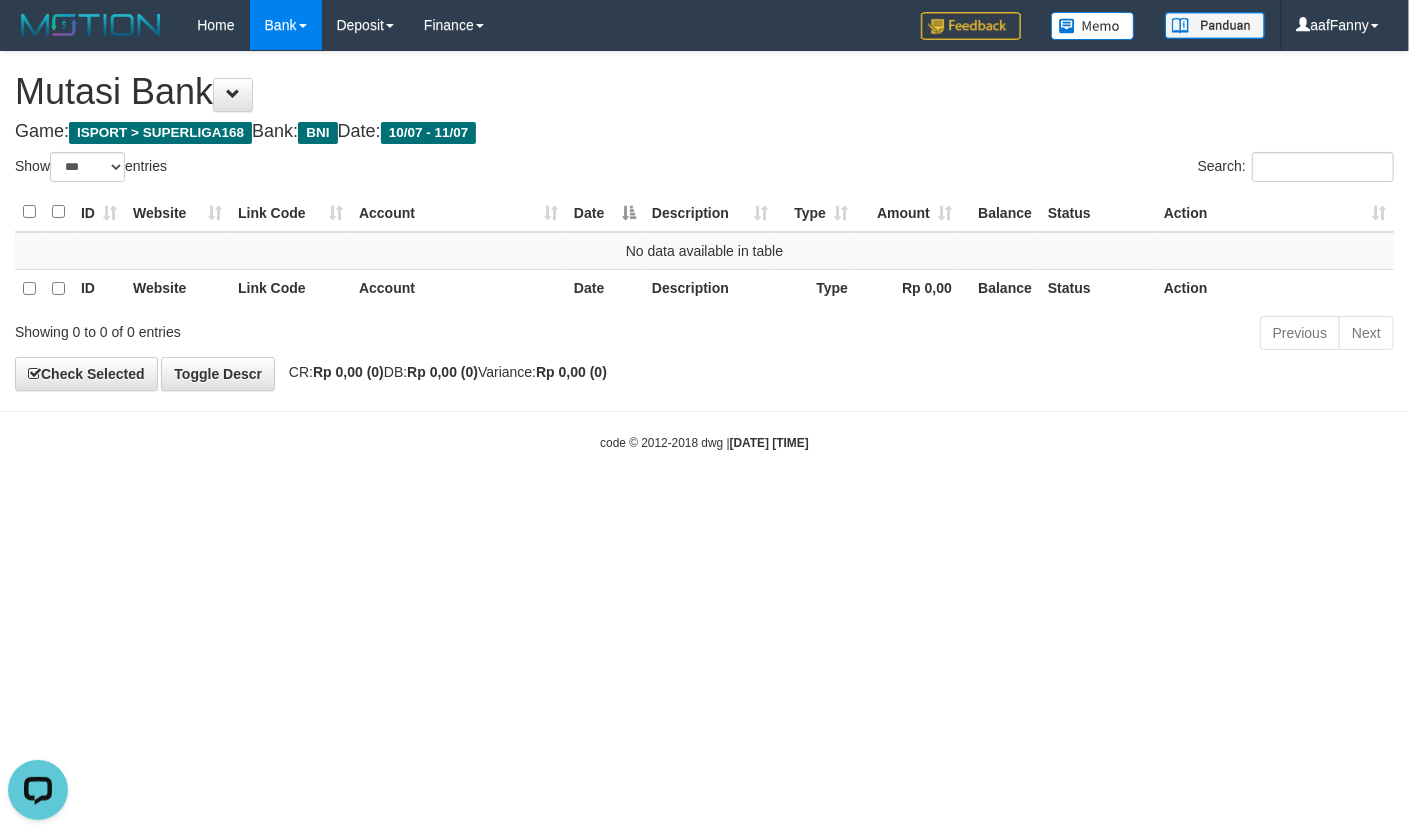 scroll, scrollTop: 0, scrollLeft: 0, axis: both 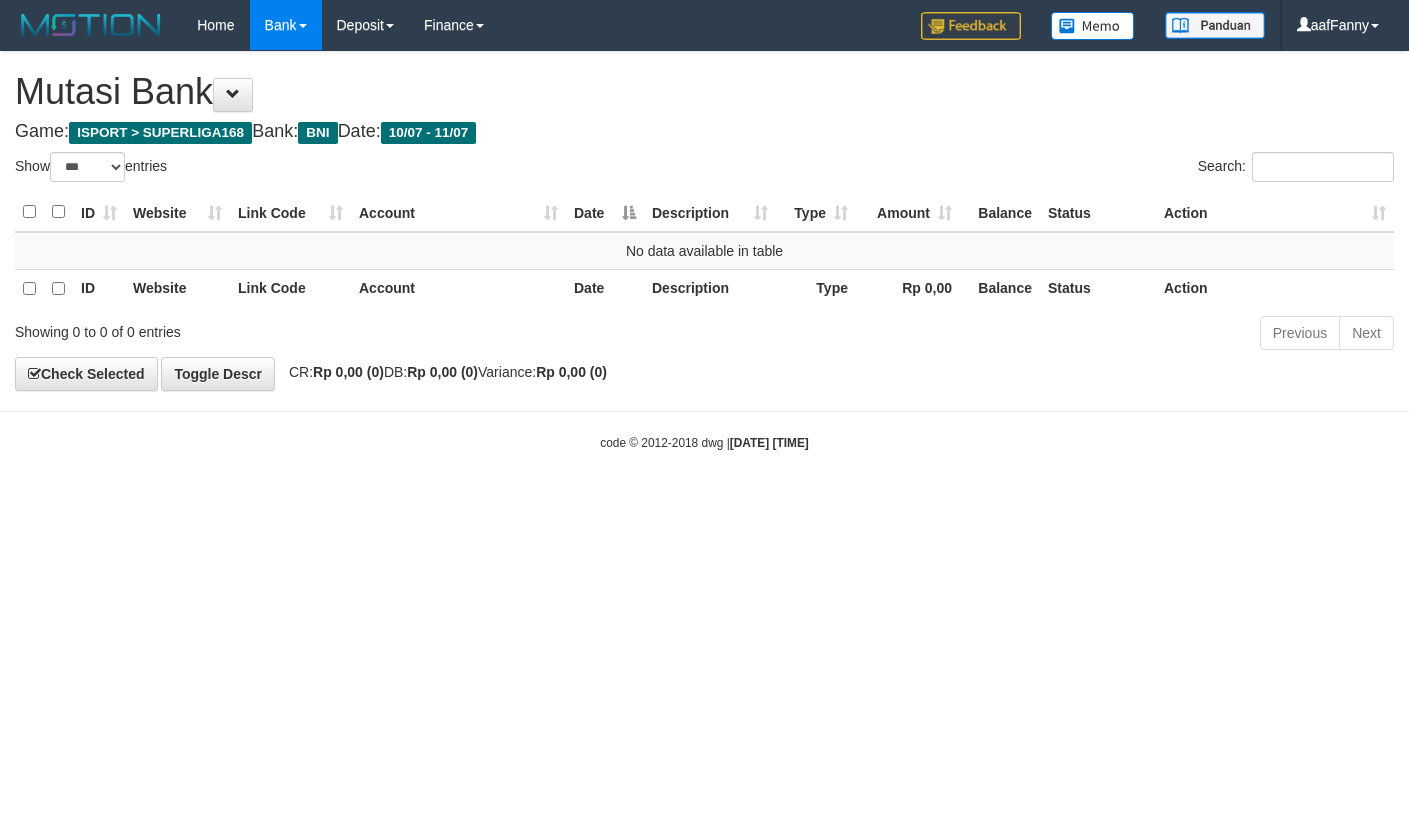 select on "***" 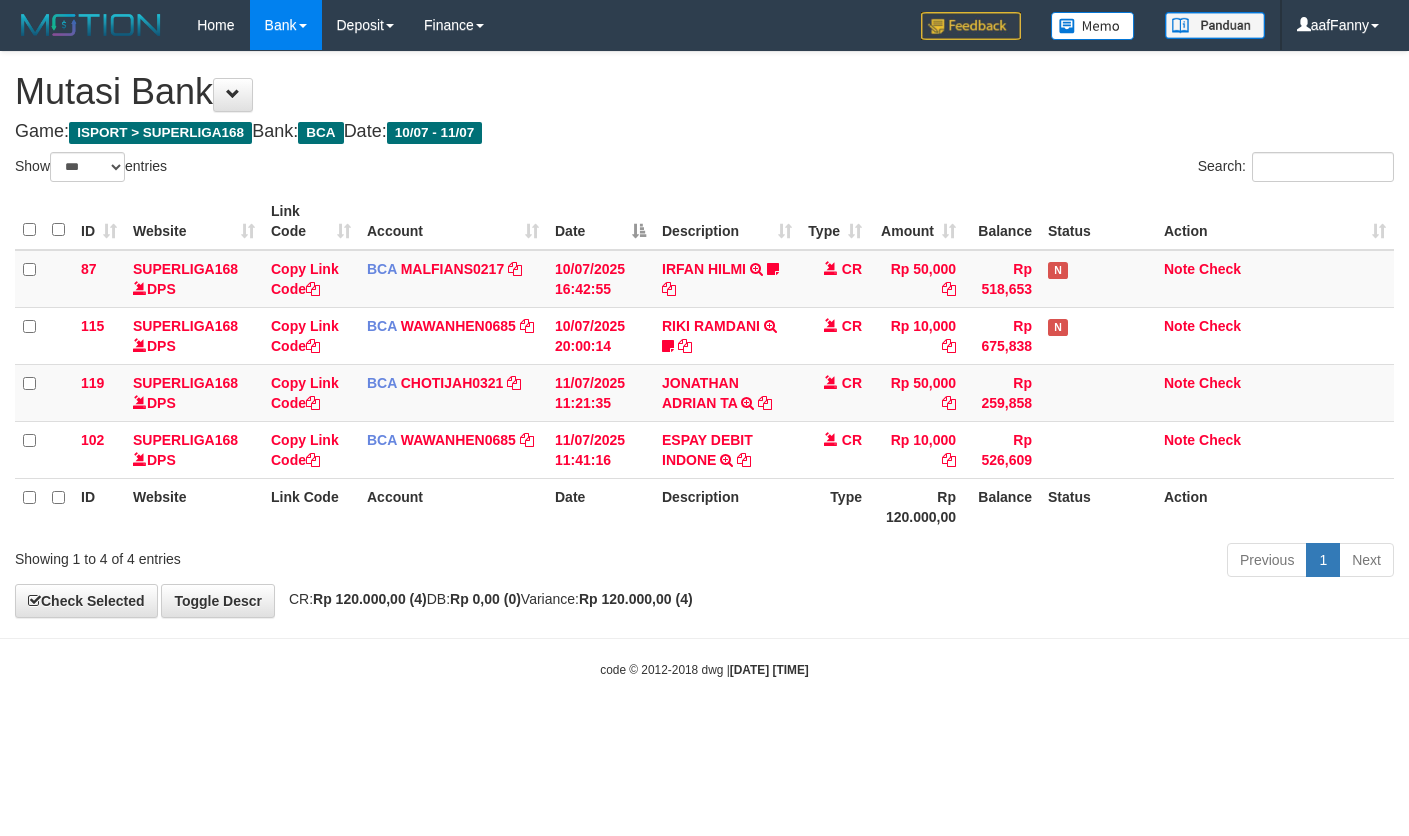 select on "***" 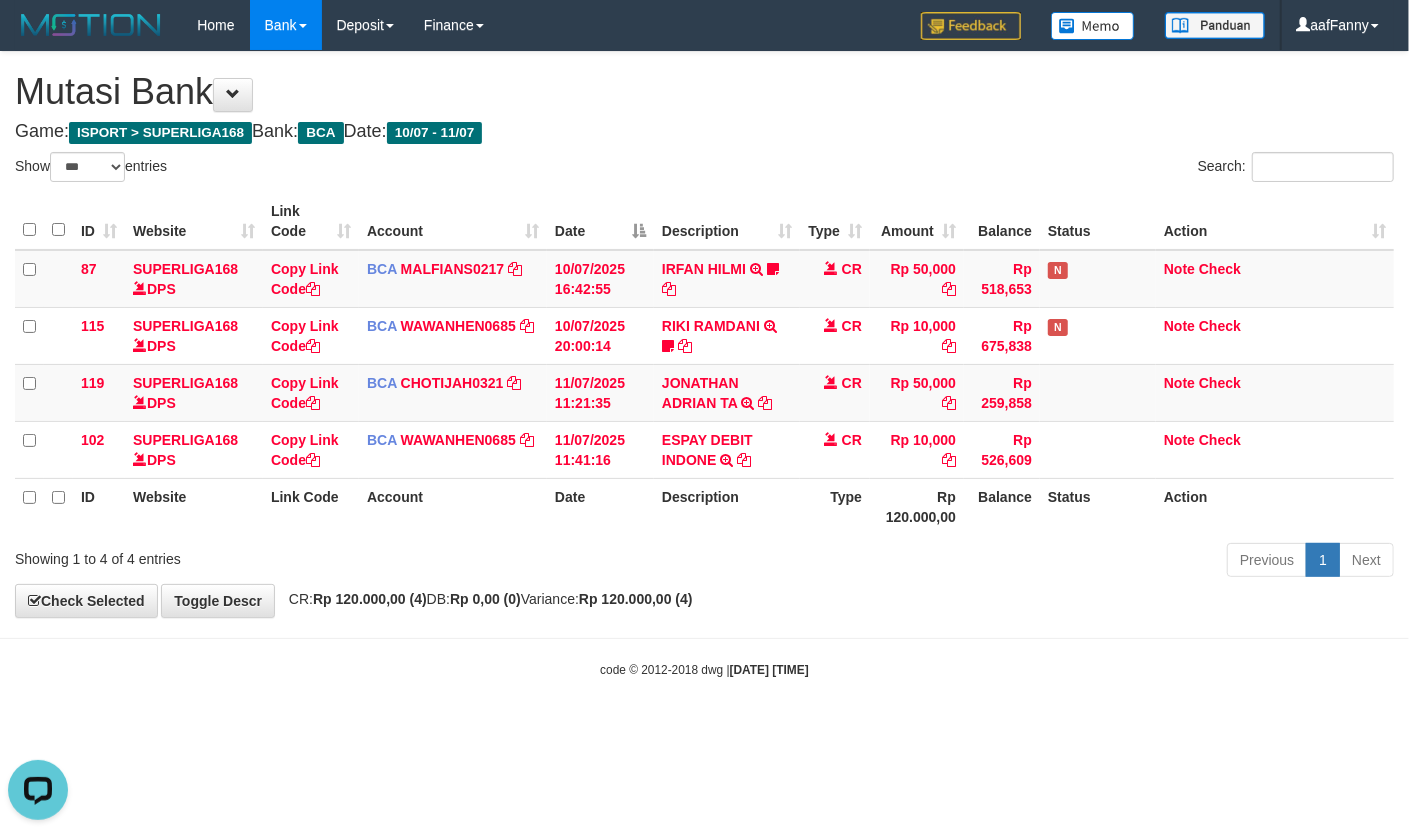 scroll, scrollTop: 0, scrollLeft: 0, axis: both 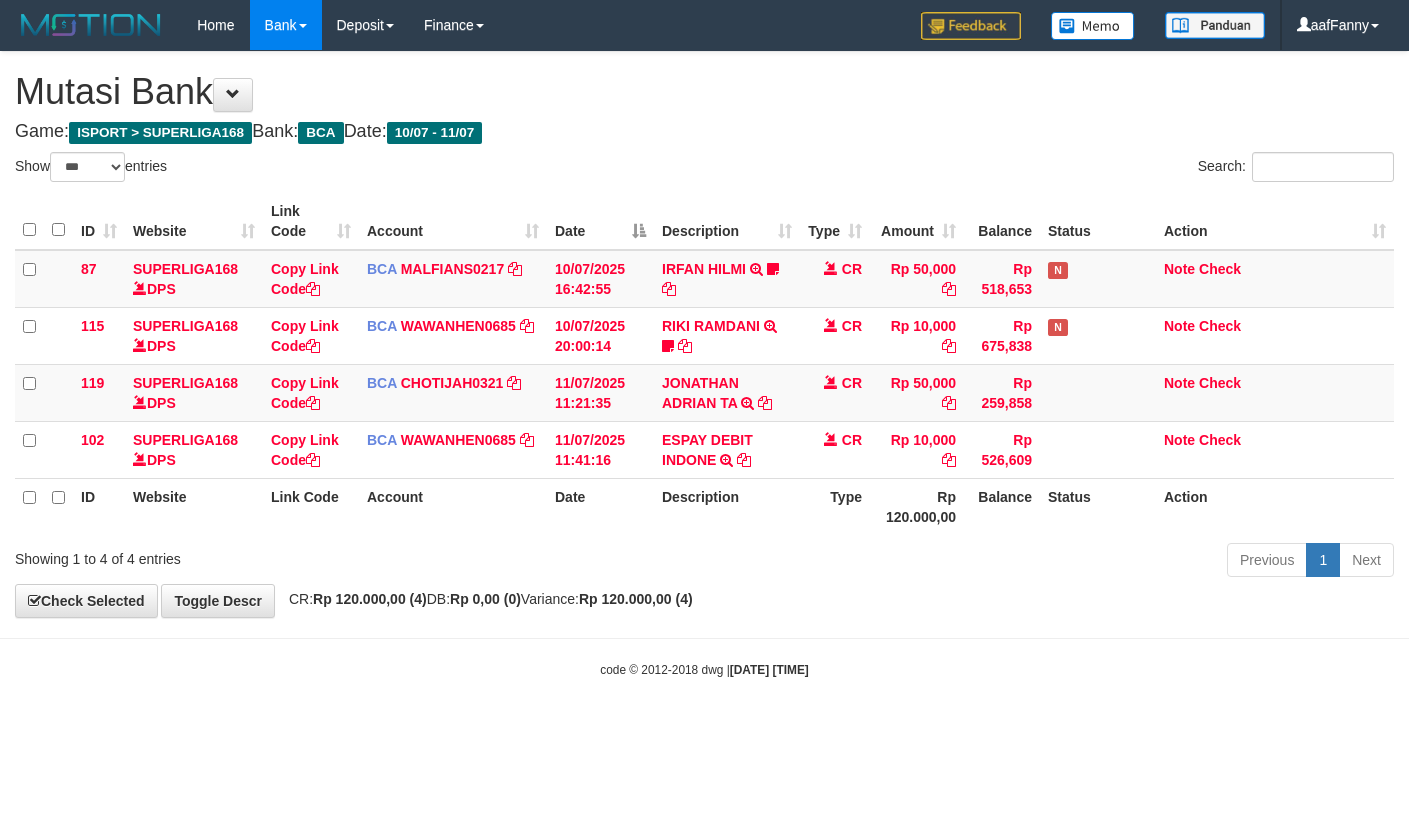 select on "***" 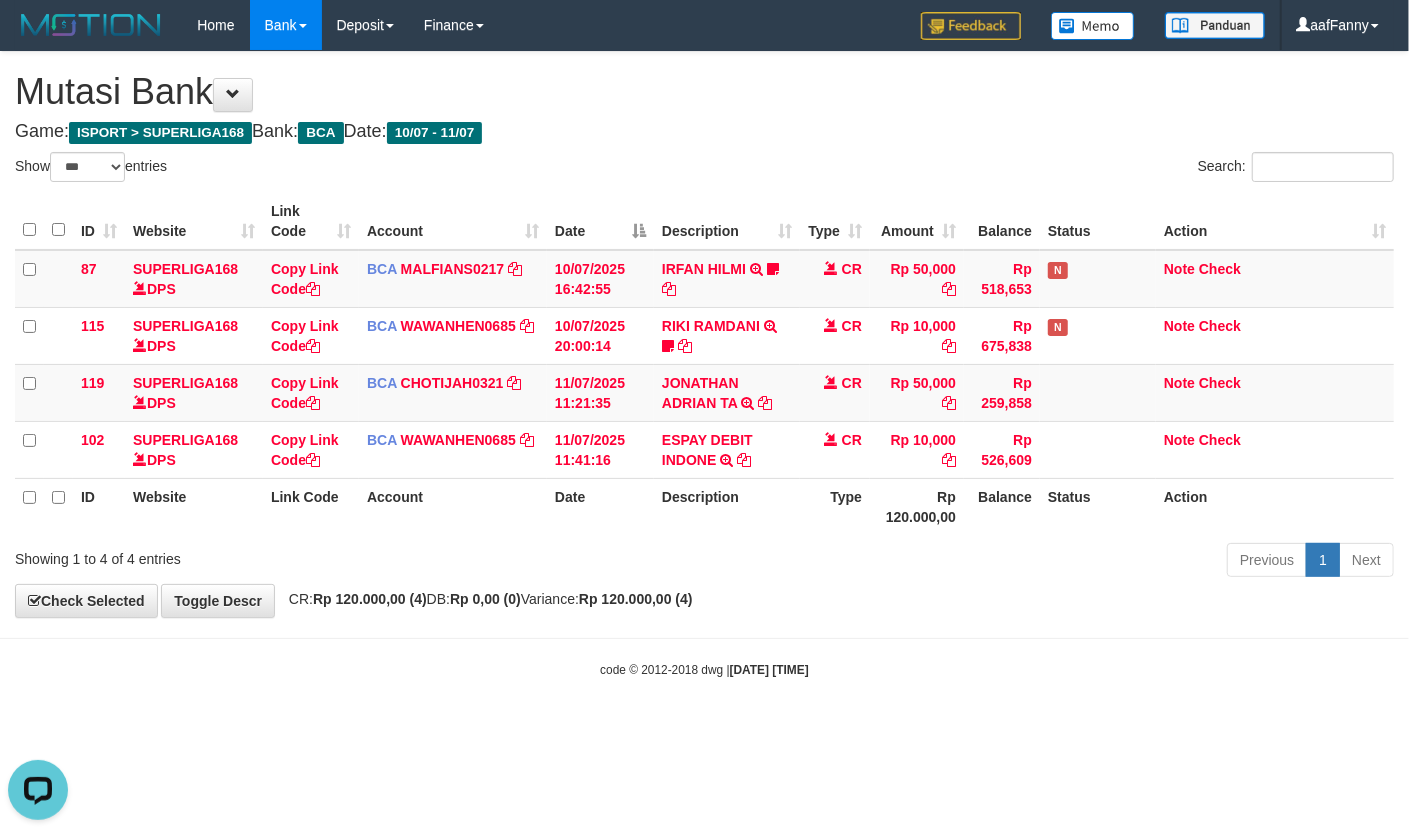 scroll, scrollTop: 0, scrollLeft: 0, axis: both 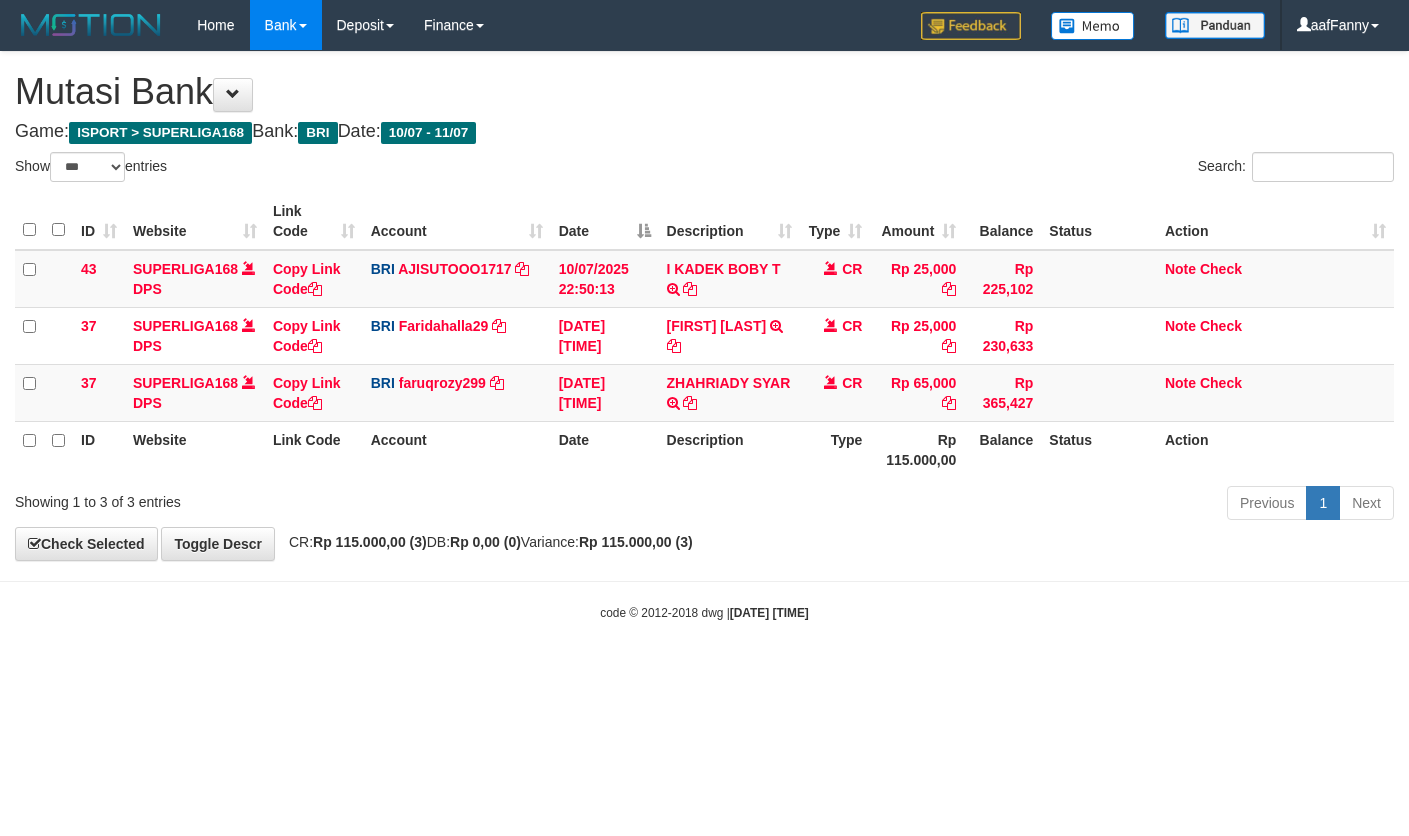 select on "***" 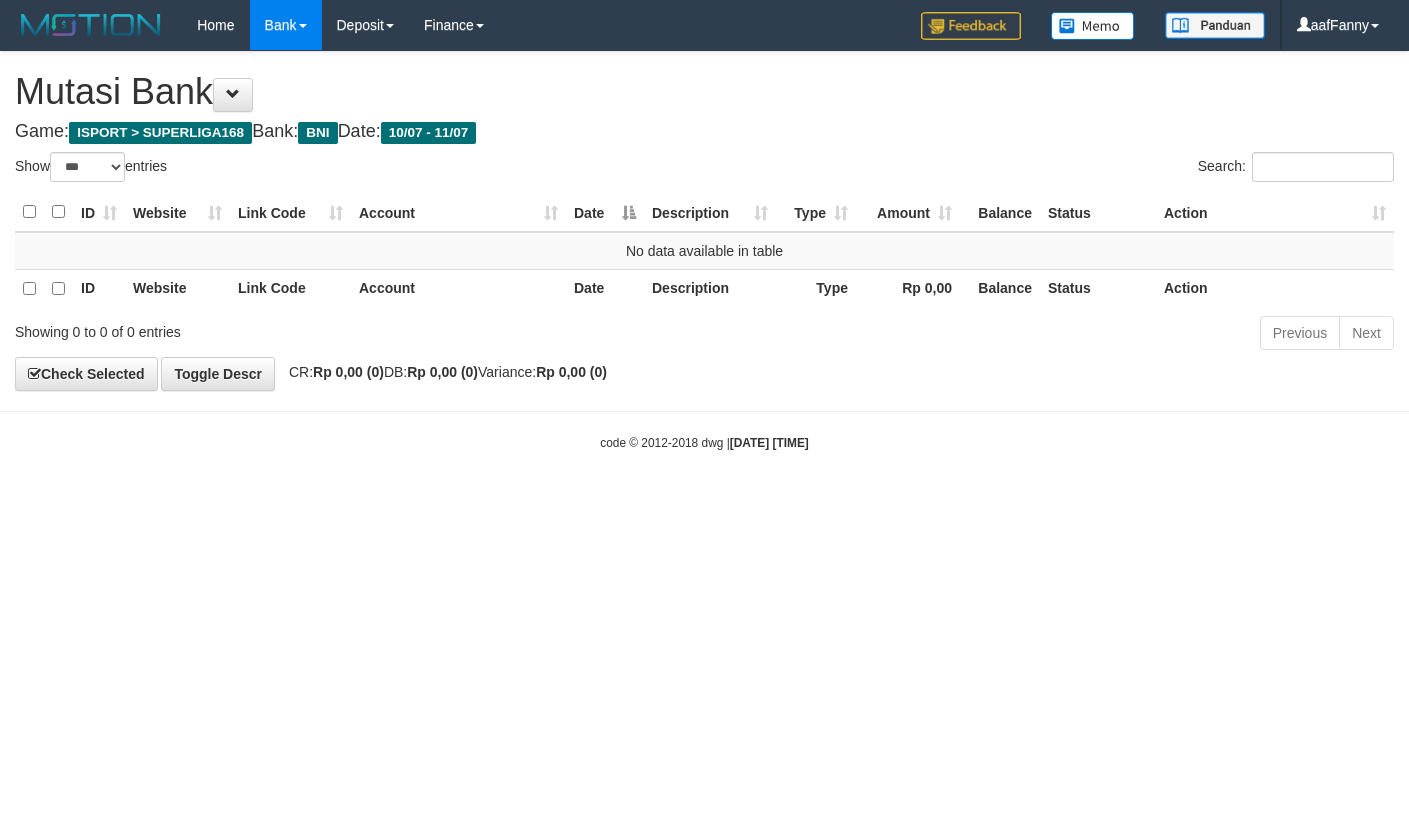 select on "***" 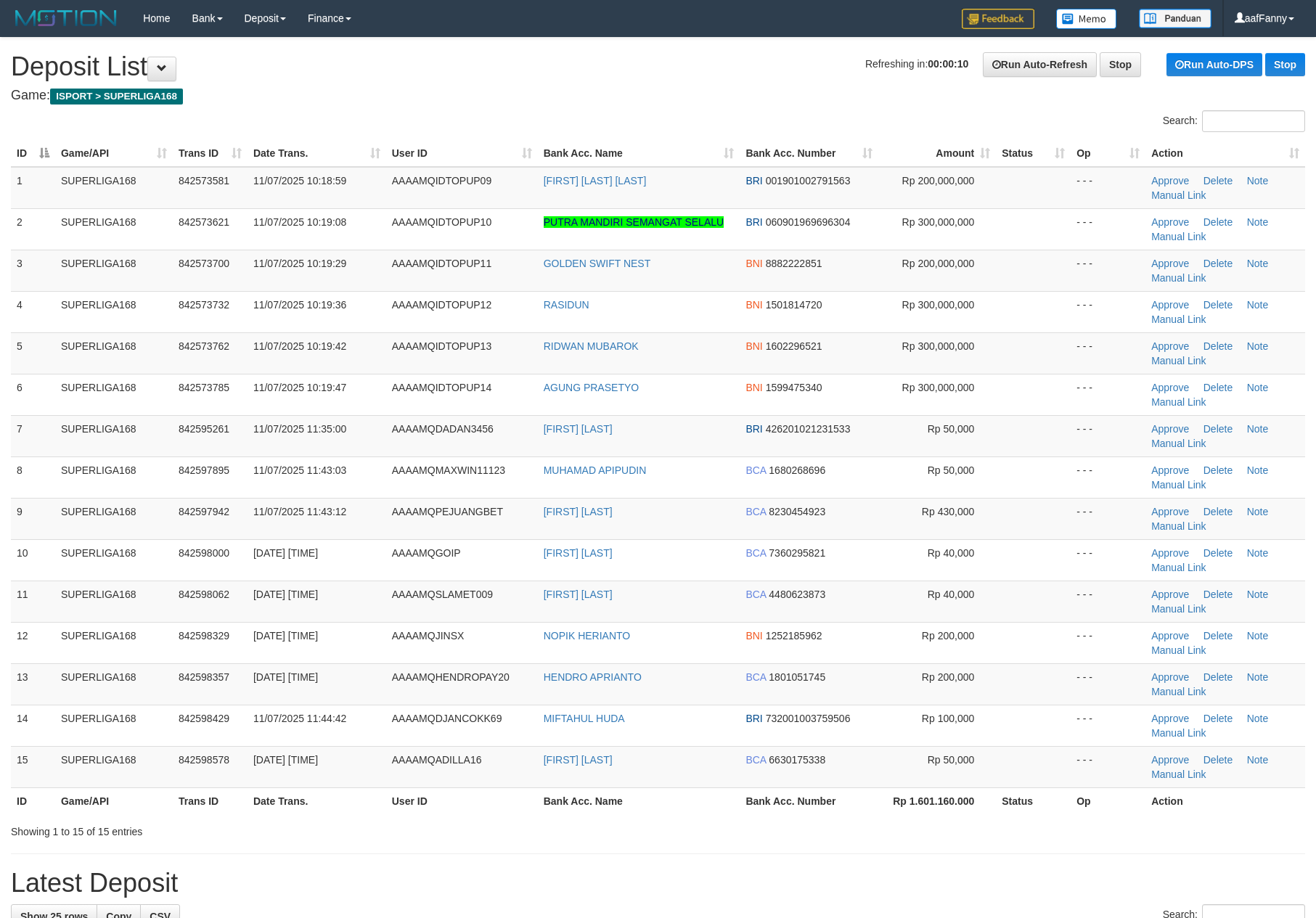 scroll, scrollTop: 0, scrollLeft: 0, axis: both 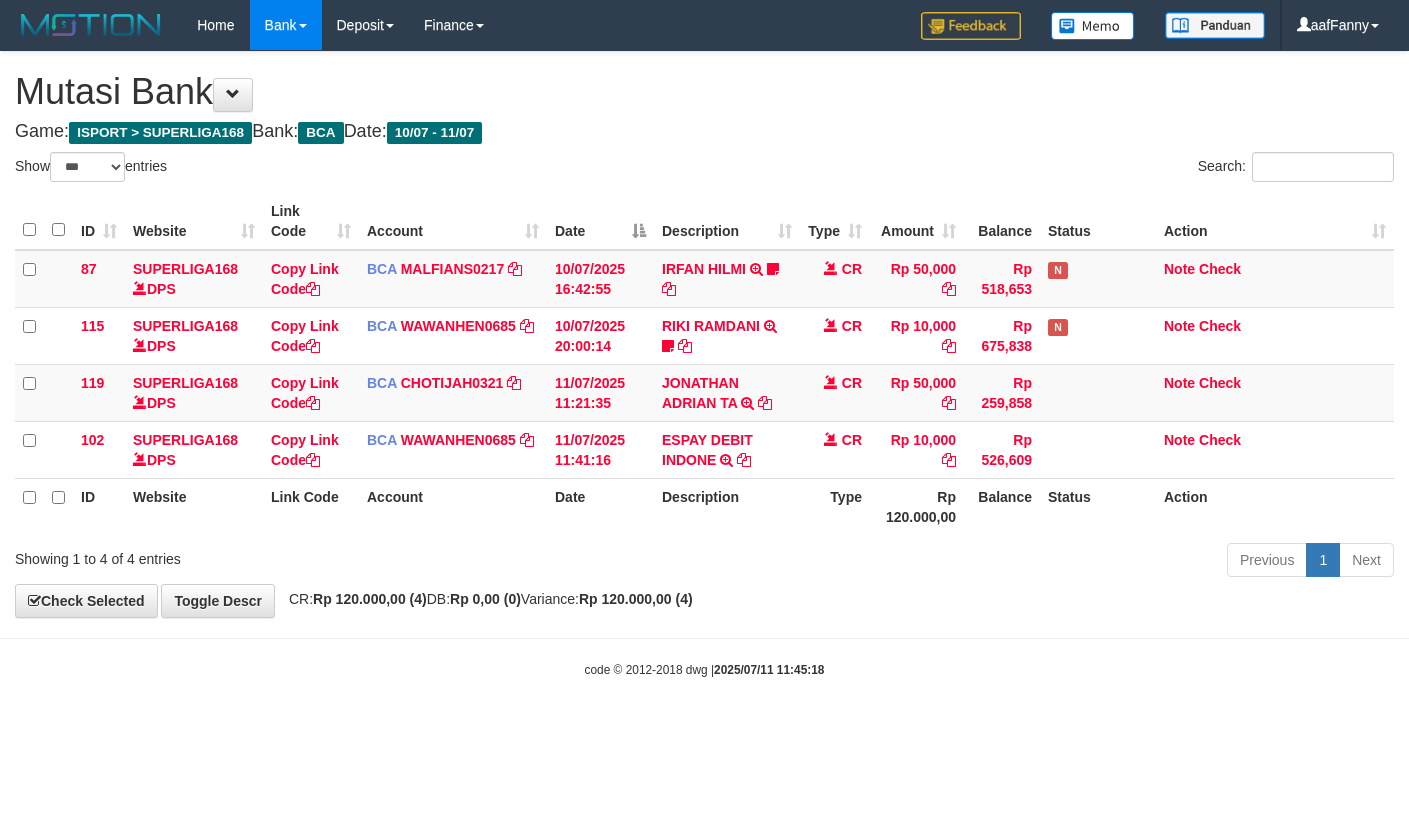 select on "***" 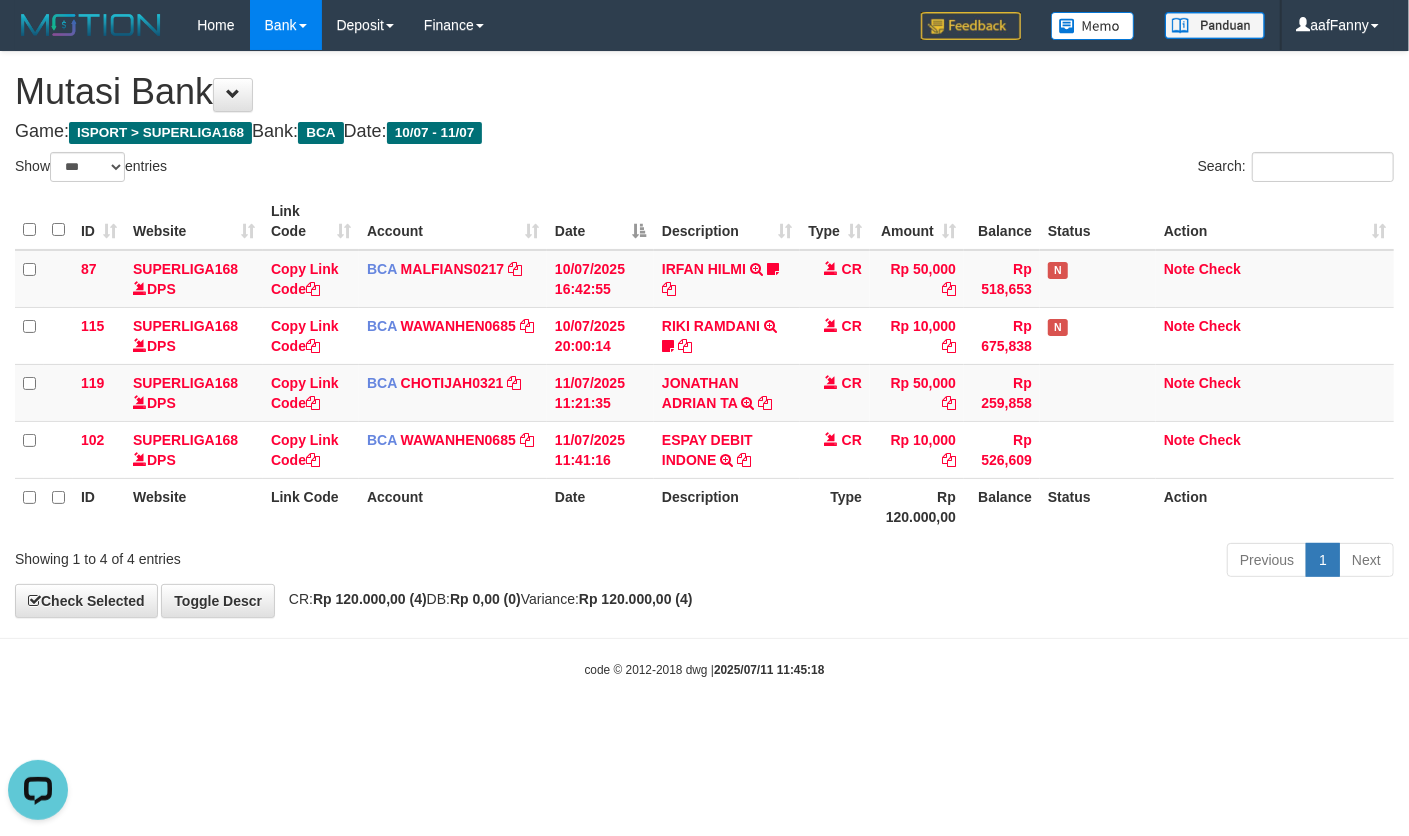 scroll, scrollTop: 0, scrollLeft: 0, axis: both 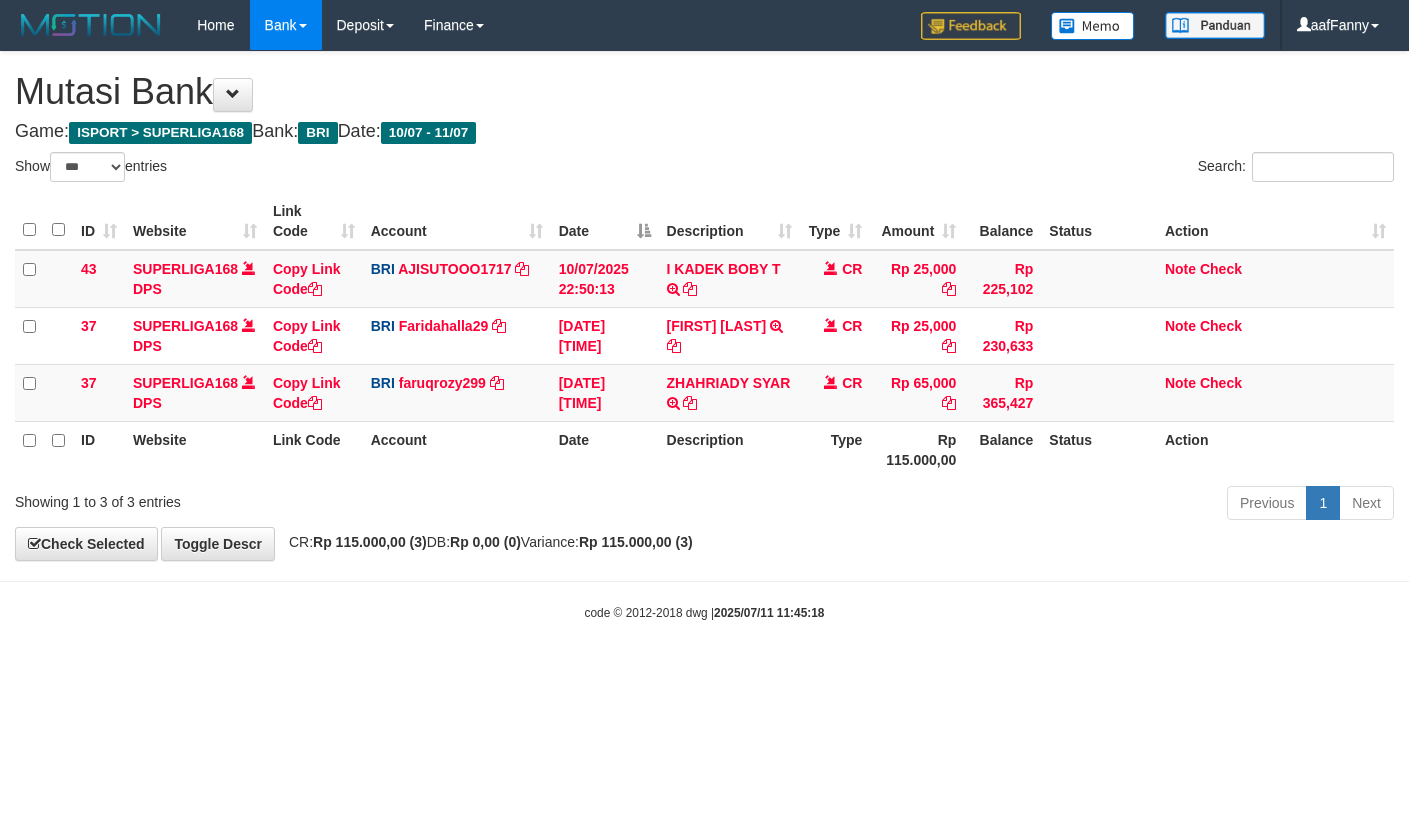 select on "***" 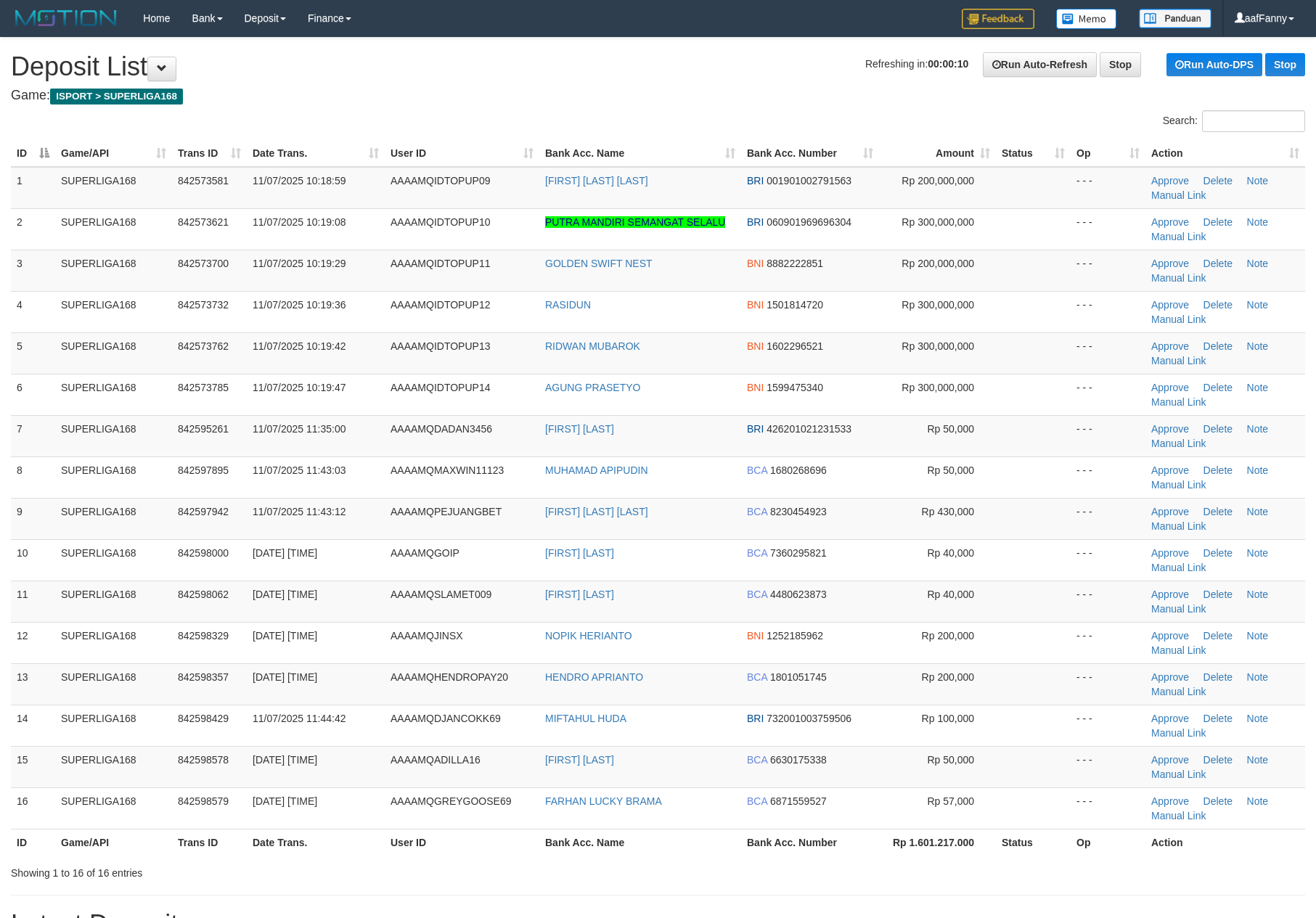 scroll, scrollTop: 0, scrollLeft: 0, axis: both 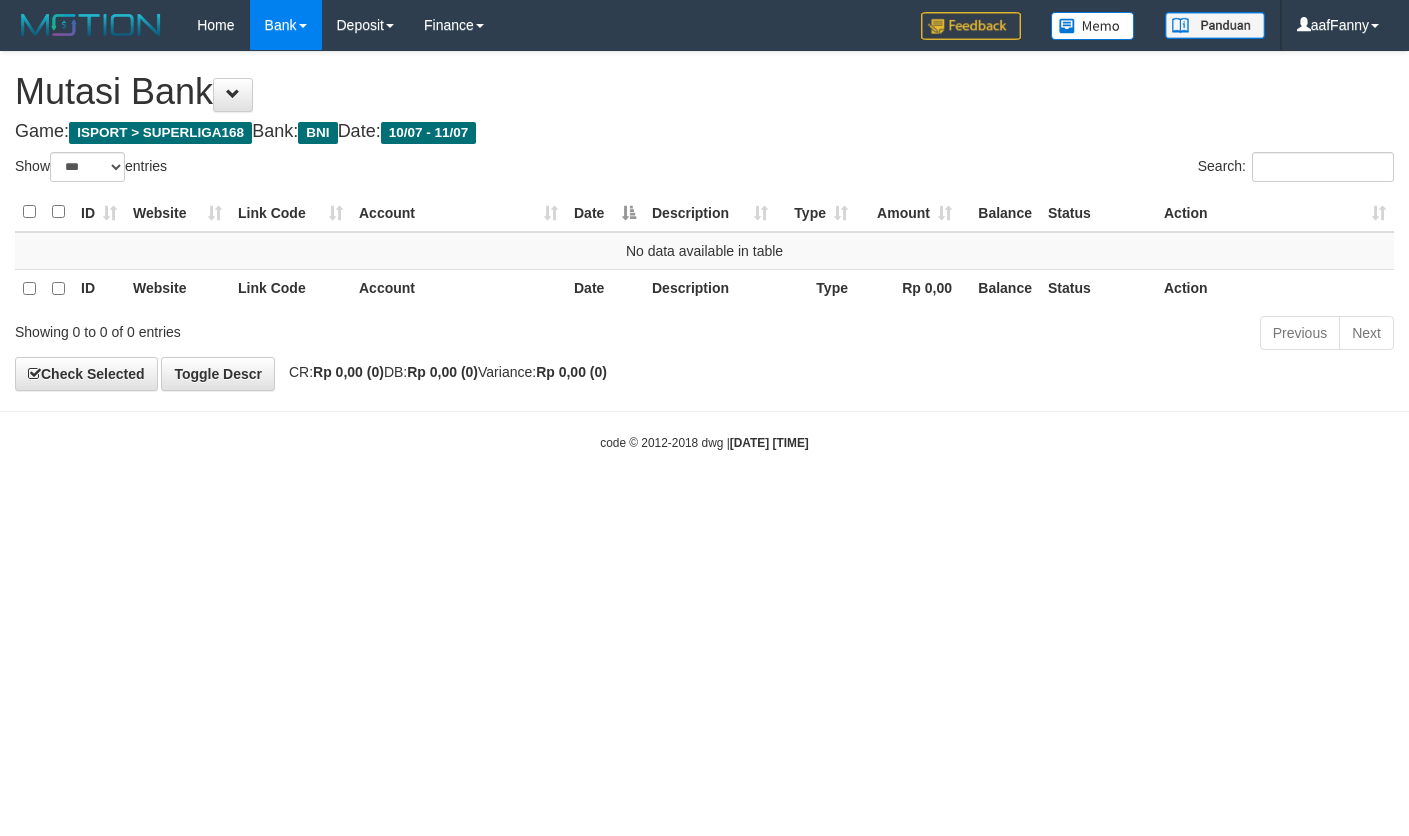 select on "***" 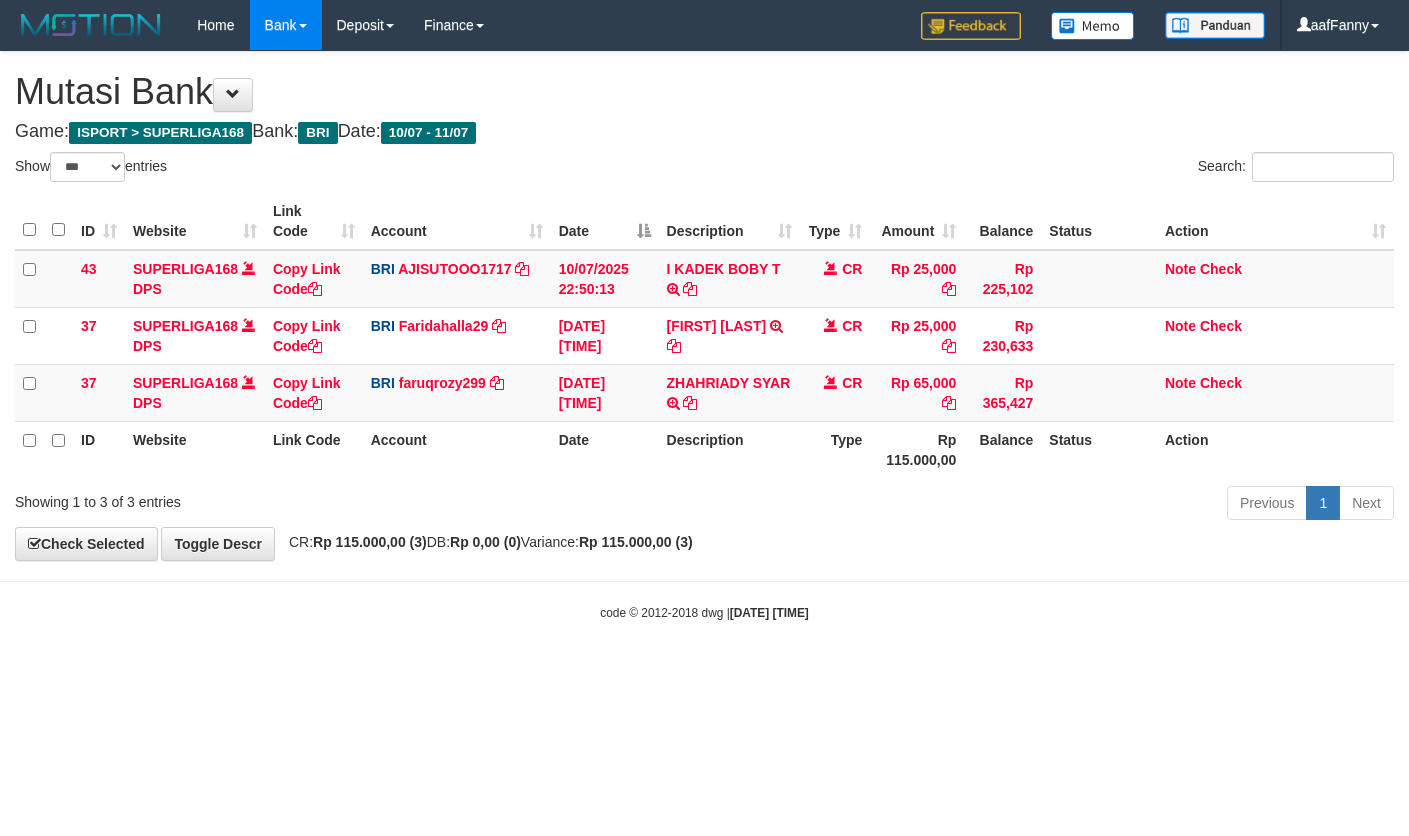select on "***" 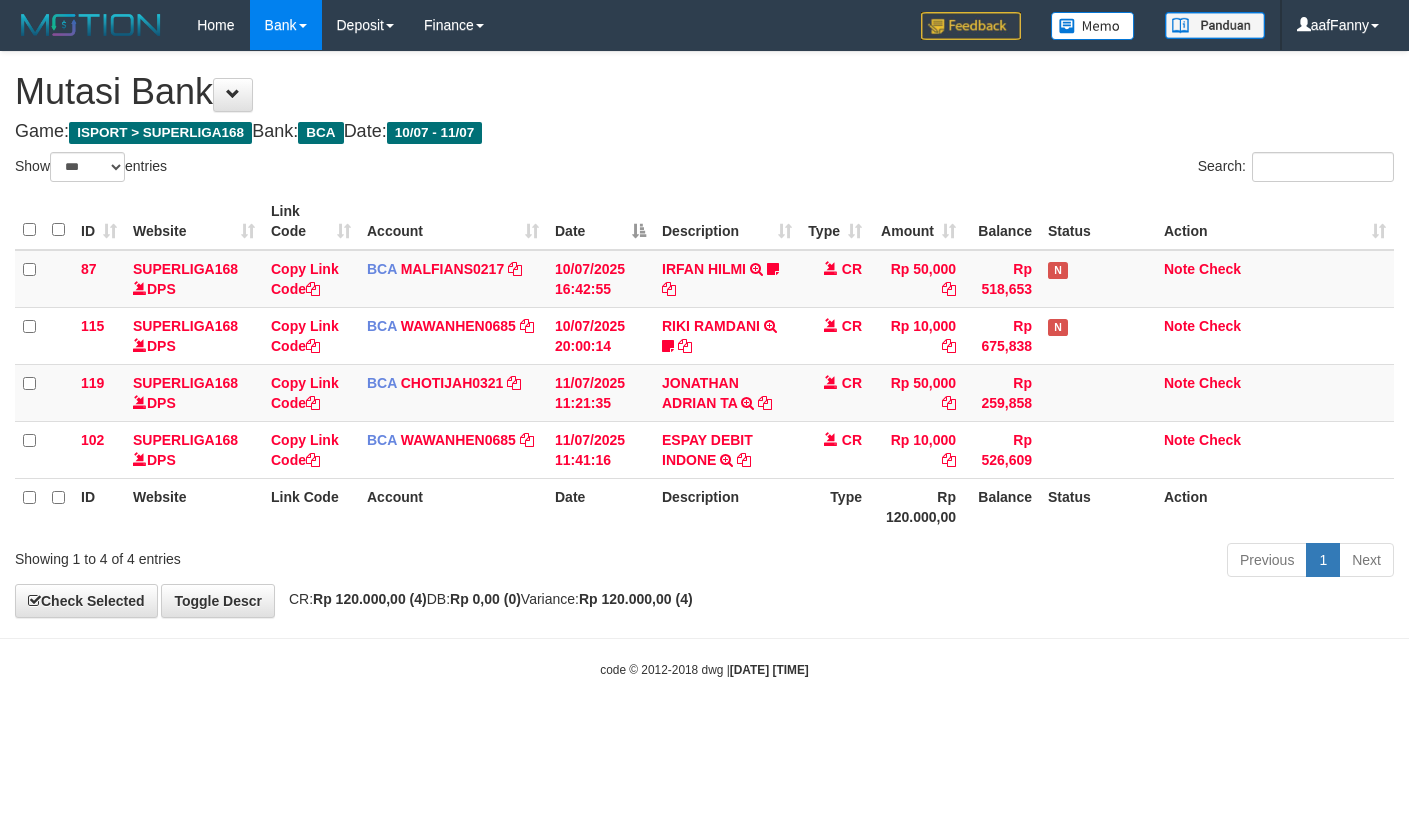 select on "***" 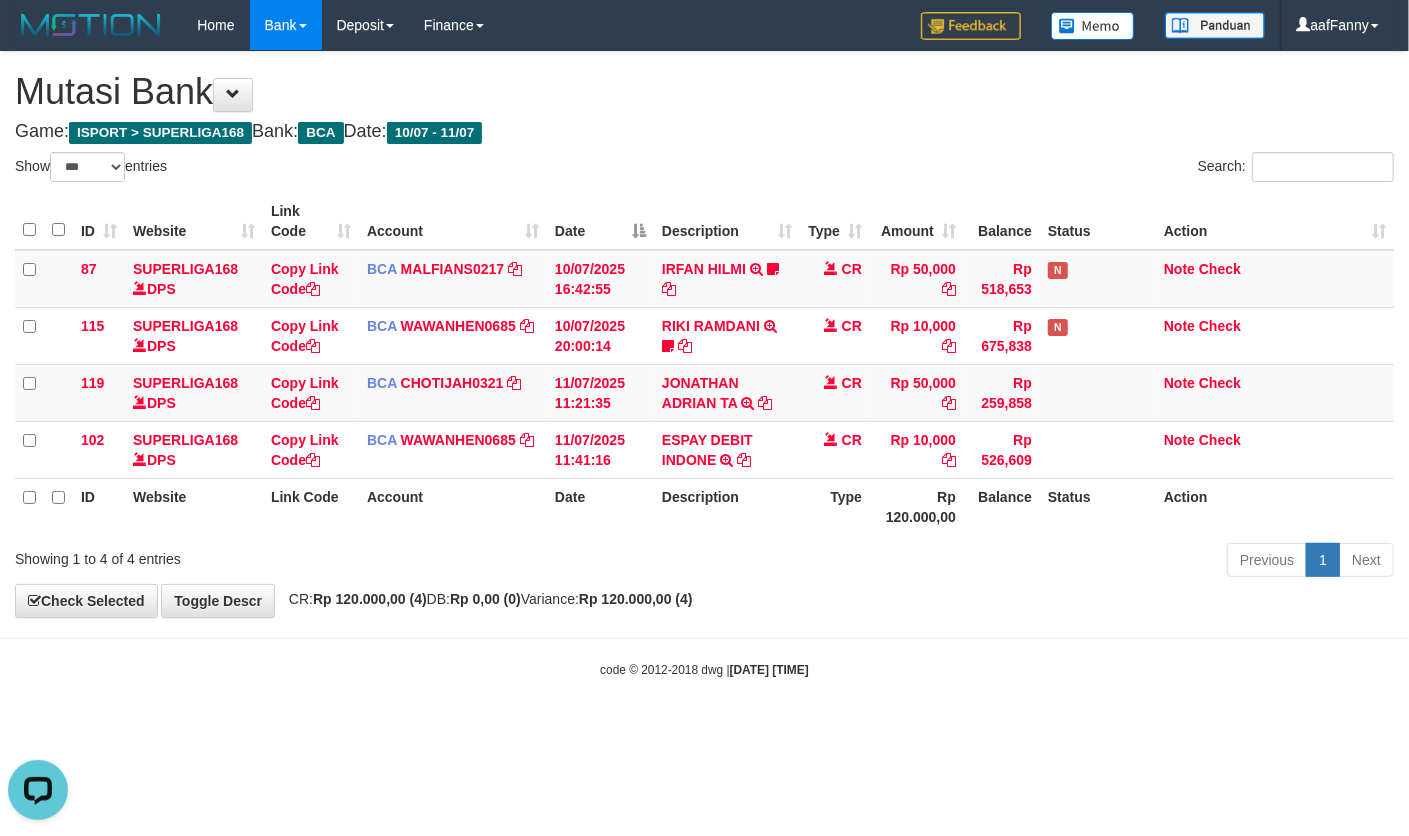 scroll, scrollTop: 0, scrollLeft: 0, axis: both 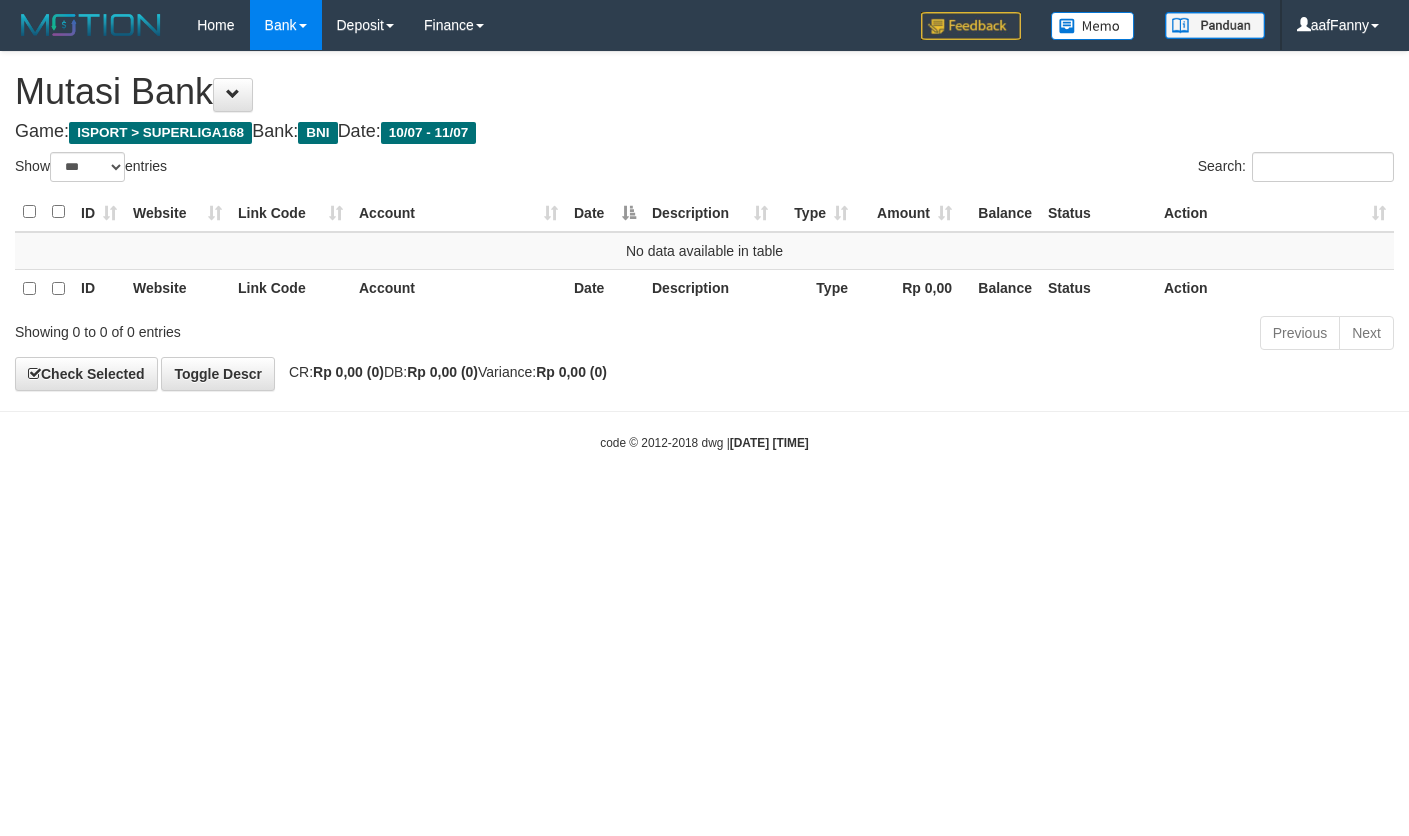 select on "***" 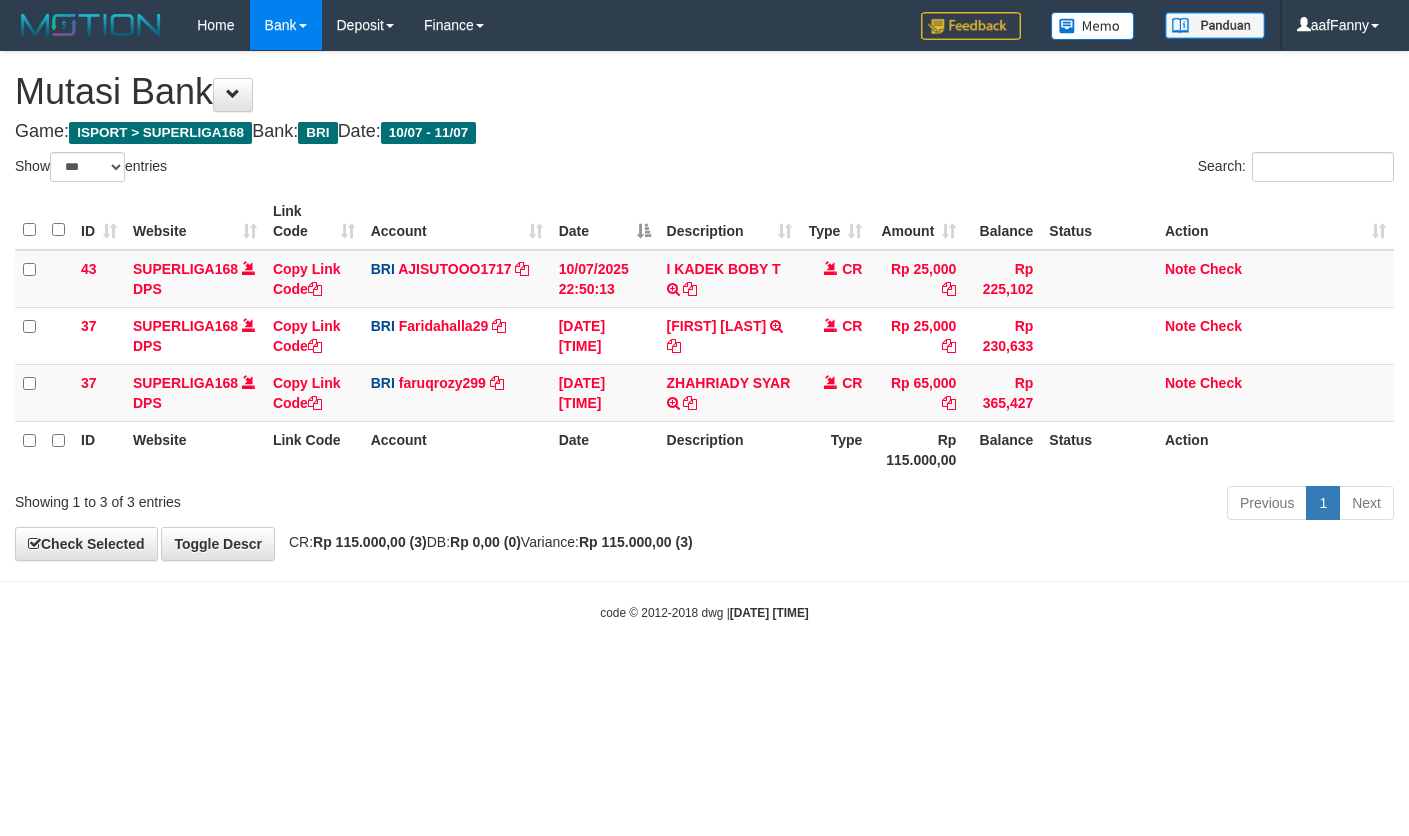 select on "***" 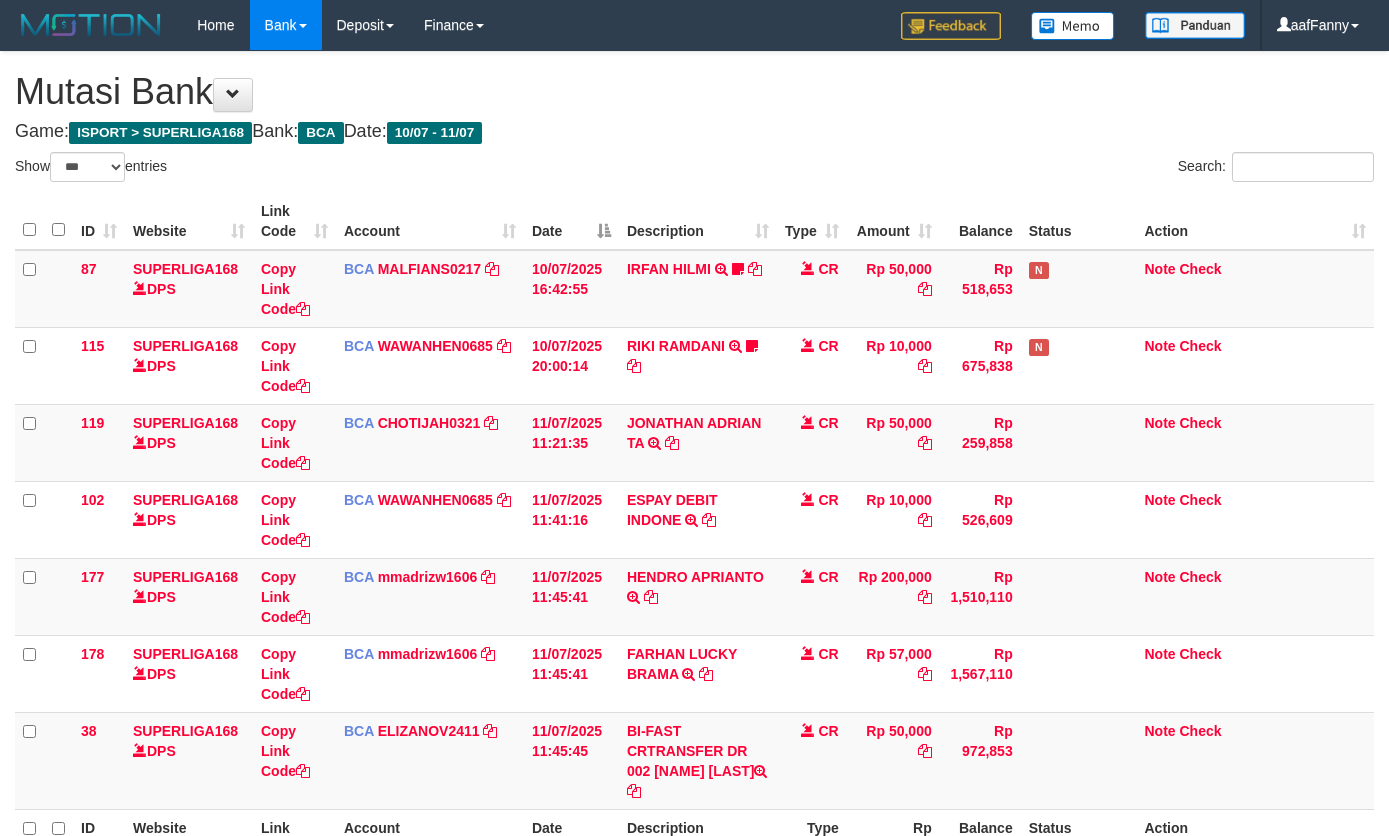 select on "***" 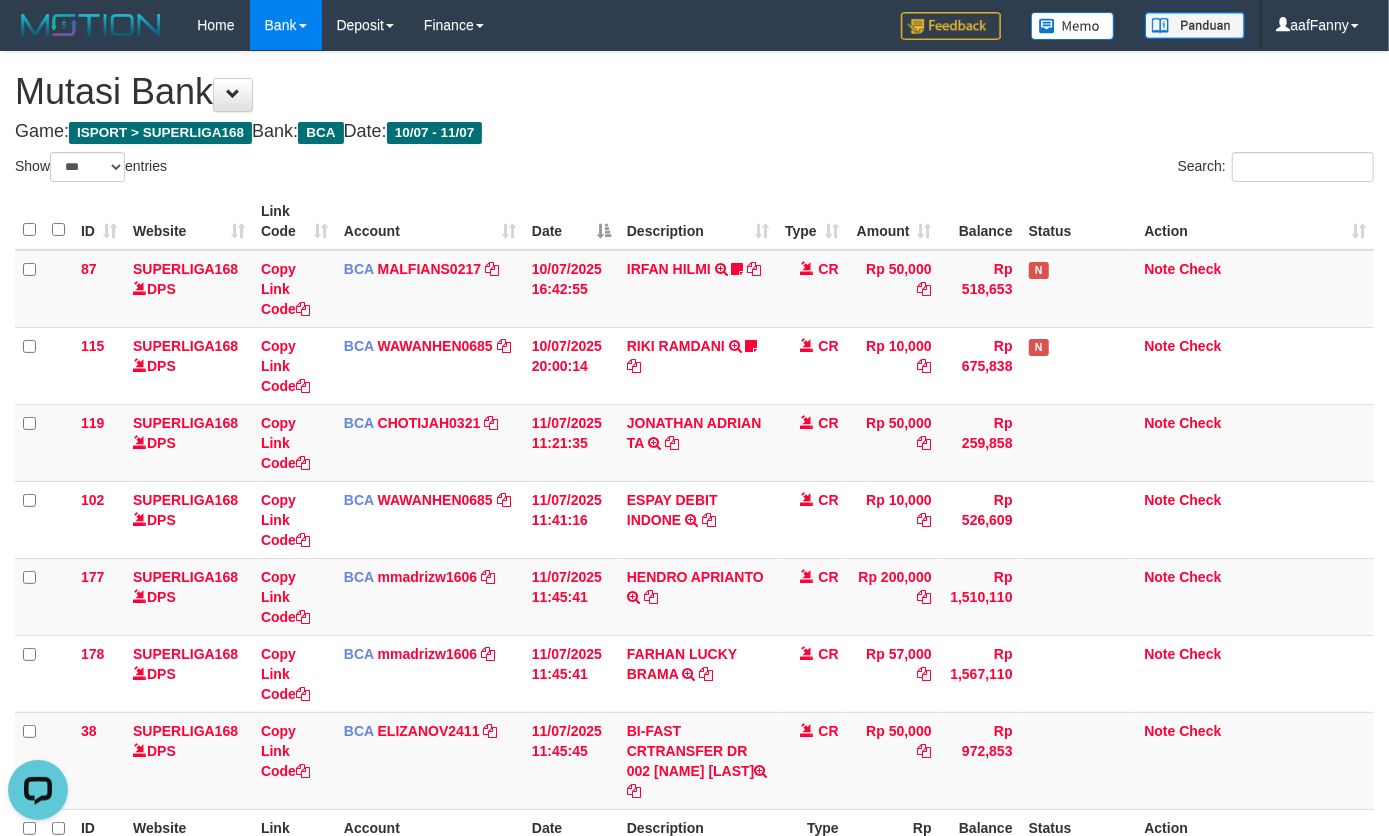 scroll, scrollTop: 0, scrollLeft: 0, axis: both 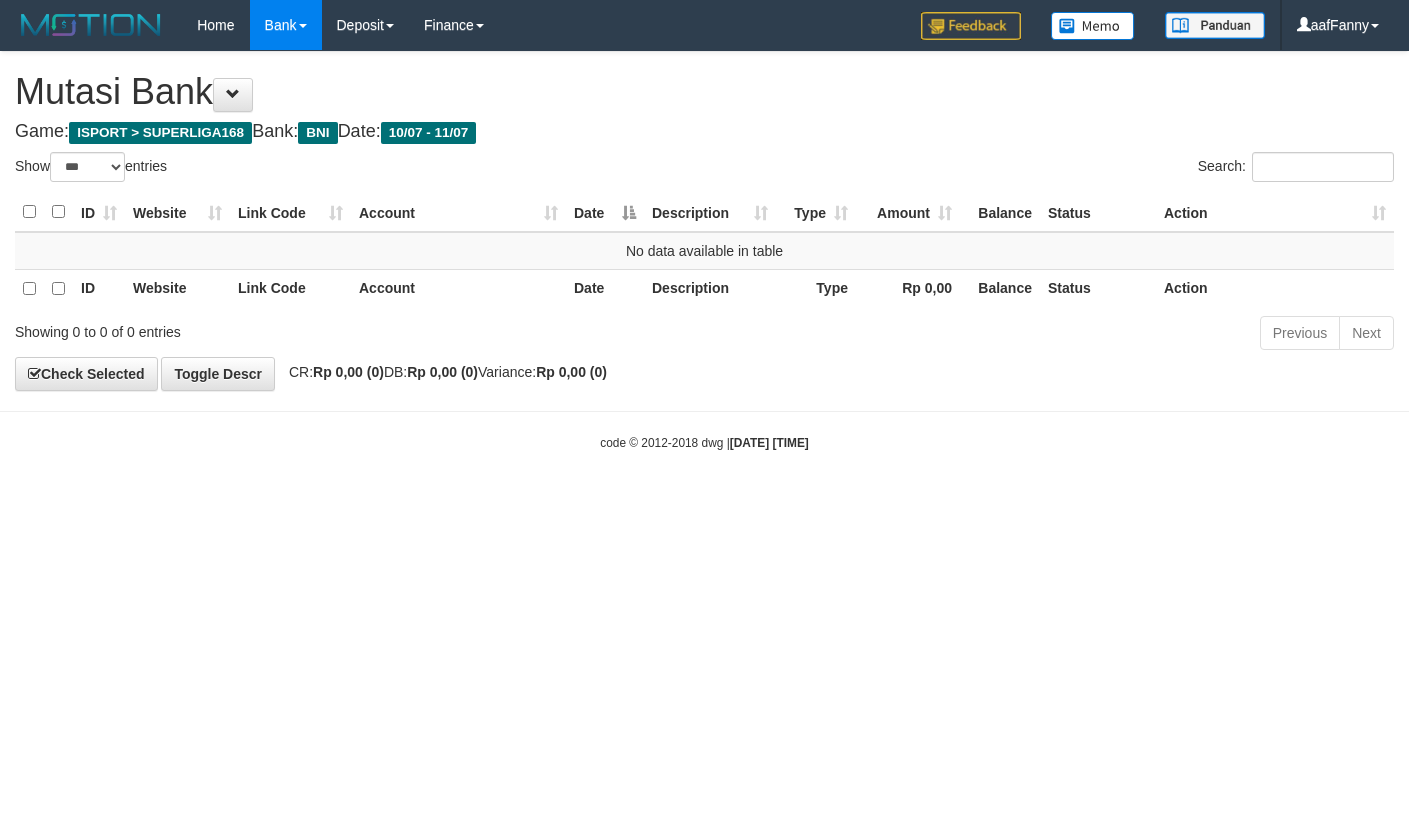 select on "***" 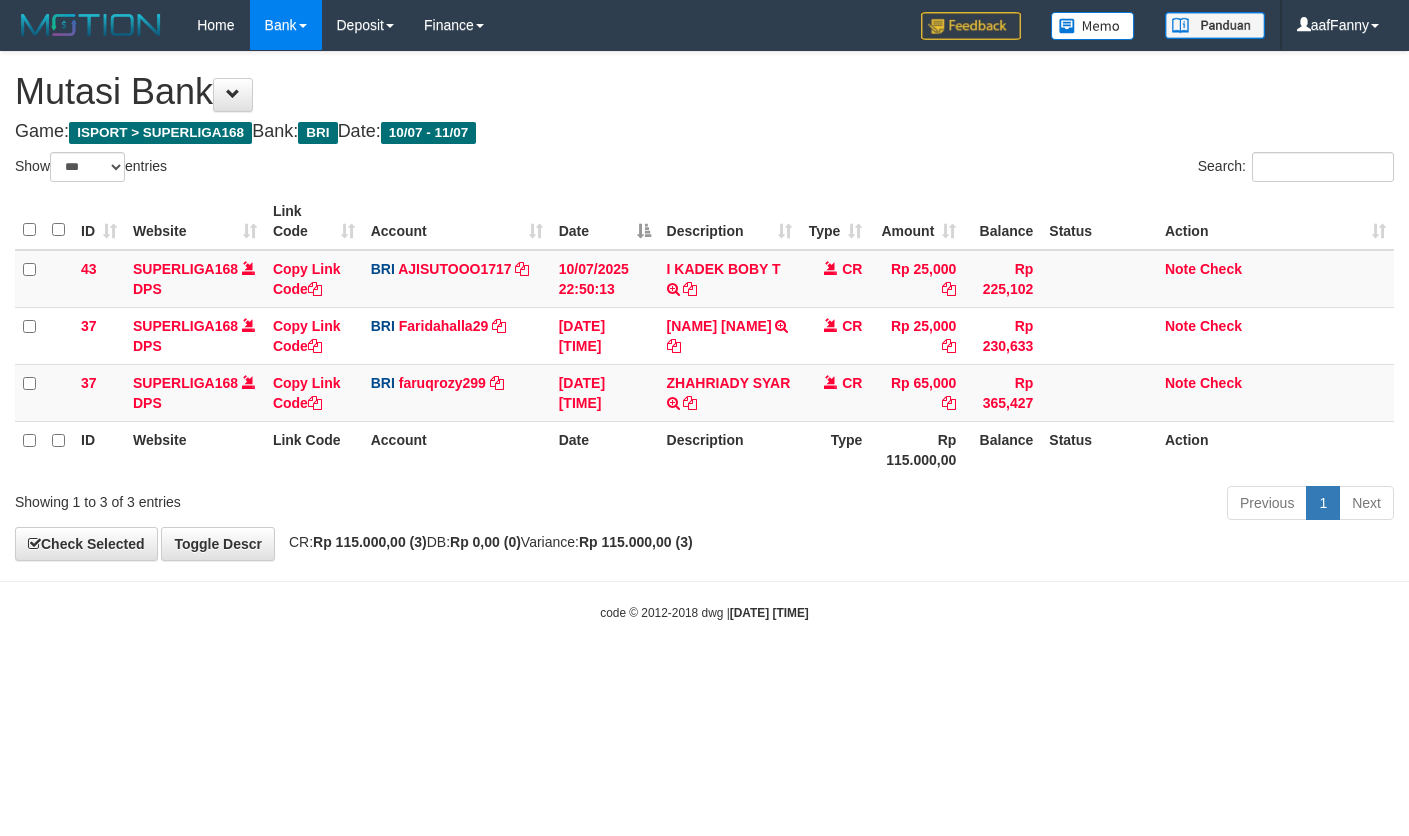 select on "***" 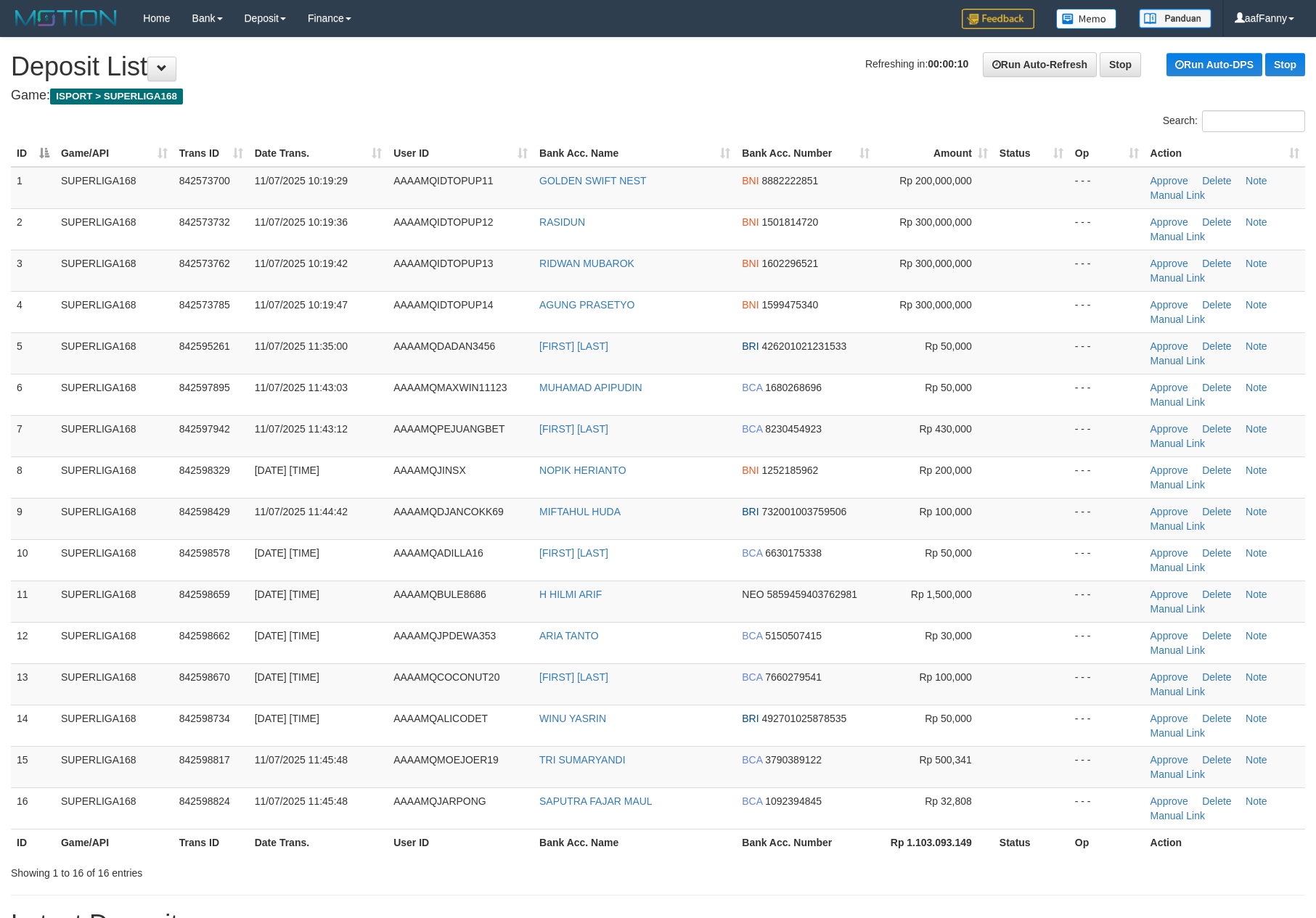 scroll, scrollTop: 0, scrollLeft: 0, axis: both 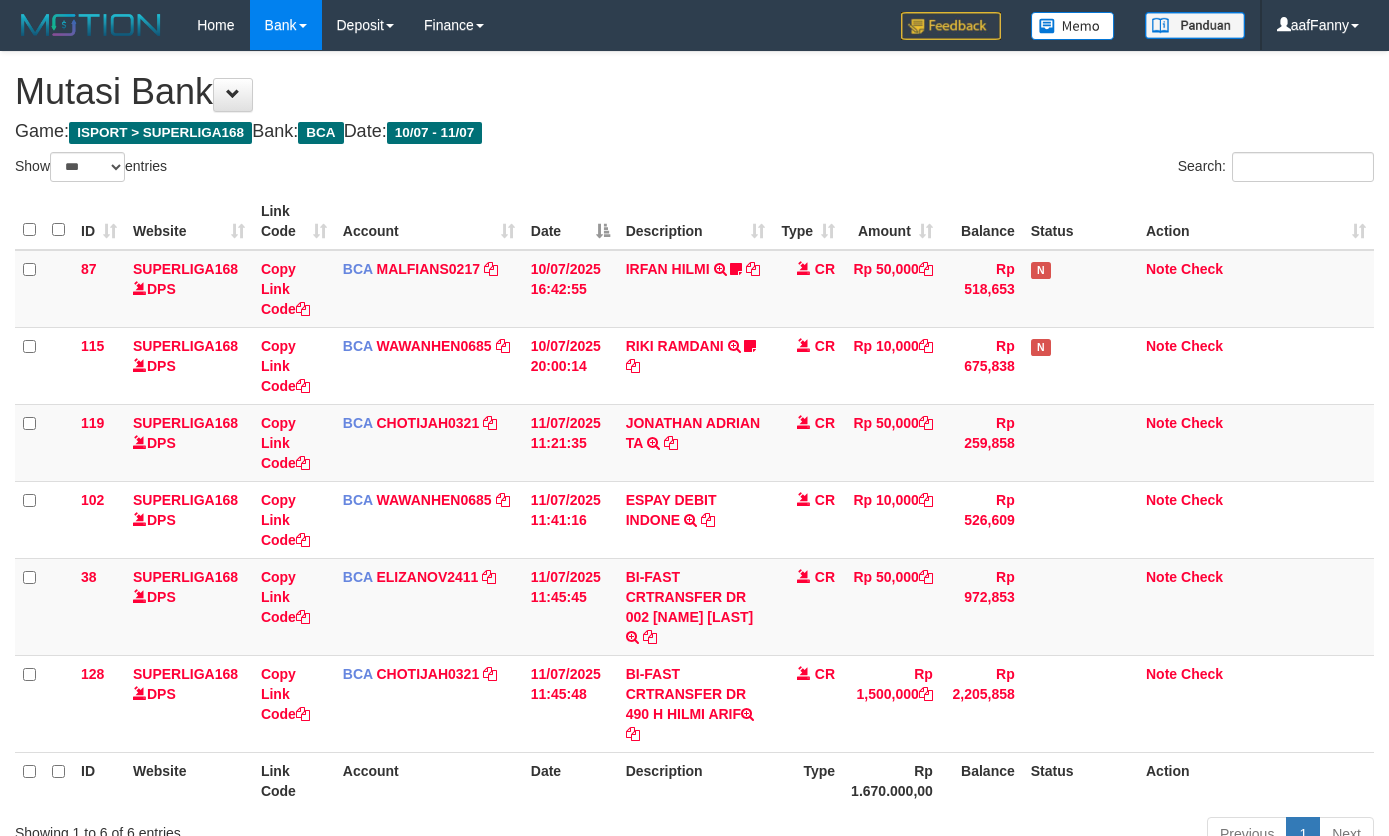 select on "***" 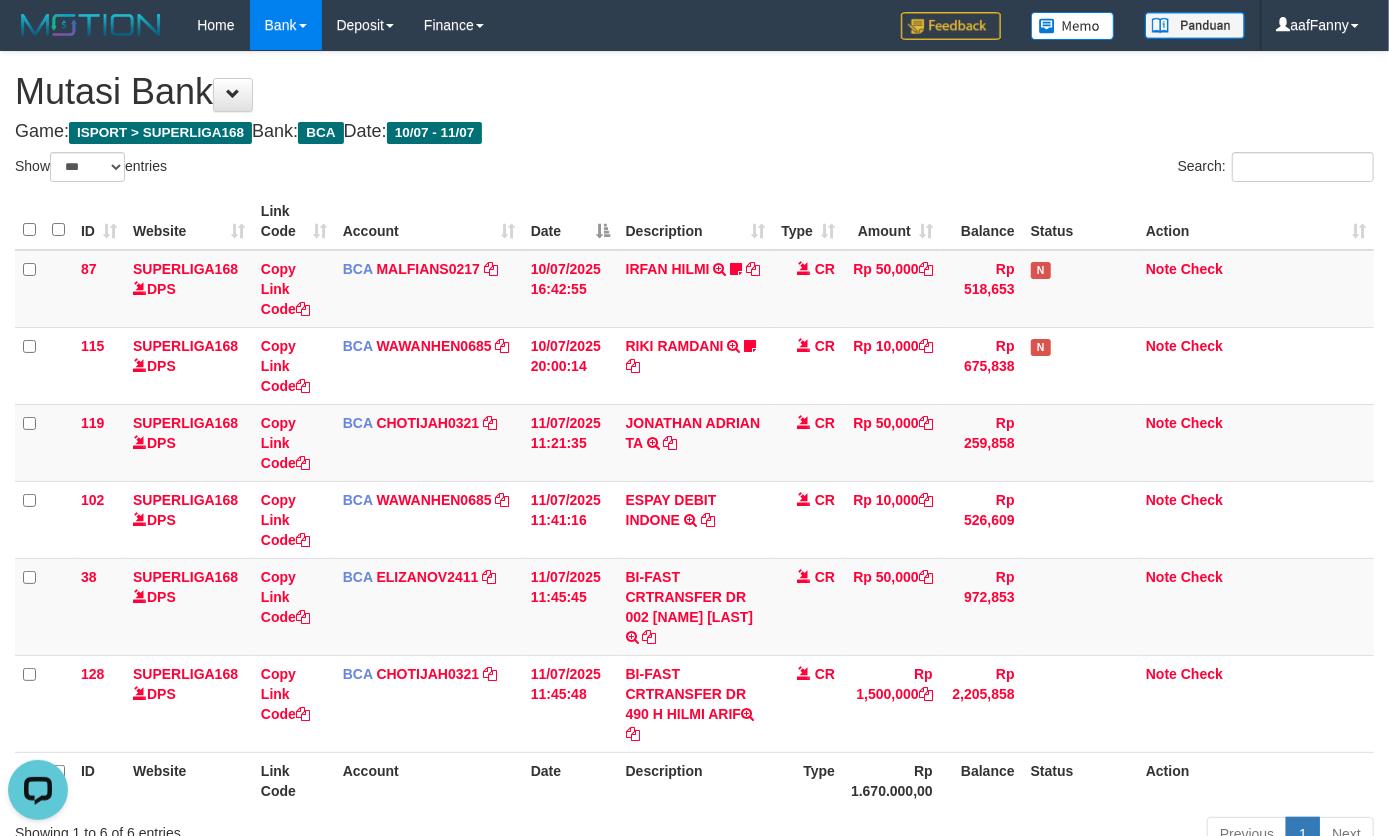 scroll, scrollTop: 0, scrollLeft: 0, axis: both 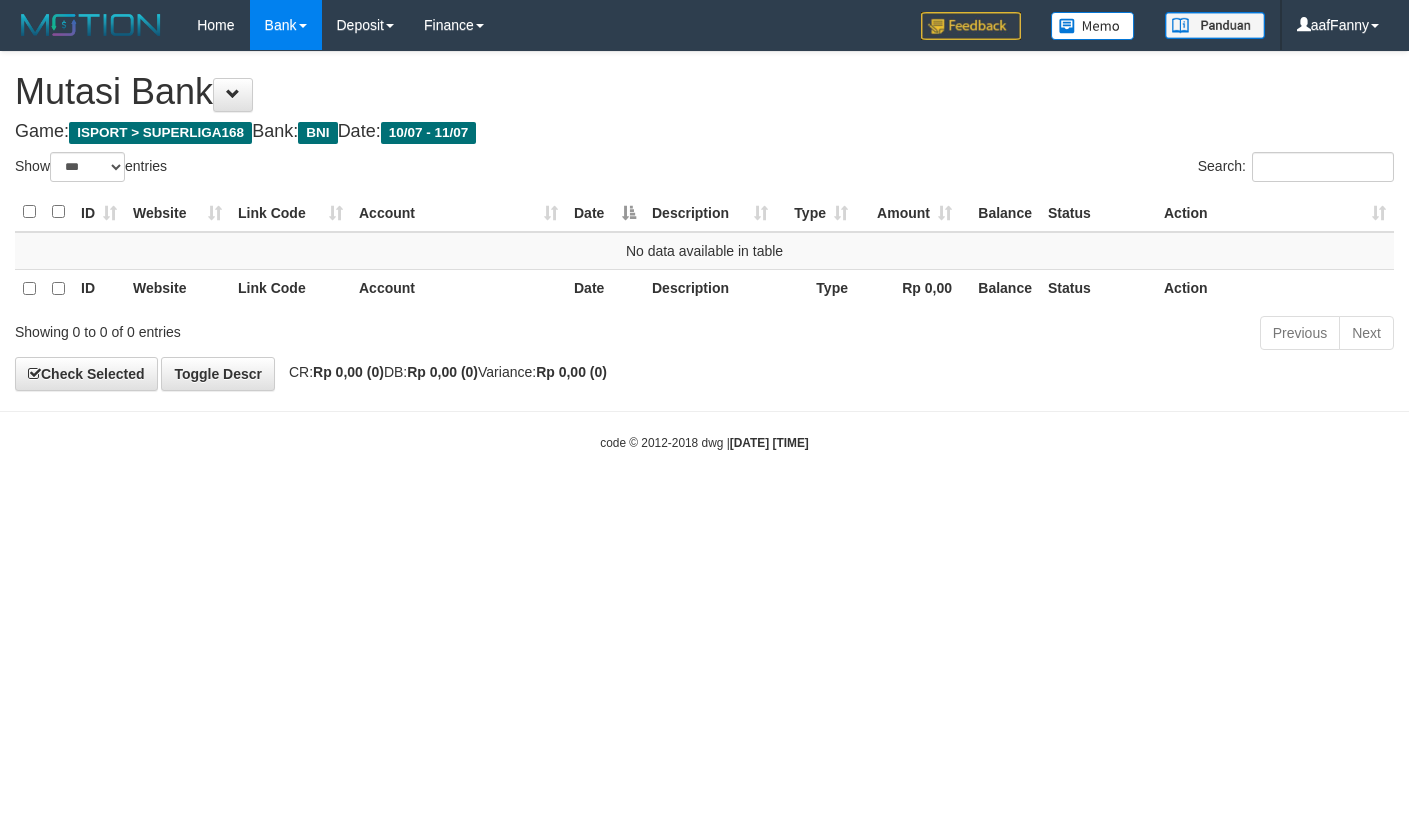 select on "***" 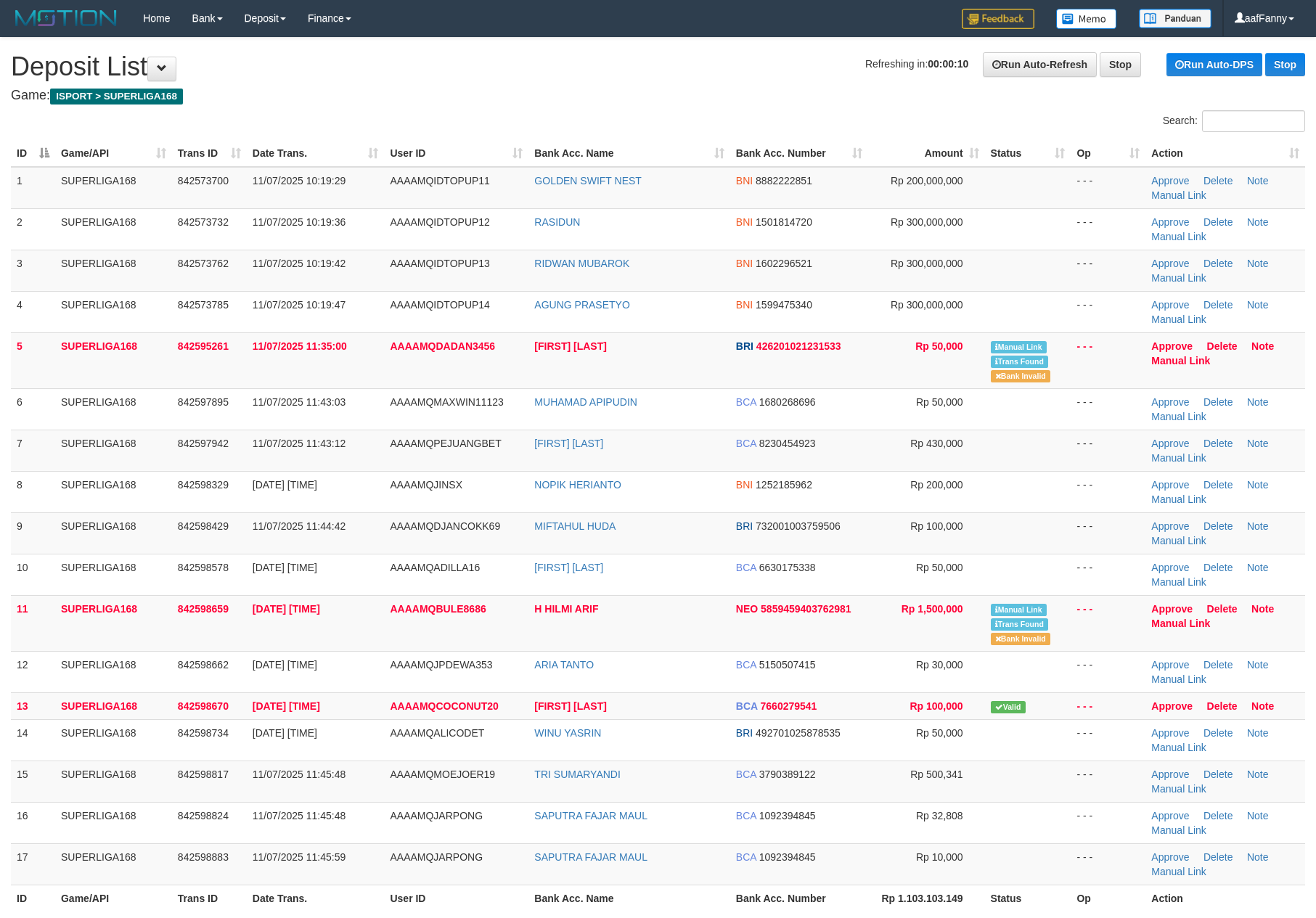scroll, scrollTop: 0, scrollLeft: 0, axis: both 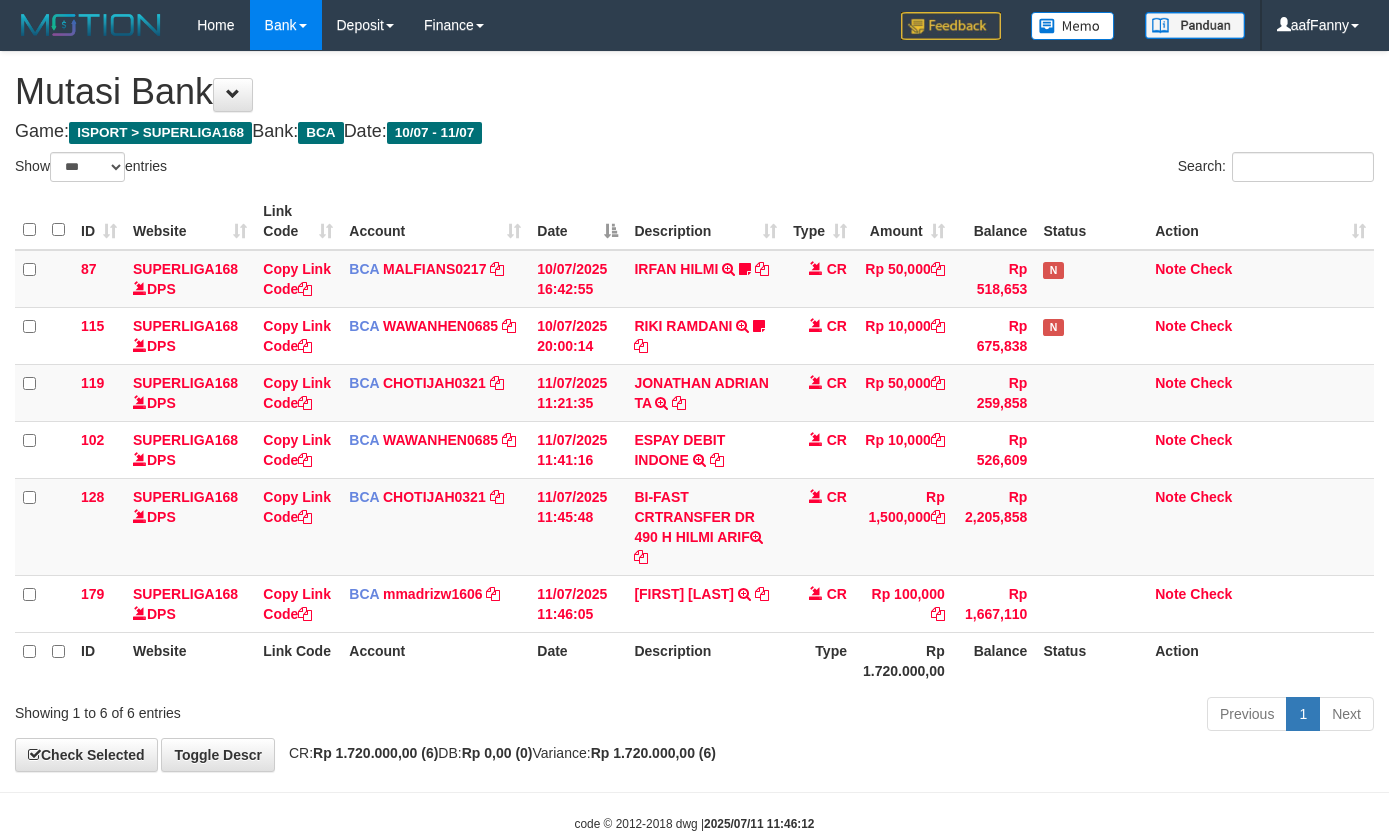 select on "***" 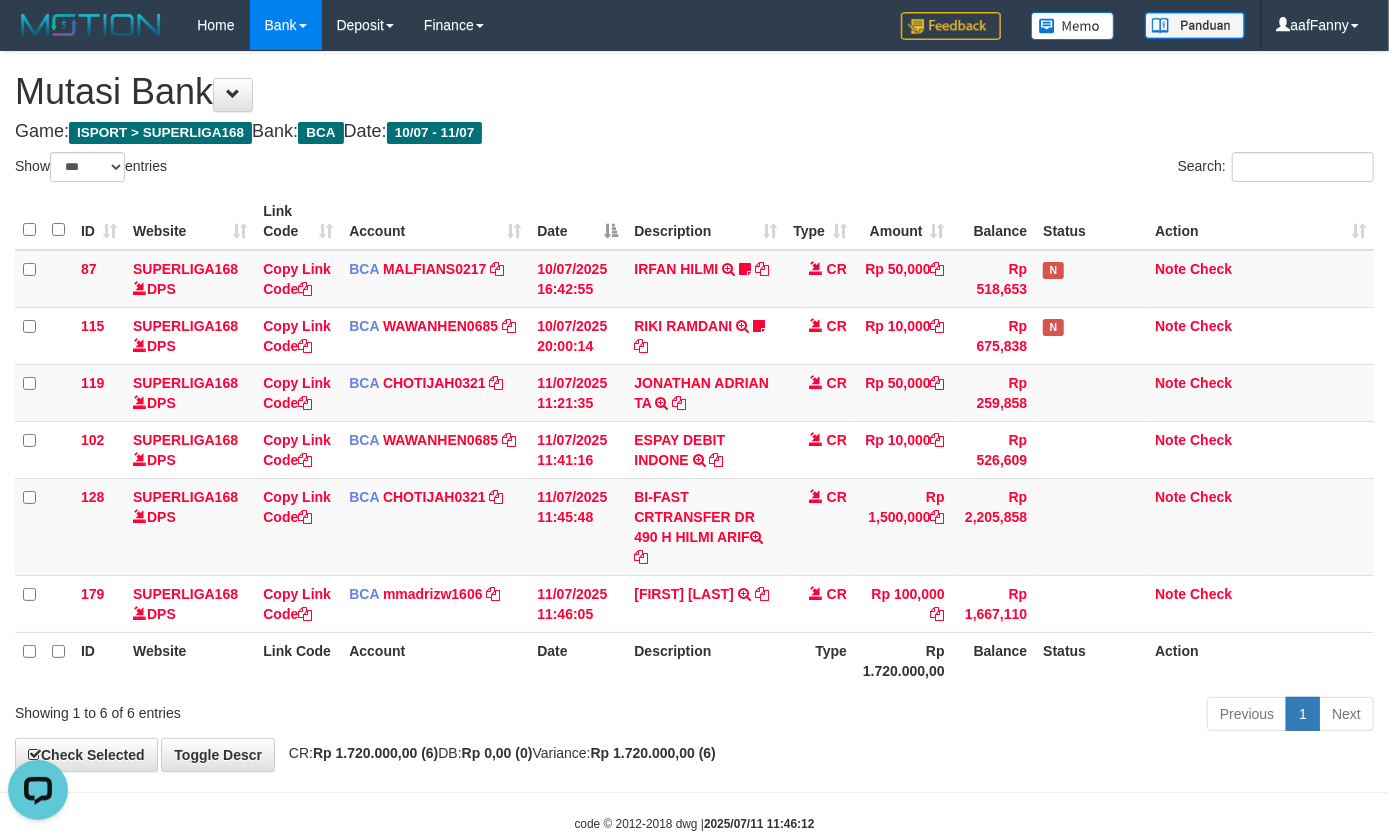 scroll, scrollTop: 0, scrollLeft: 0, axis: both 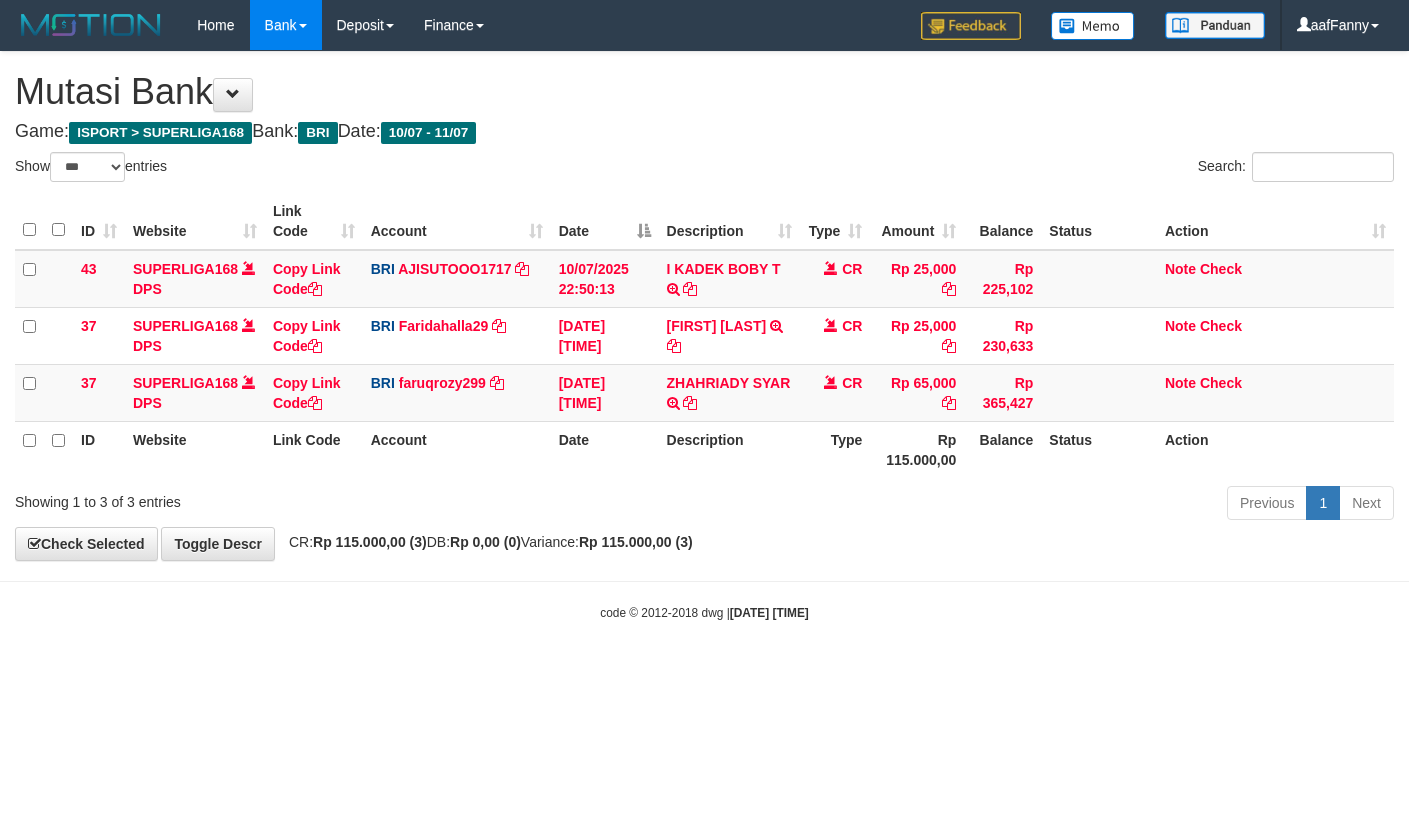 select on "***" 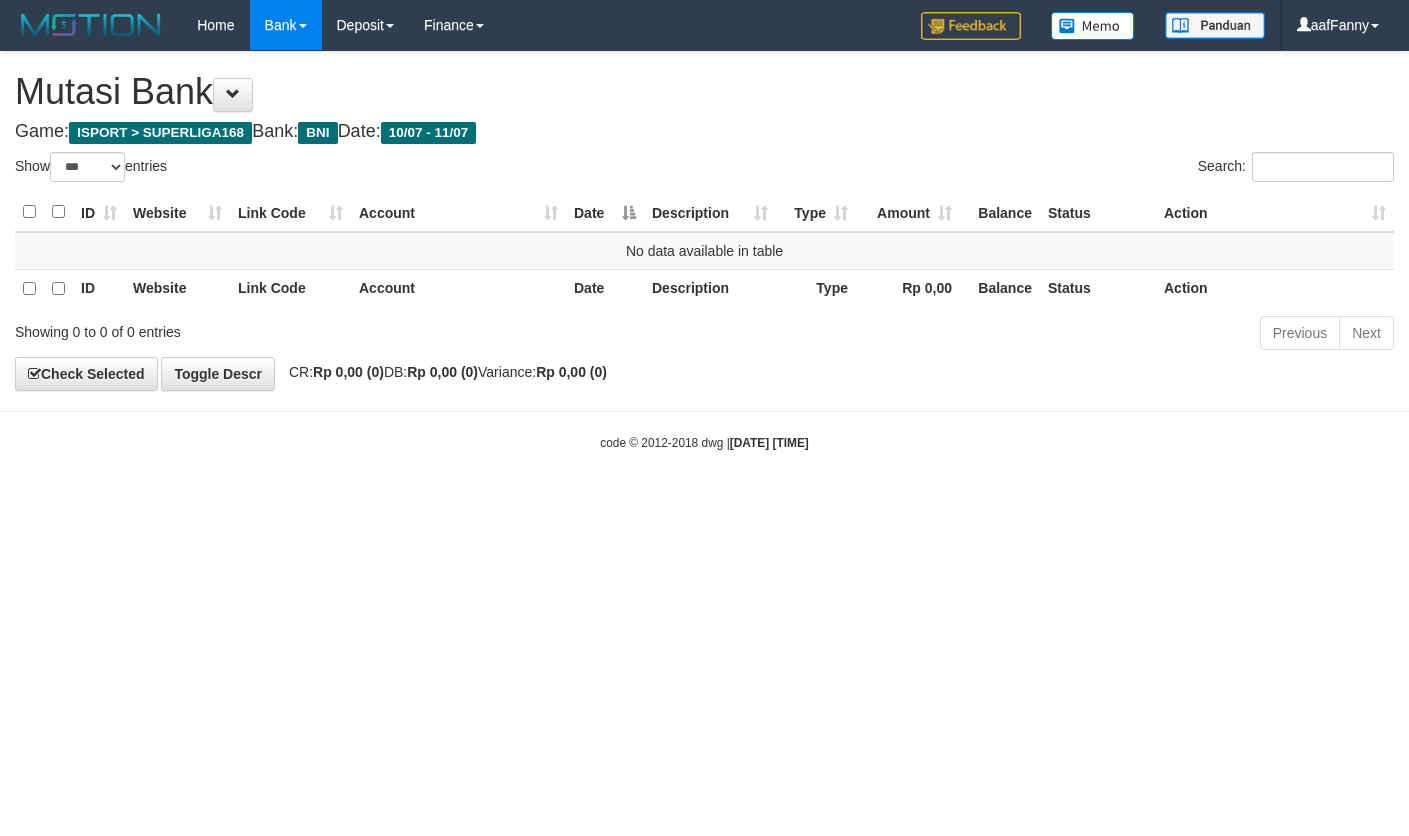 select on "***" 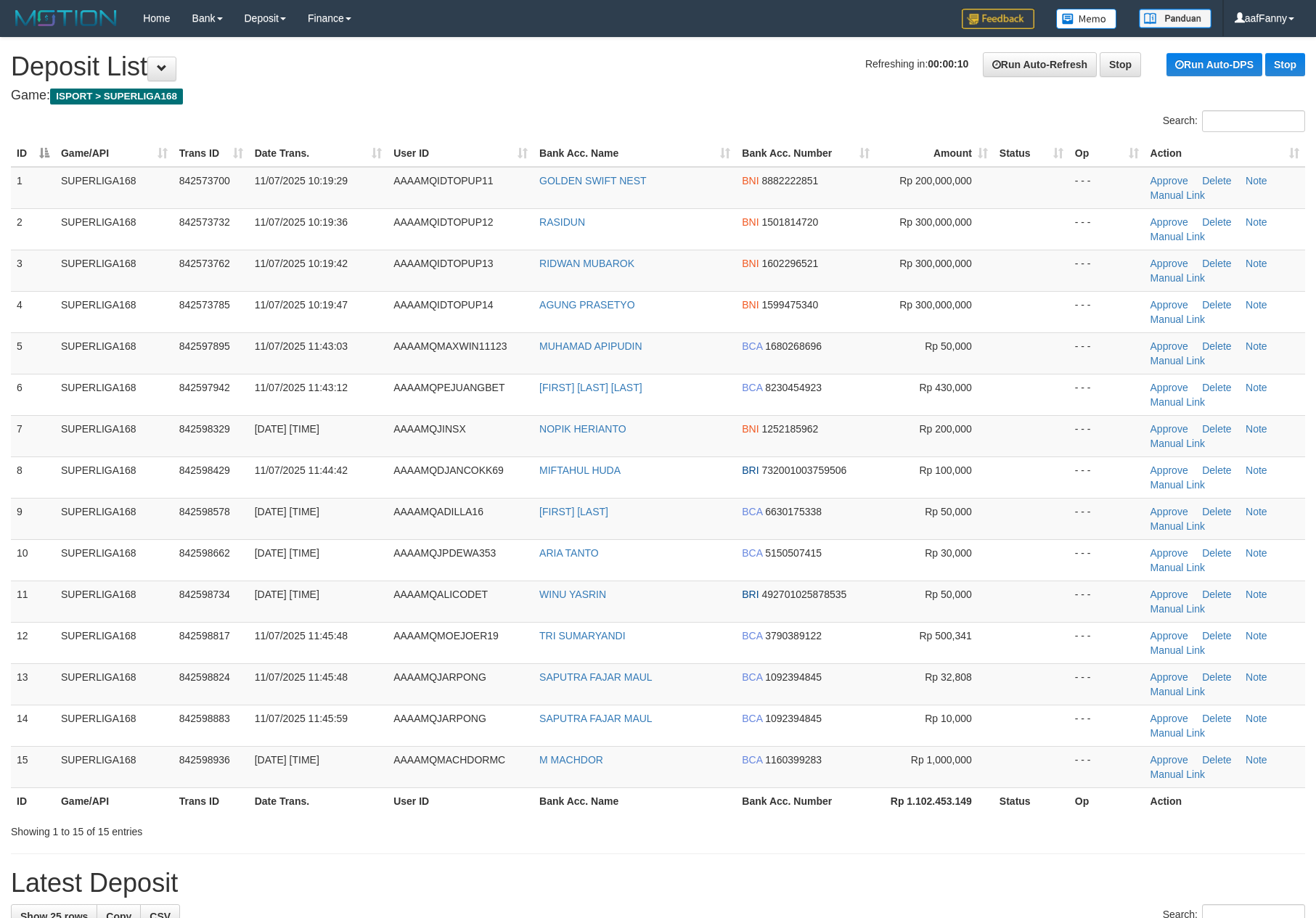 scroll, scrollTop: 0, scrollLeft: 0, axis: both 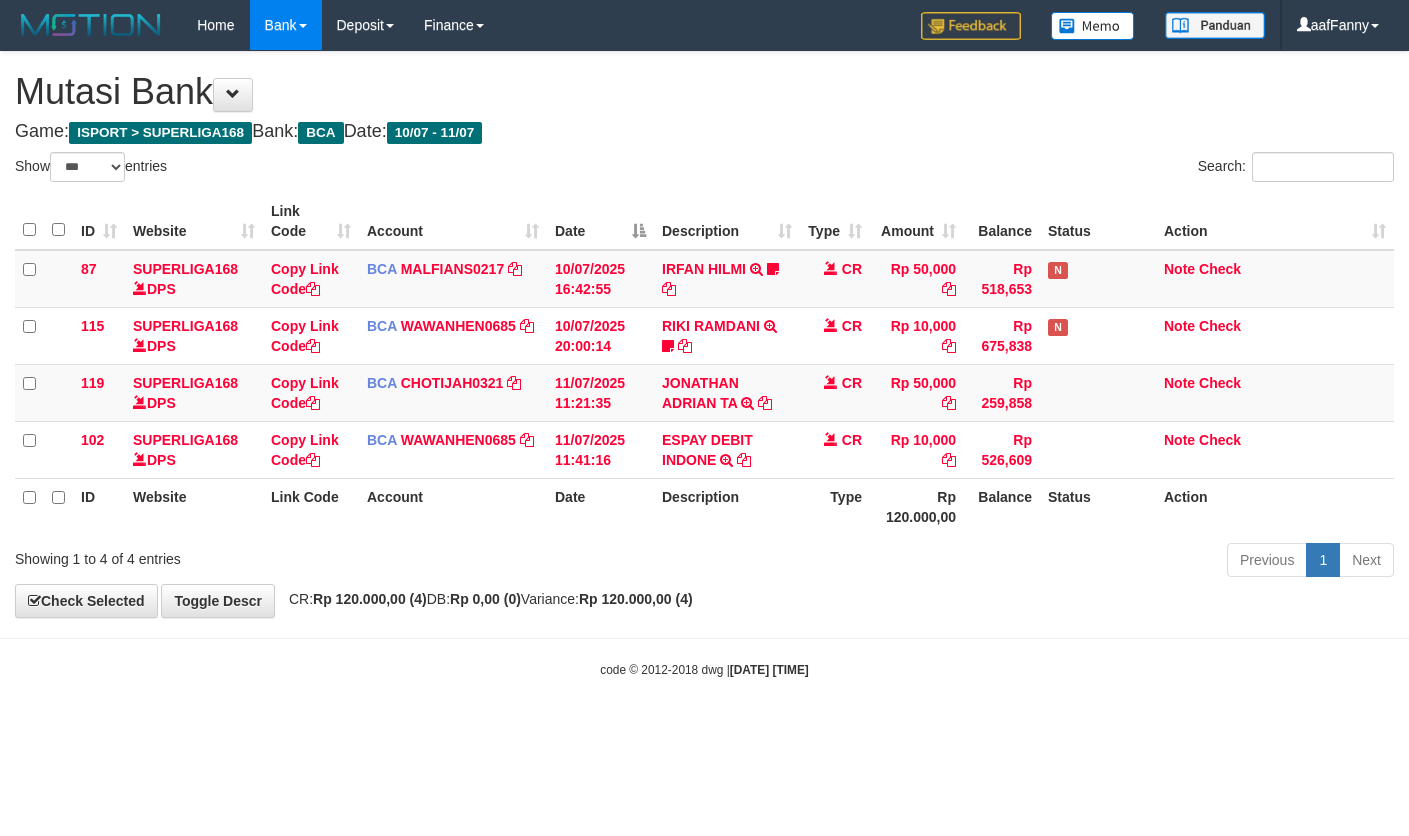 select on "***" 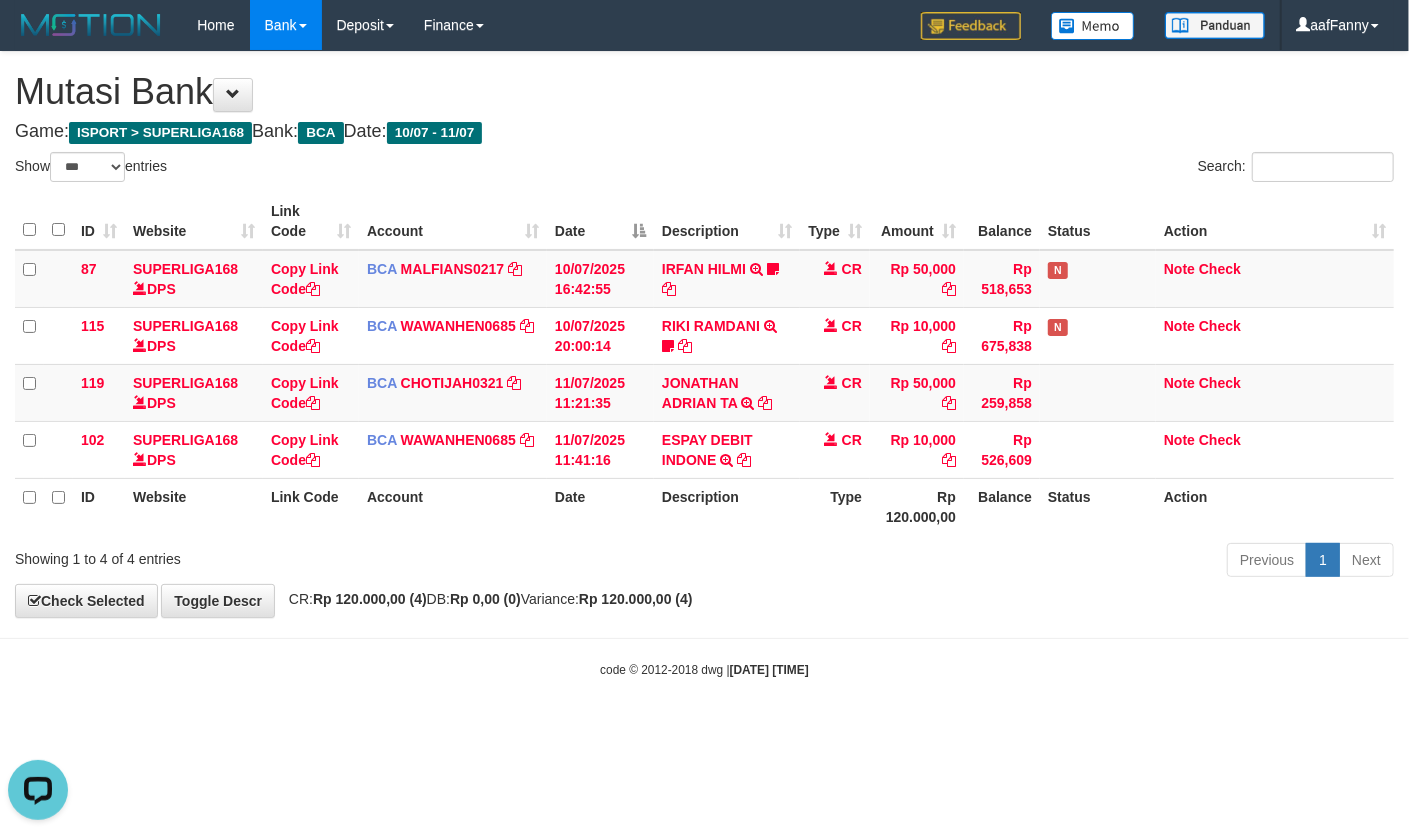 scroll, scrollTop: 0, scrollLeft: 0, axis: both 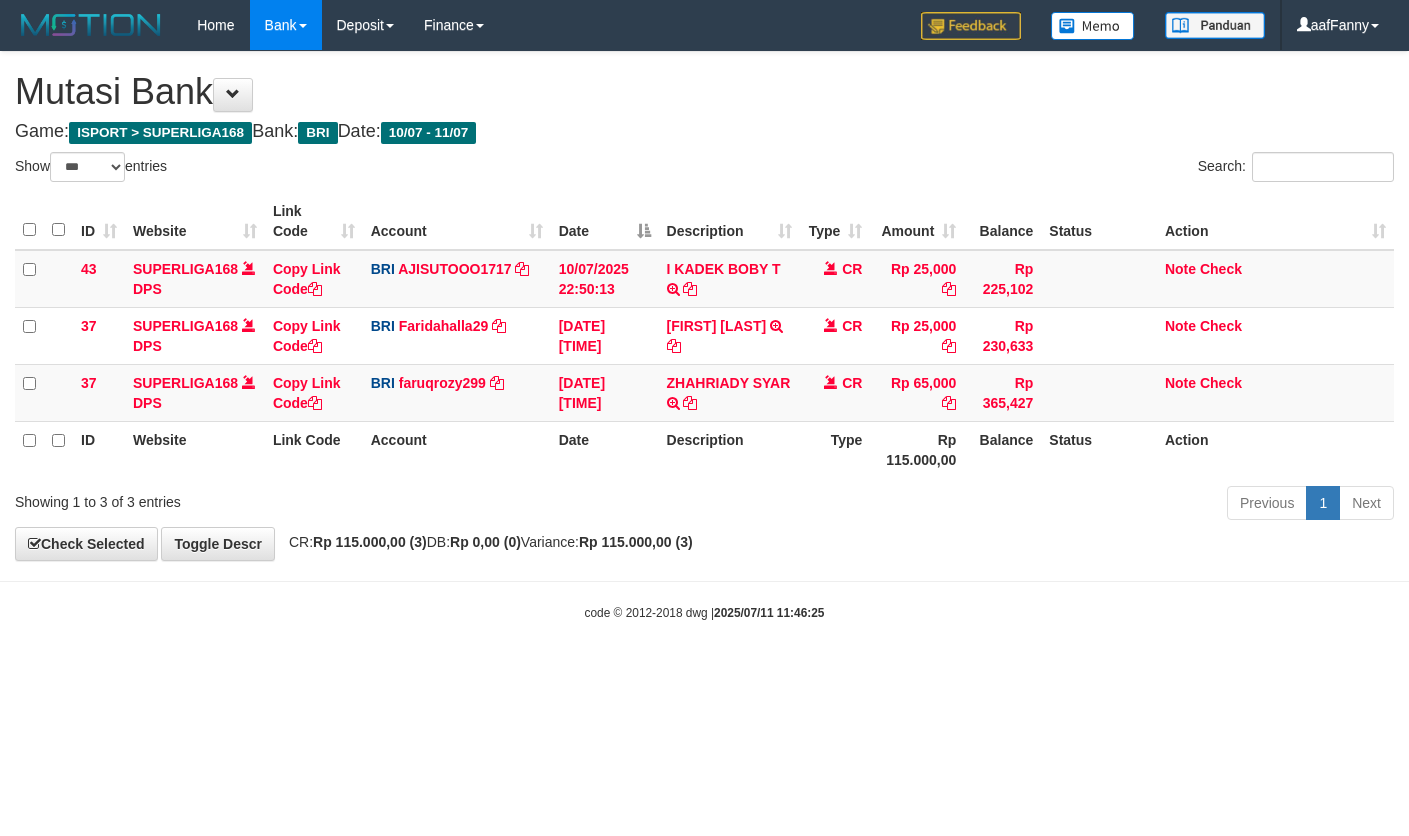 select on "***" 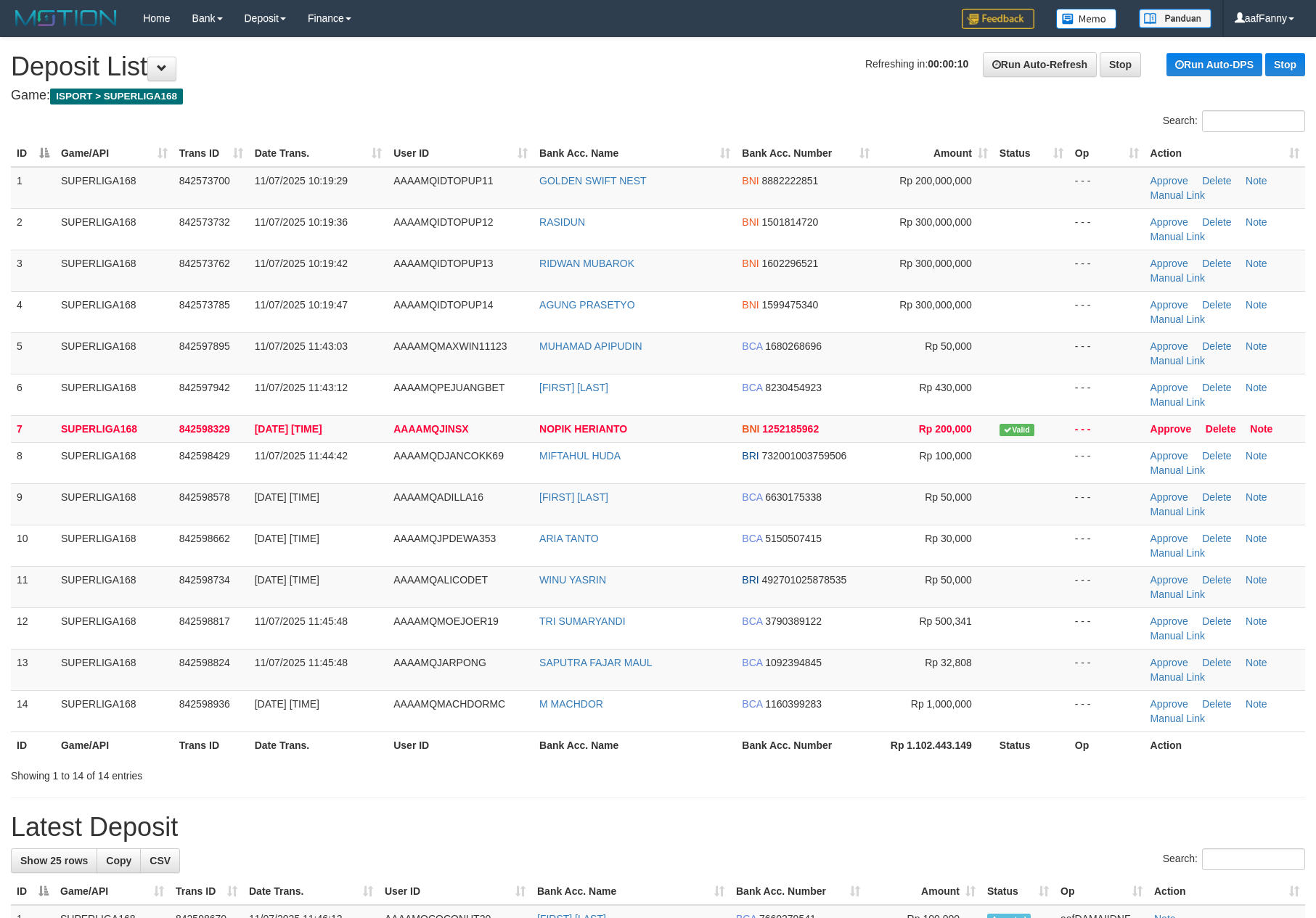 scroll, scrollTop: 0, scrollLeft: 0, axis: both 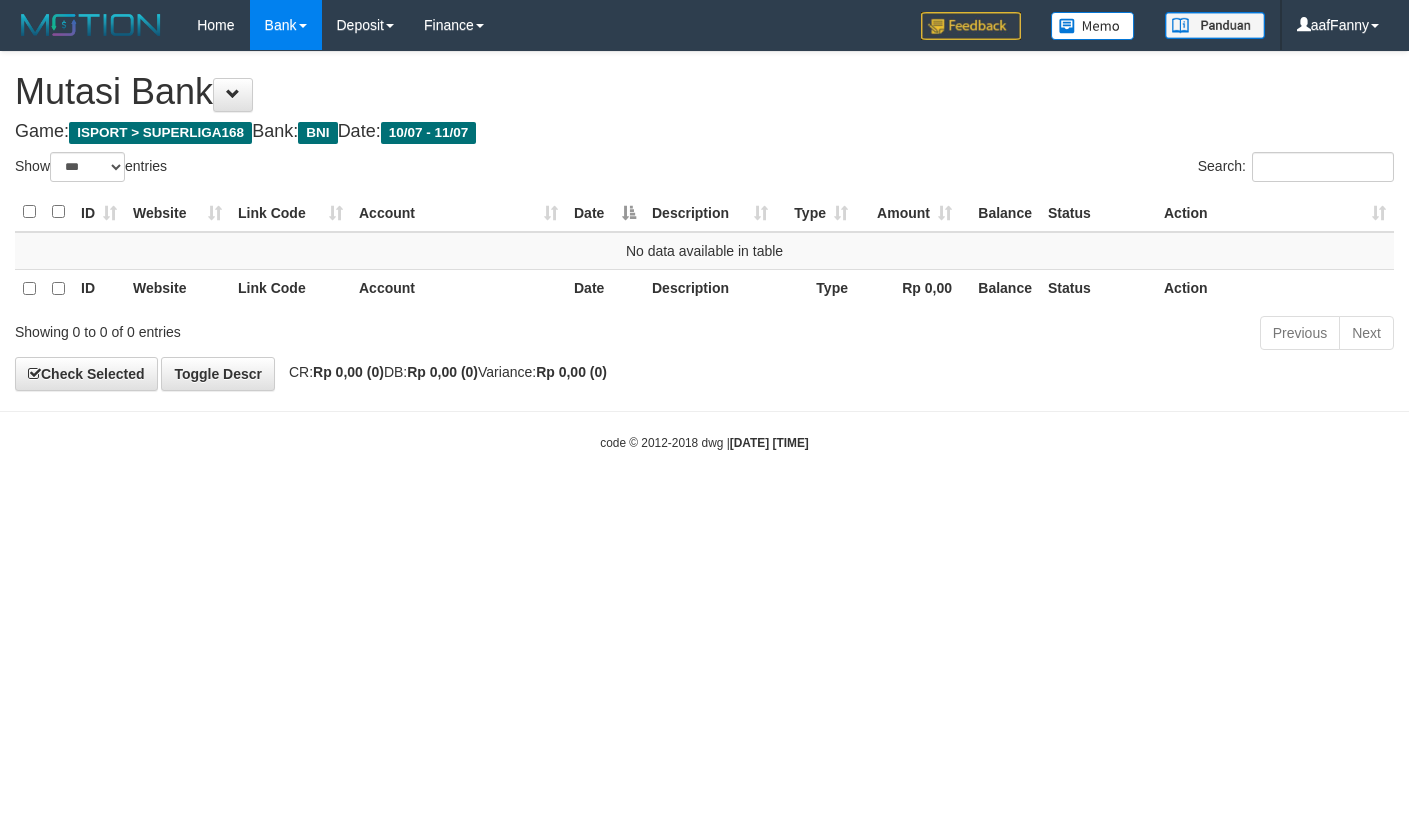 select on "***" 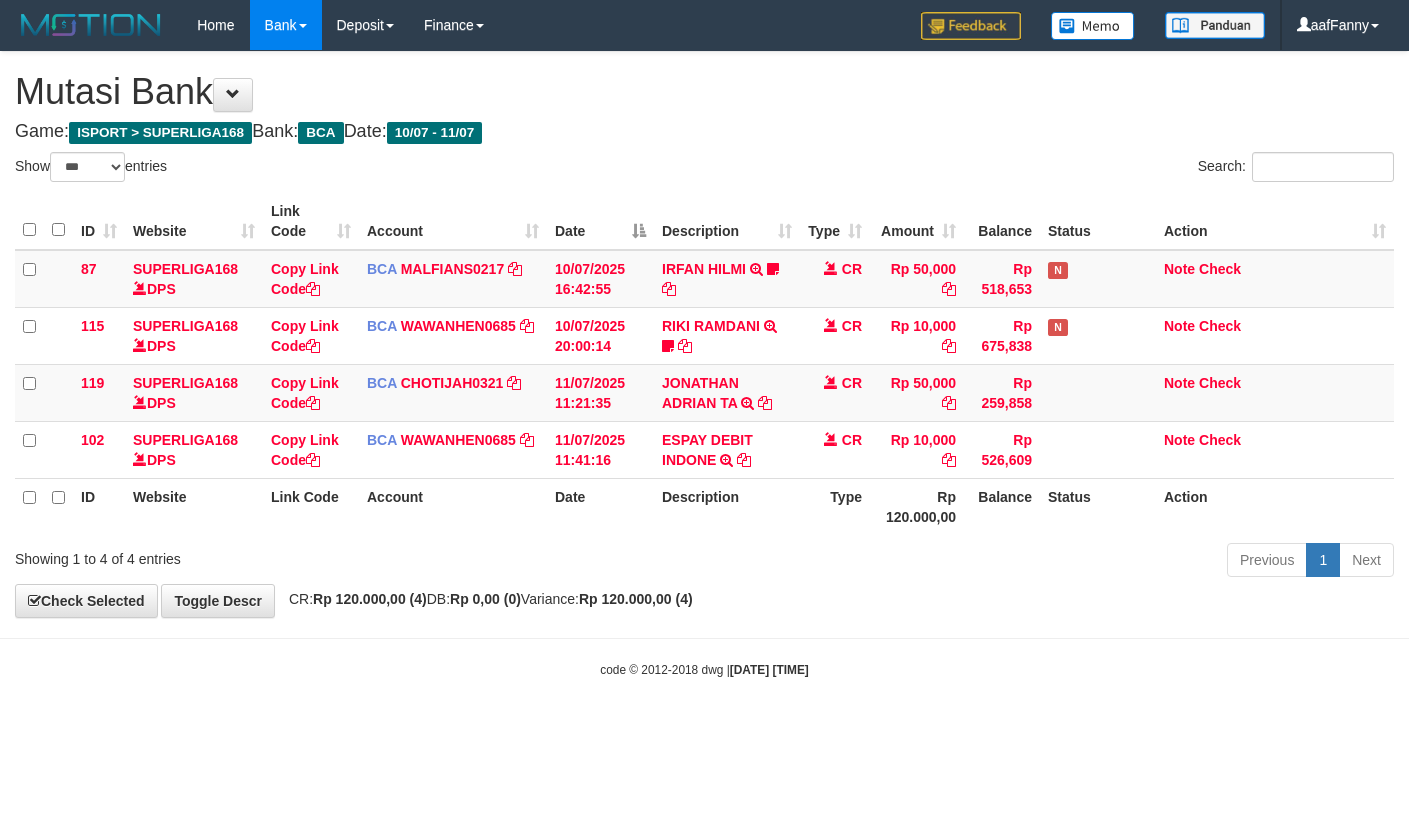 select on "***" 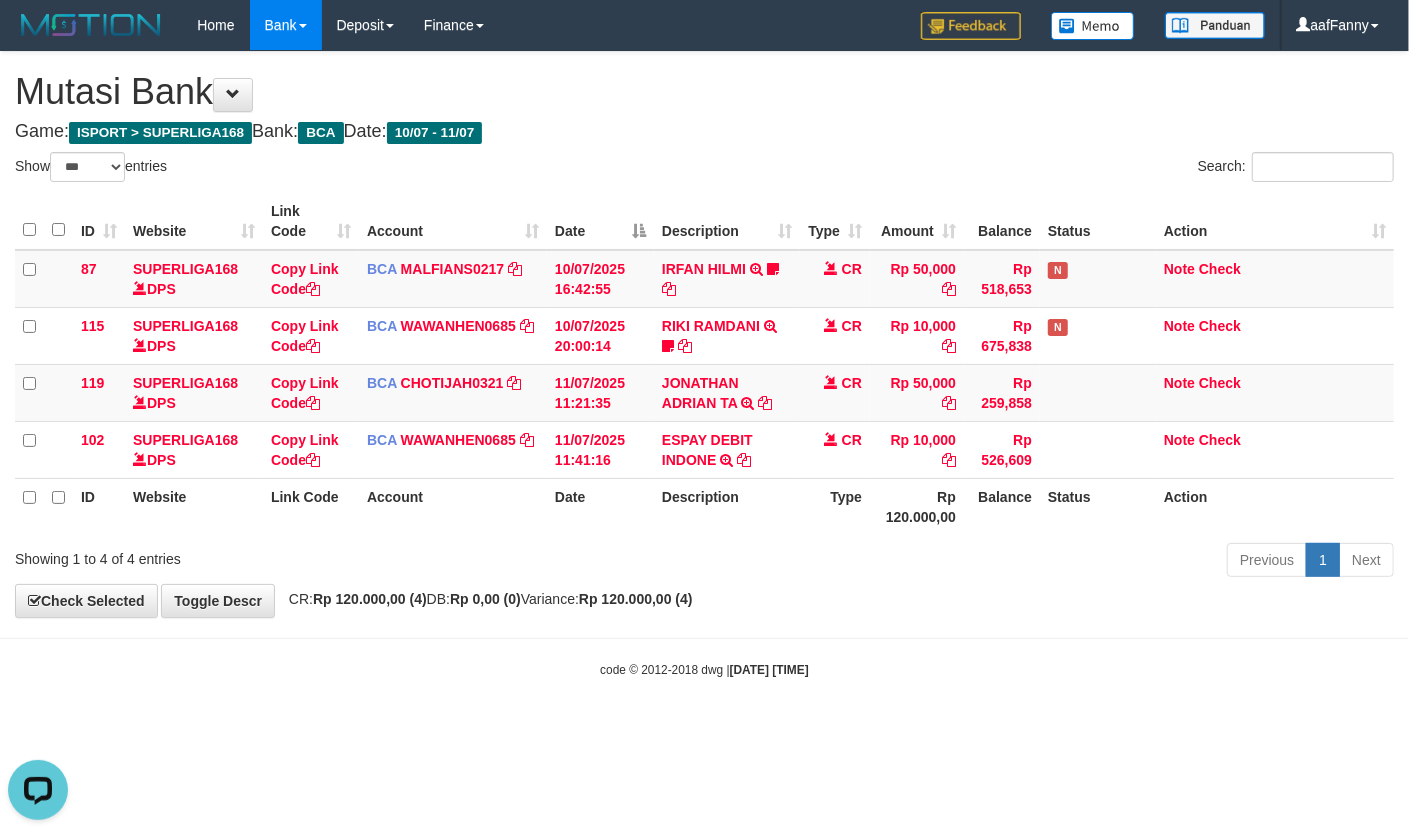 scroll, scrollTop: 0, scrollLeft: 0, axis: both 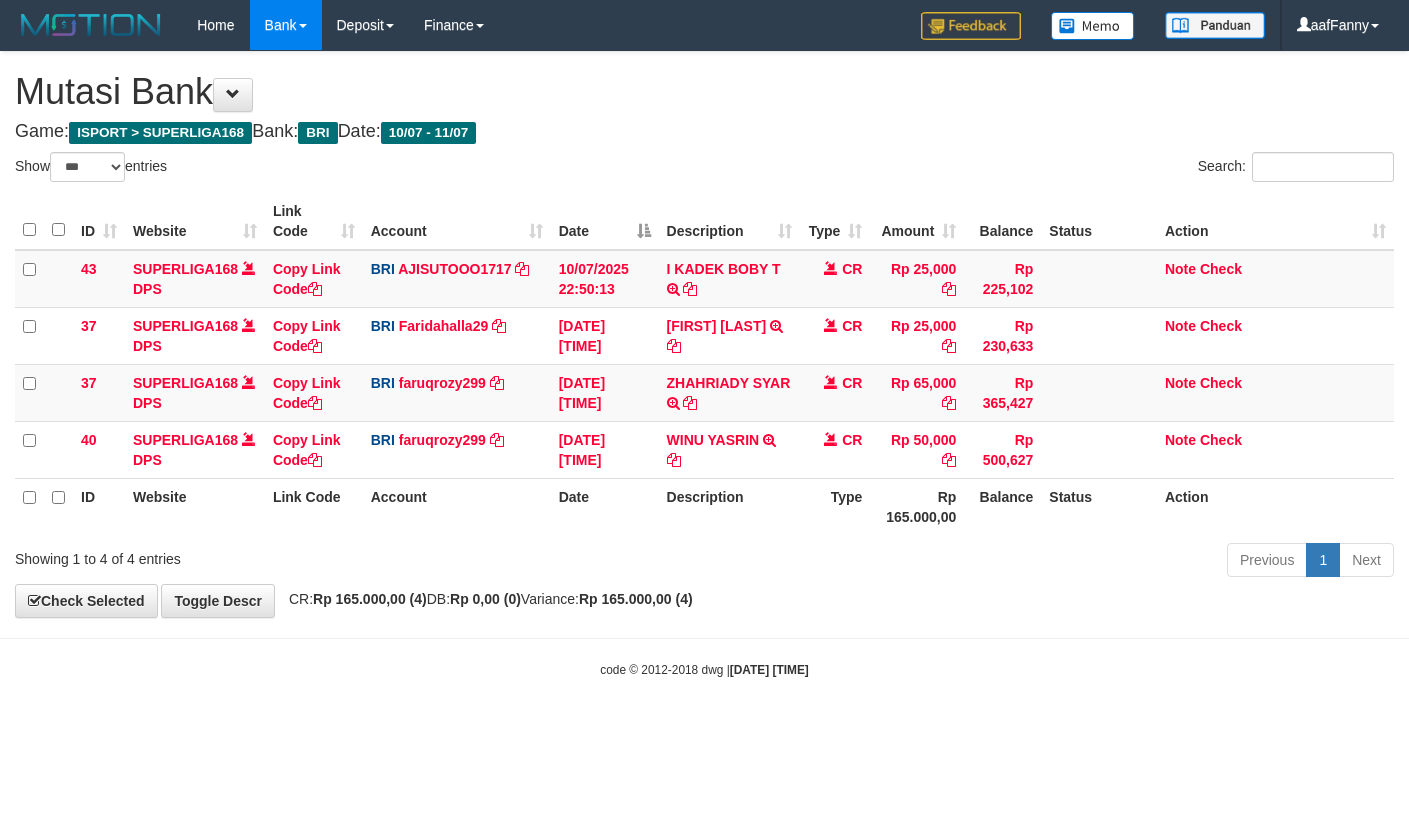 select on "***" 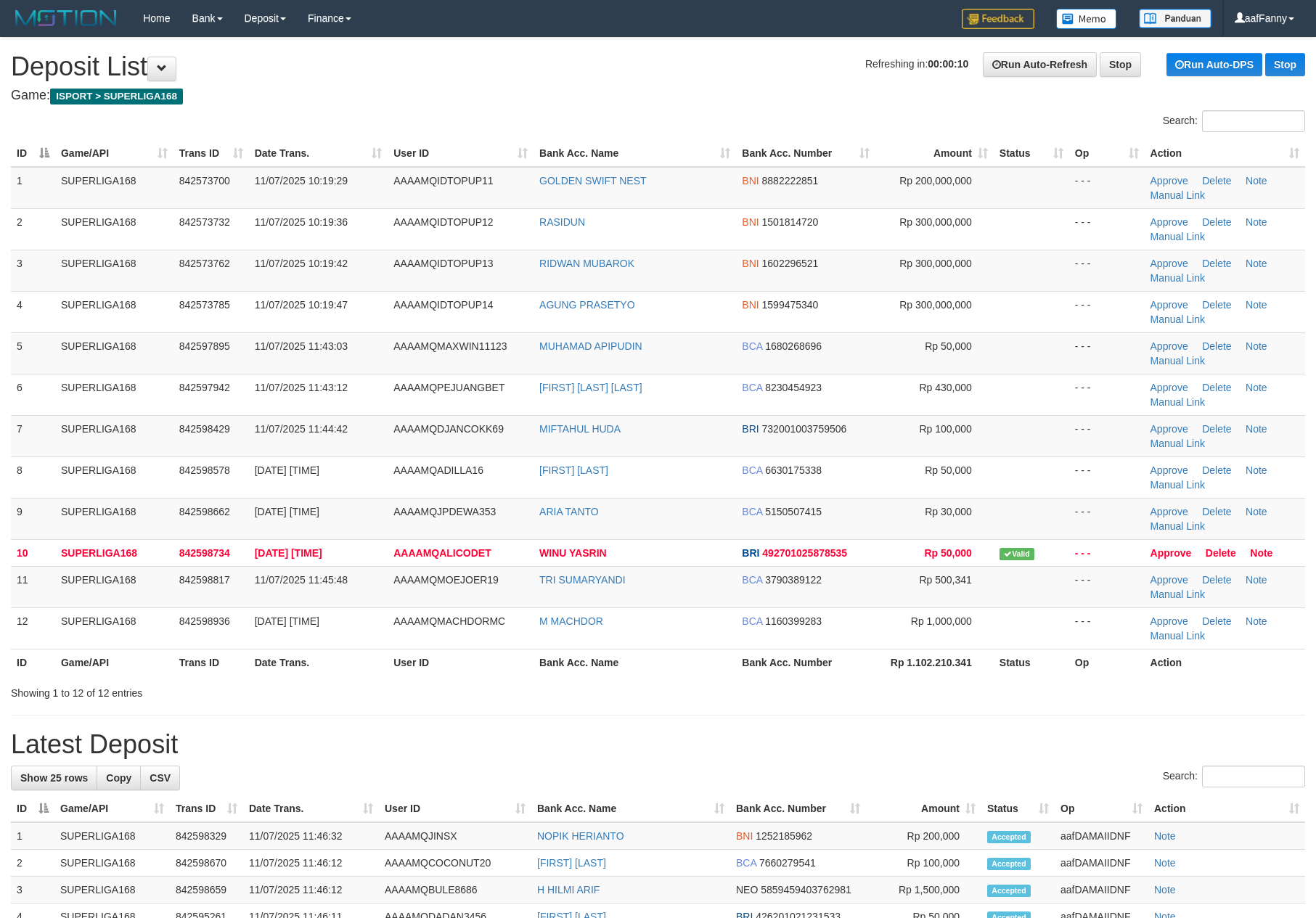 scroll, scrollTop: 0, scrollLeft: 0, axis: both 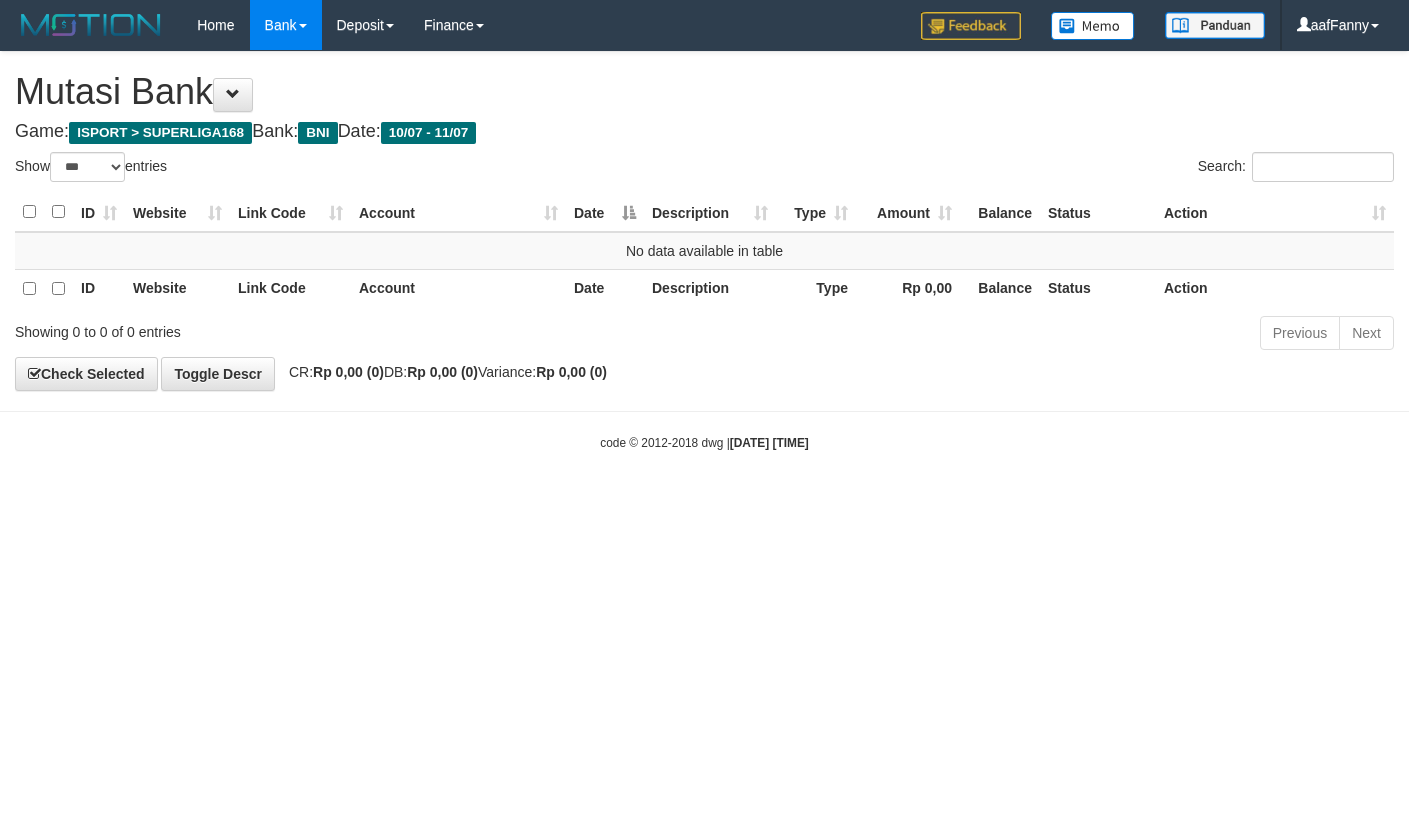 select on "***" 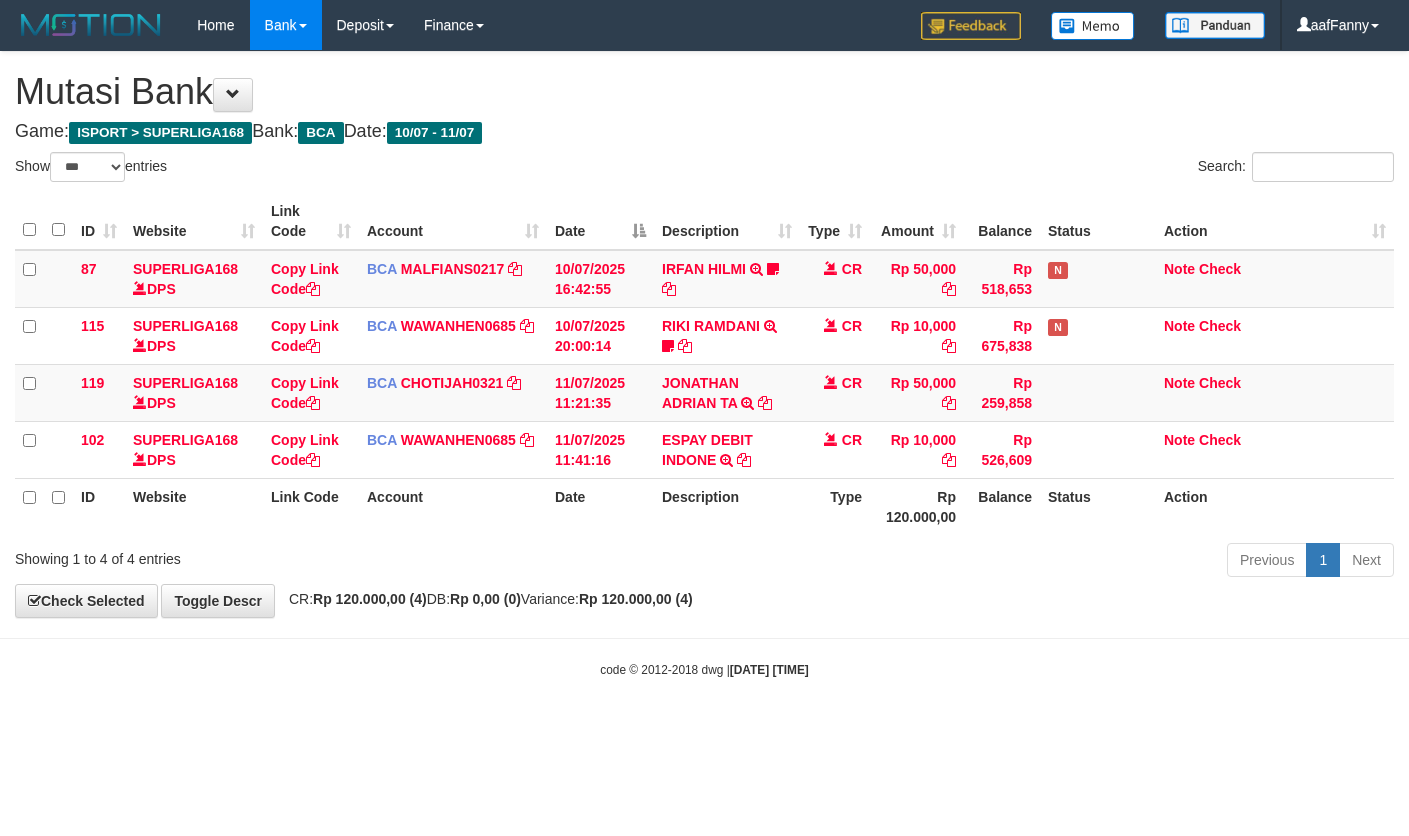 select on "***" 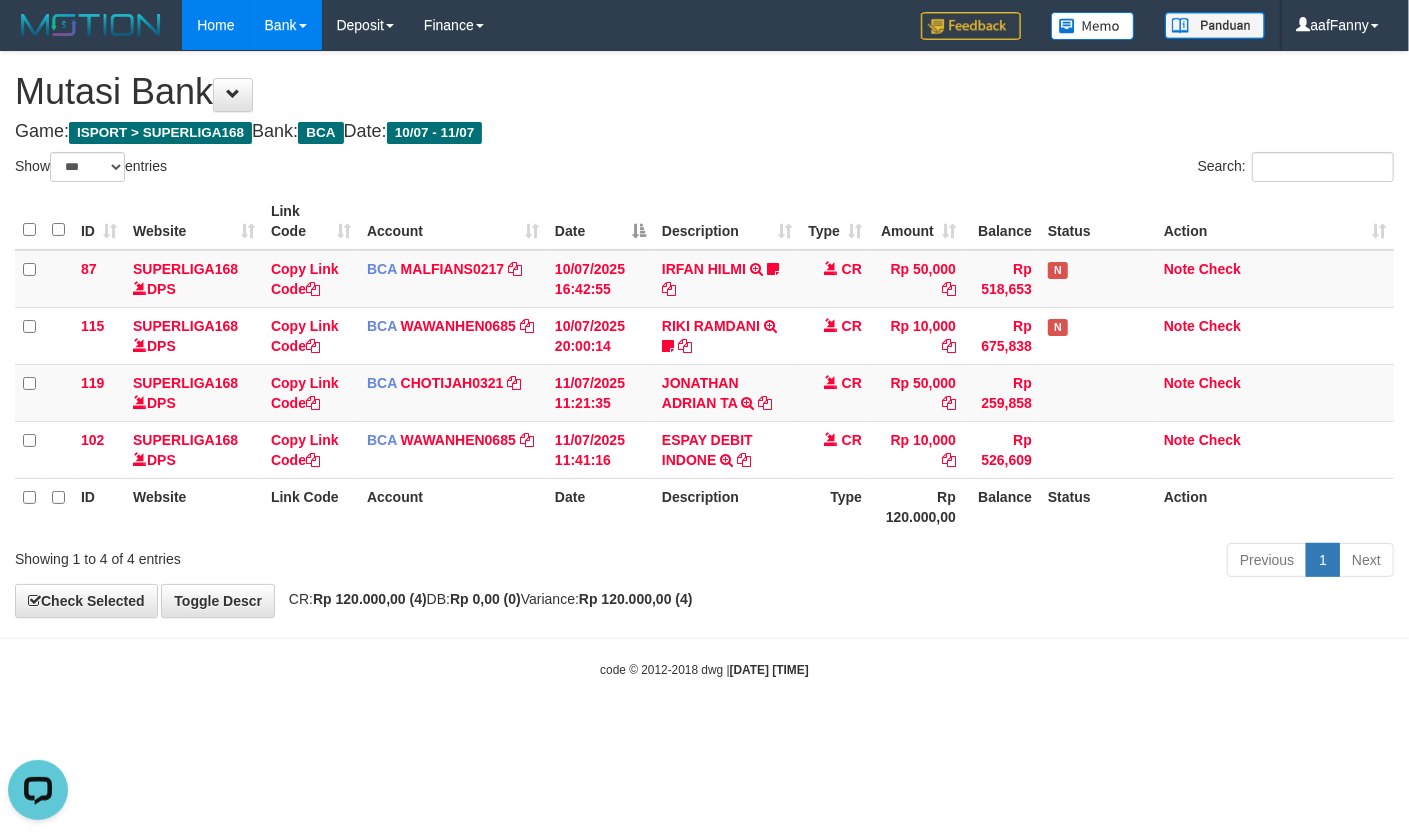 scroll, scrollTop: 0, scrollLeft: 0, axis: both 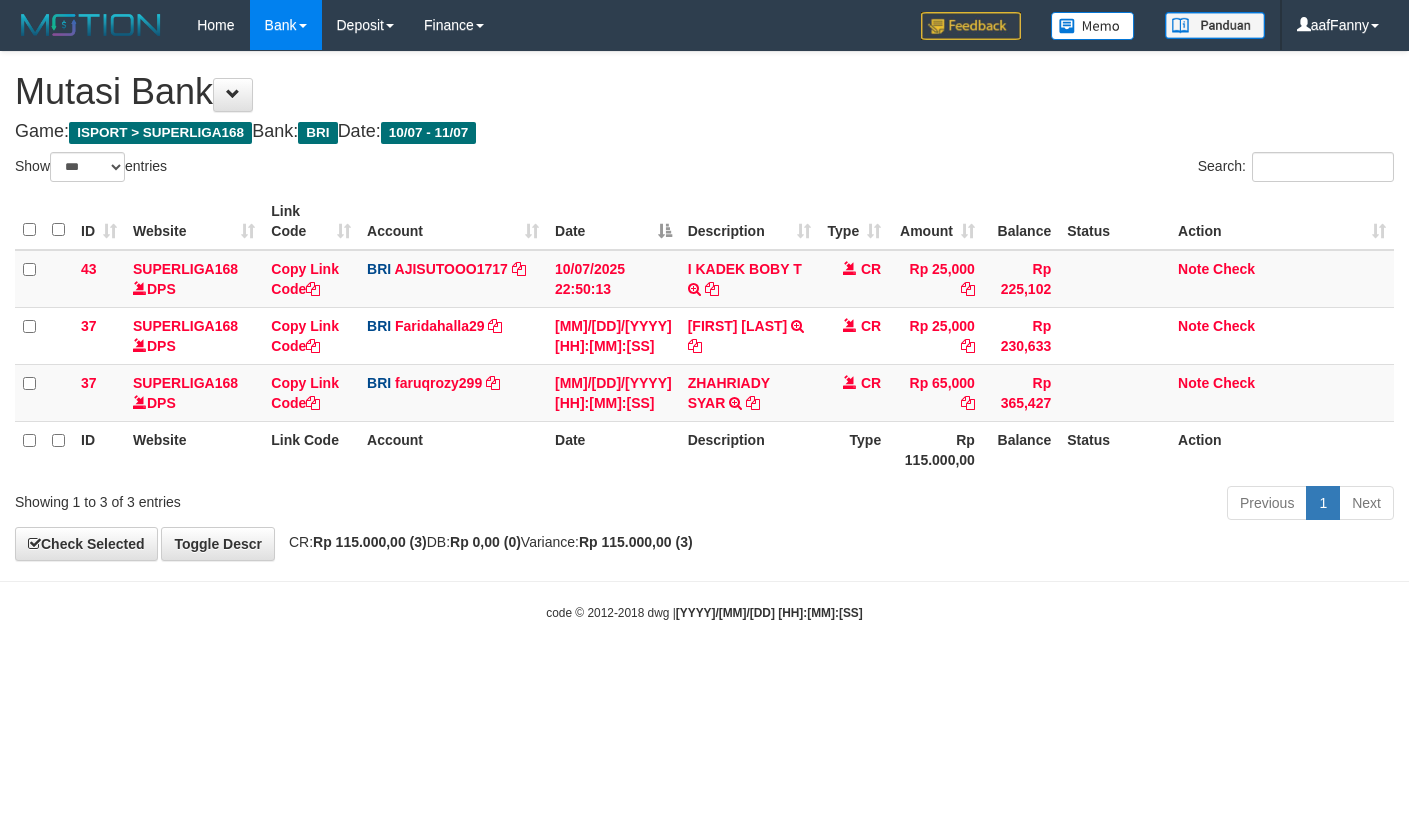 select on "***" 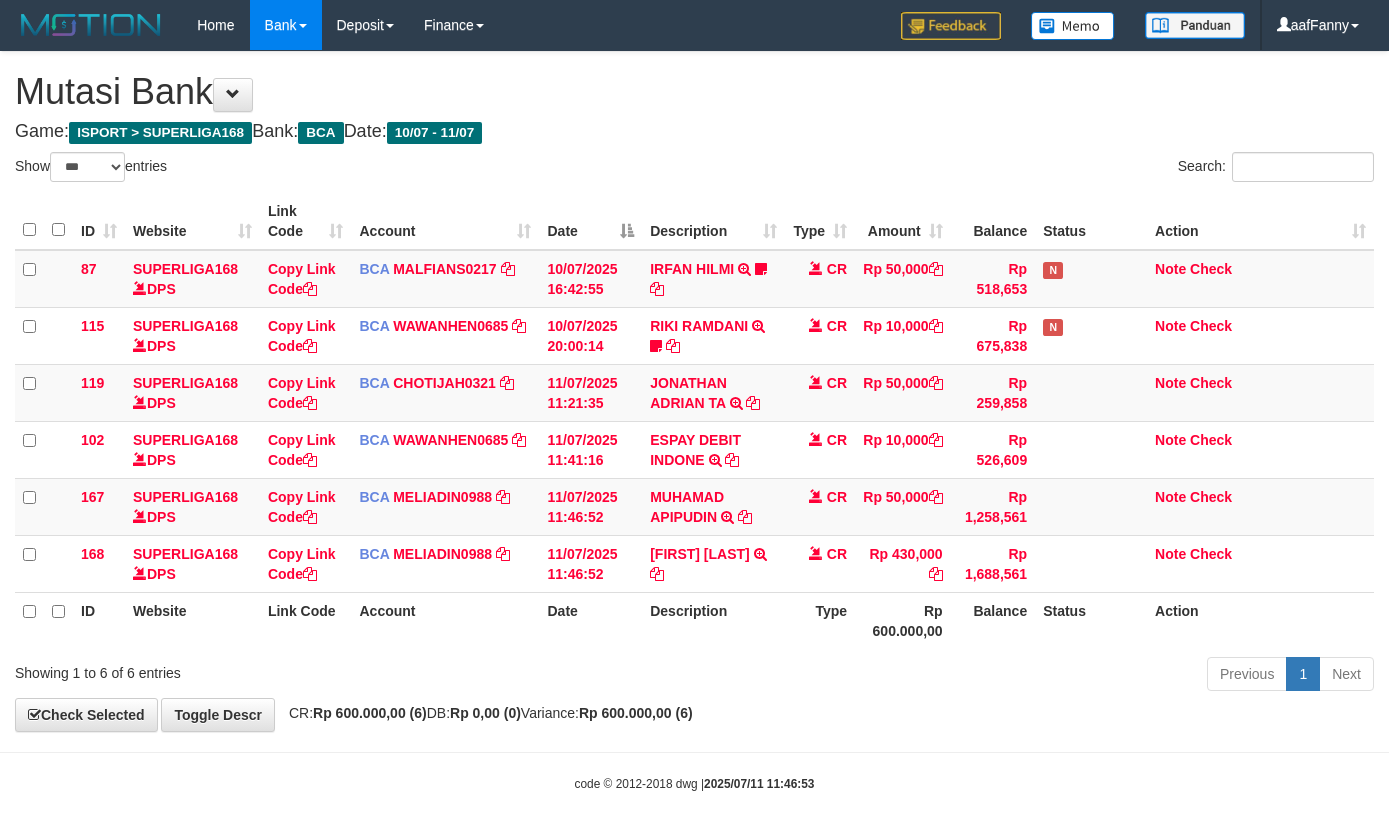 select on "***" 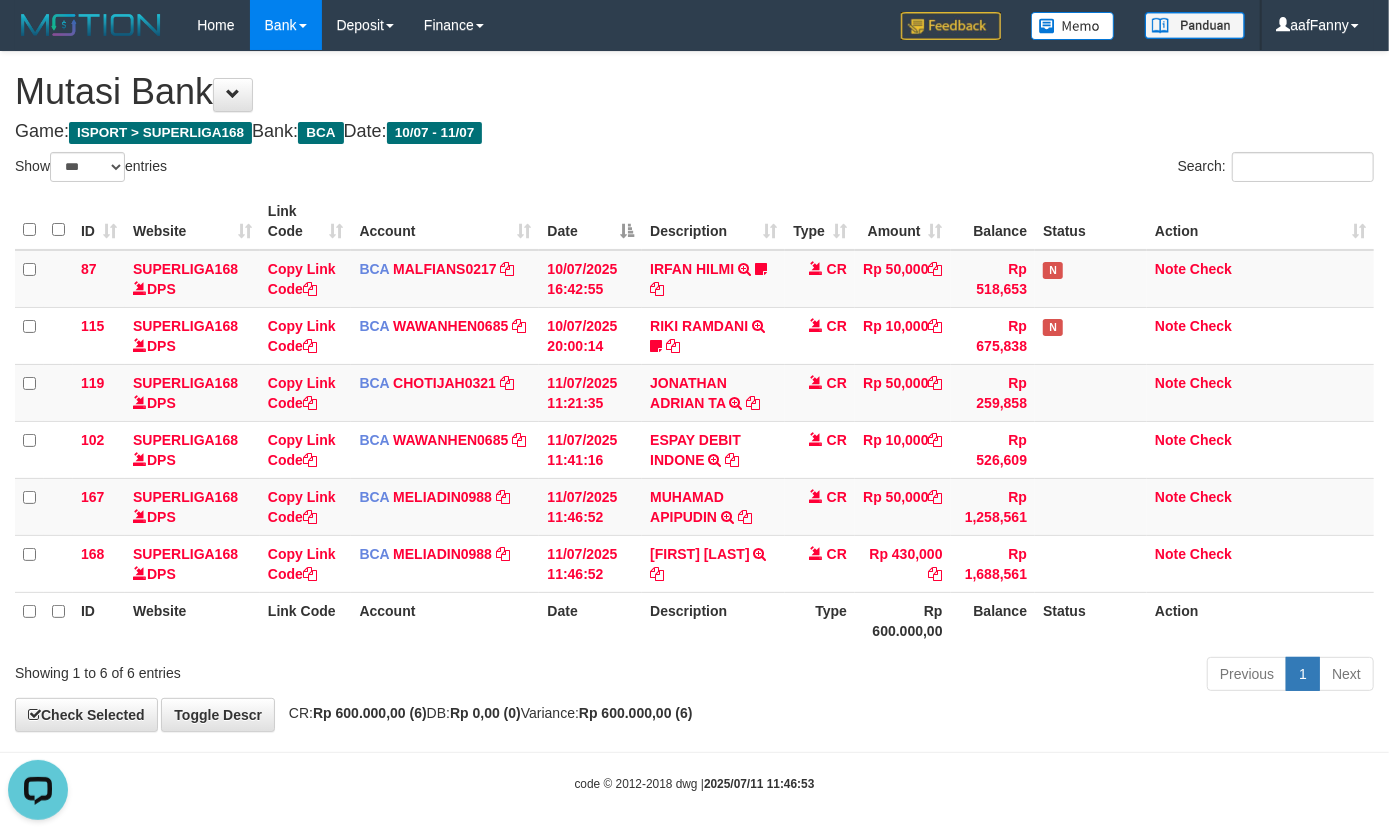 scroll, scrollTop: 0, scrollLeft: 0, axis: both 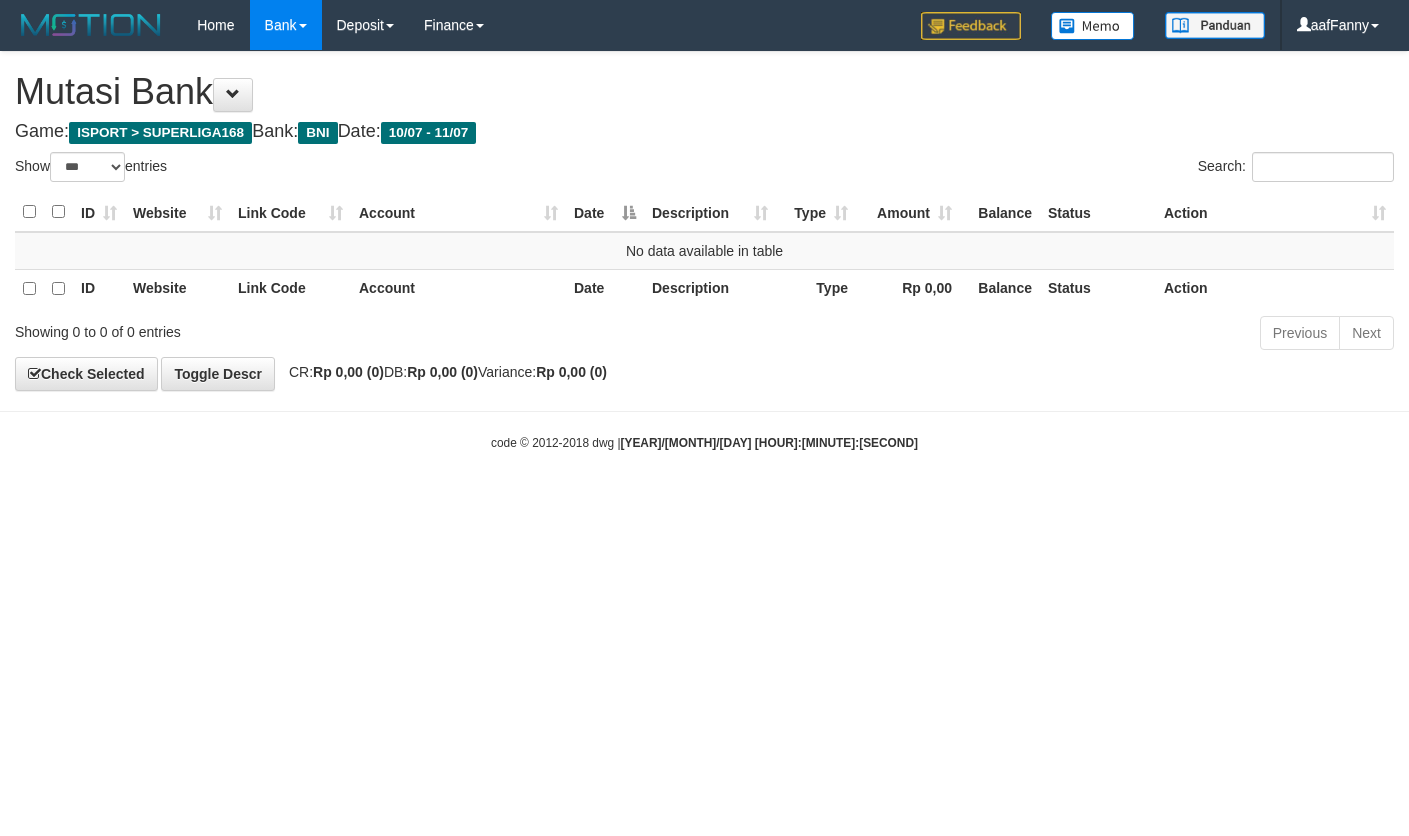 select on "***" 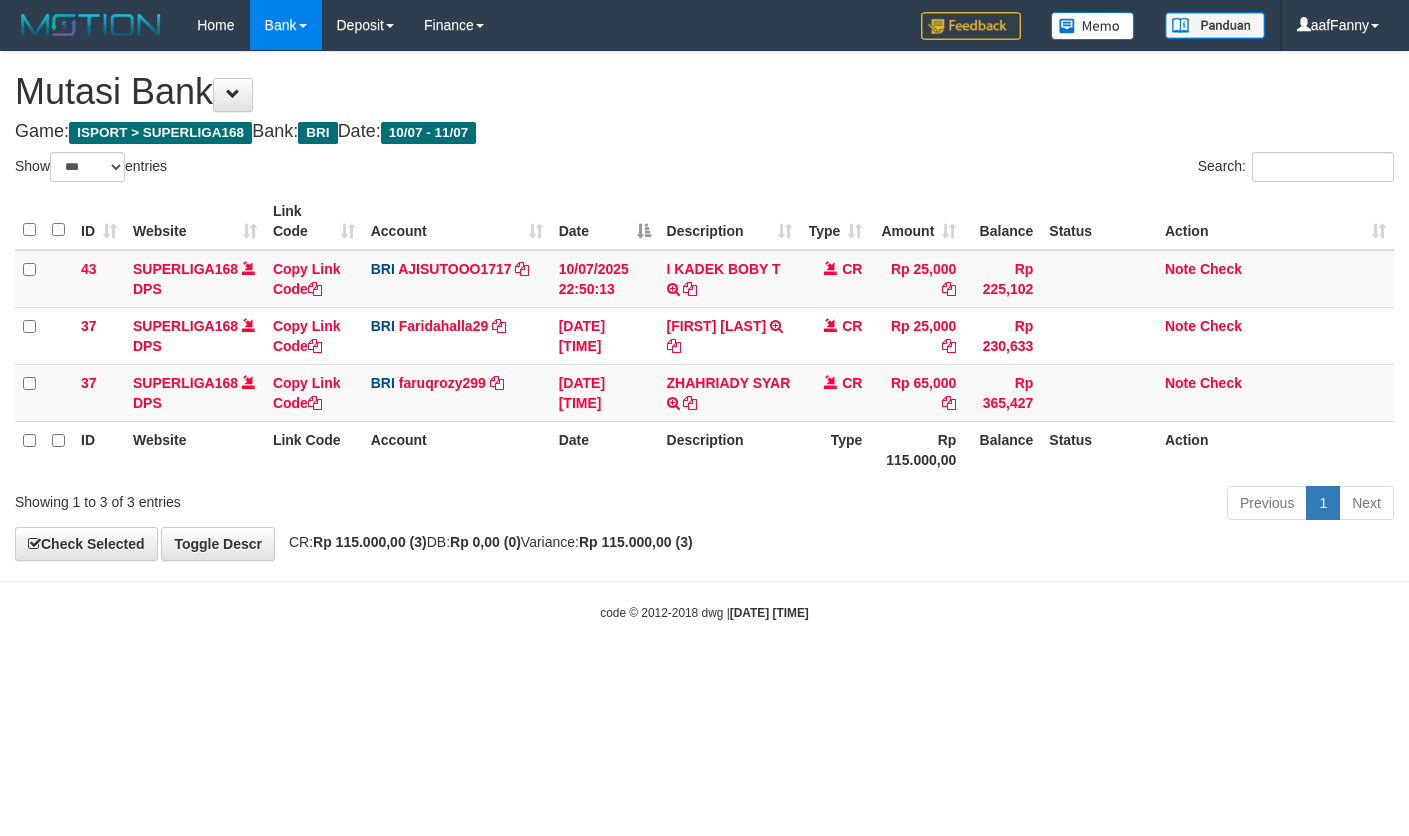 select on "***" 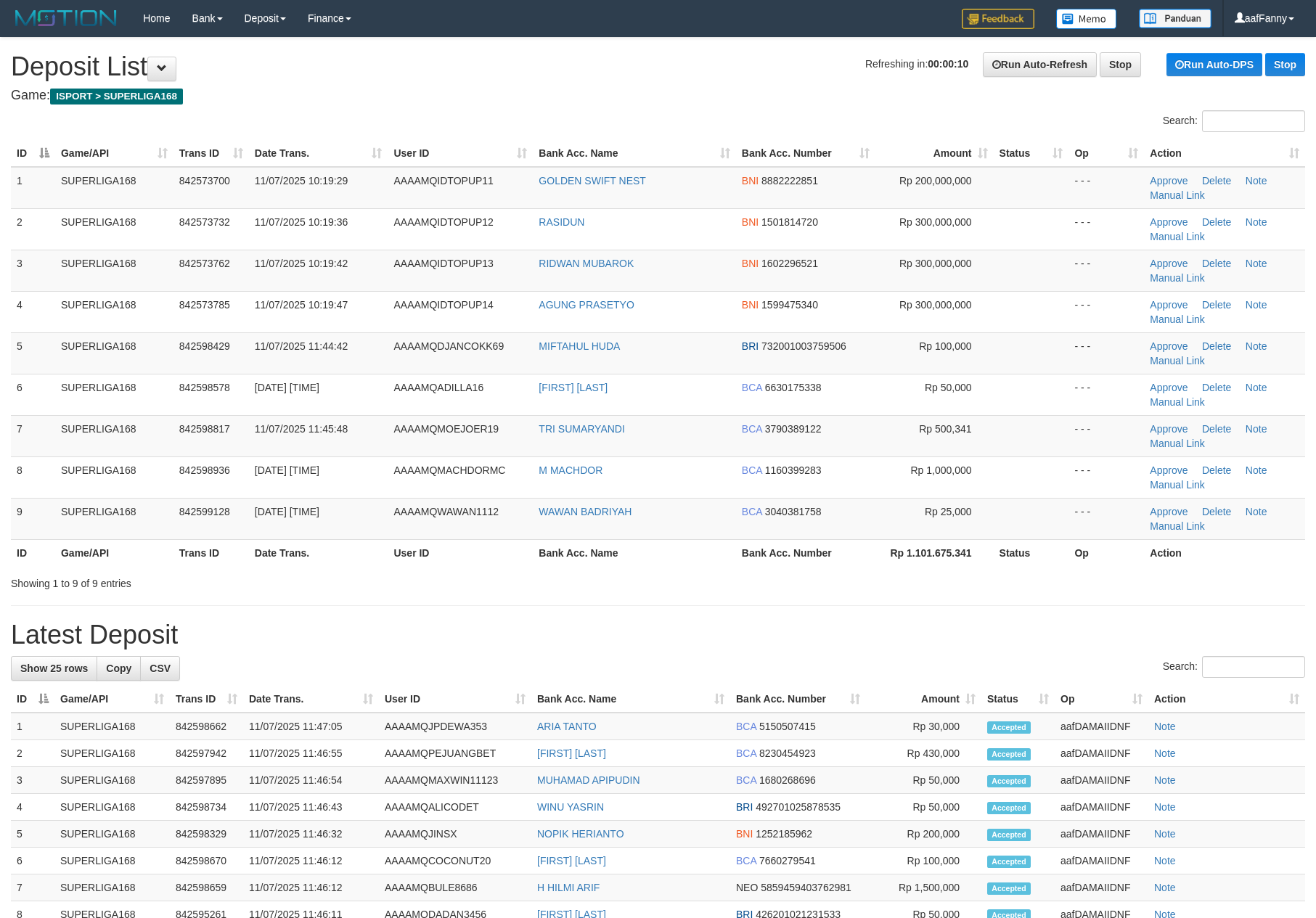 scroll, scrollTop: 0, scrollLeft: 0, axis: both 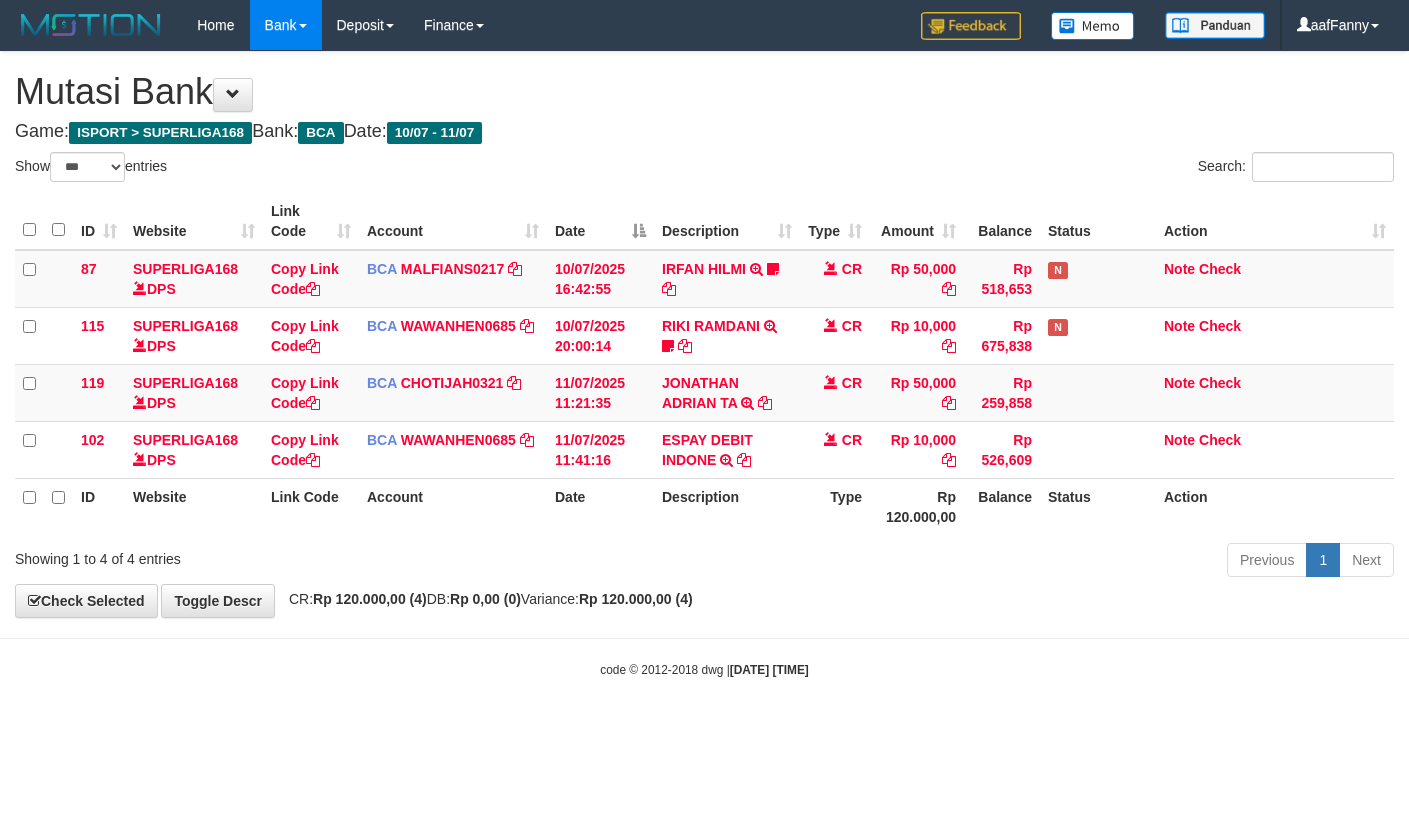 select on "***" 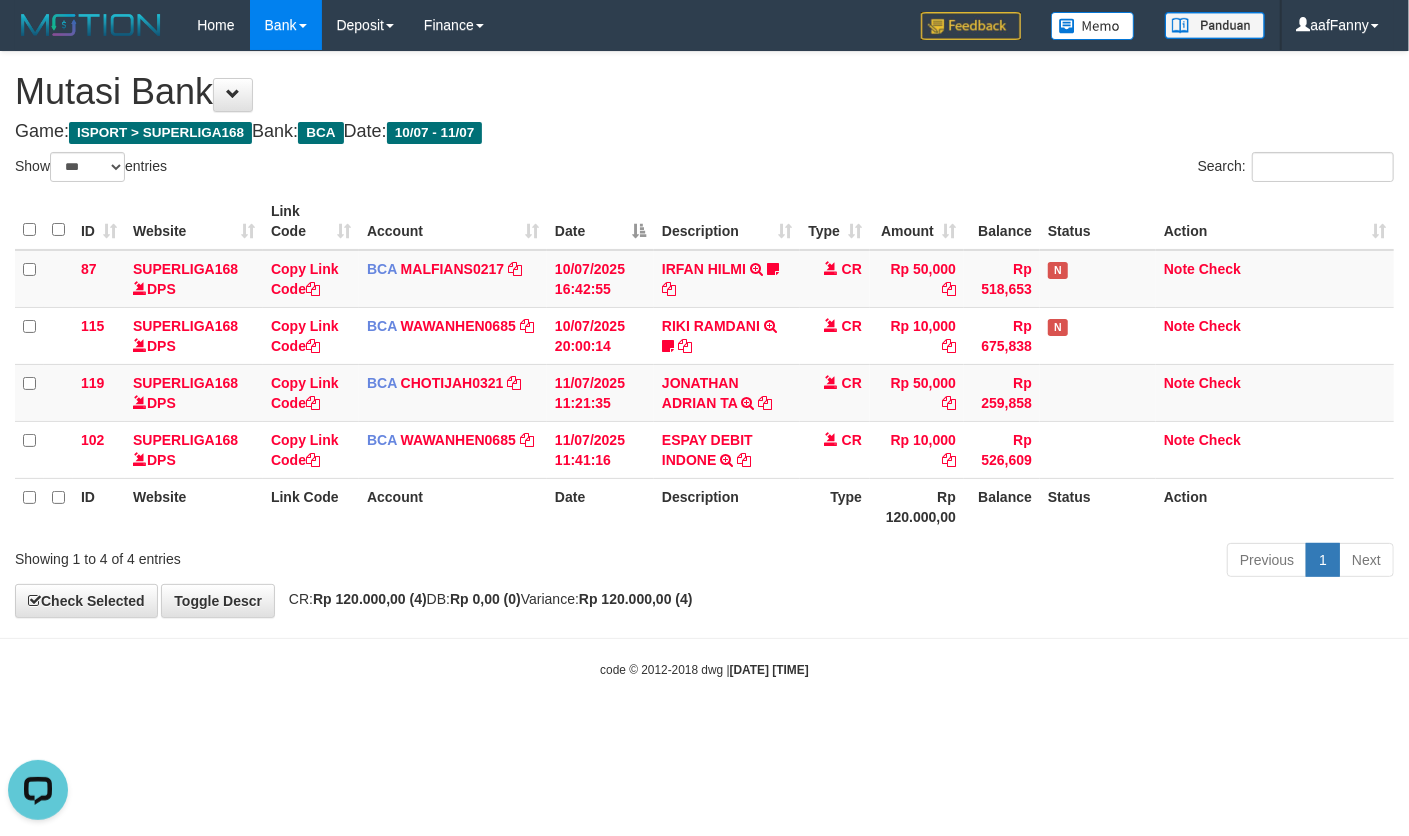 scroll, scrollTop: 0, scrollLeft: 0, axis: both 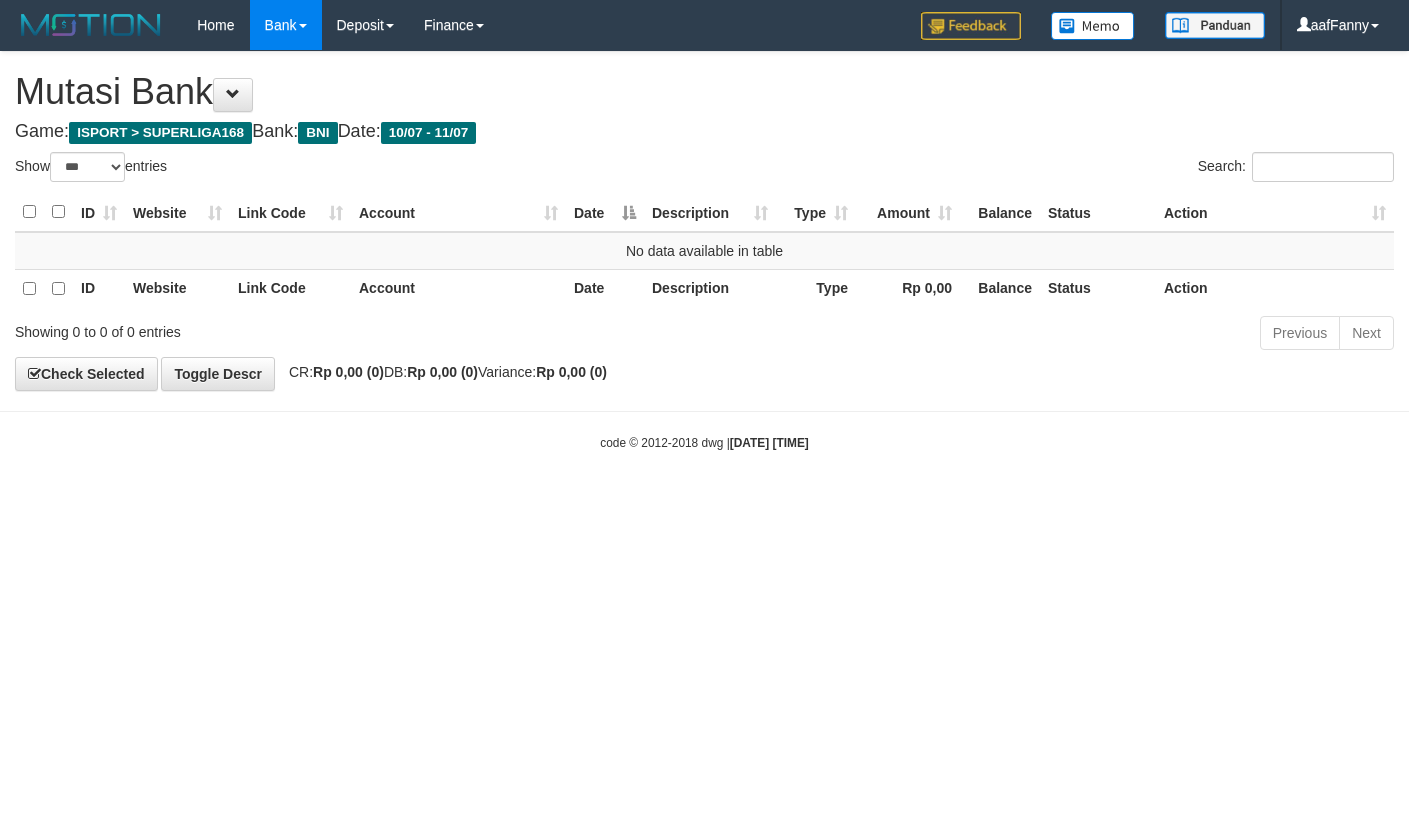 select on "***" 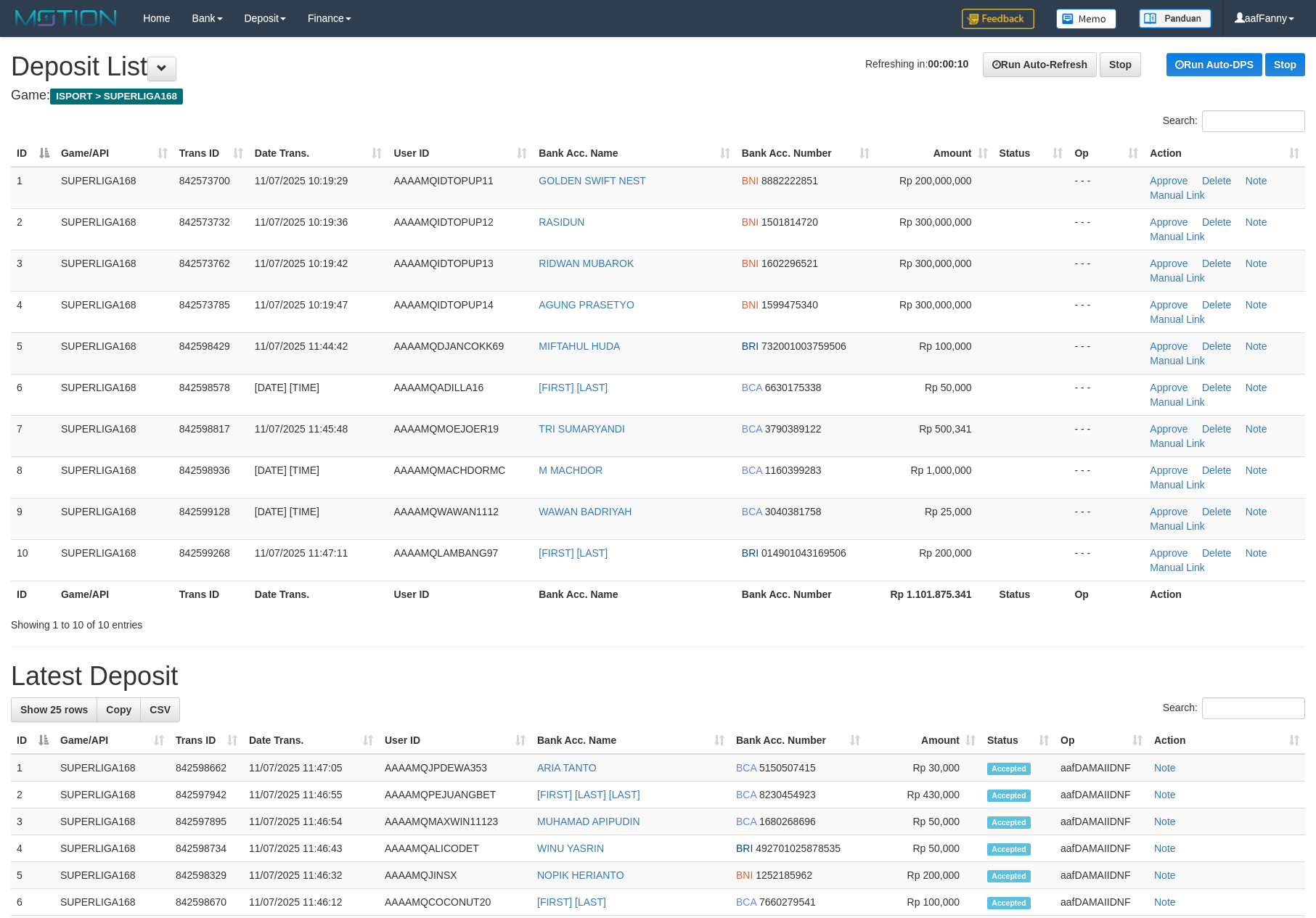 scroll, scrollTop: 0, scrollLeft: 0, axis: both 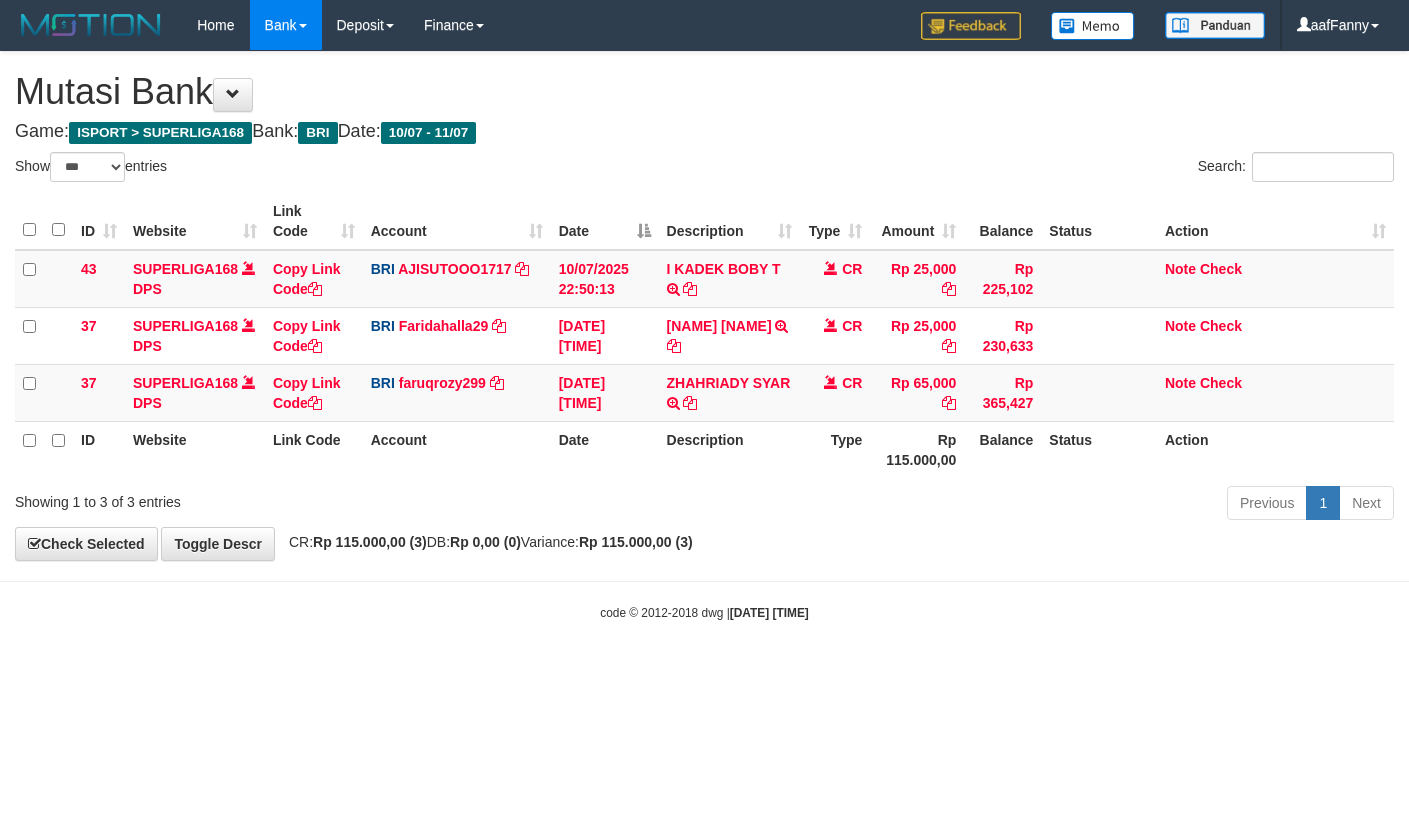 select on "***" 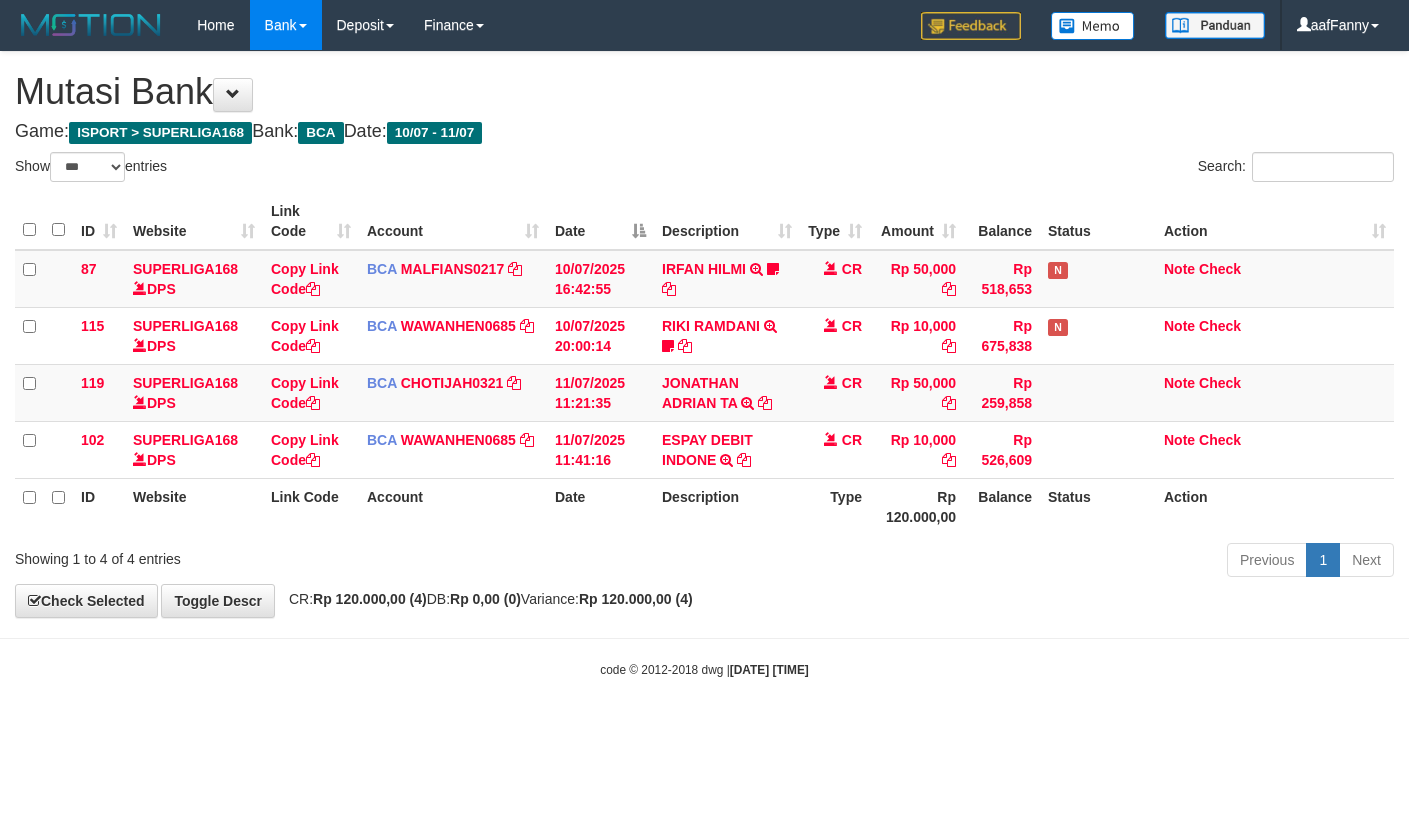 select on "***" 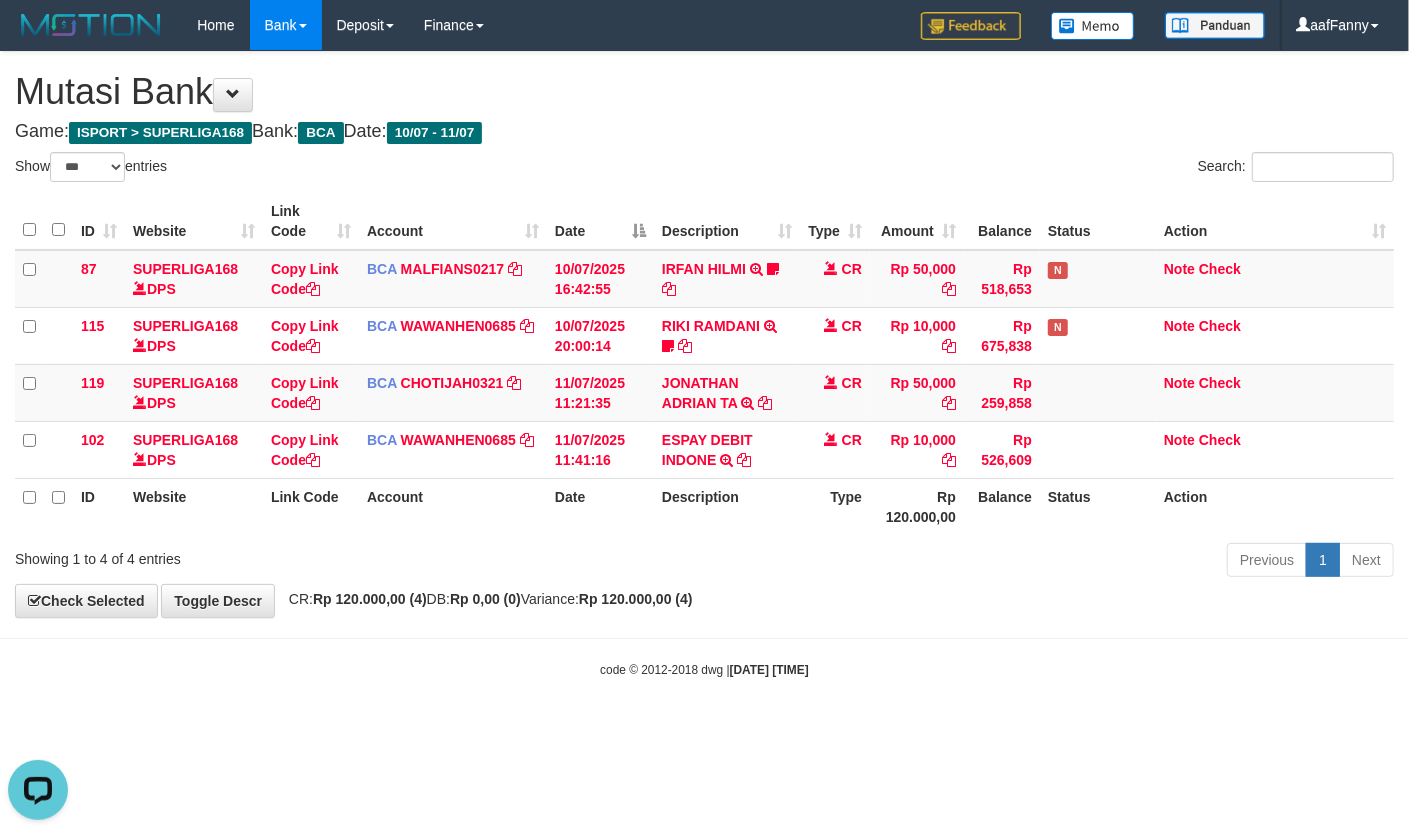 scroll, scrollTop: 0, scrollLeft: 0, axis: both 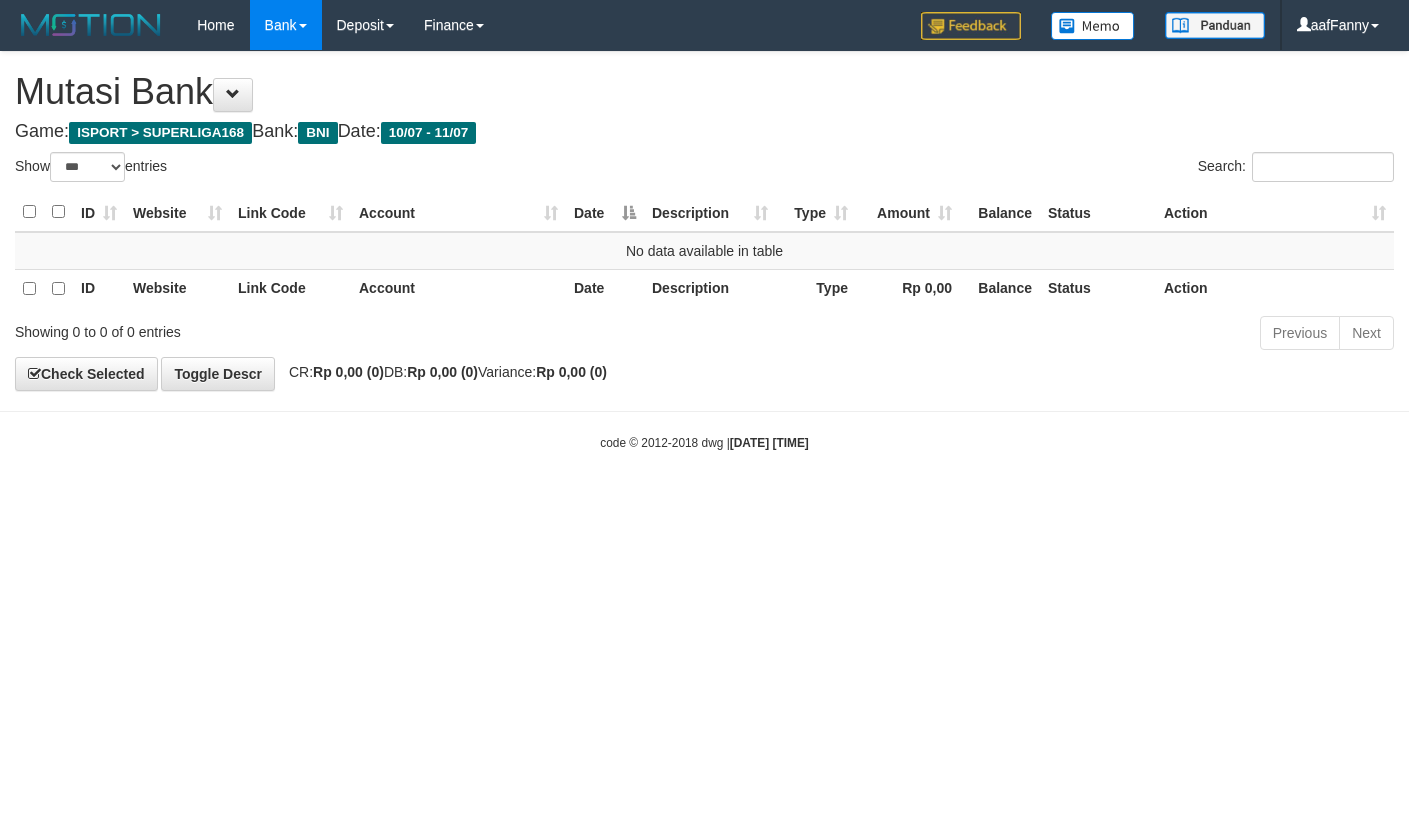 select on "***" 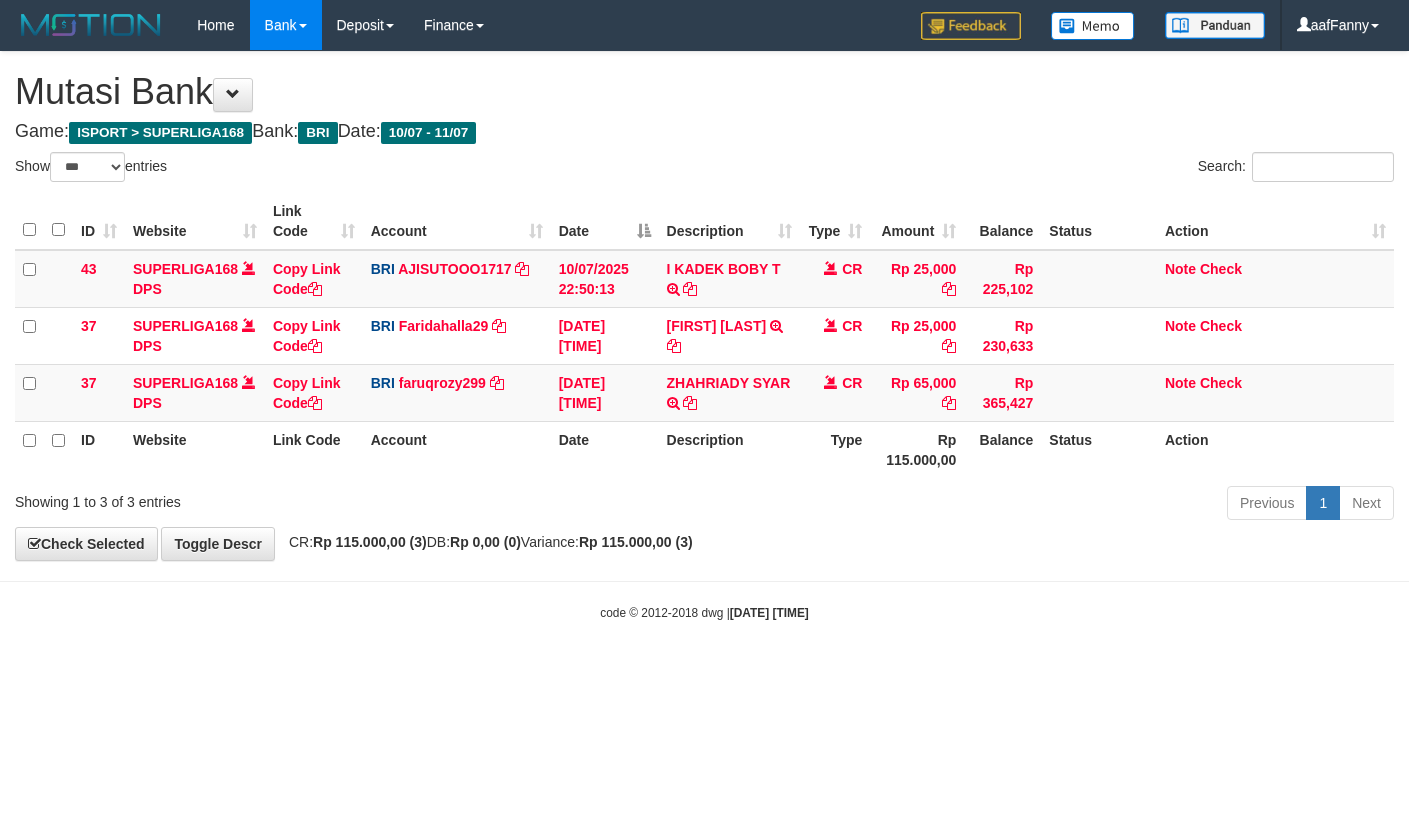select on "***" 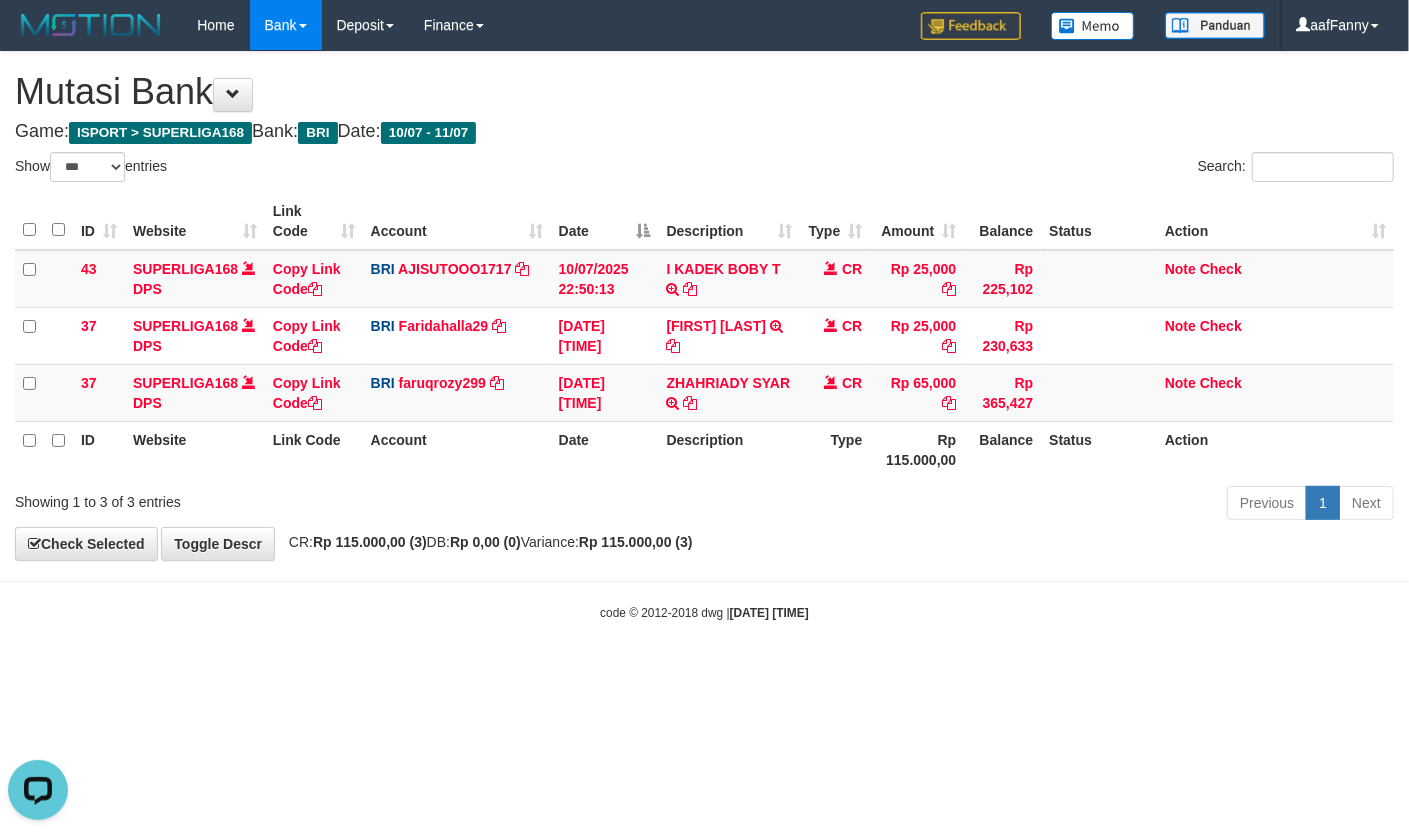 scroll, scrollTop: 0, scrollLeft: 0, axis: both 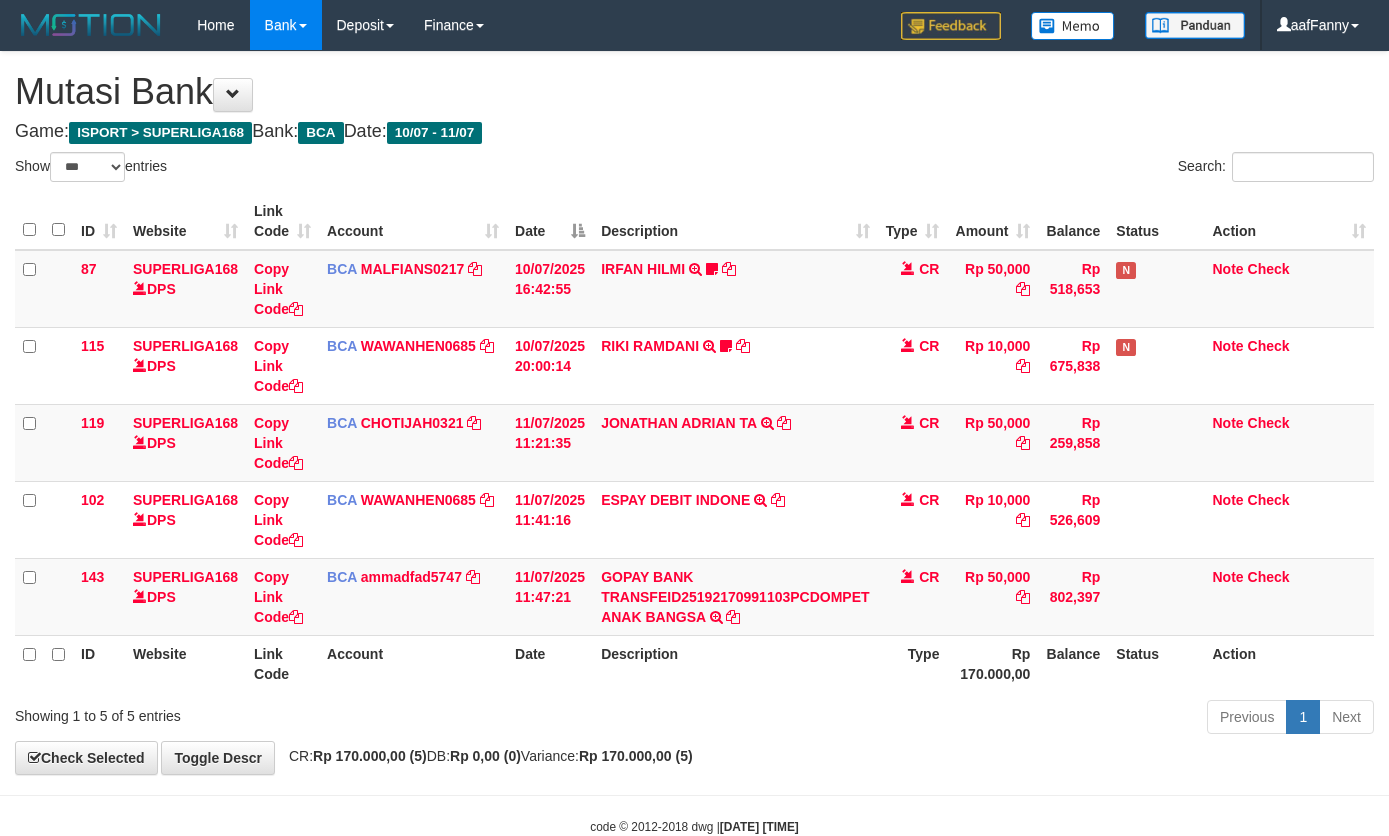 select on "***" 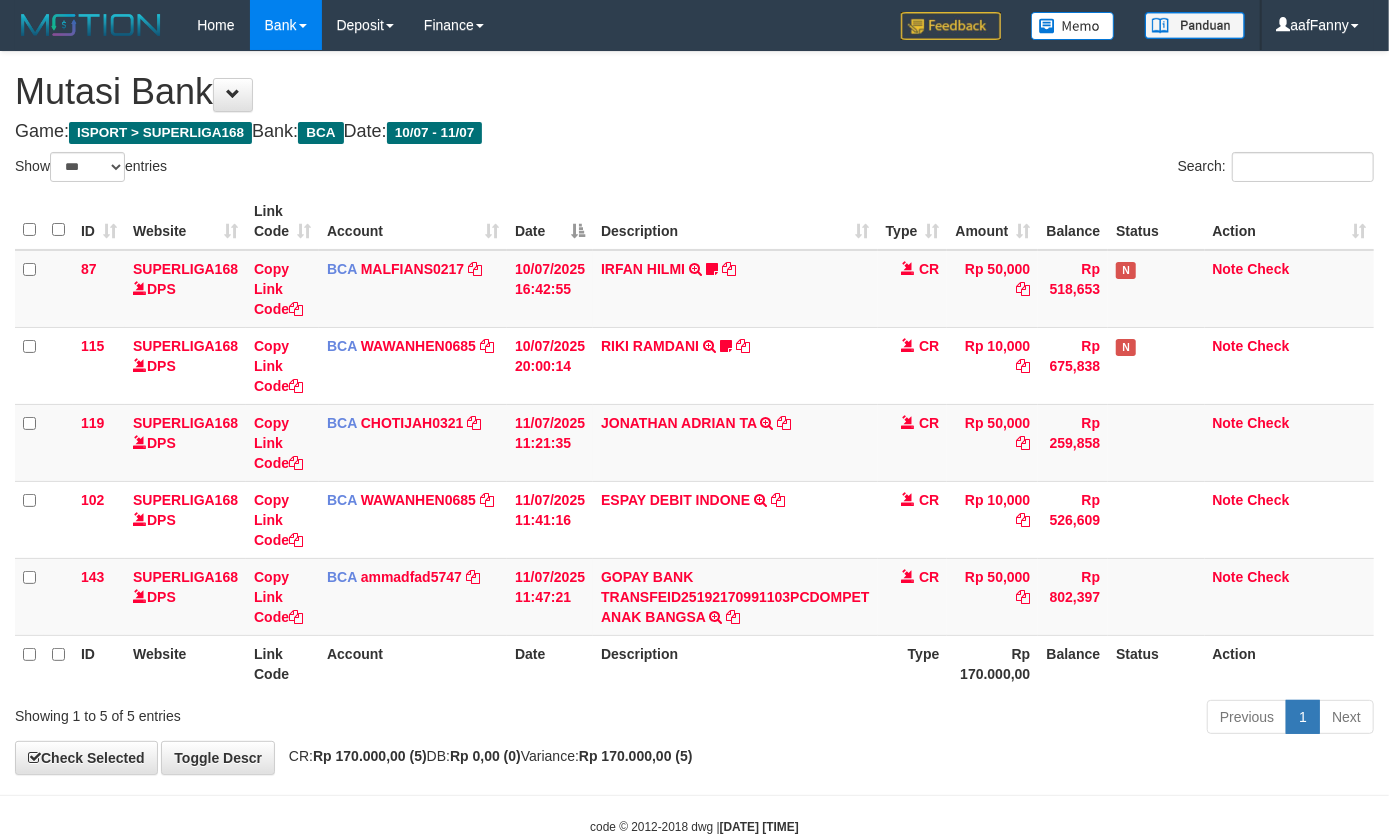 click on "Previous 1 Next" at bounding box center (984, 719) 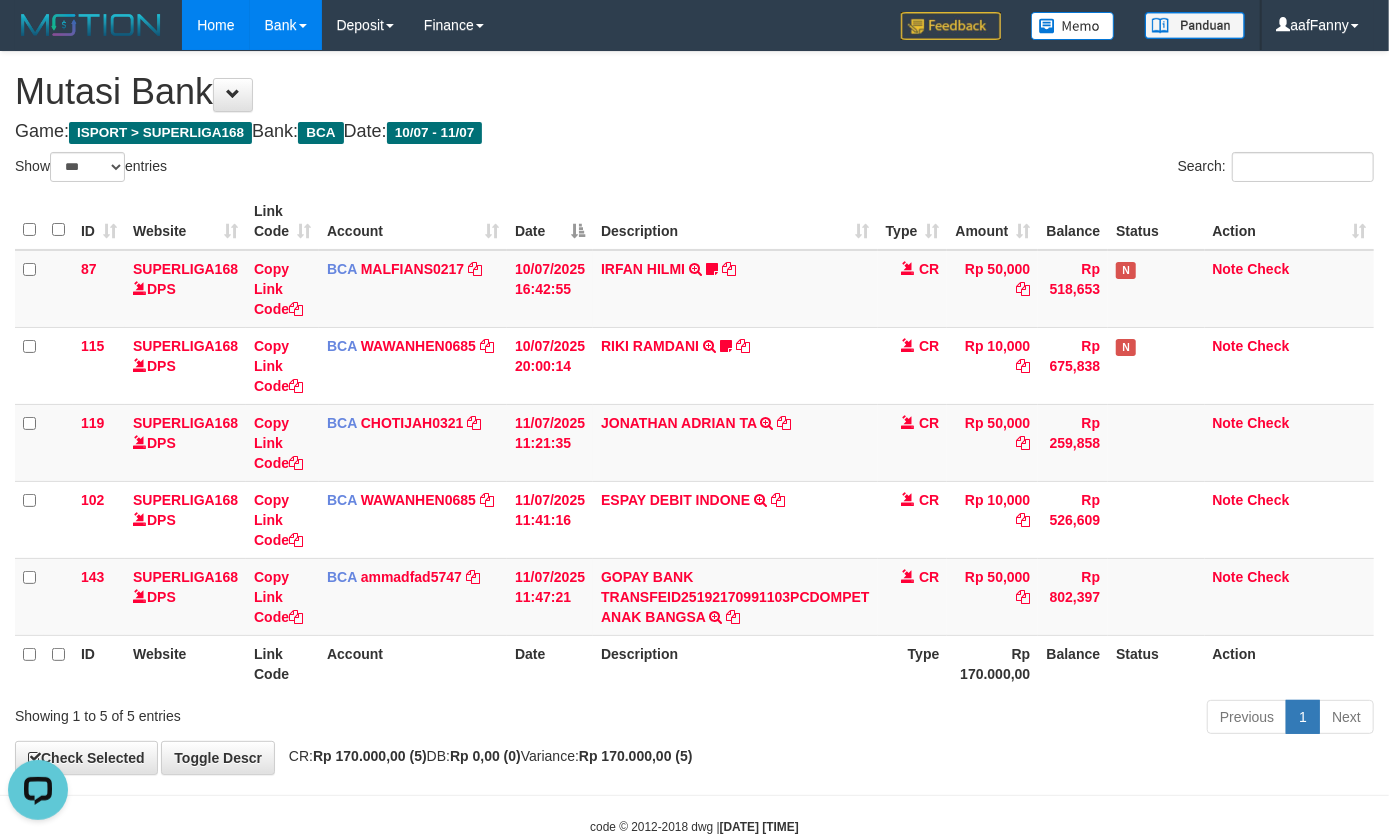 scroll, scrollTop: 0, scrollLeft: 0, axis: both 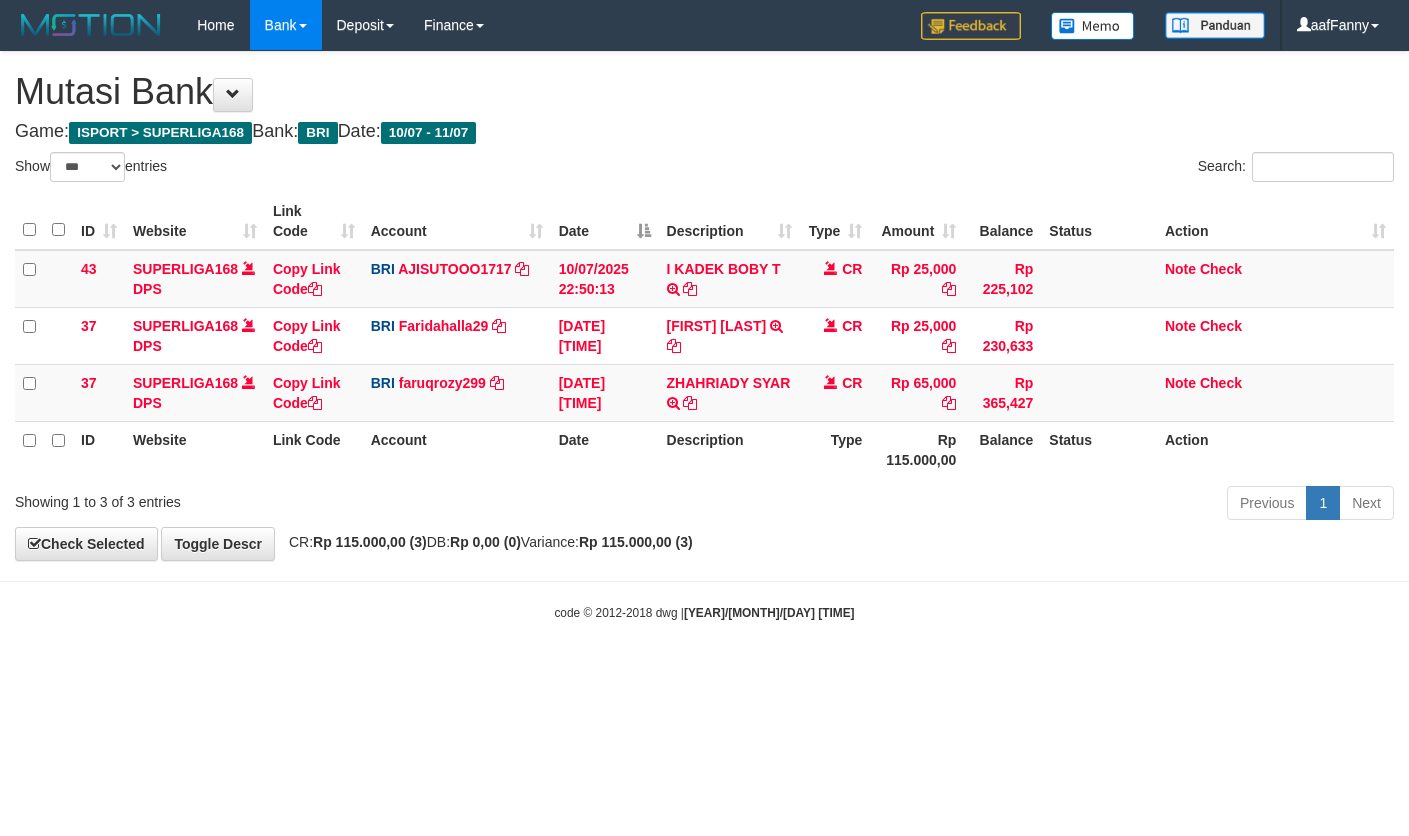 select on "***" 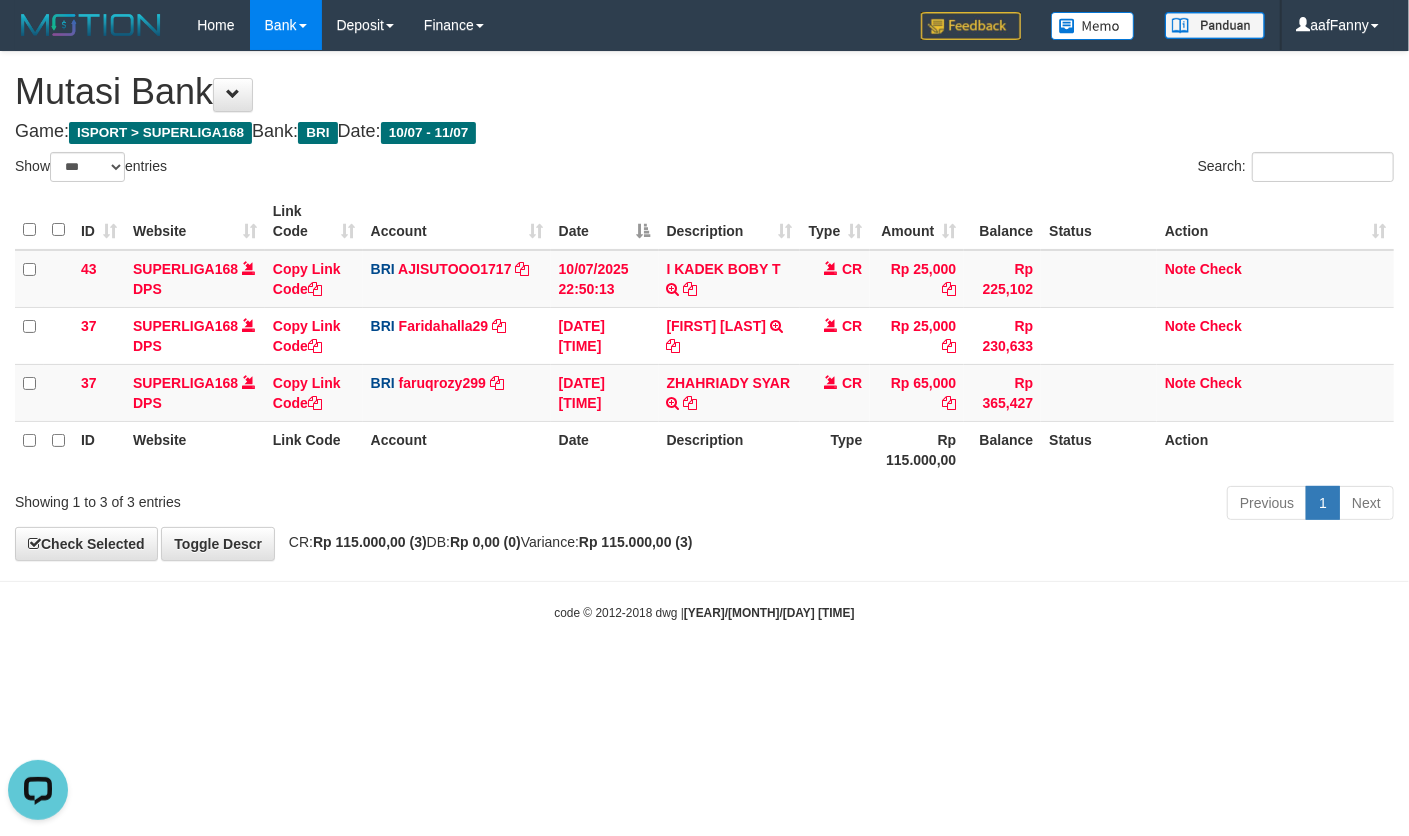 scroll, scrollTop: 0, scrollLeft: 0, axis: both 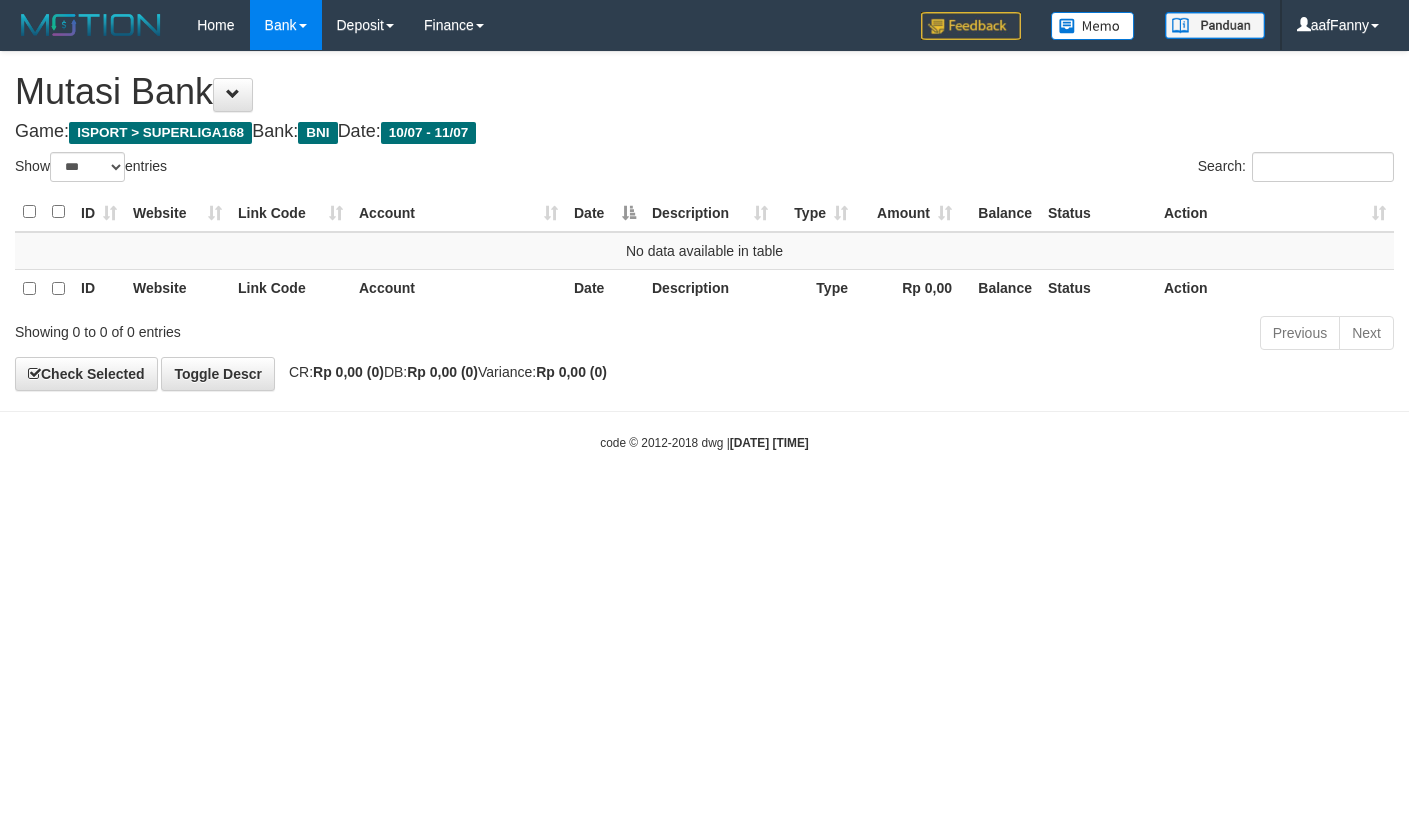 select on "***" 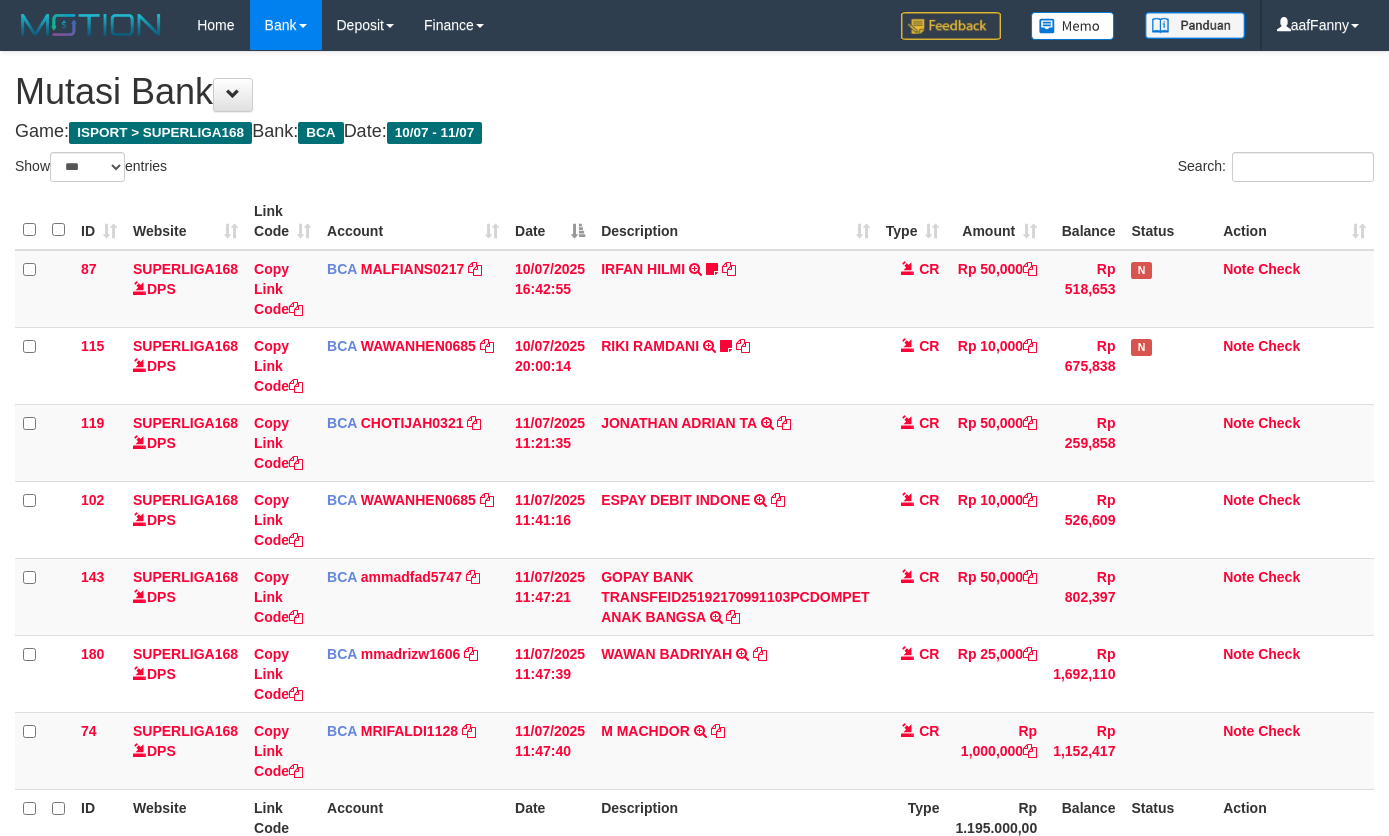 select on "***" 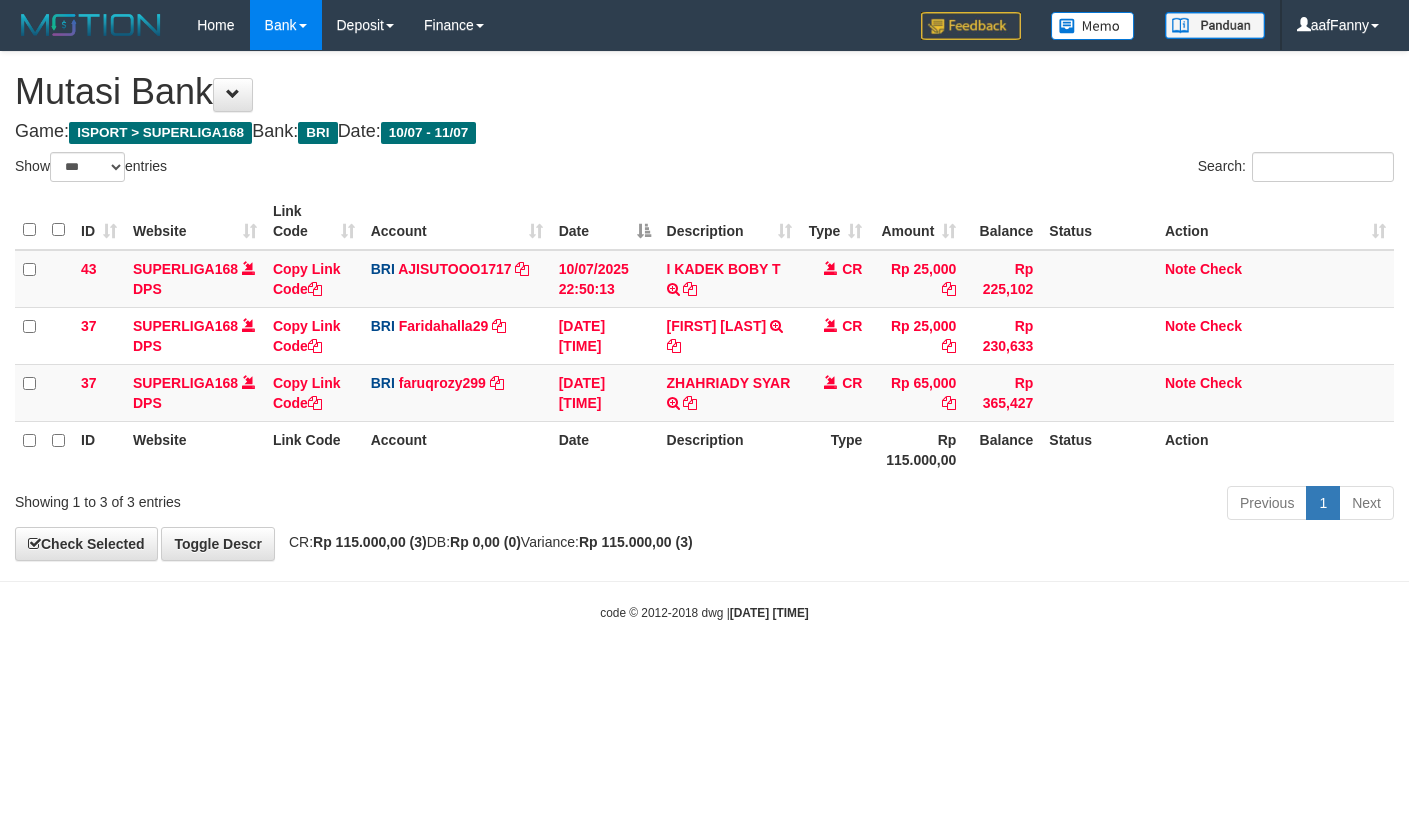 select on "***" 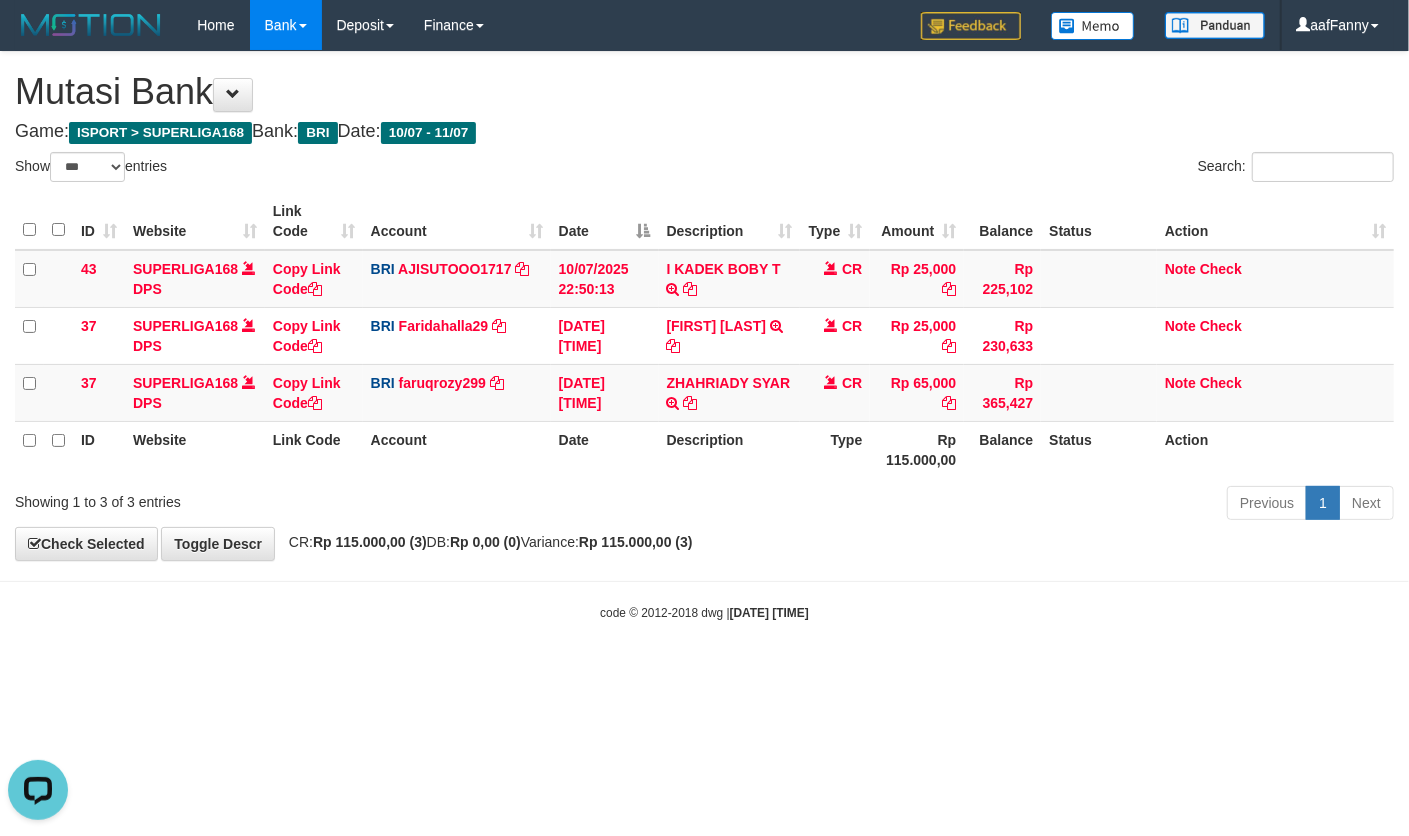 scroll, scrollTop: 0, scrollLeft: 0, axis: both 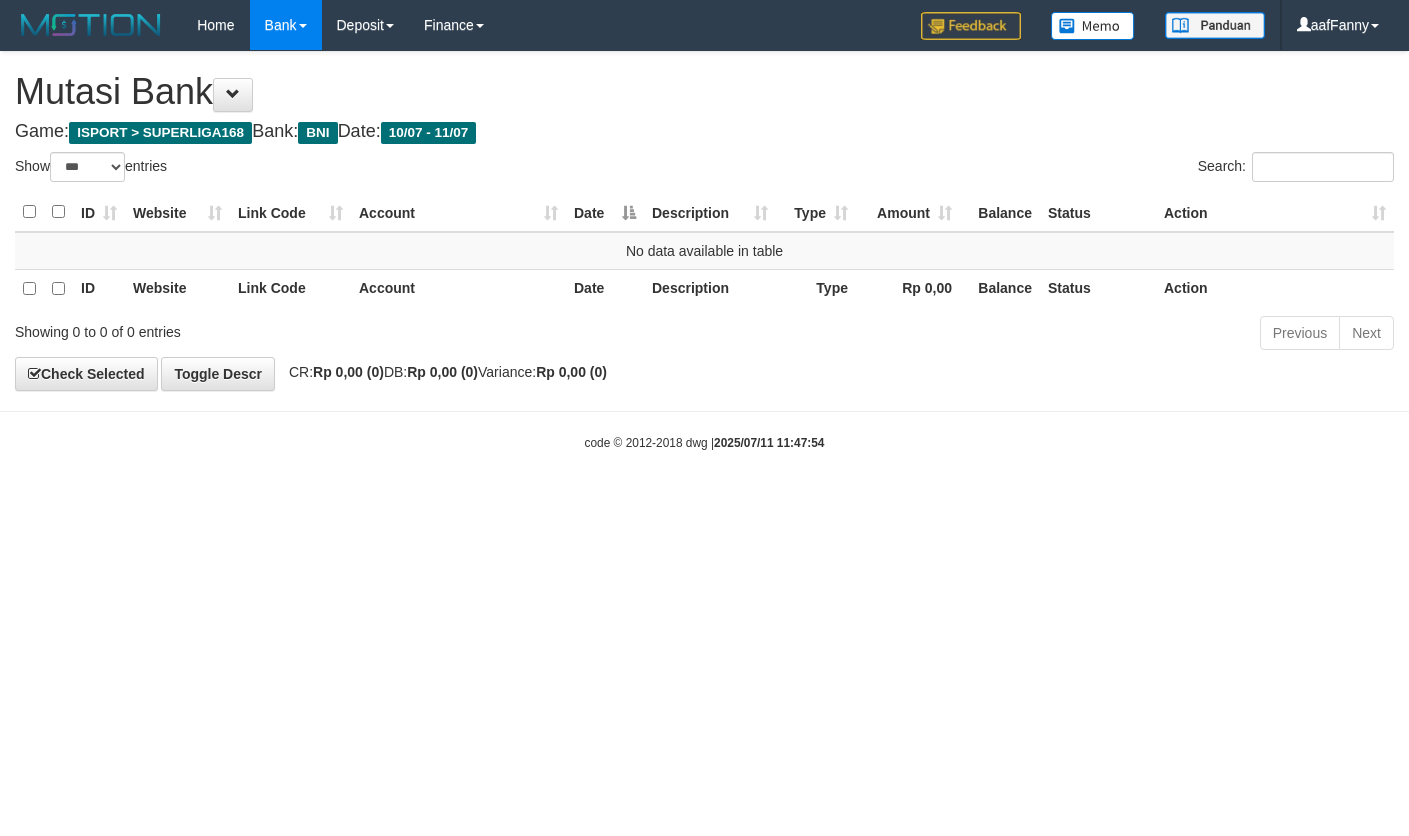 select on "***" 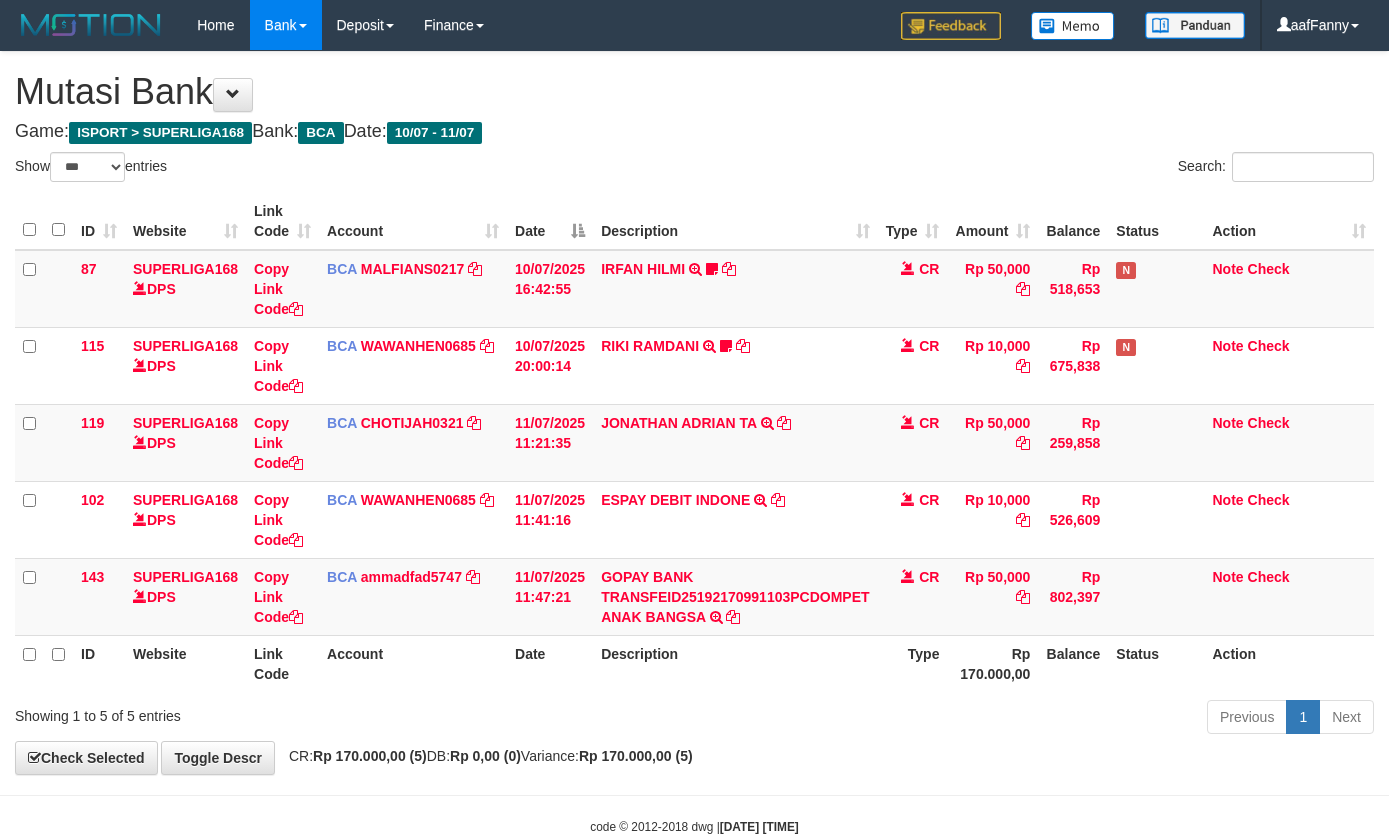 select on "***" 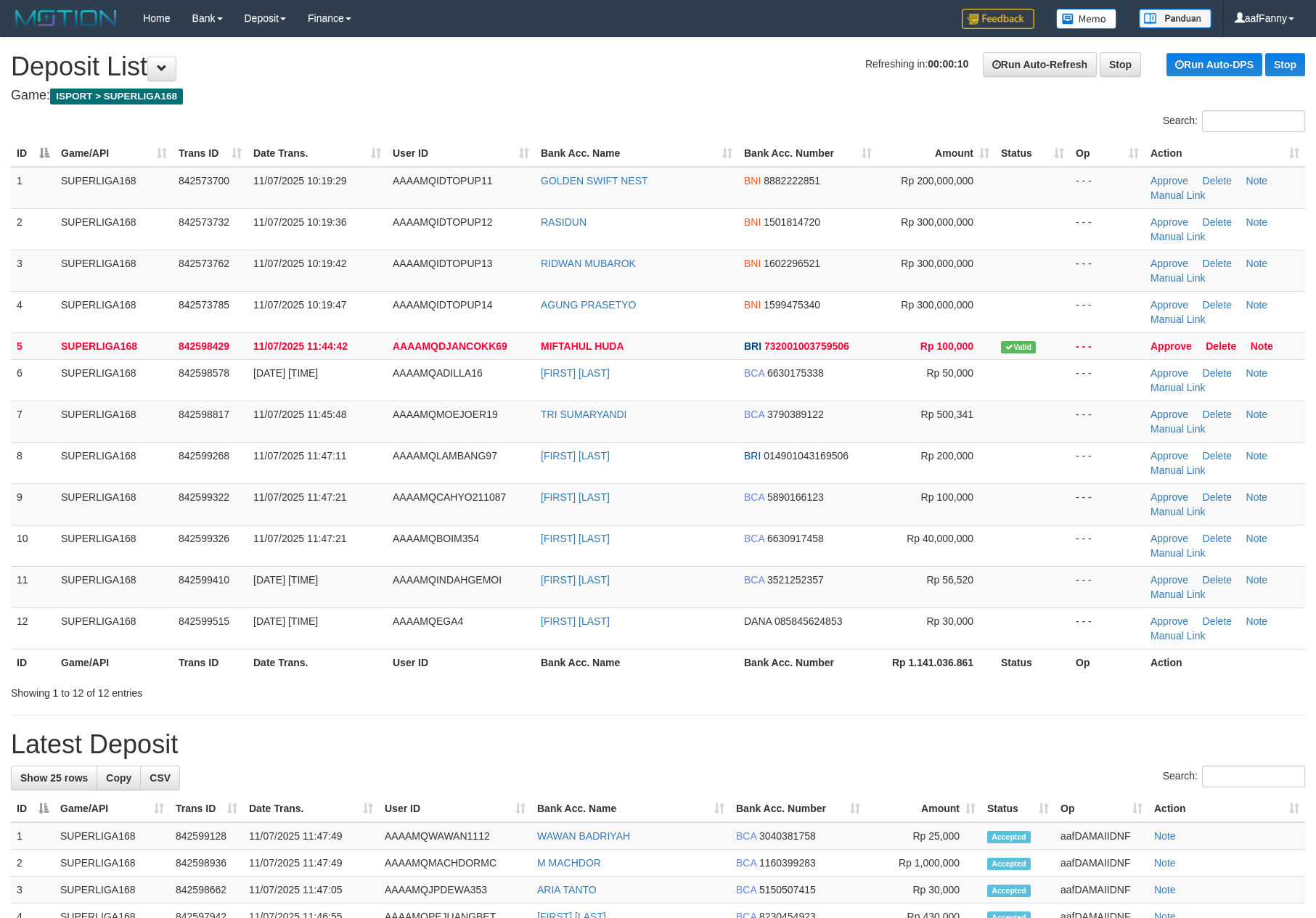 scroll, scrollTop: 0, scrollLeft: 0, axis: both 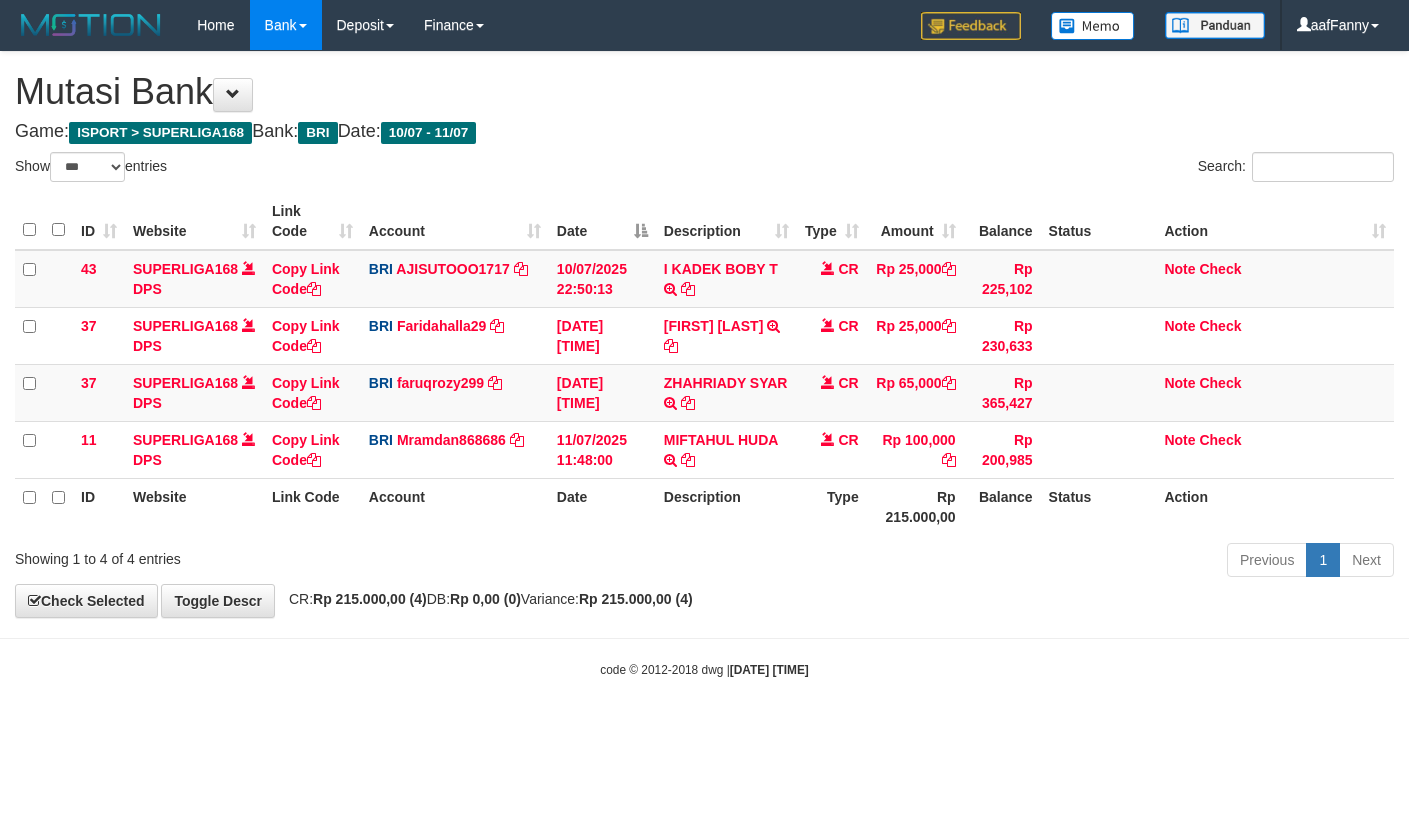 select on "***" 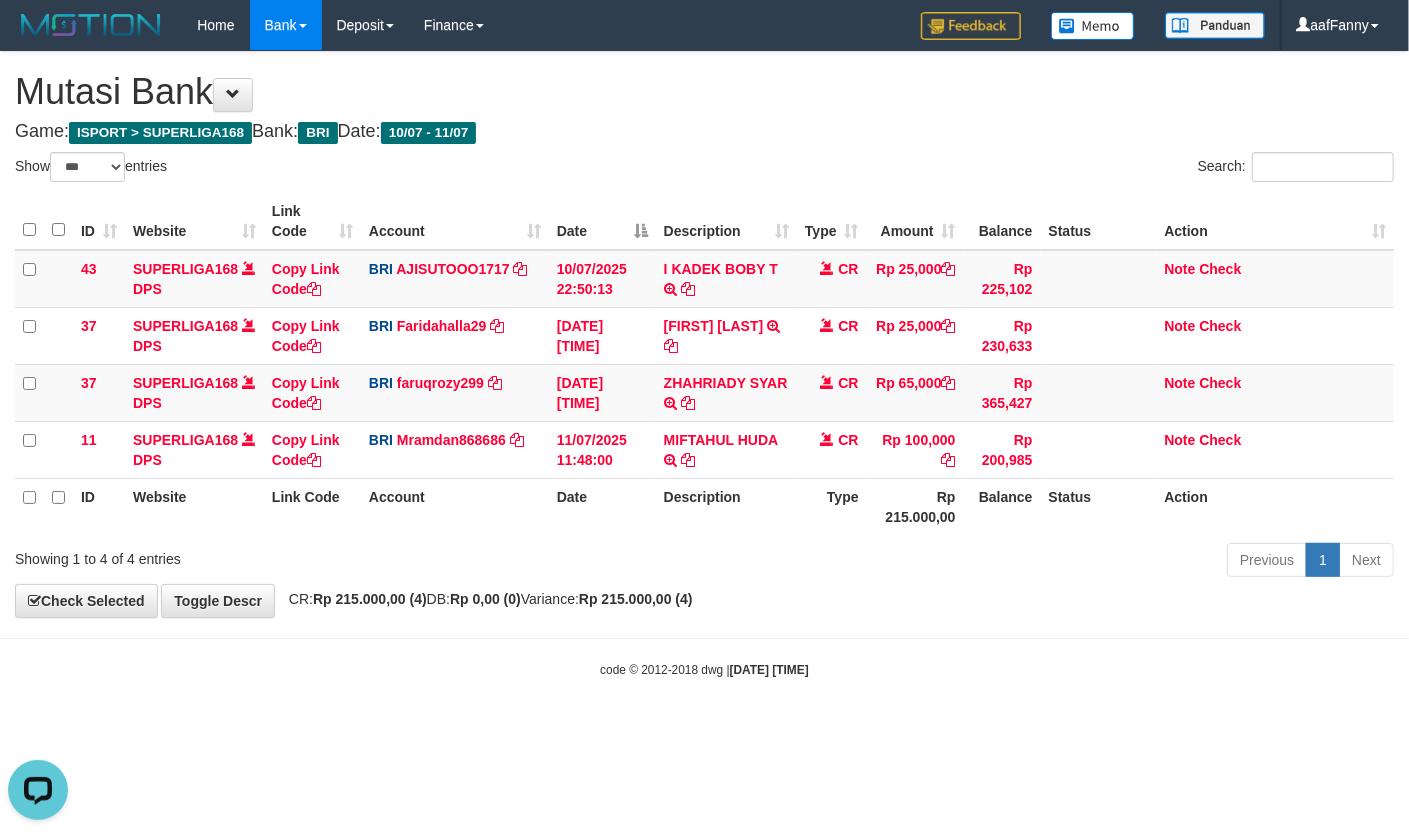 scroll, scrollTop: 0, scrollLeft: 0, axis: both 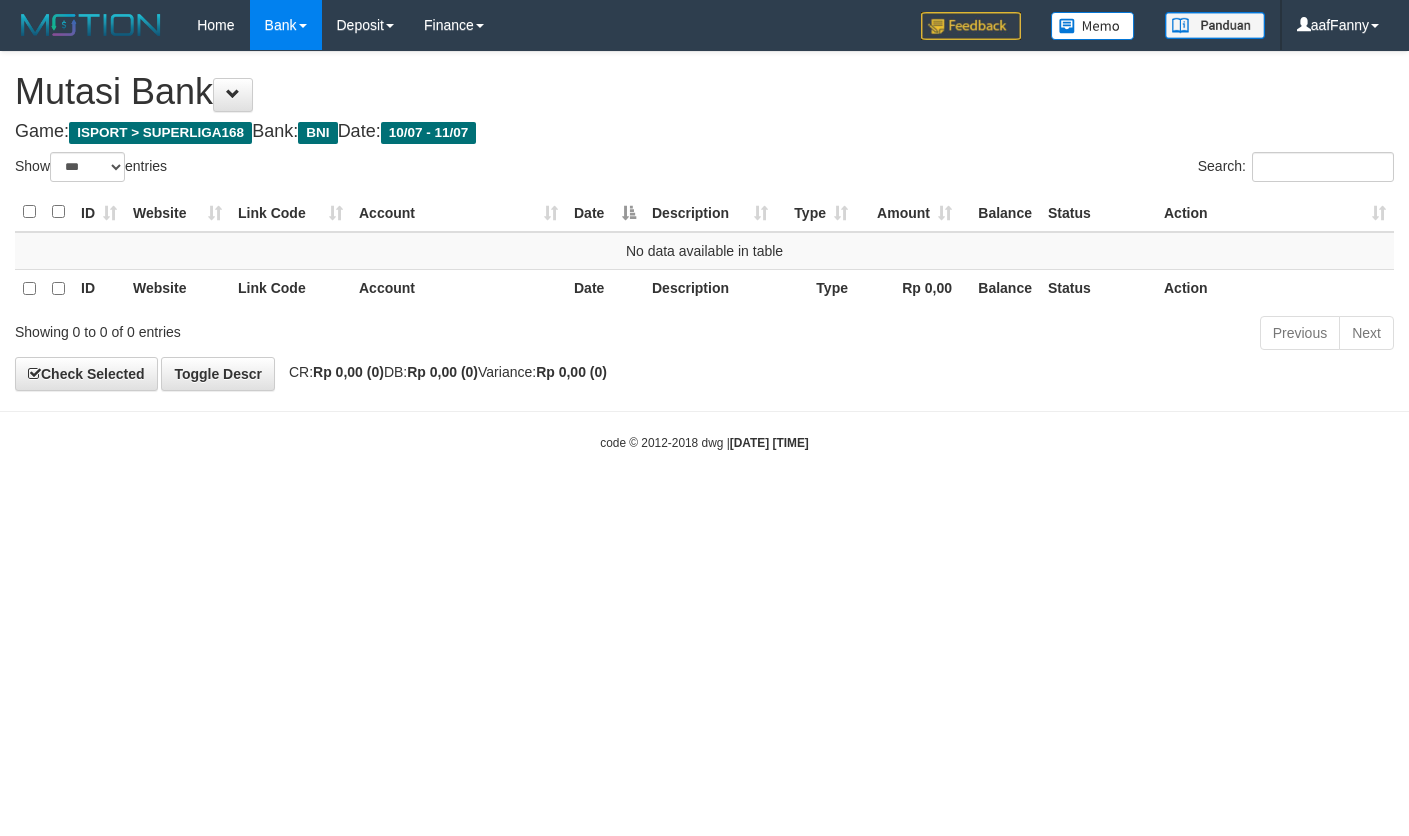 select on "***" 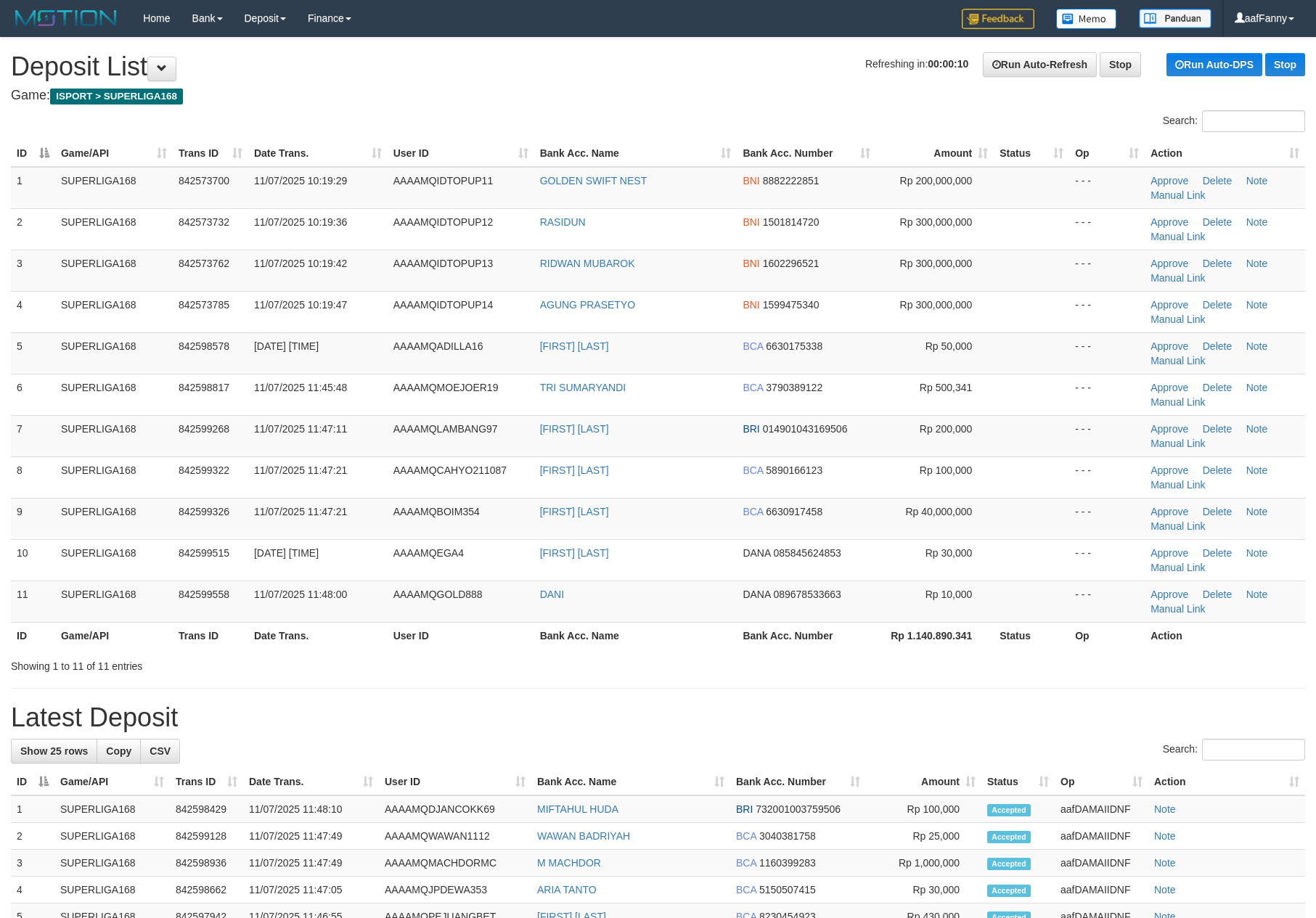 scroll, scrollTop: 0, scrollLeft: 0, axis: both 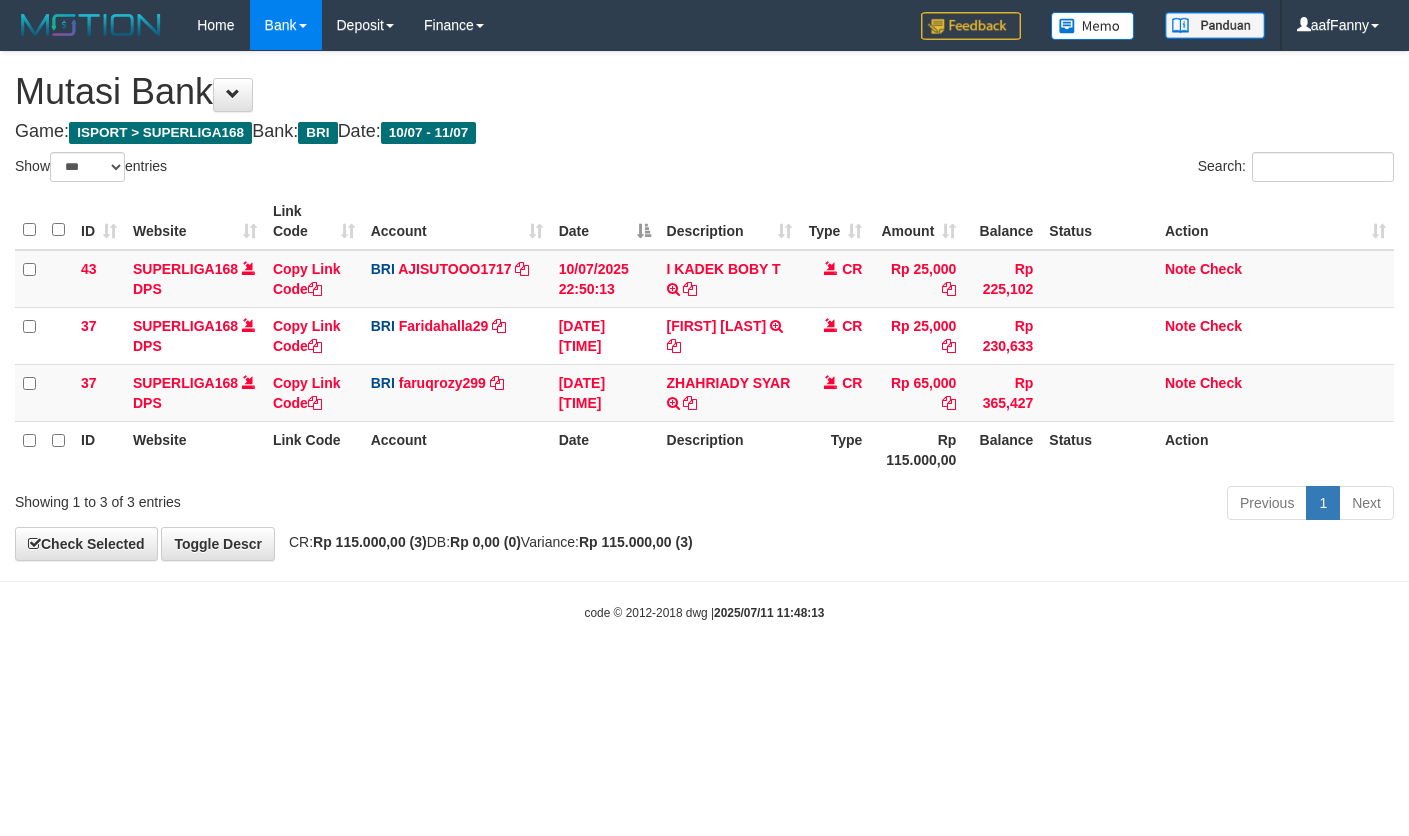 select on "***" 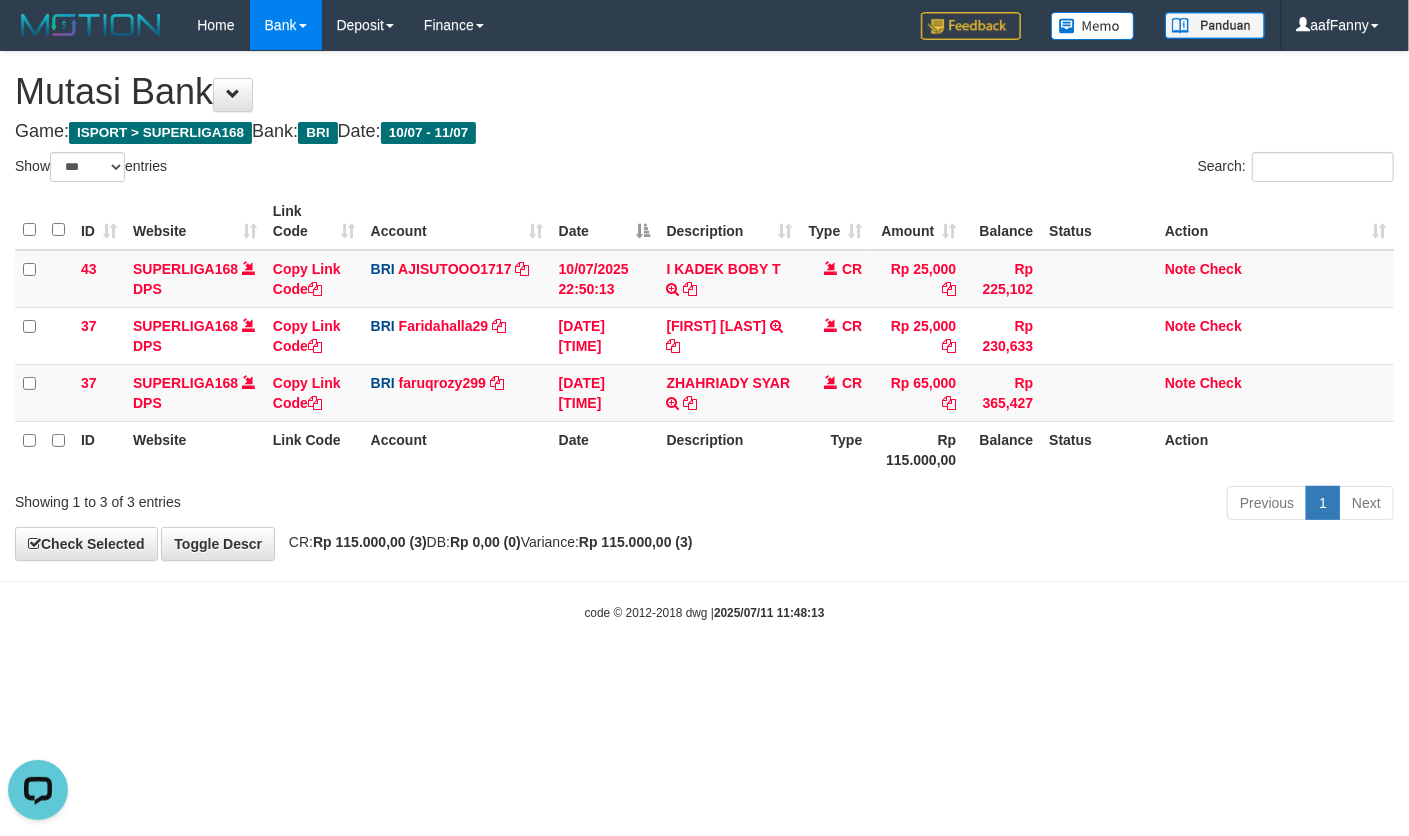 scroll, scrollTop: 0, scrollLeft: 0, axis: both 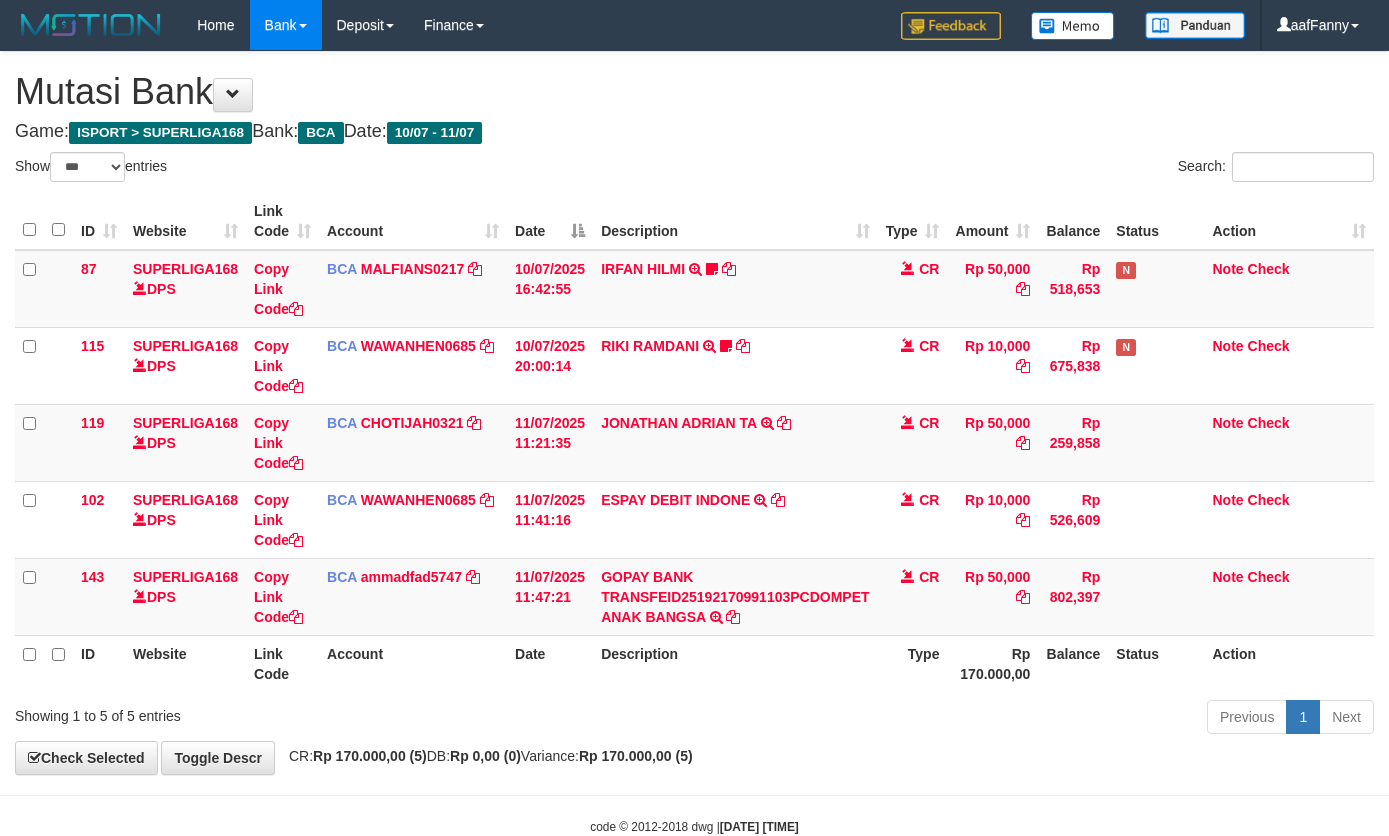 select on "***" 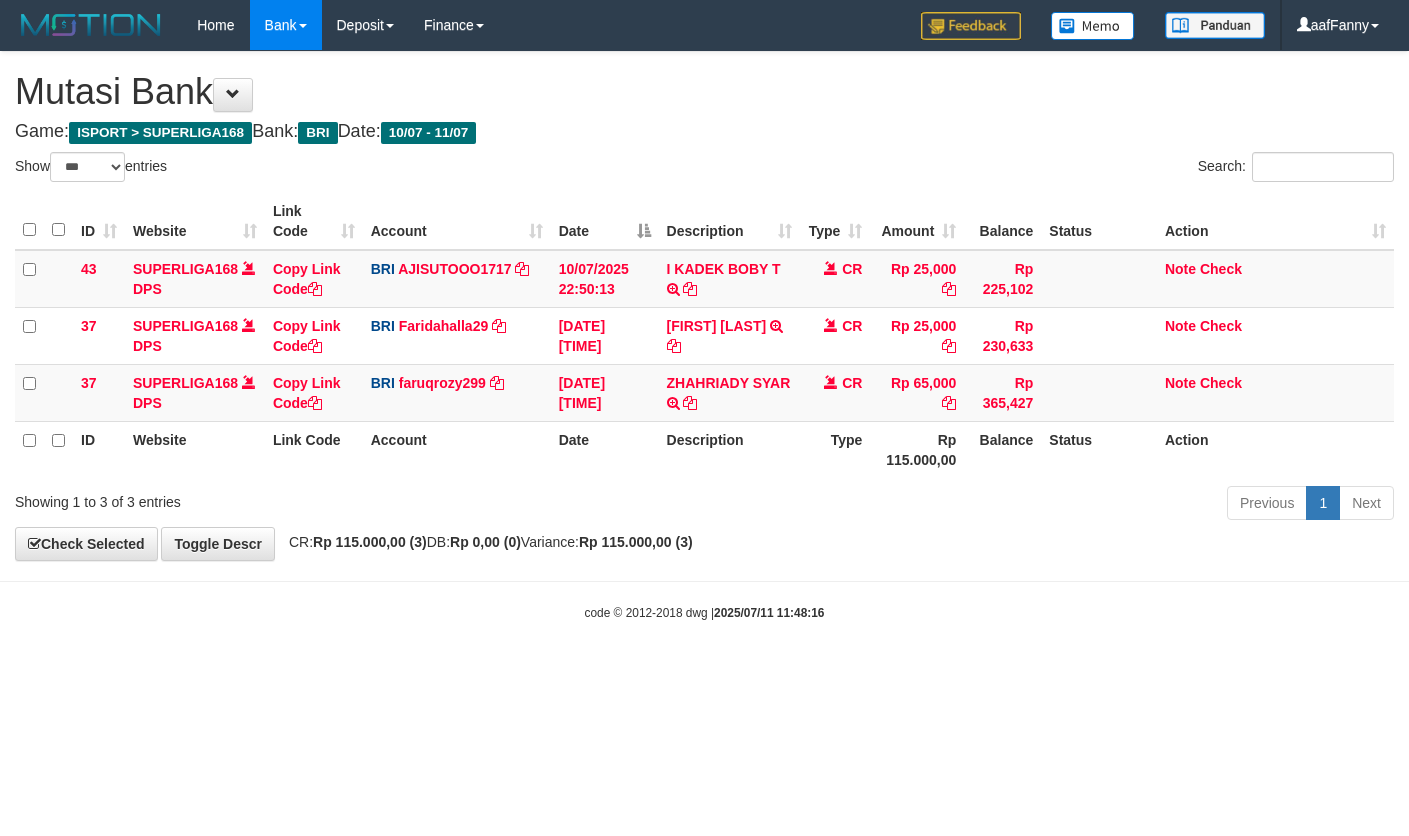 select on "***" 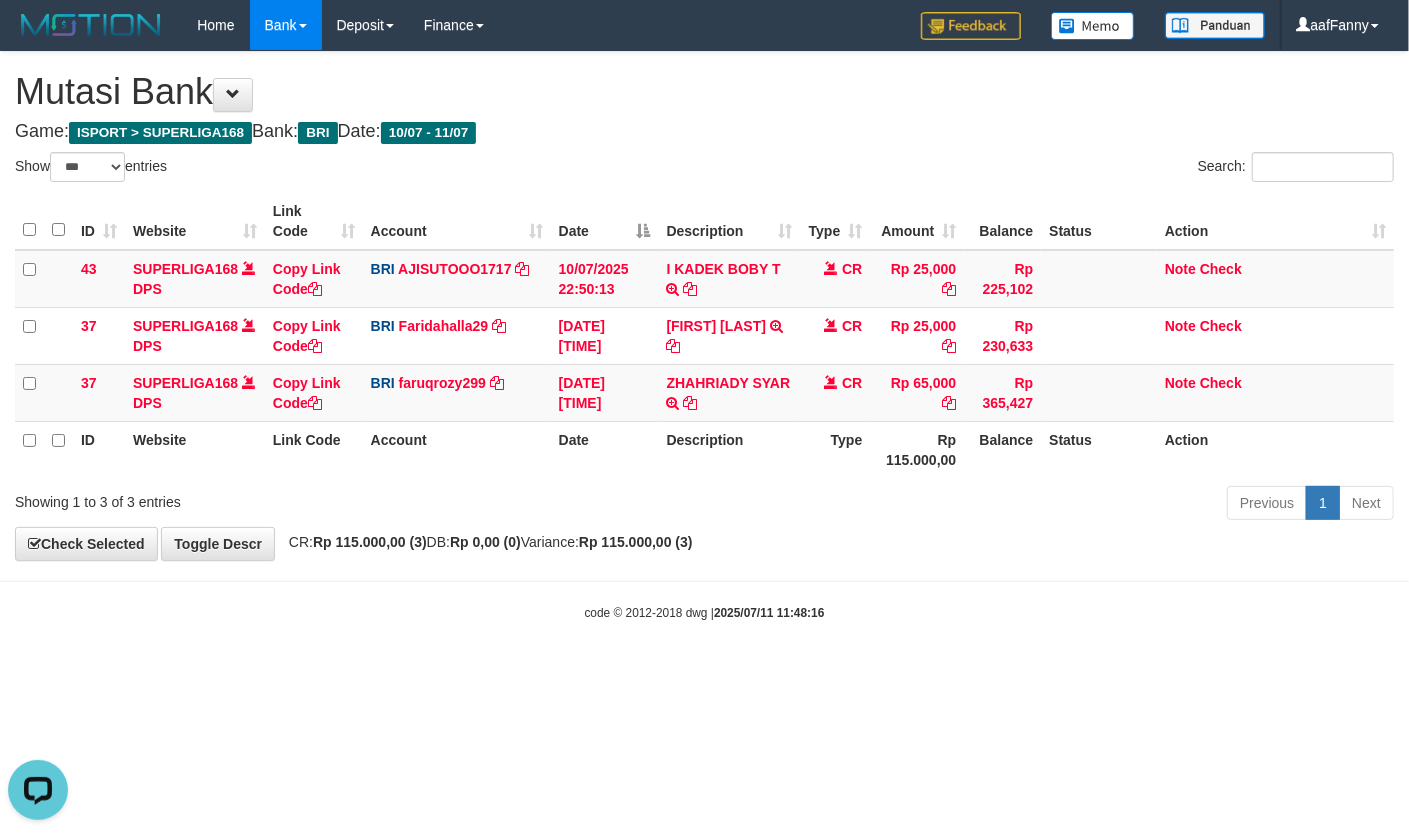 scroll, scrollTop: 0, scrollLeft: 0, axis: both 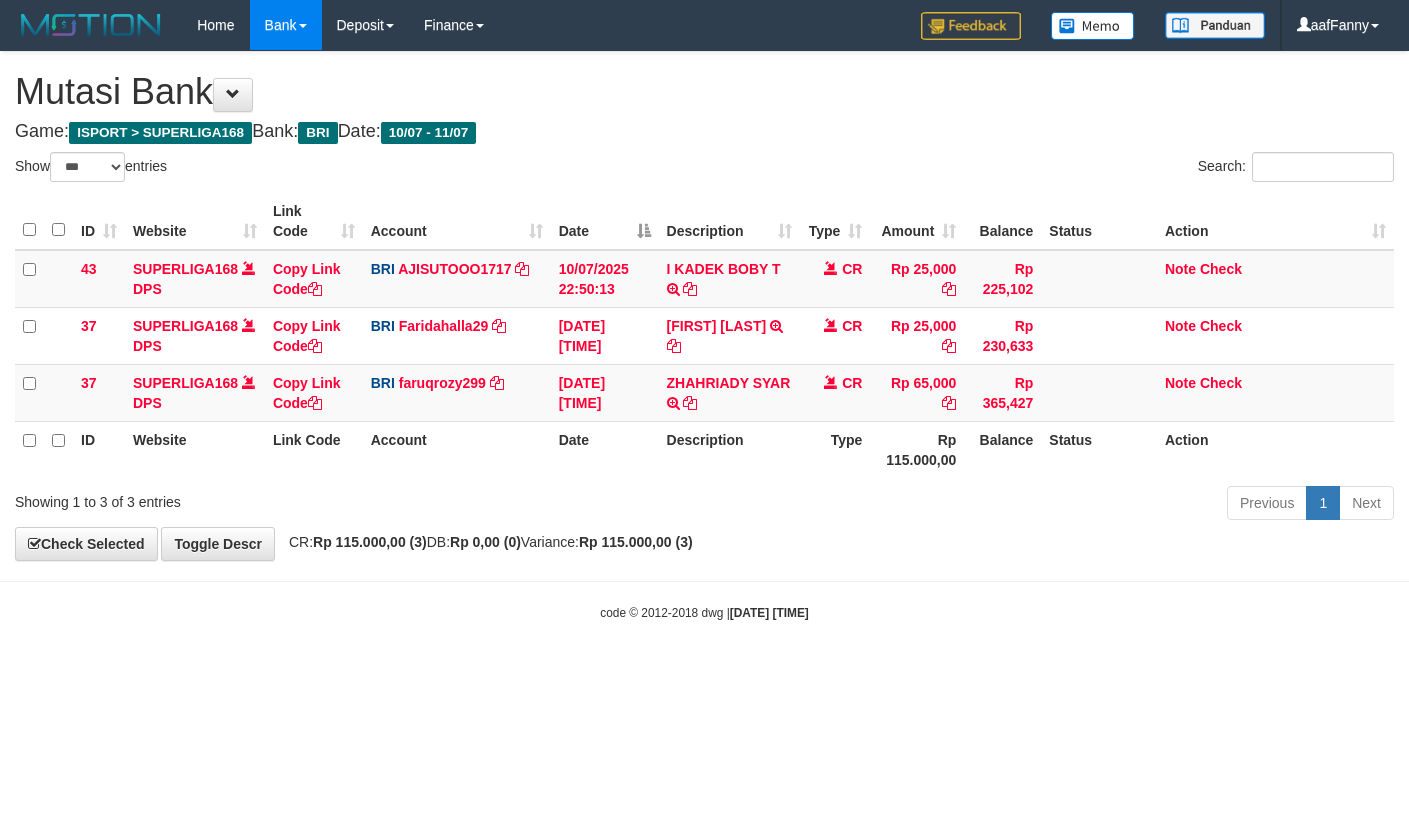 select on "***" 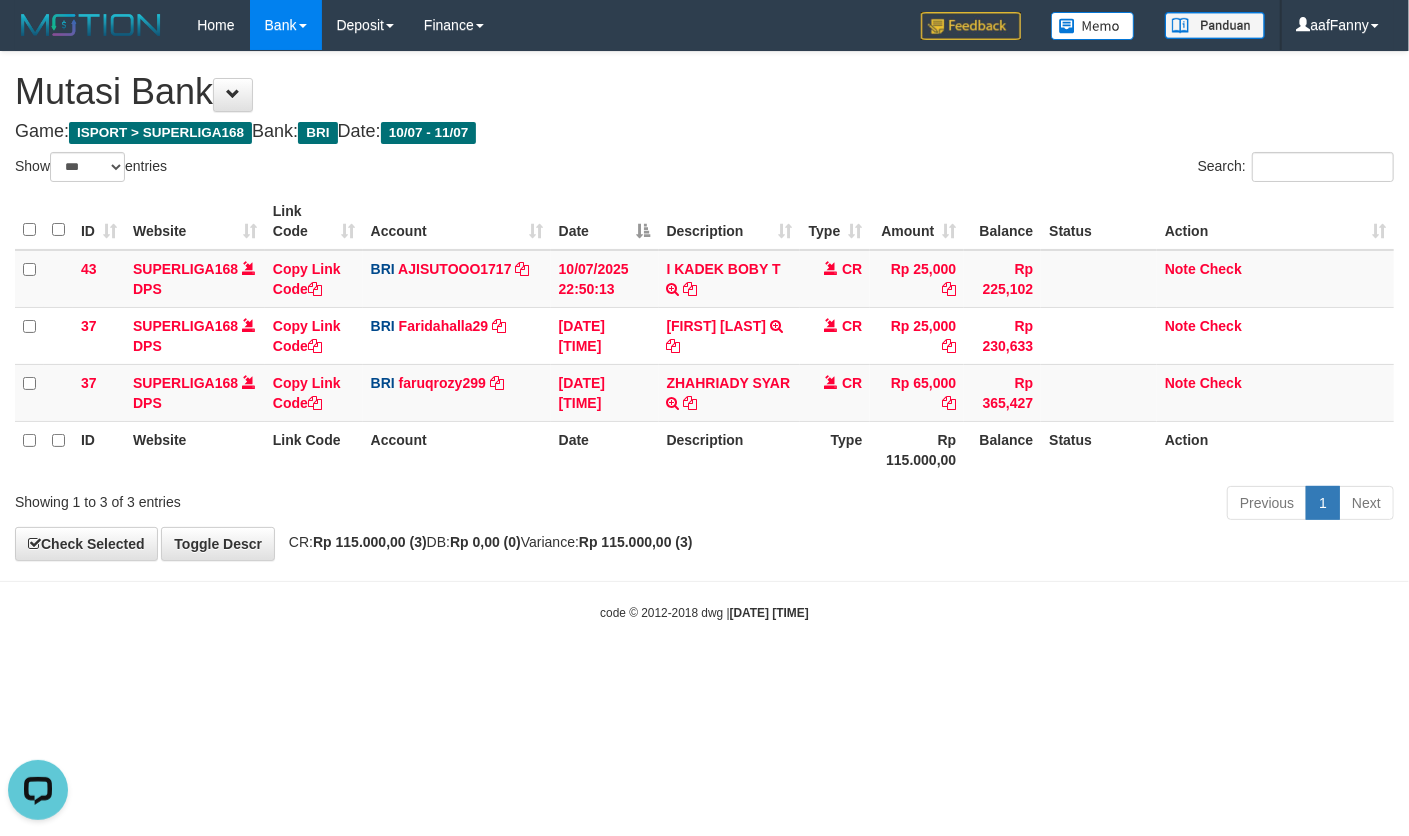 scroll, scrollTop: 0, scrollLeft: 0, axis: both 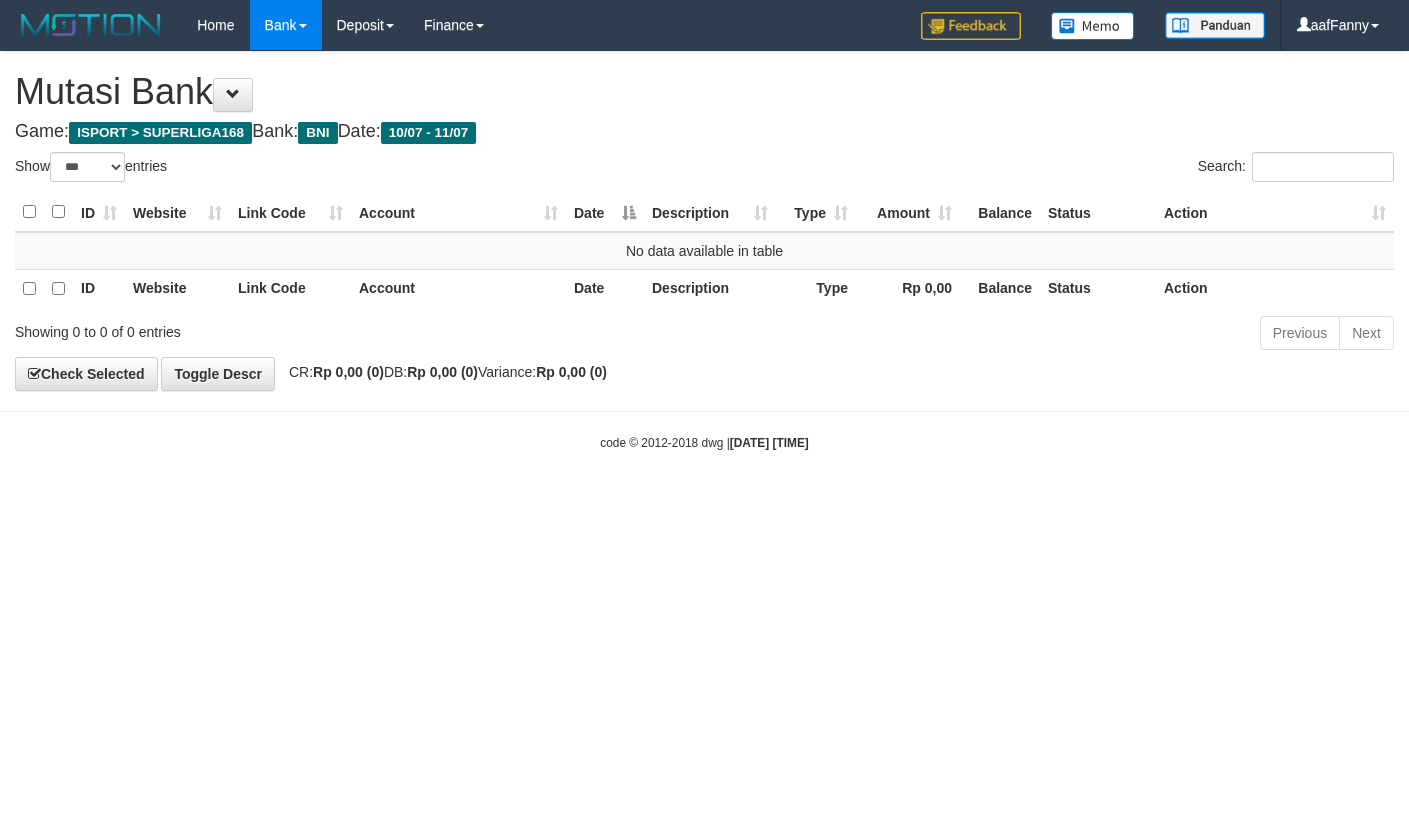 select on "***" 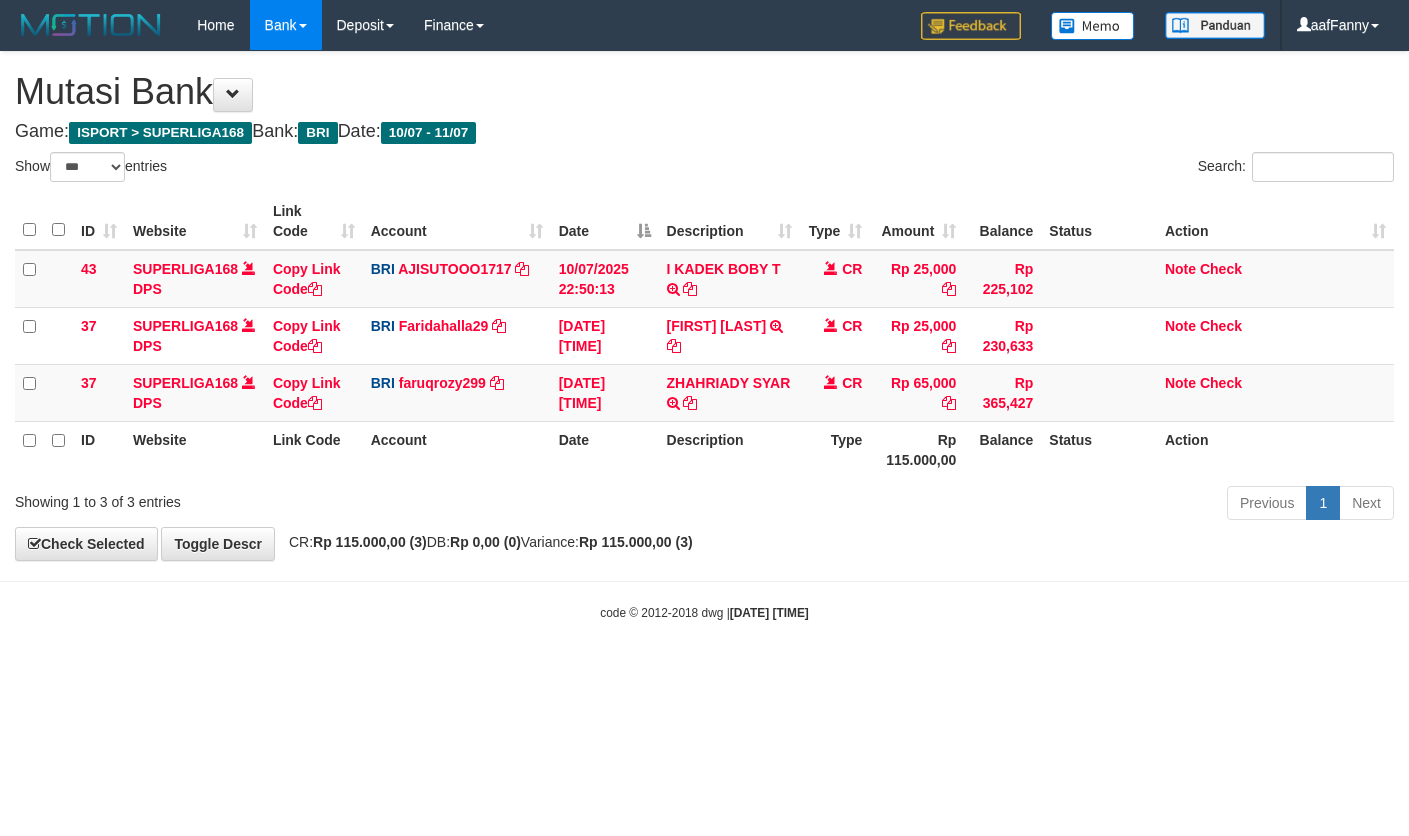 select on "***" 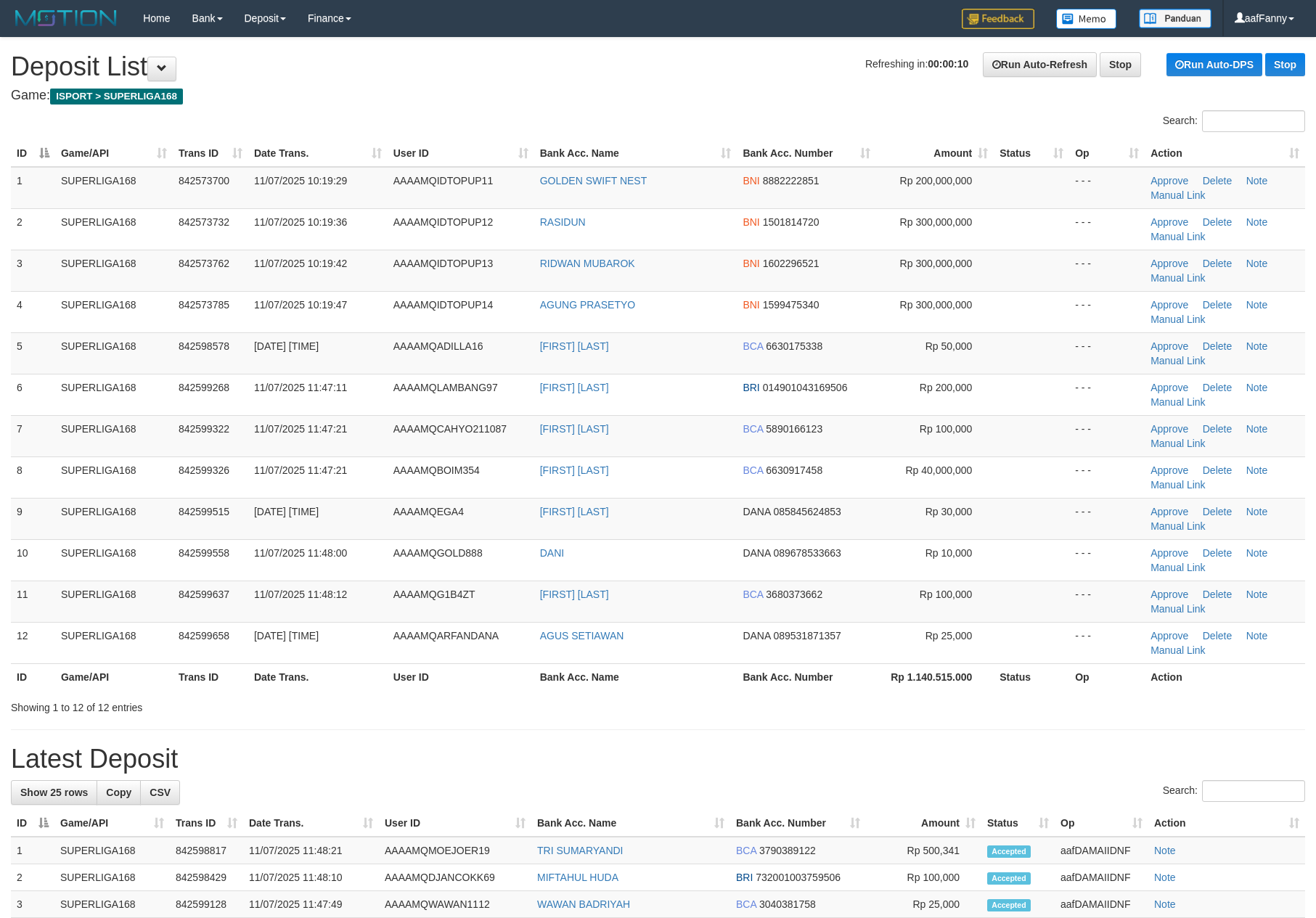 scroll, scrollTop: 0, scrollLeft: 0, axis: both 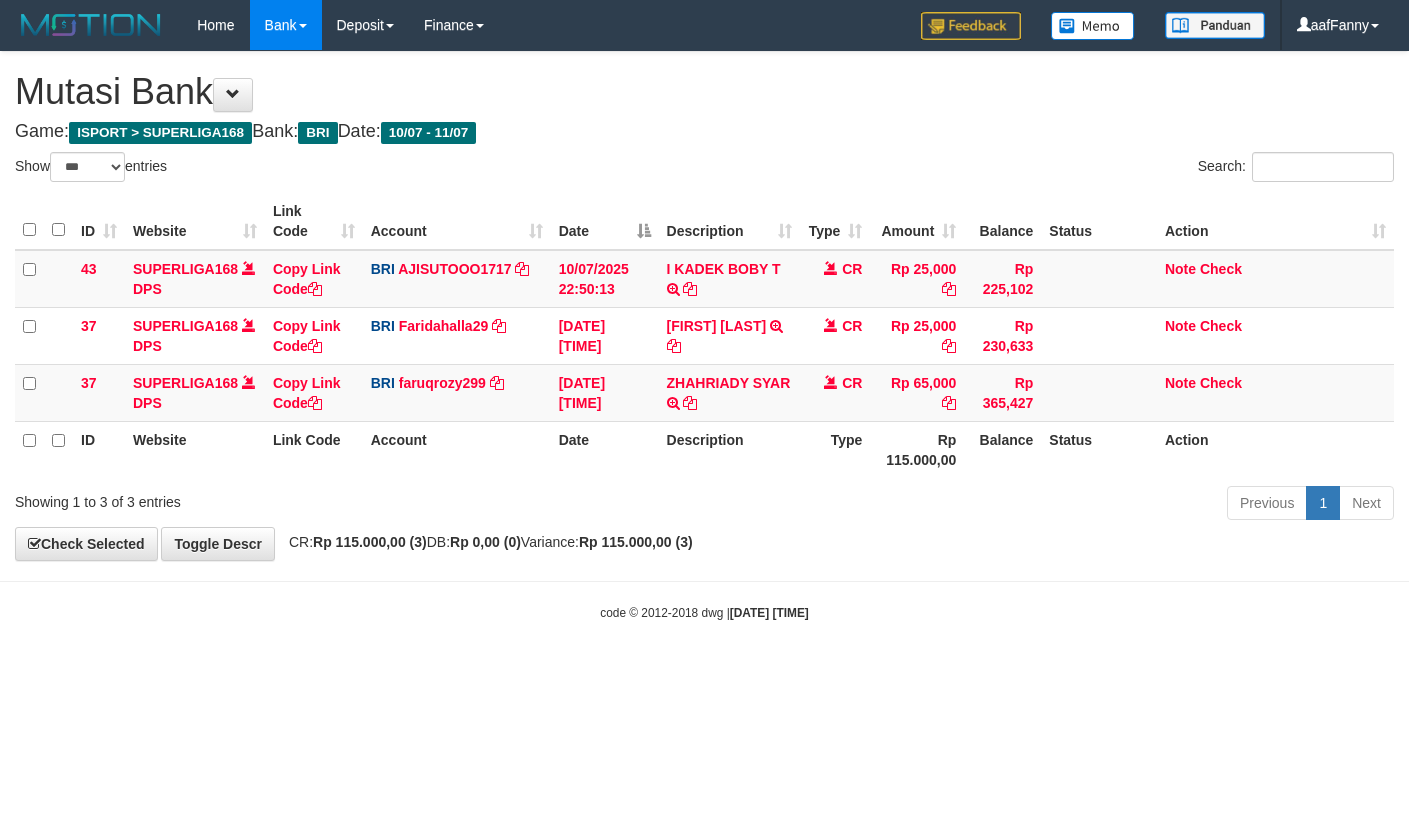select on "***" 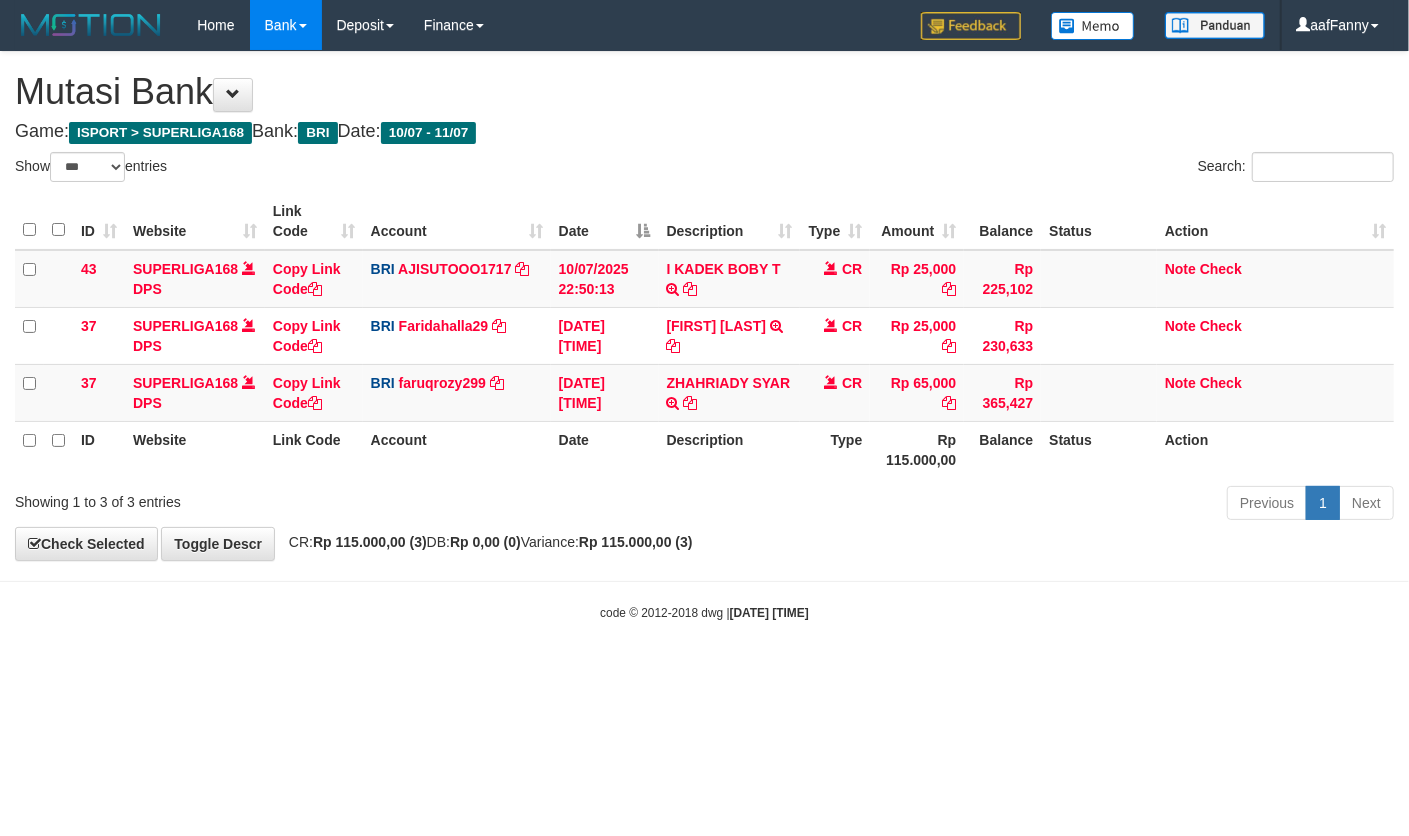 click on "Toggle navigation
Home
Bank
Account List
Load
By Website
Group
[ISPORT]													SUPERLIGA168
By Load Group (DPS)
-" at bounding box center (704, 336) 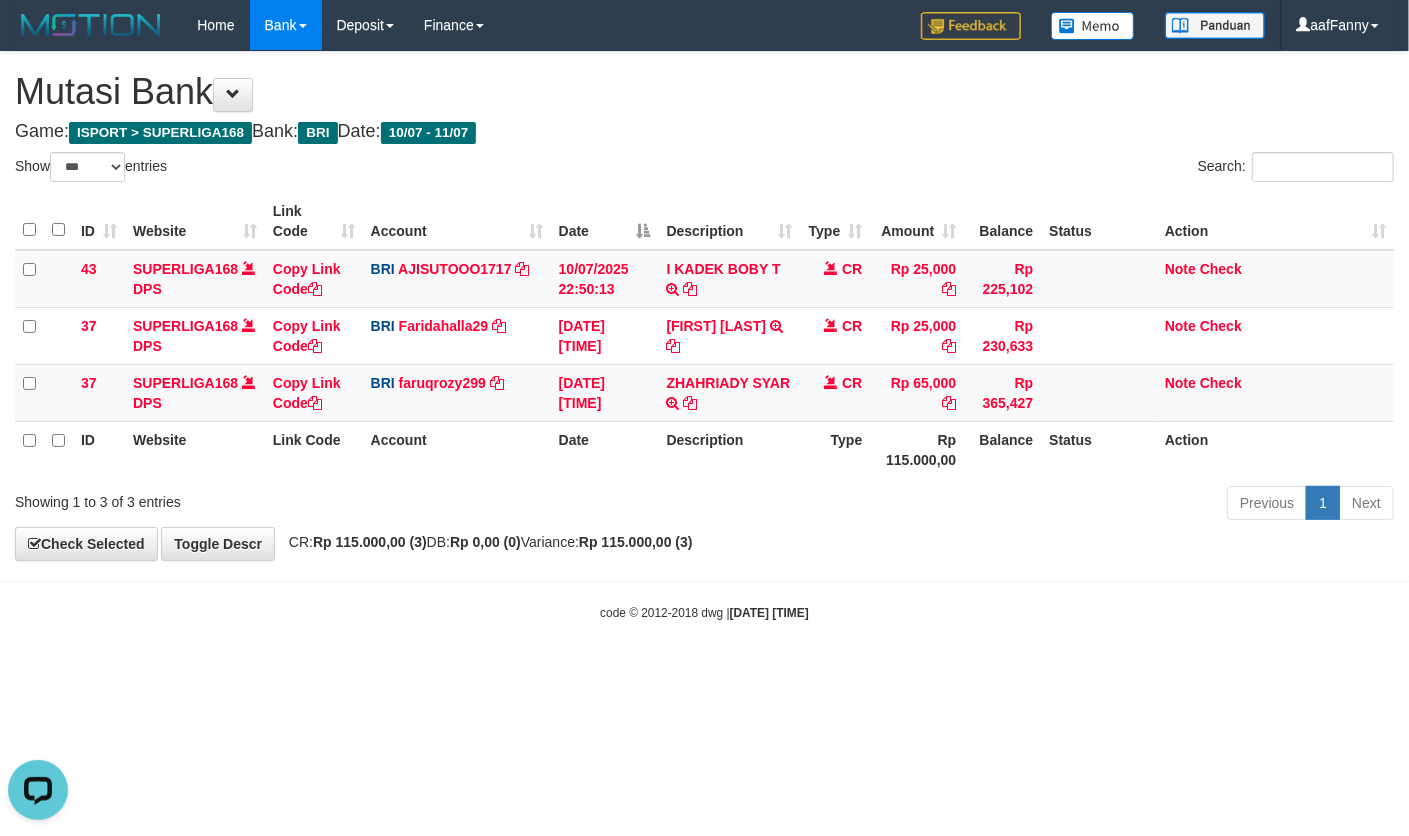 scroll, scrollTop: 0, scrollLeft: 0, axis: both 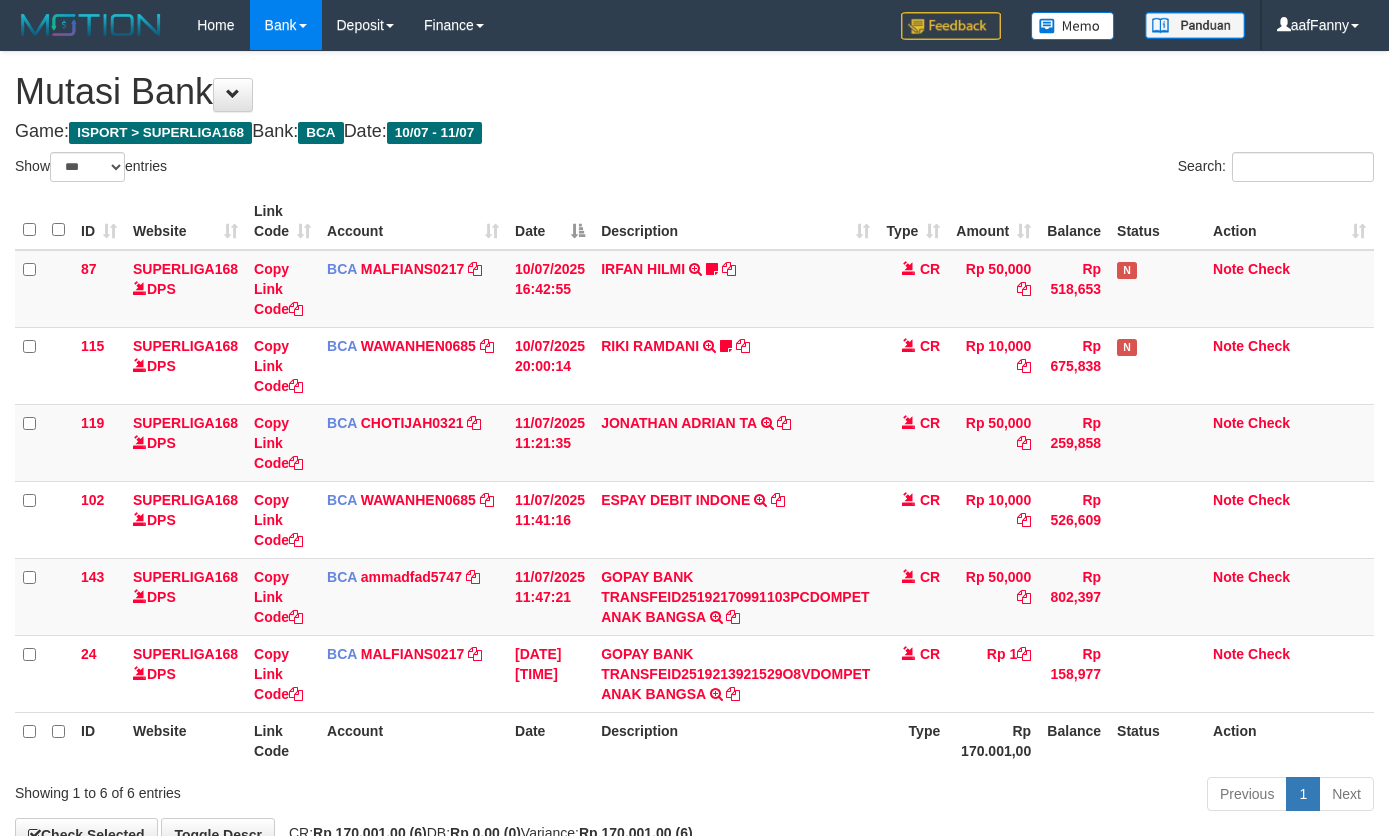 select on "***" 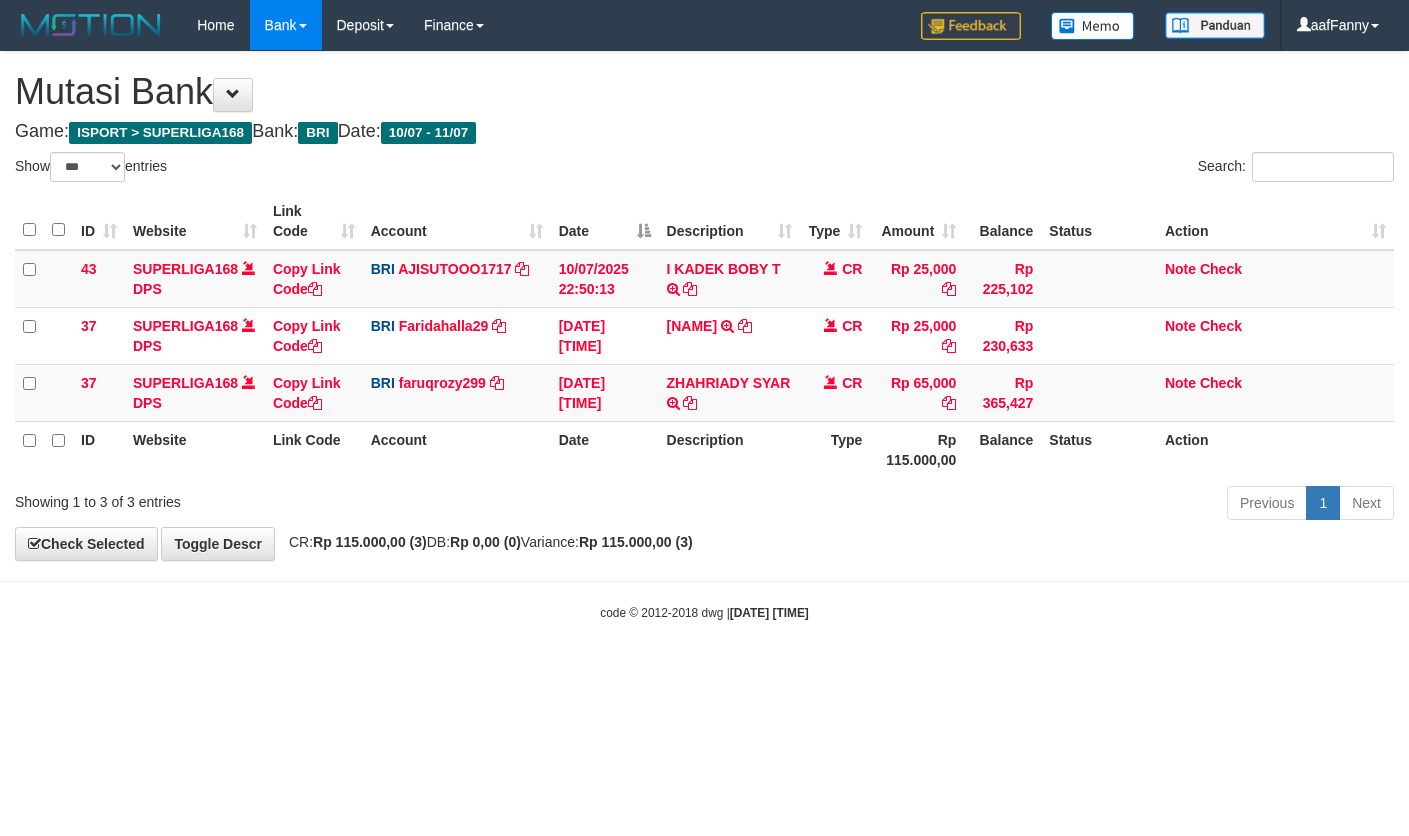 select on "***" 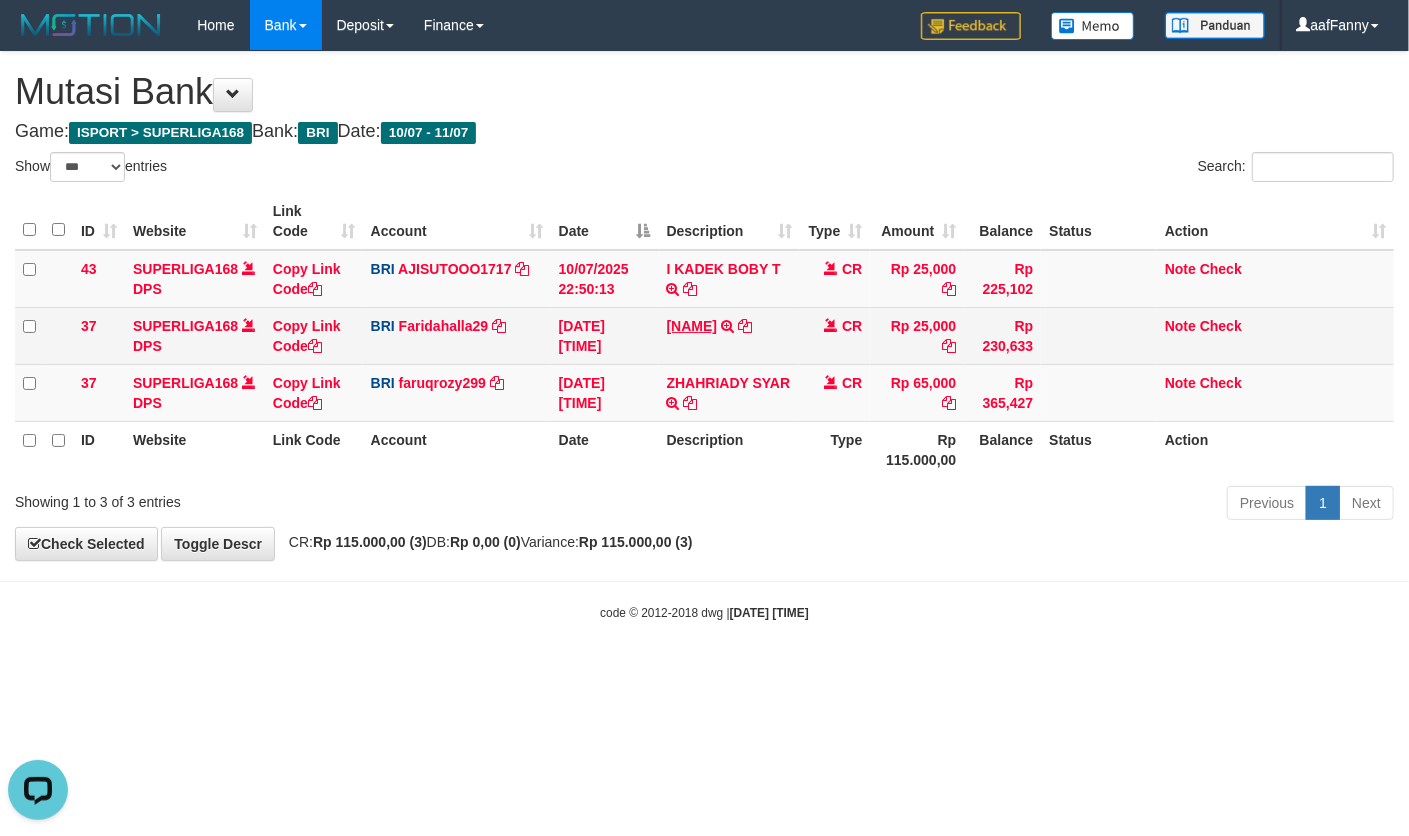 scroll, scrollTop: 0, scrollLeft: 0, axis: both 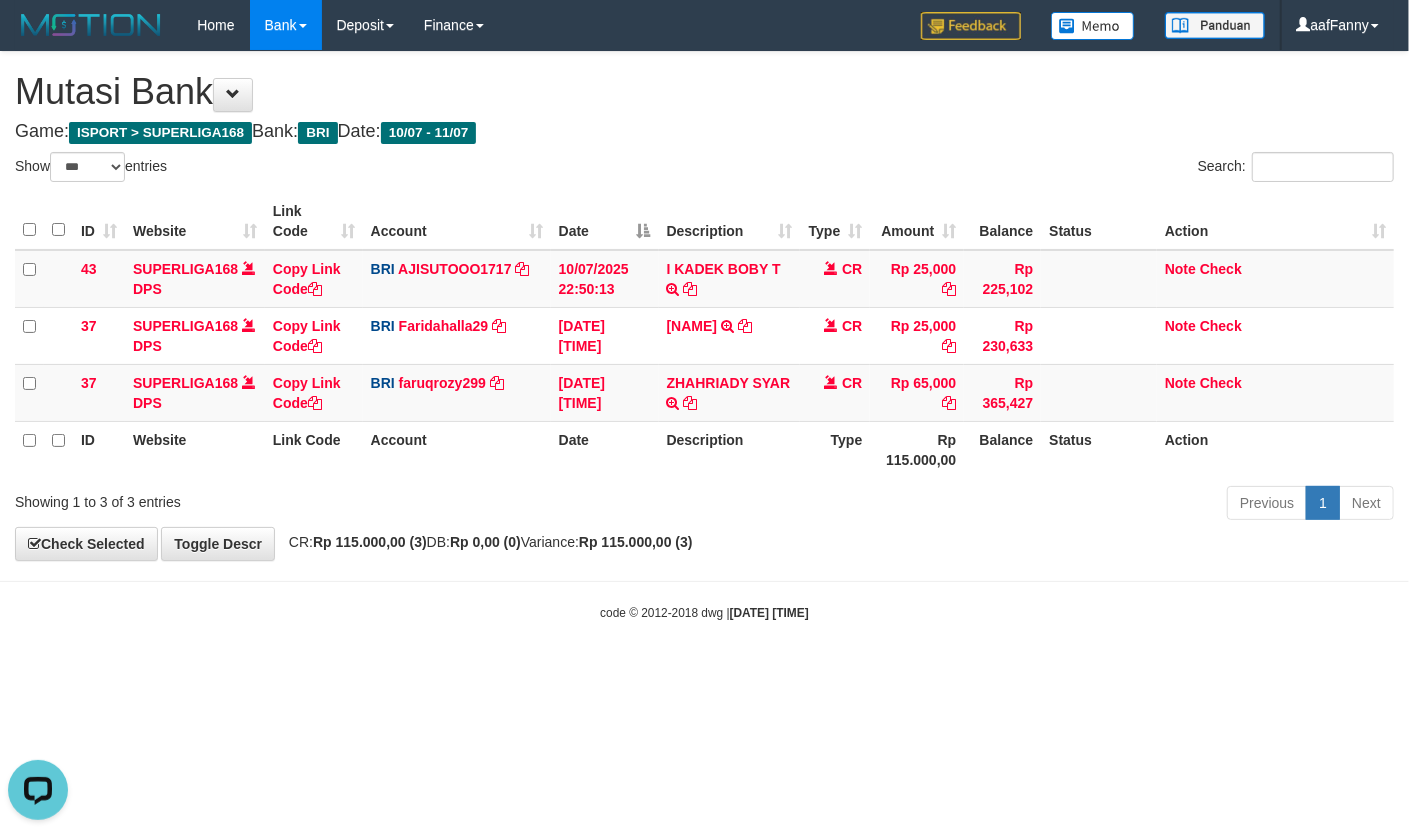 click on "Toggle navigation
Home
Bank
Account List
Load
By Website
Group
[ISPORT]													SUPERLIGA168
By Load Group (DPS)
-" at bounding box center [704, 336] 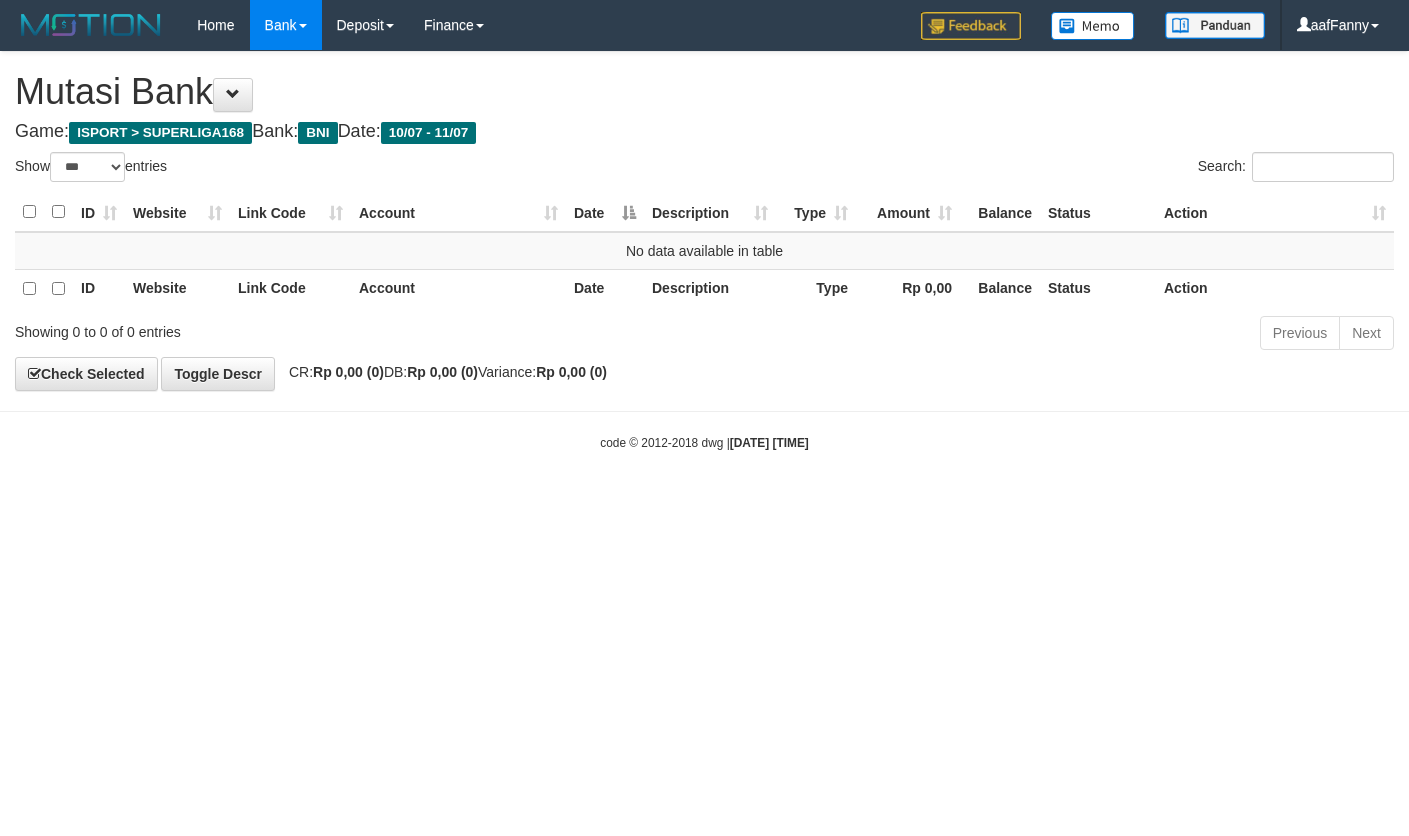 select on "***" 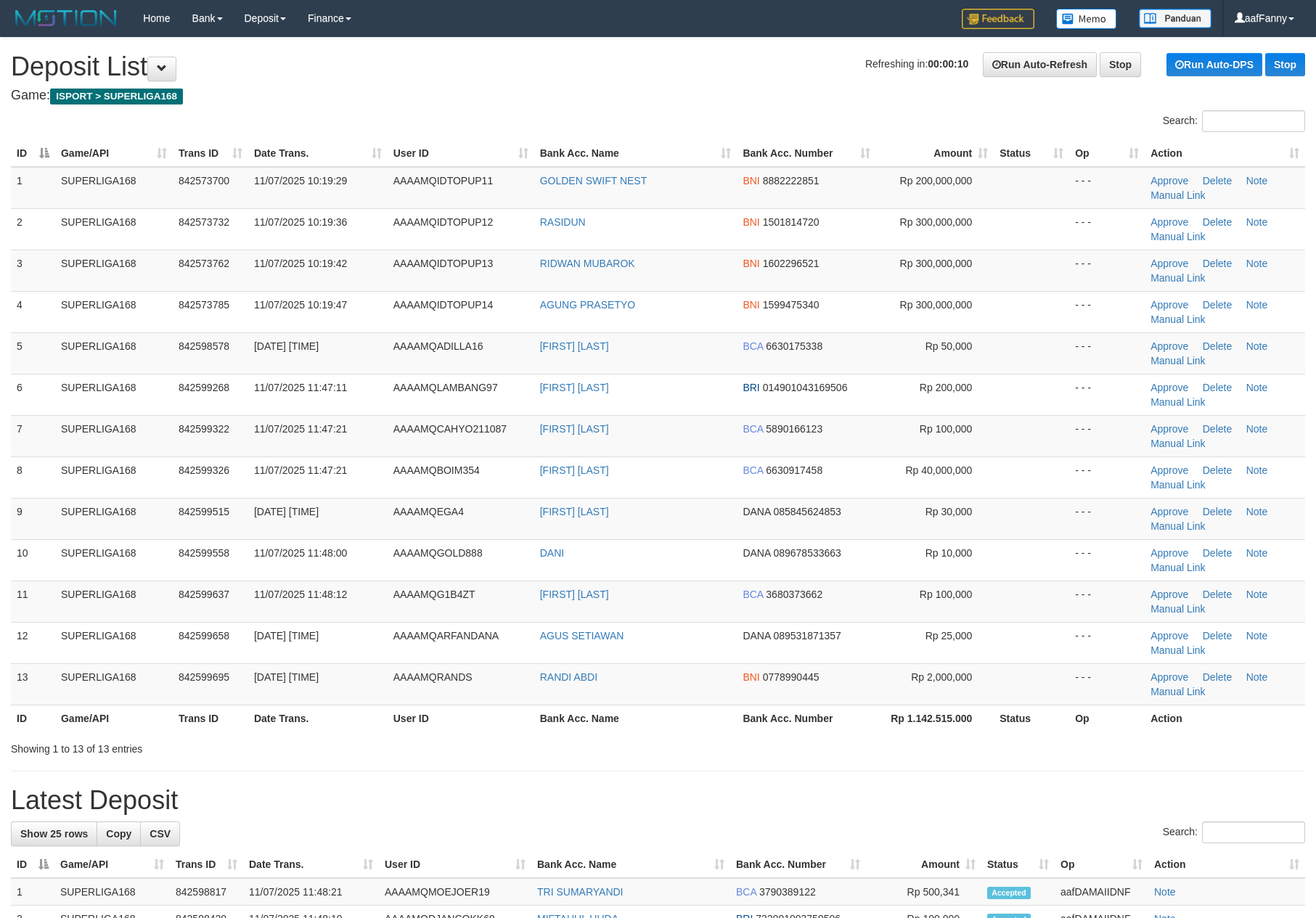 scroll, scrollTop: 0, scrollLeft: 0, axis: both 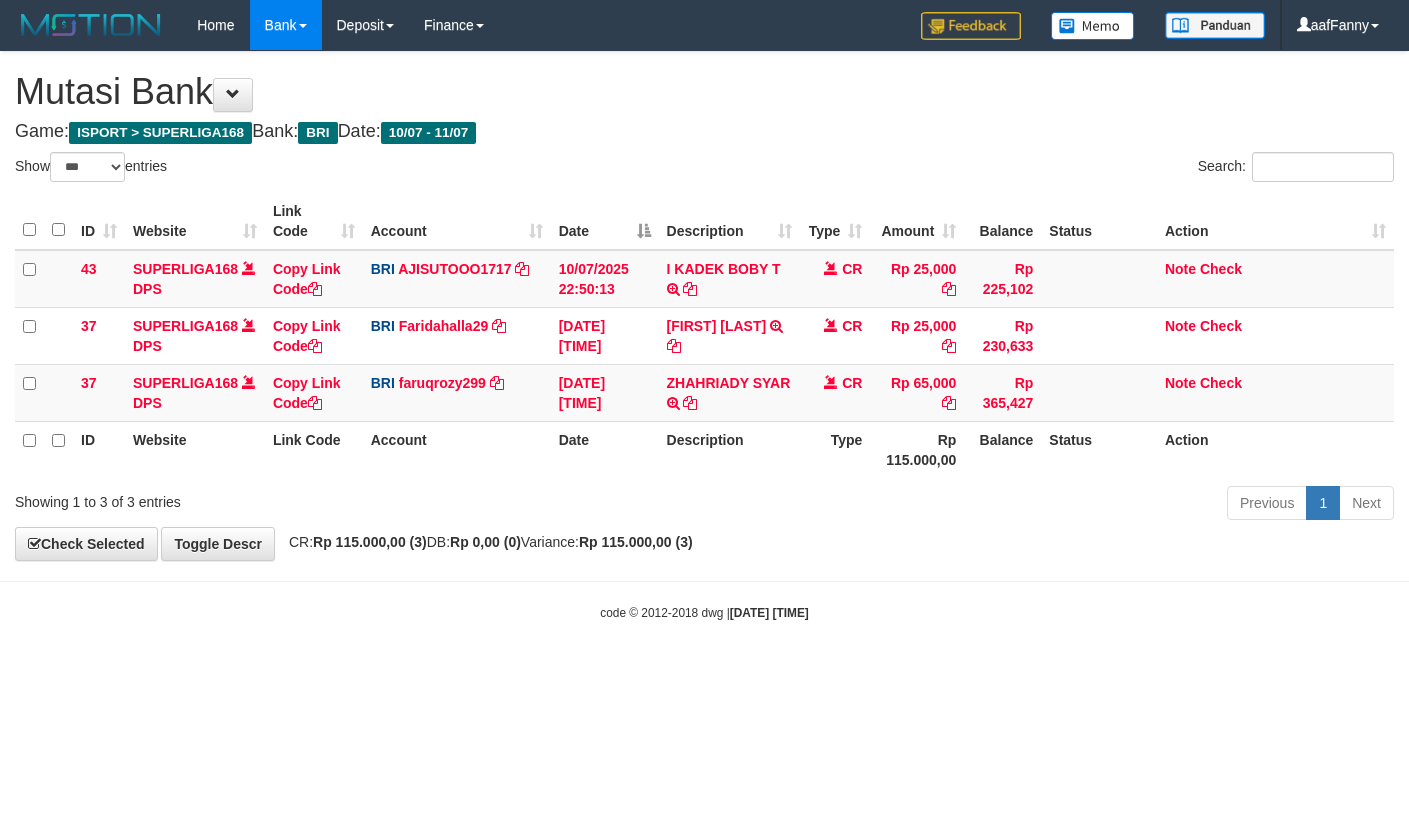 select on "***" 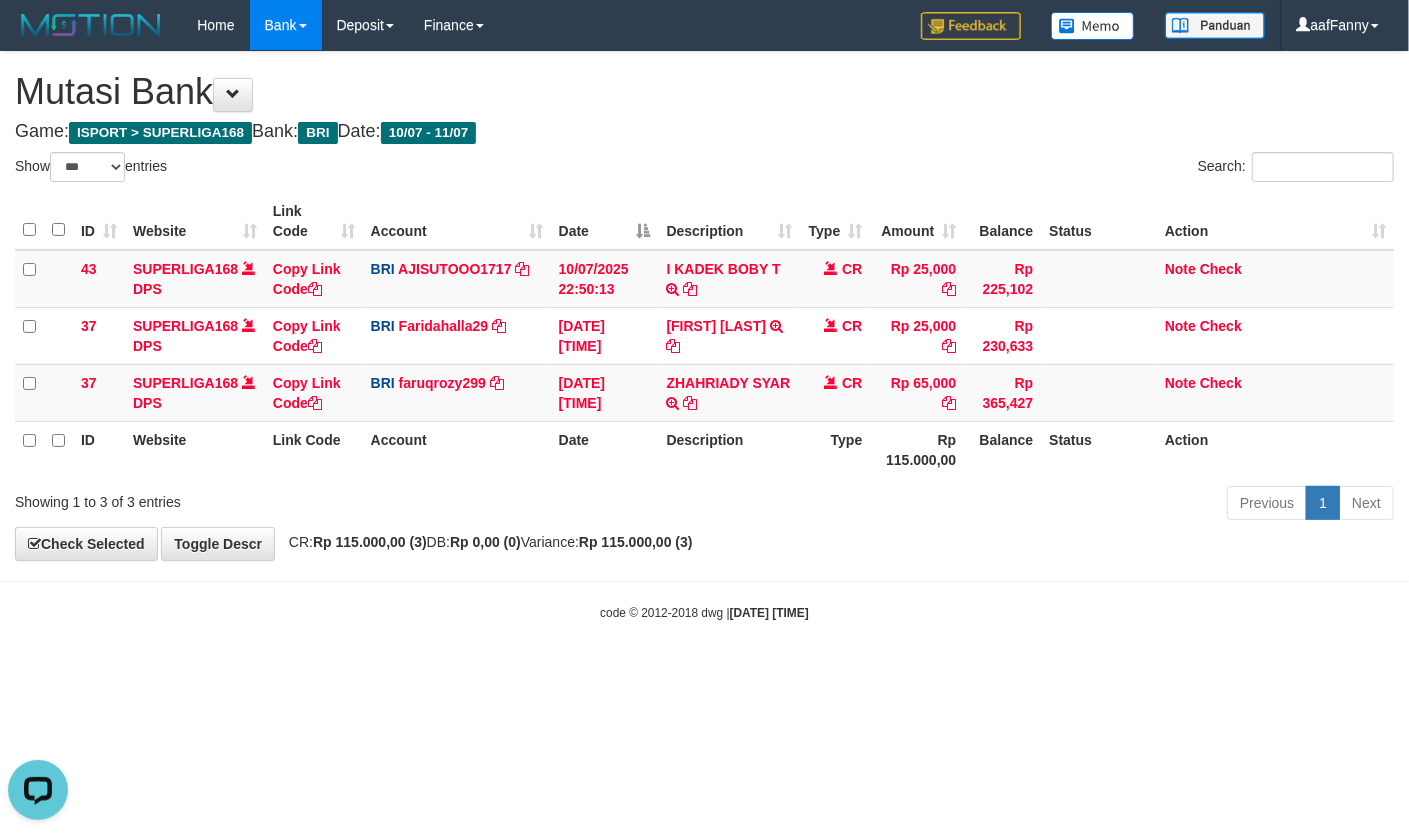 scroll, scrollTop: 0, scrollLeft: 0, axis: both 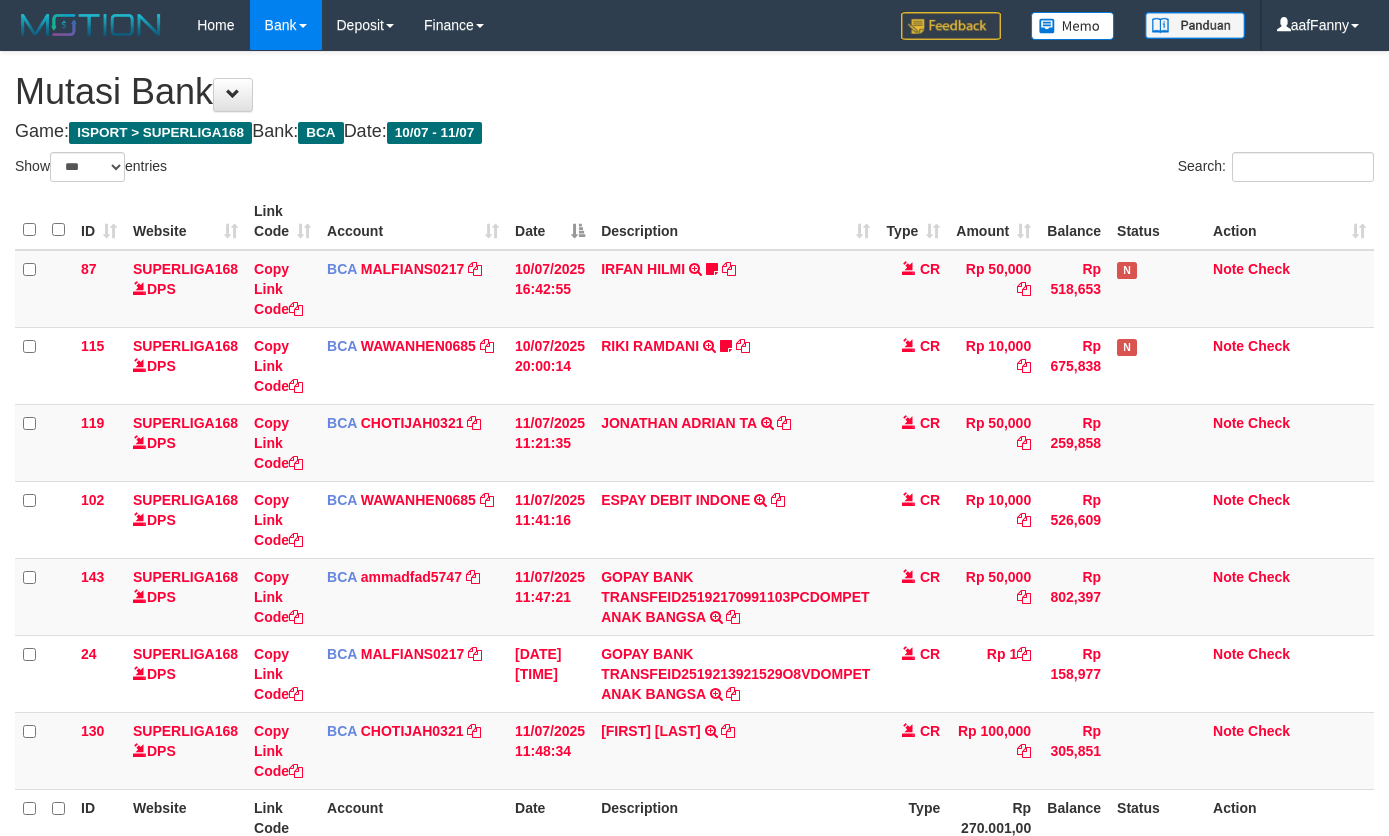 select on "***" 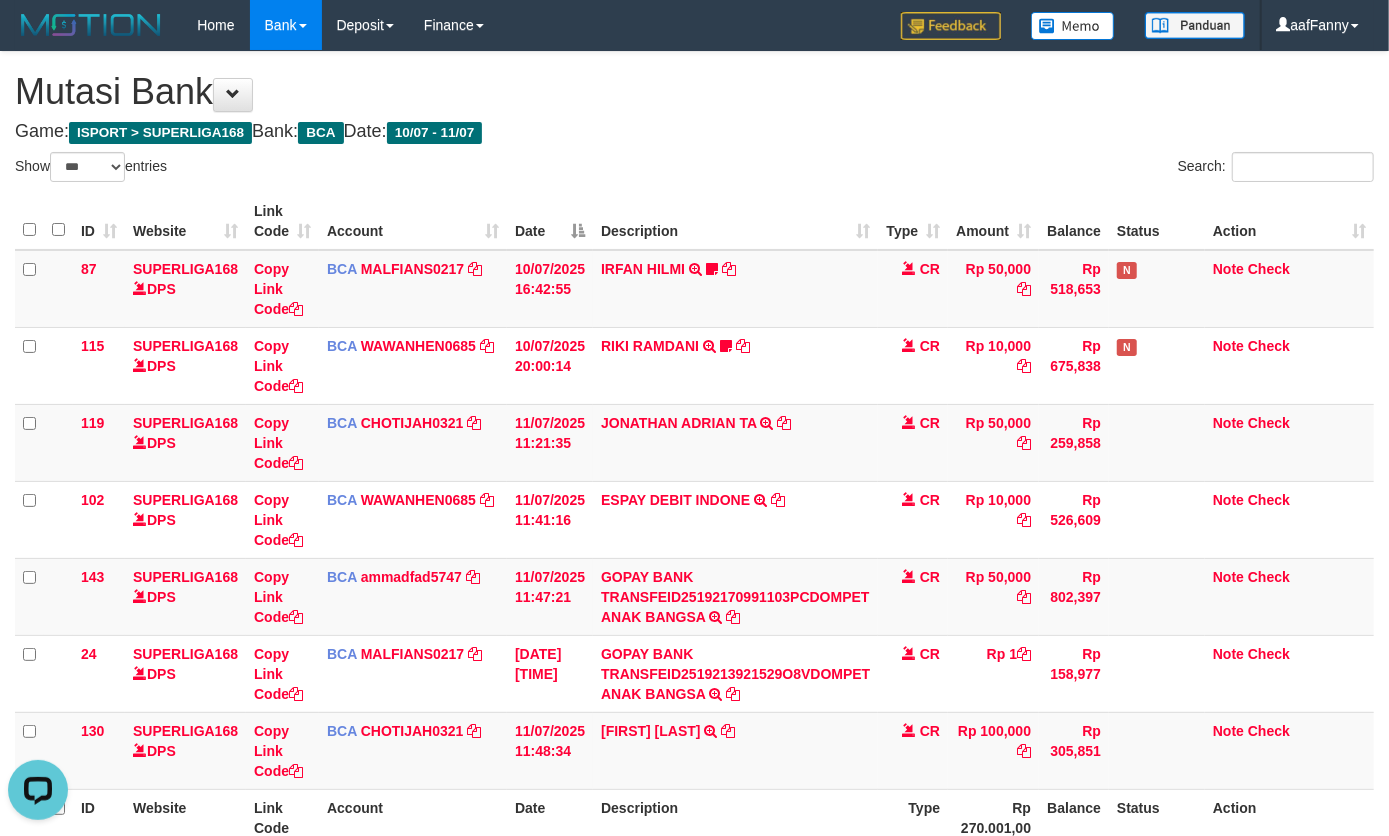 scroll, scrollTop: 0, scrollLeft: 0, axis: both 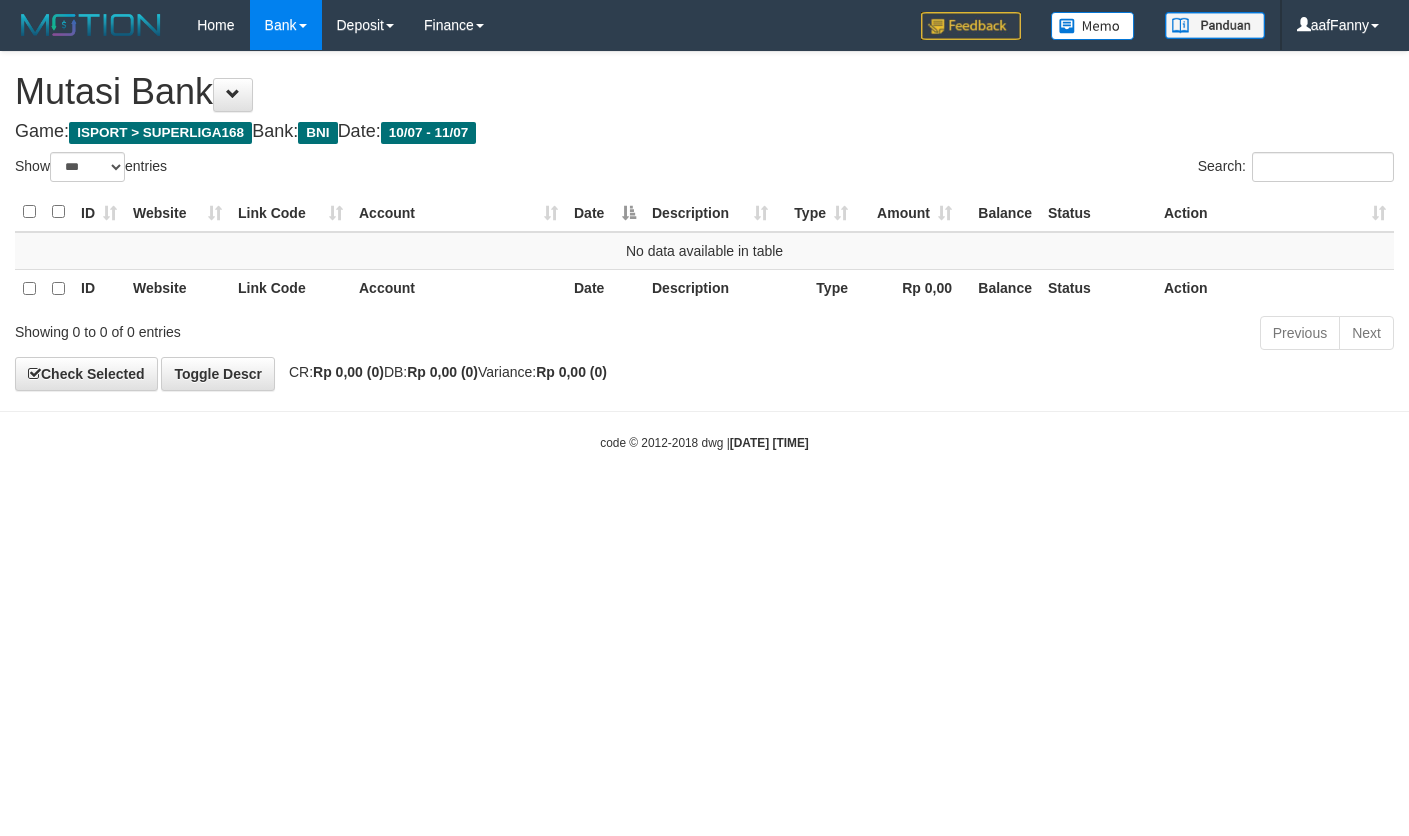 select on "***" 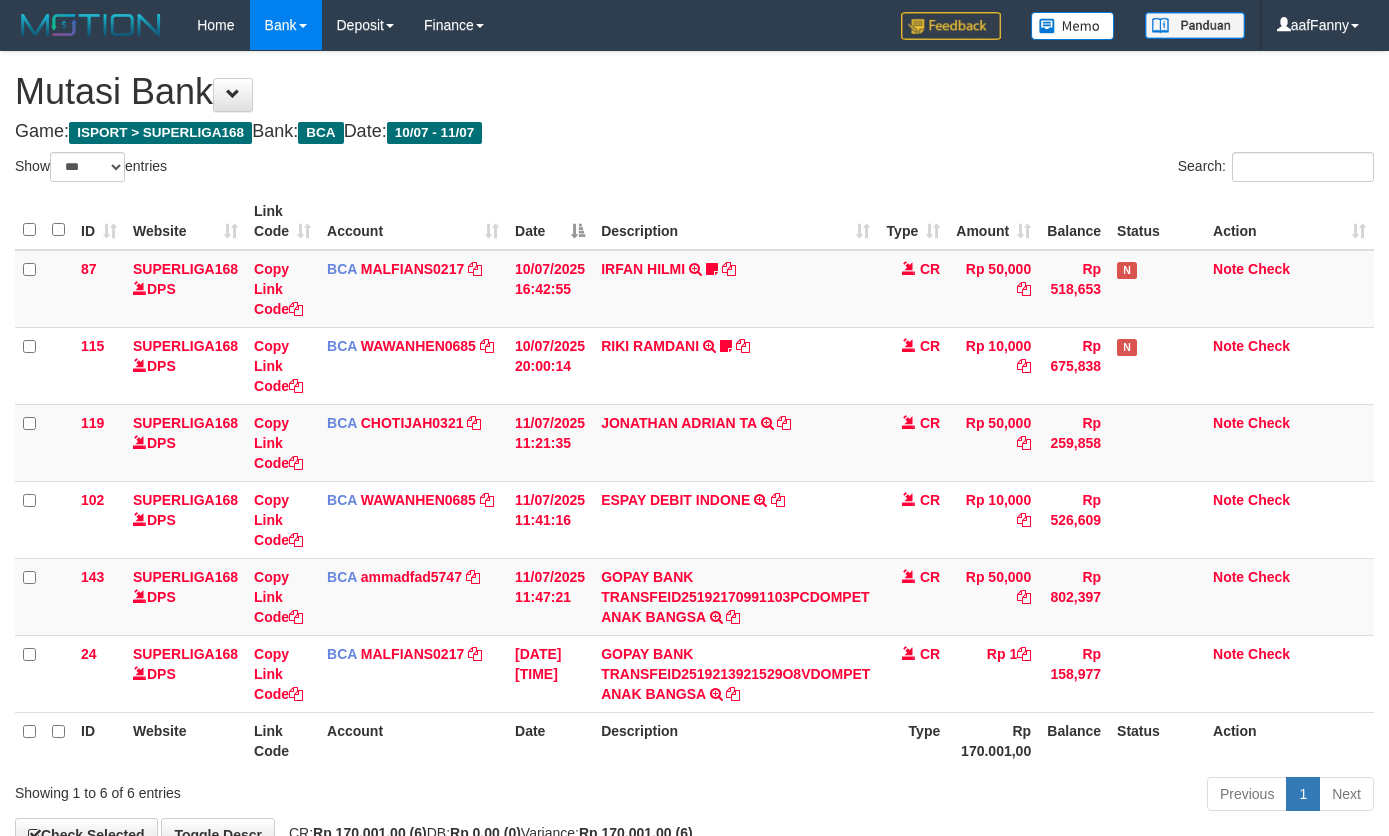 select on "***" 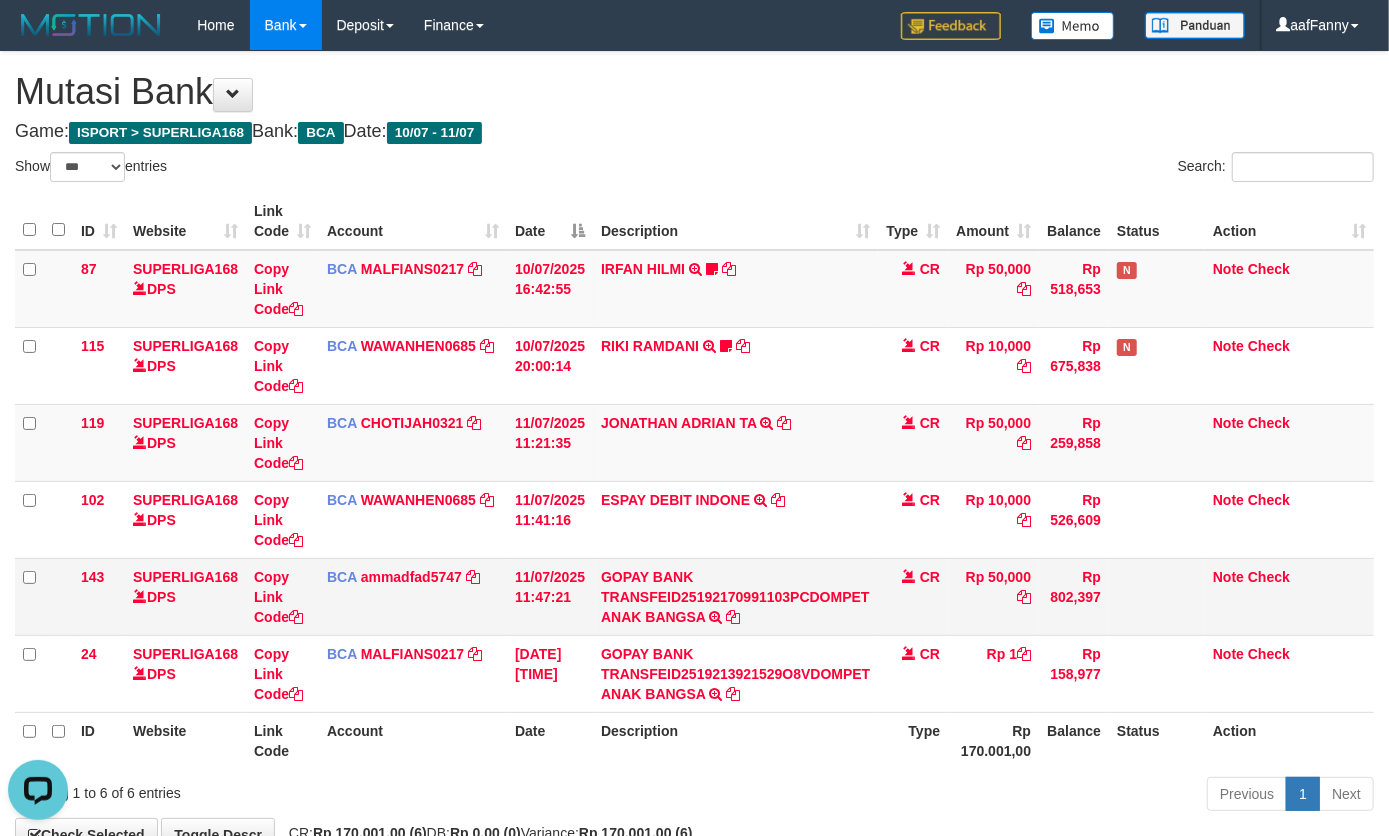 scroll, scrollTop: 0, scrollLeft: 0, axis: both 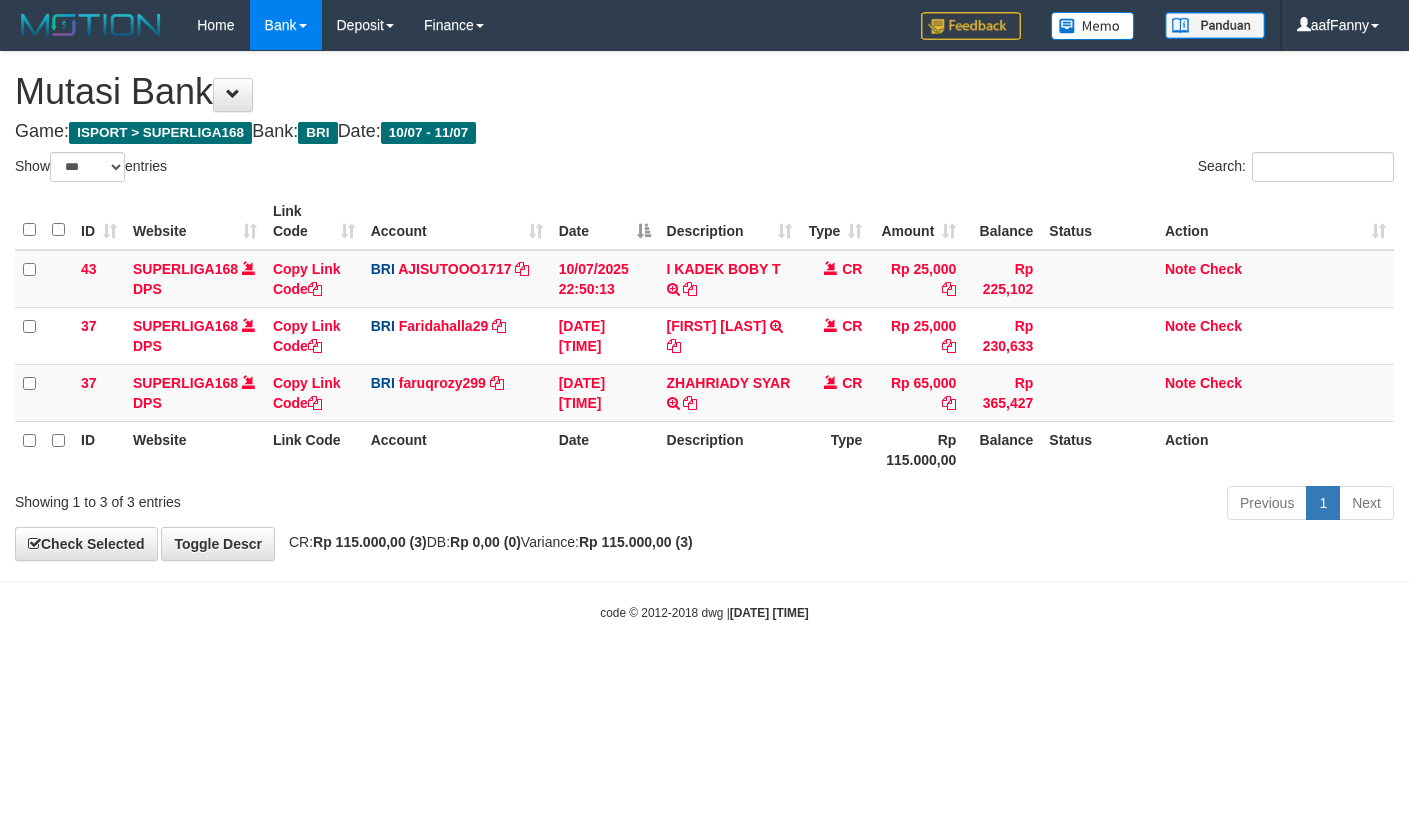 select on "***" 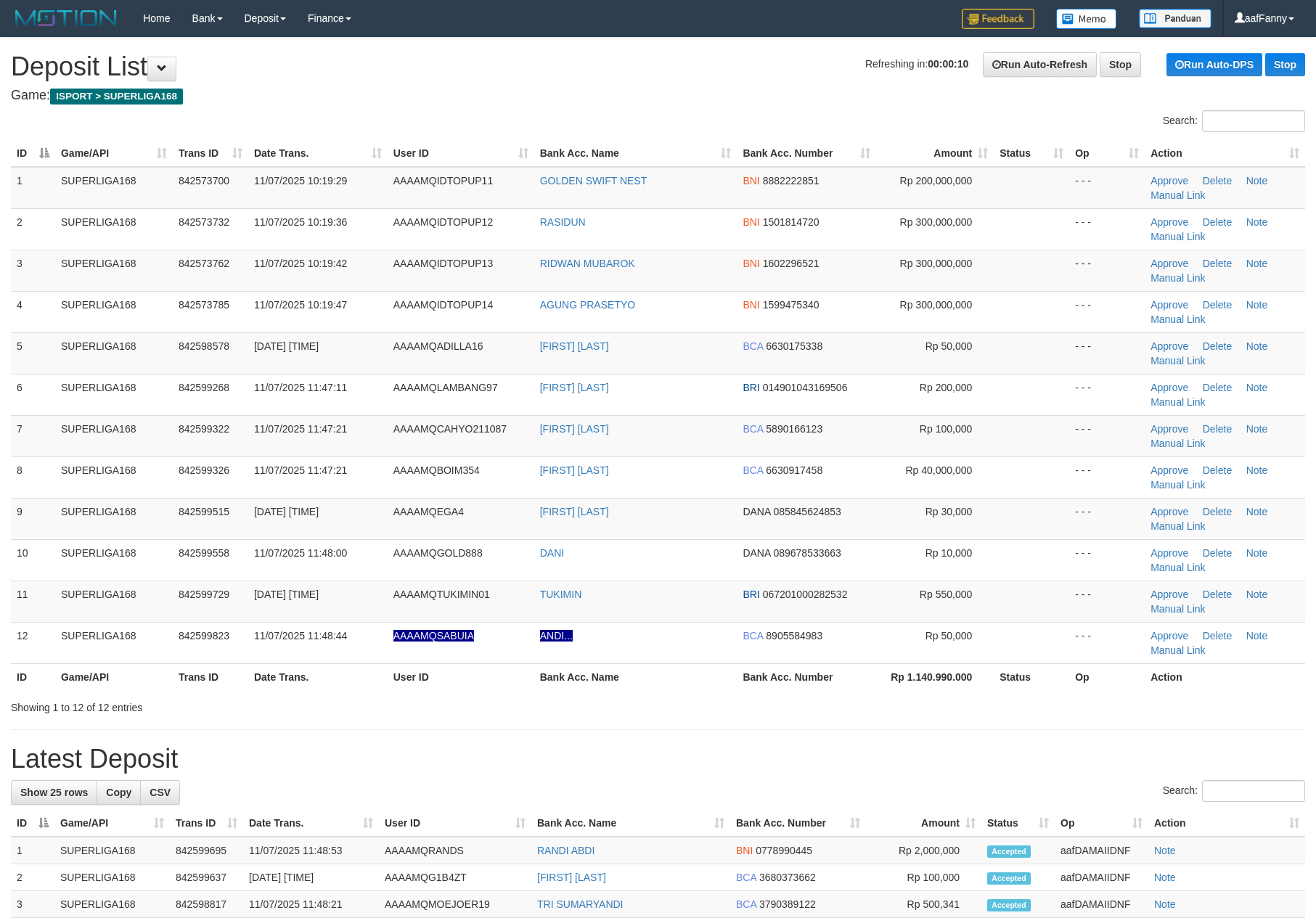 scroll, scrollTop: 0, scrollLeft: 0, axis: both 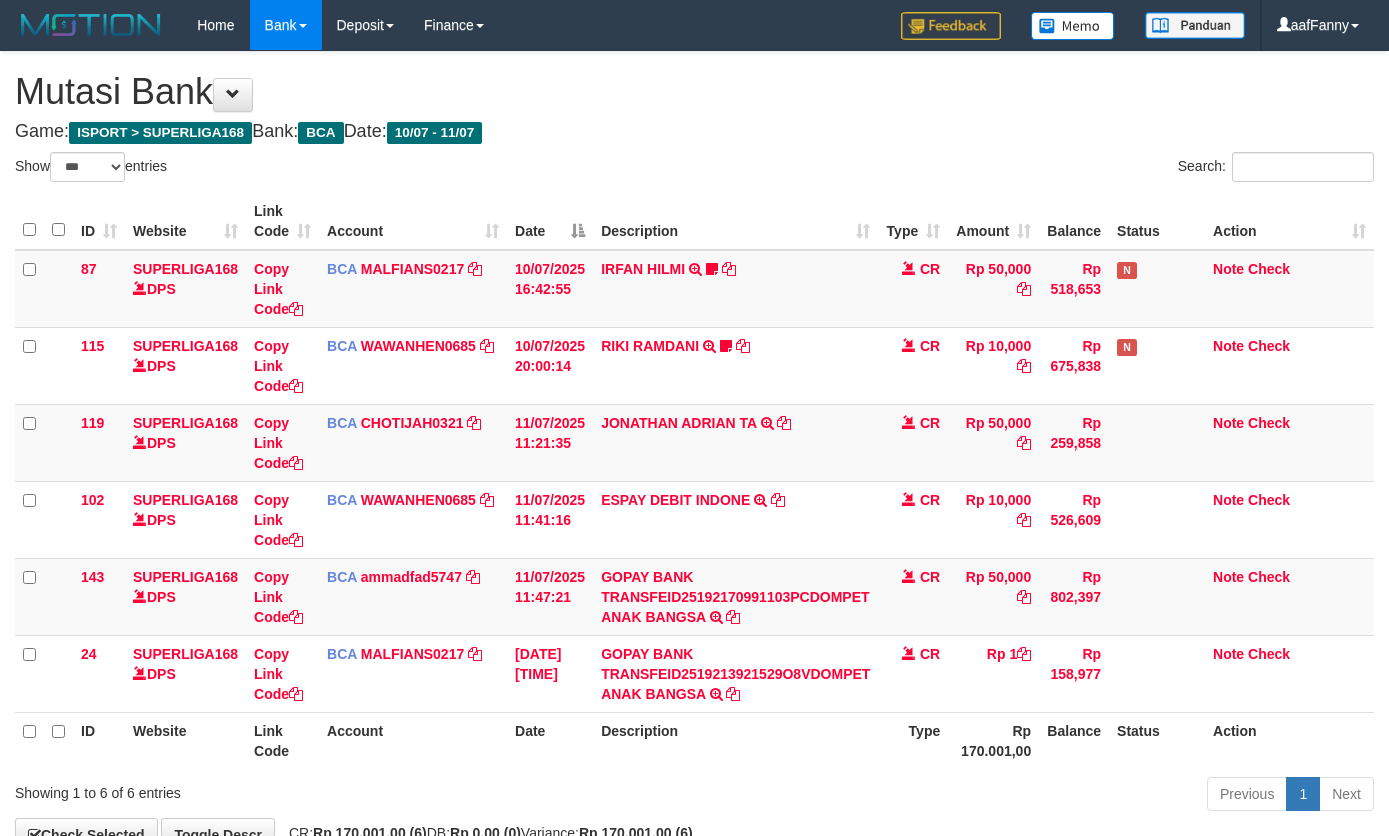 select on "***" 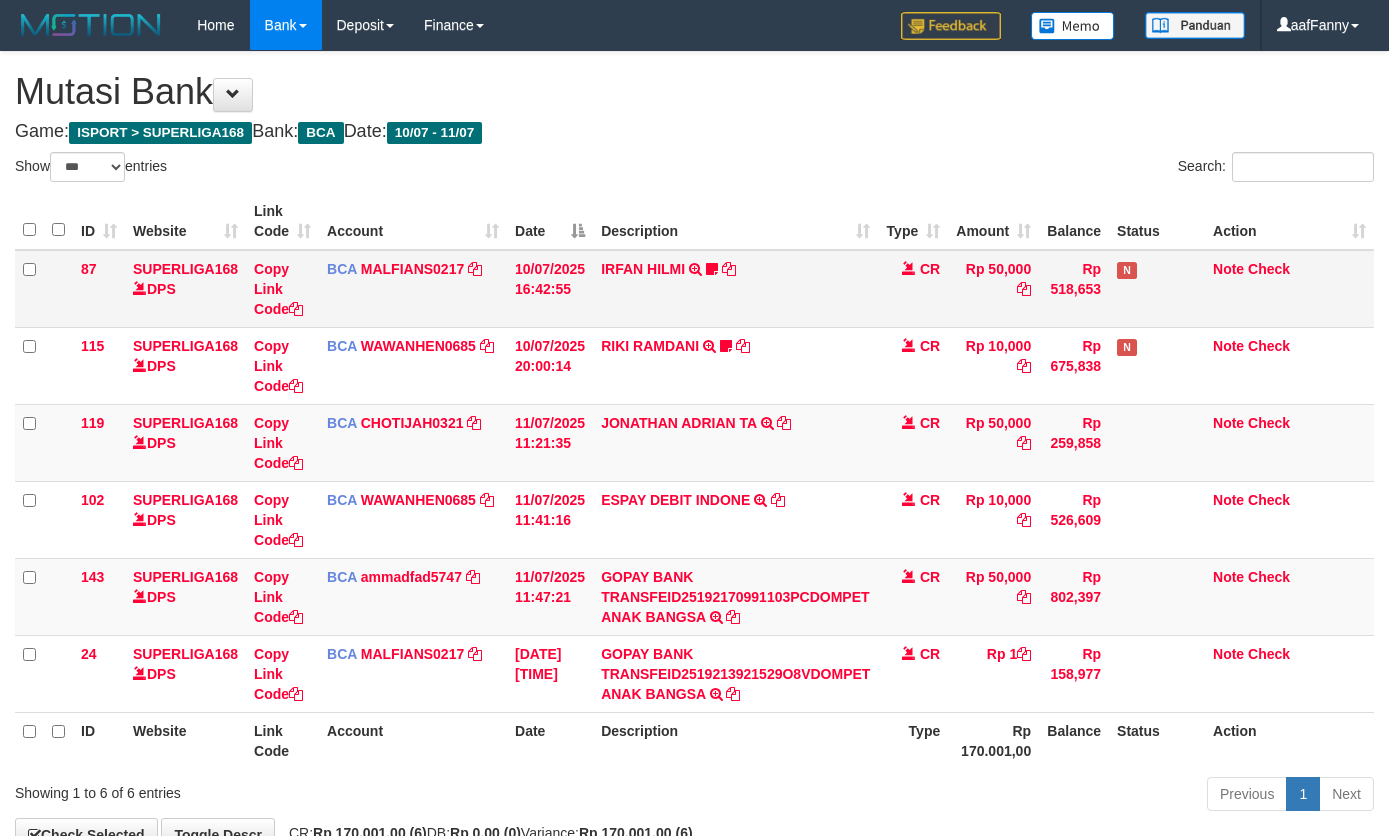scroll, scrollTop: 0, scrollLeft: 0, axis: both 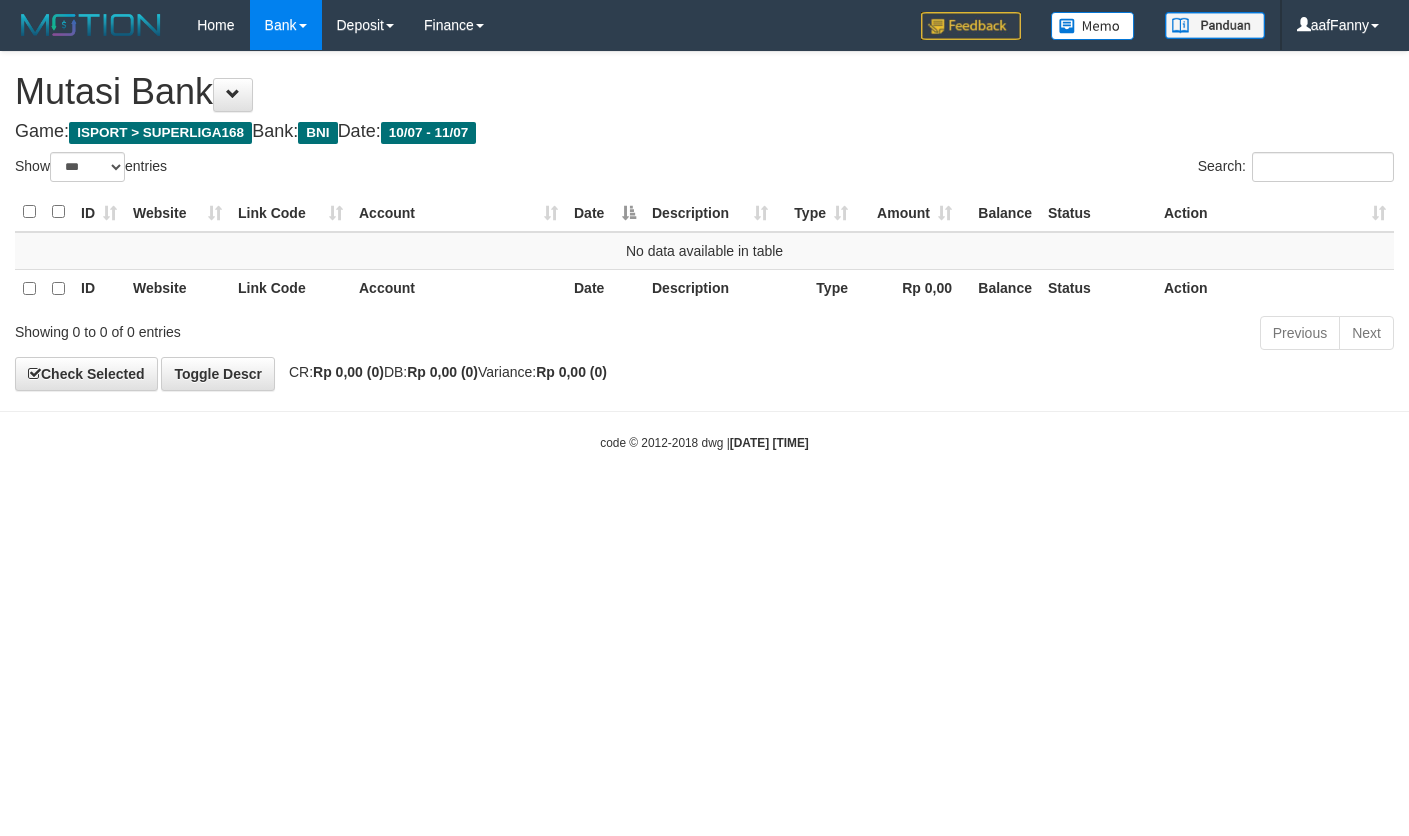 select on "***" 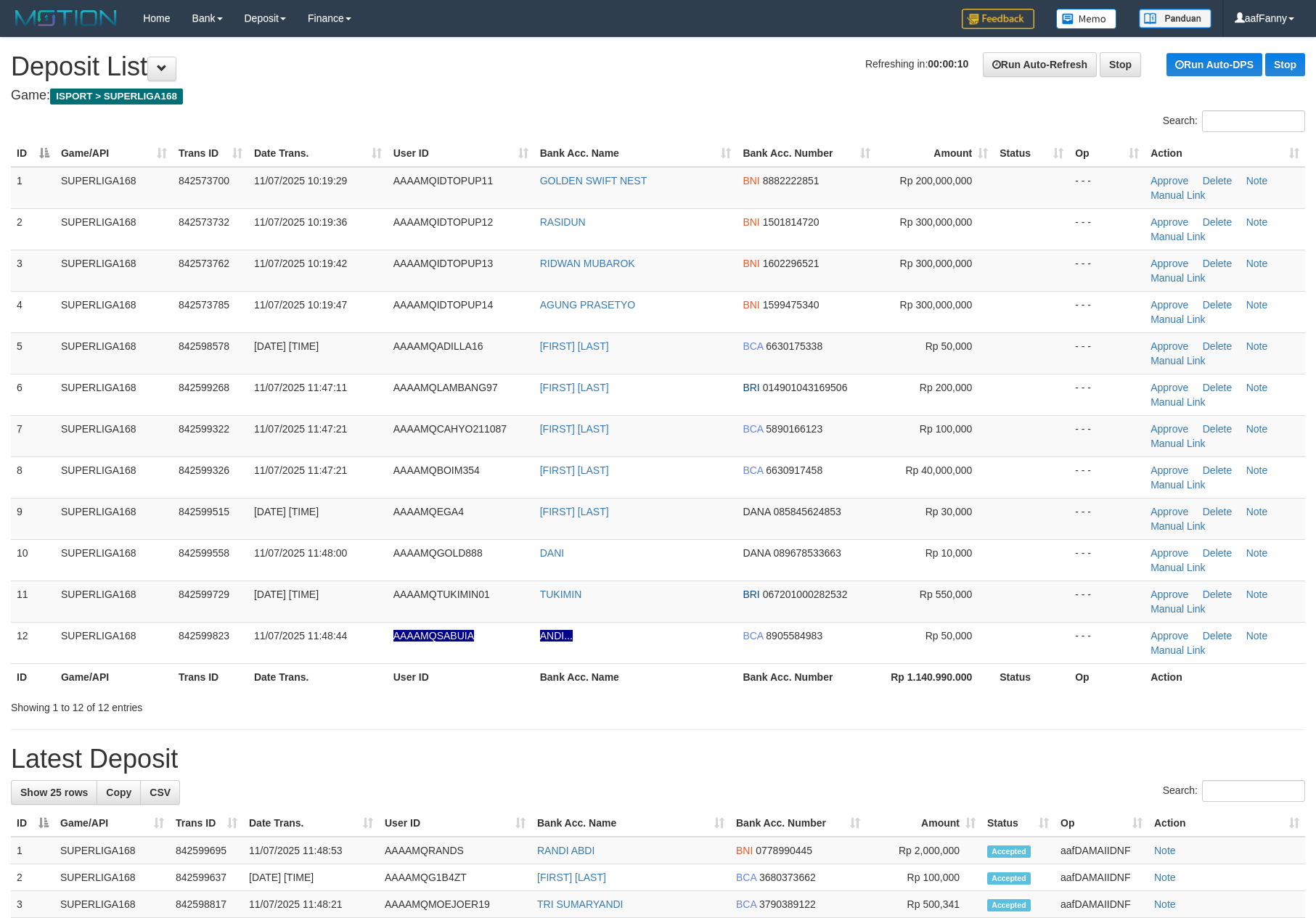 scroll, scrollTop: 0, scrollLeft: 0, axis: both 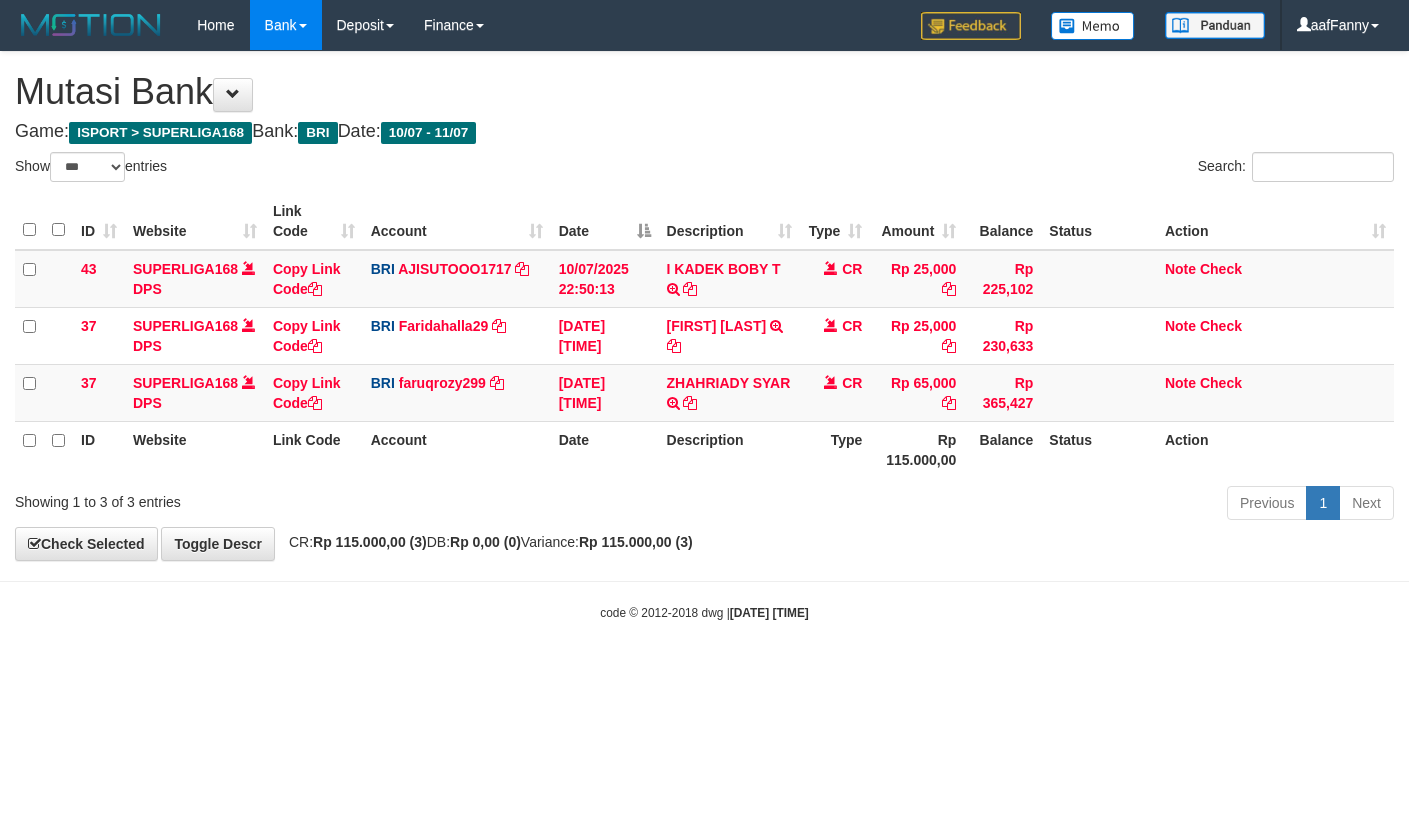 select on "***" 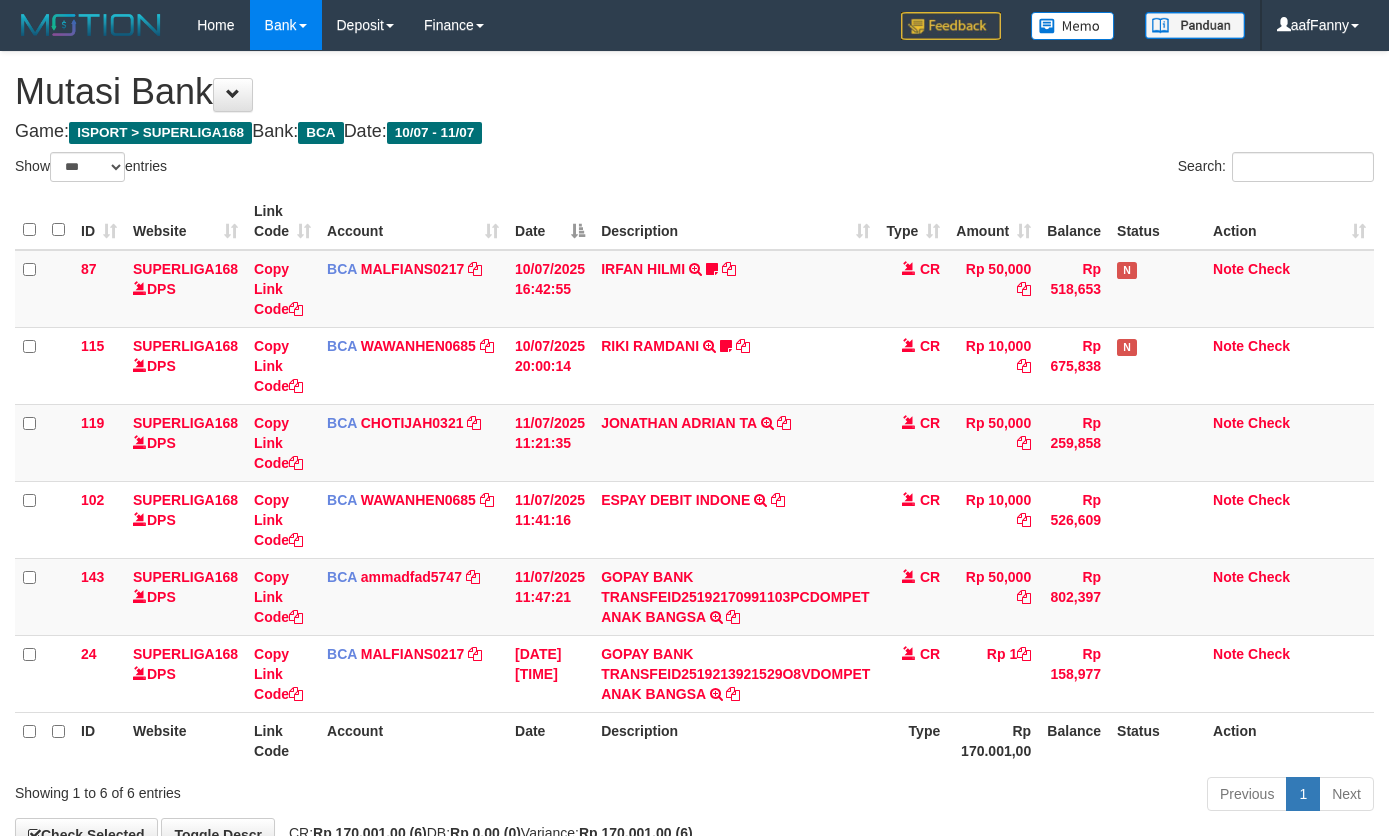 select on "***" 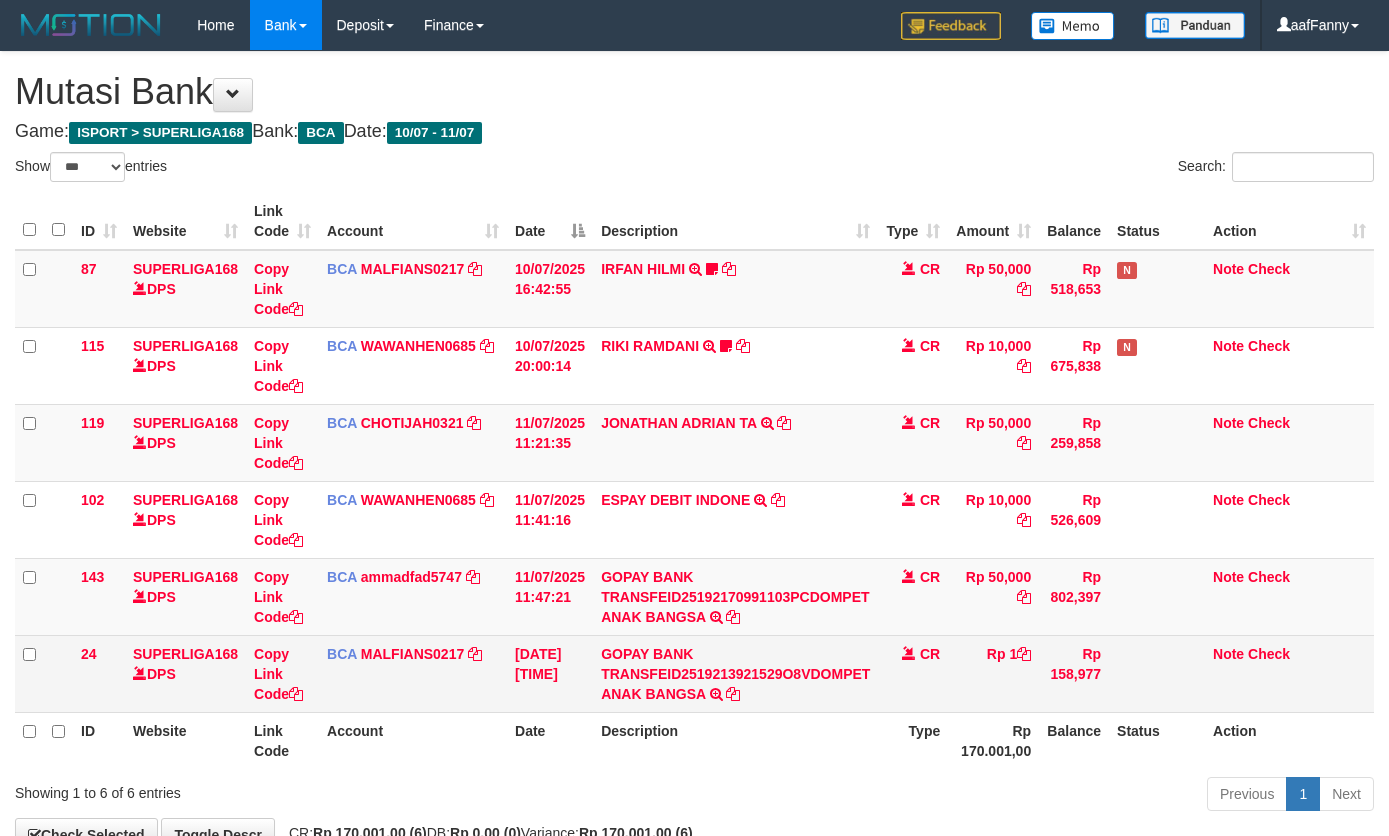 scroll, scrollTop: 0, scrollLeft: 0, axis: both 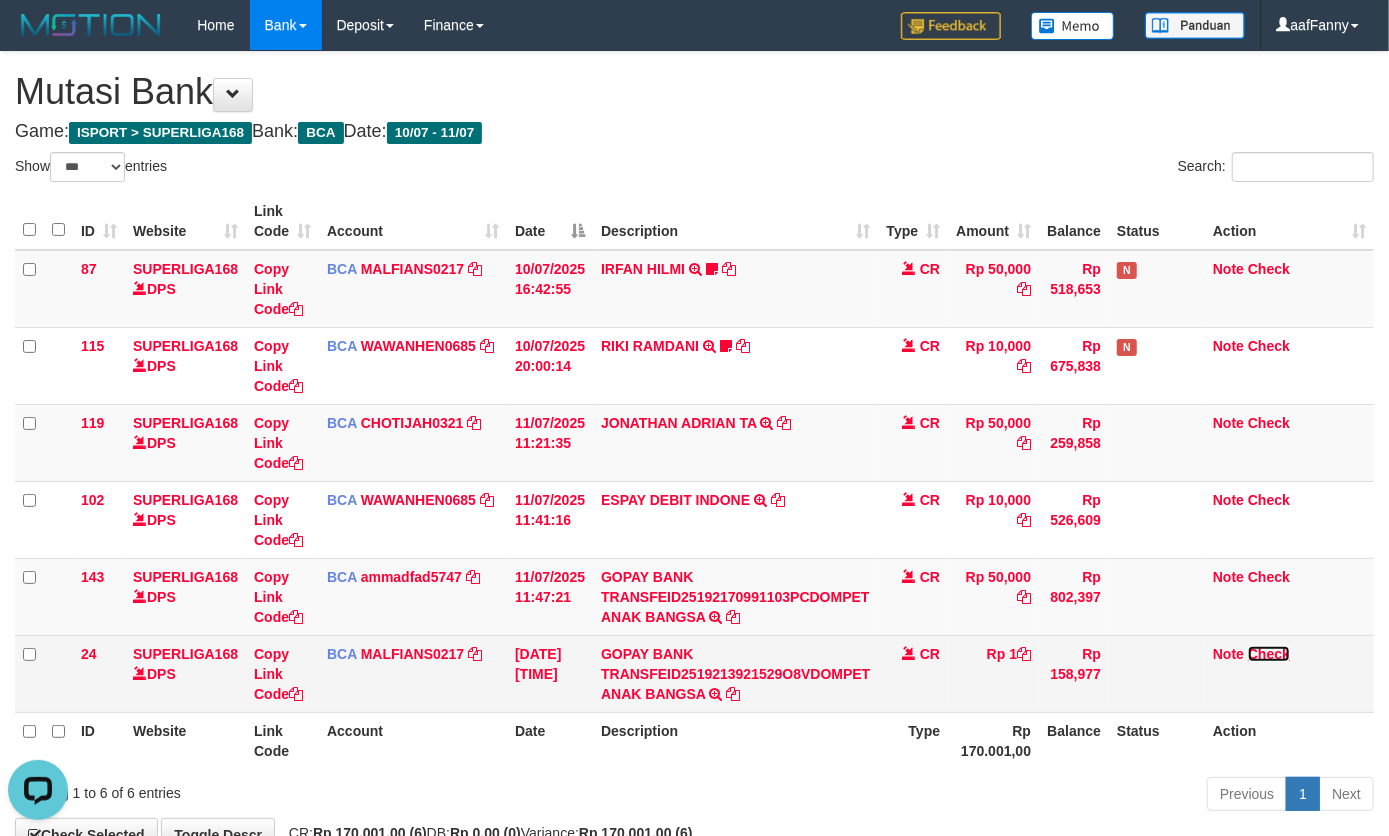 click on "Check" at bounding box center [1269, 654] 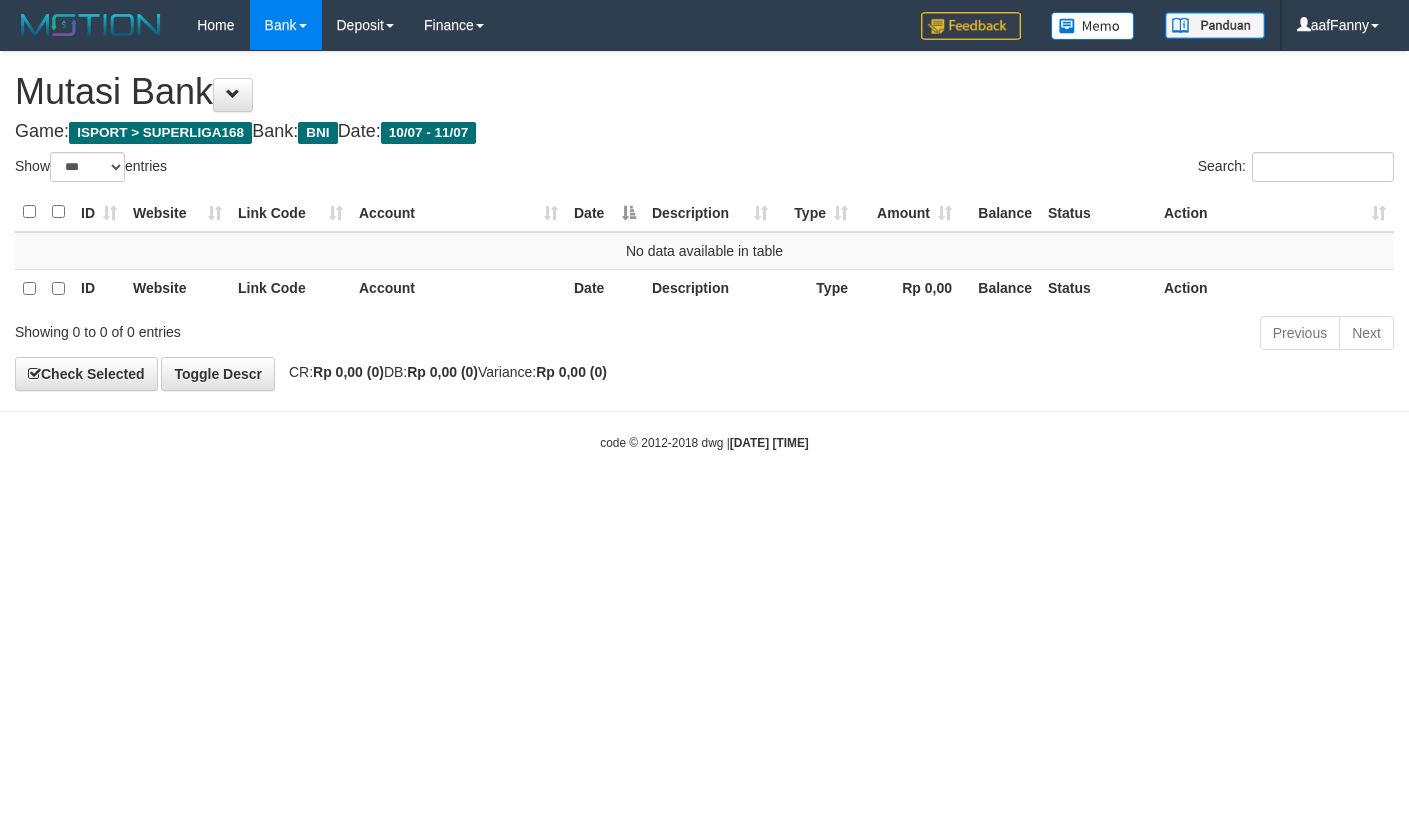 select on "***" 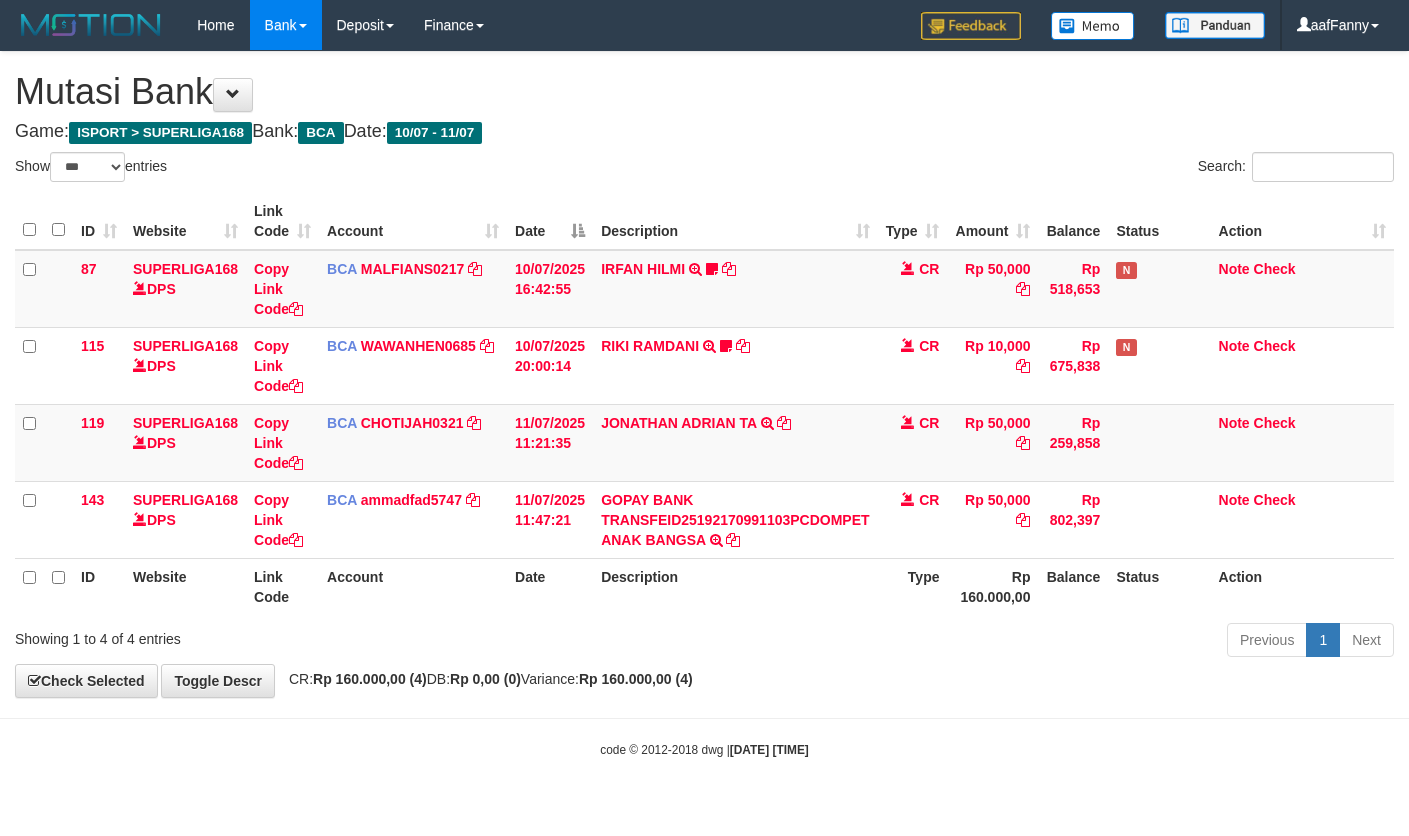 select on "***" 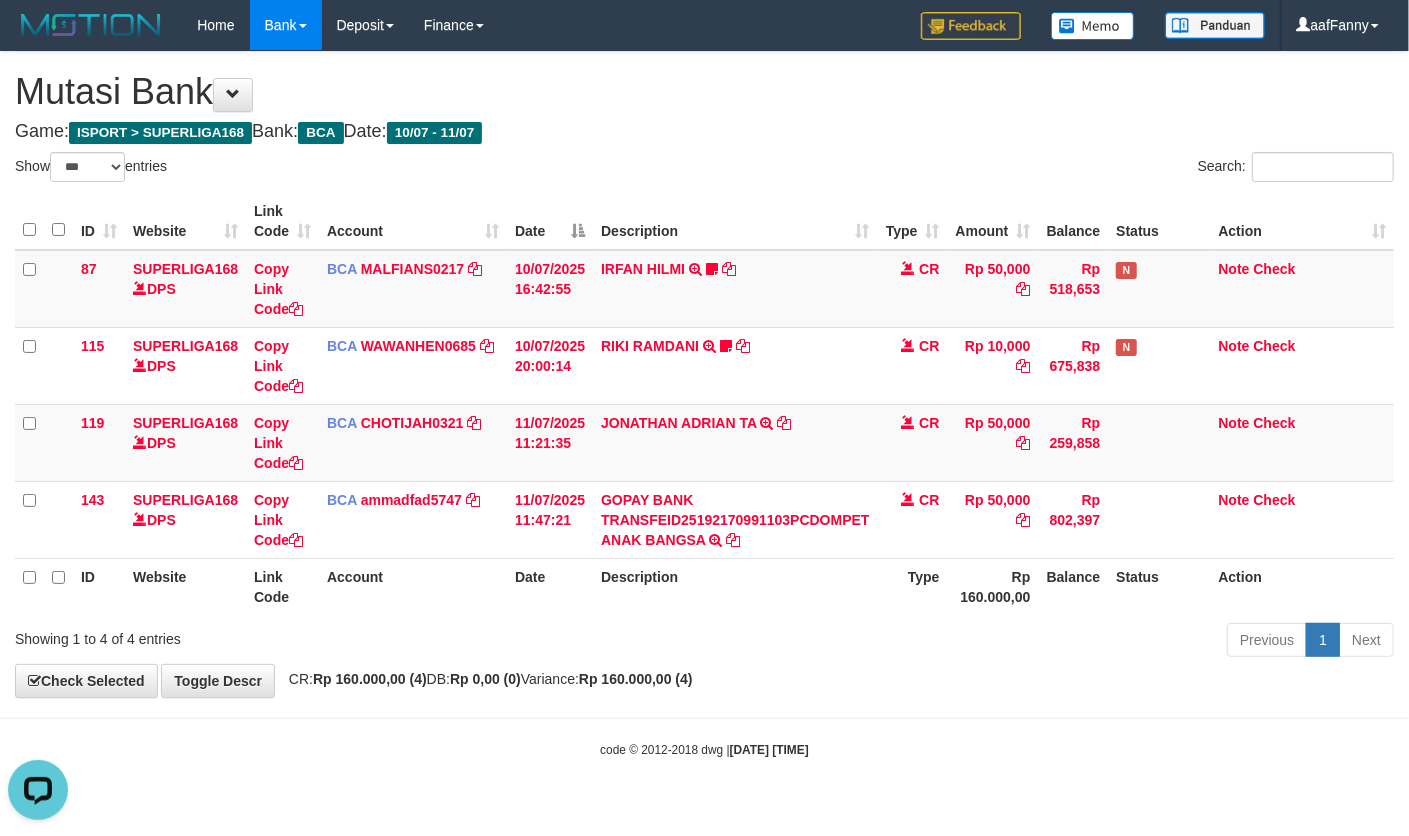 scroll, scrollTop: 0, scrollLeft: 0, axis: both 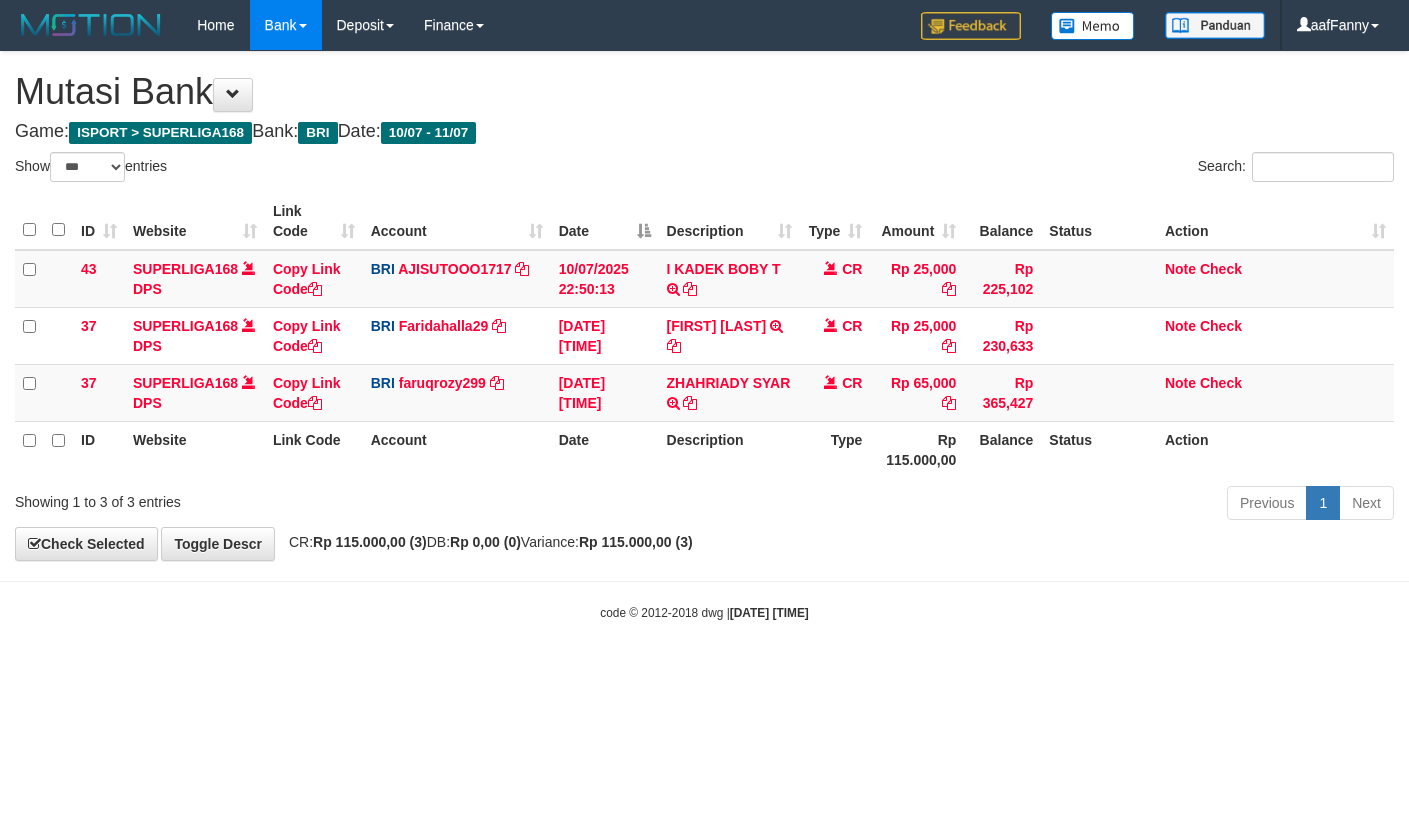 select on "***" 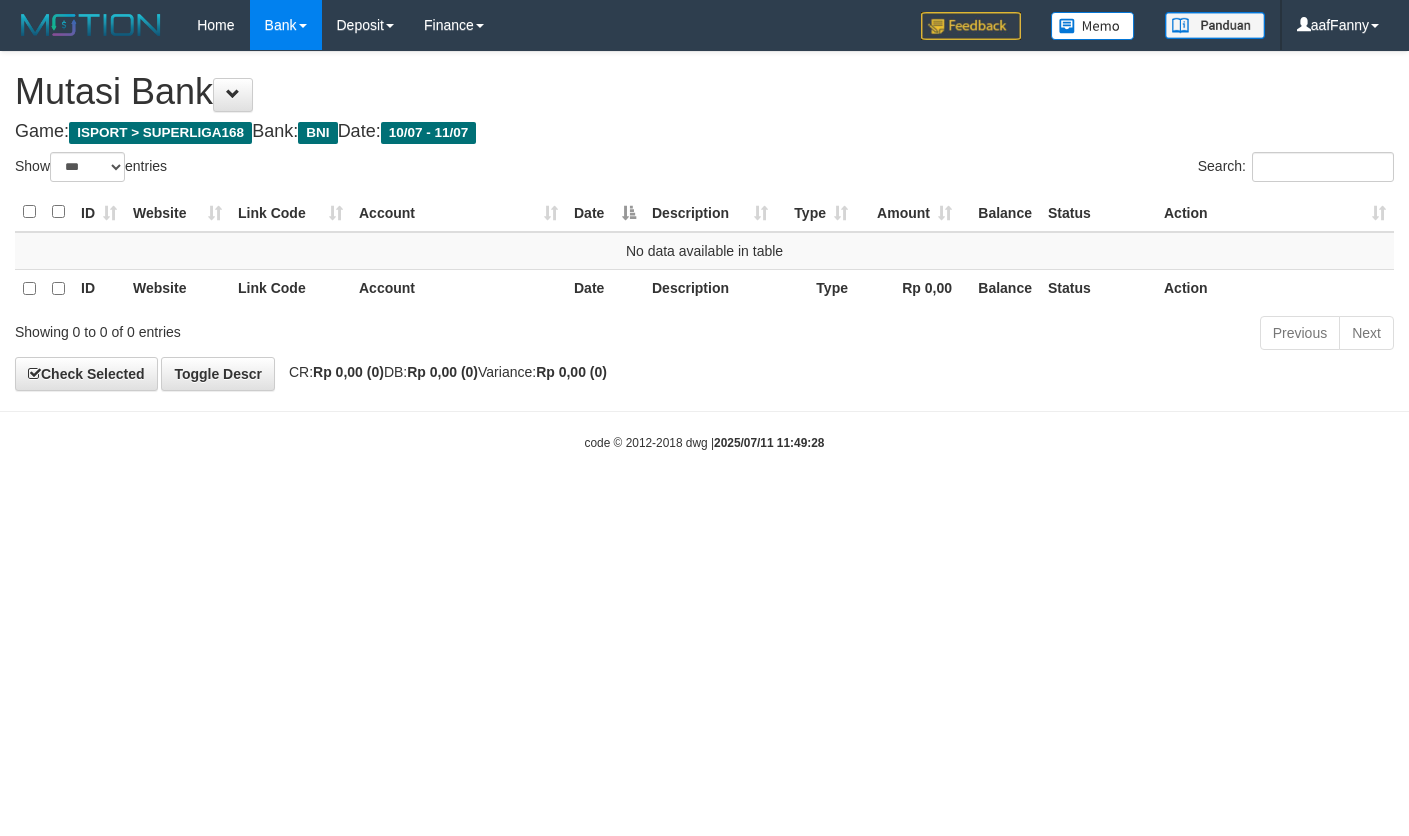 select on "***" 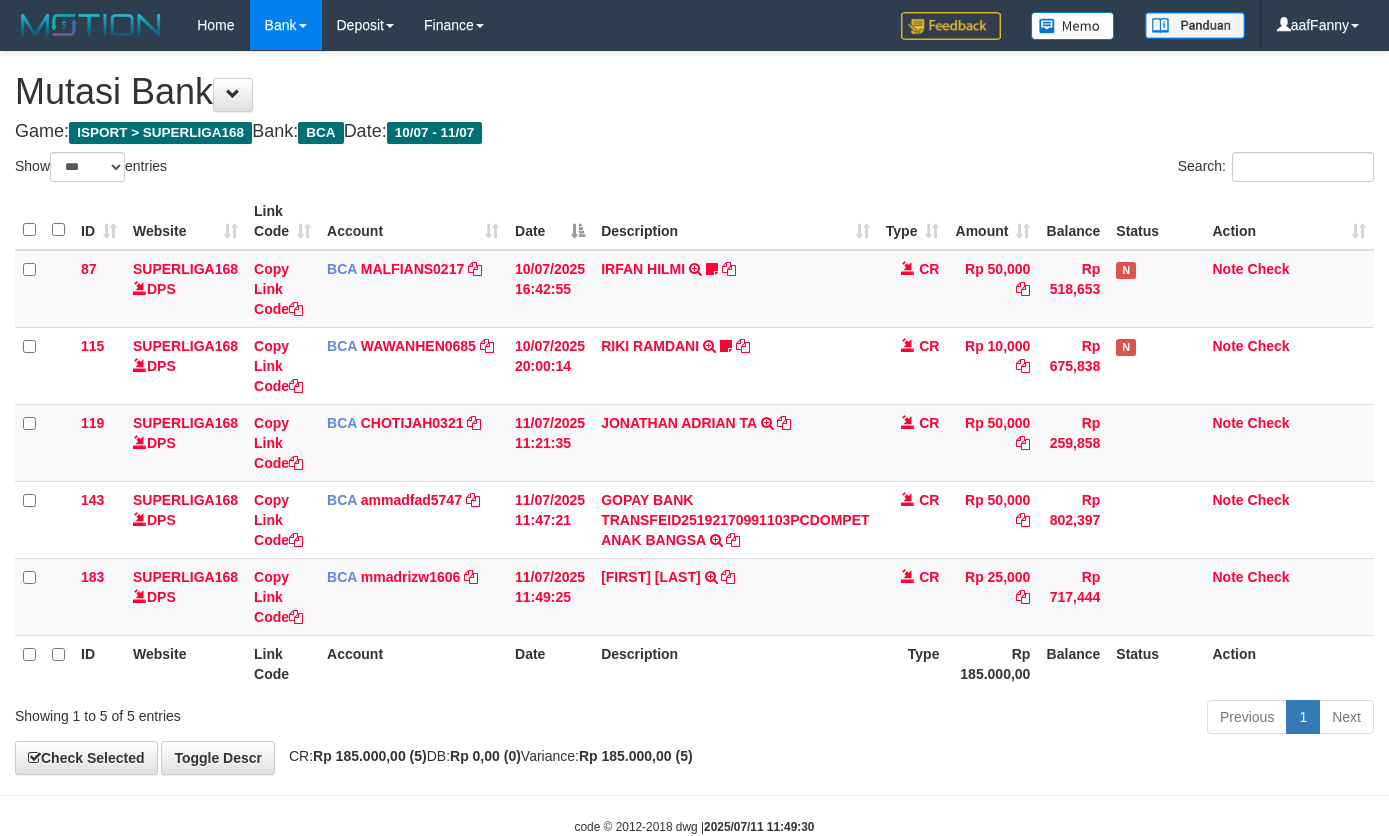 select on "***" 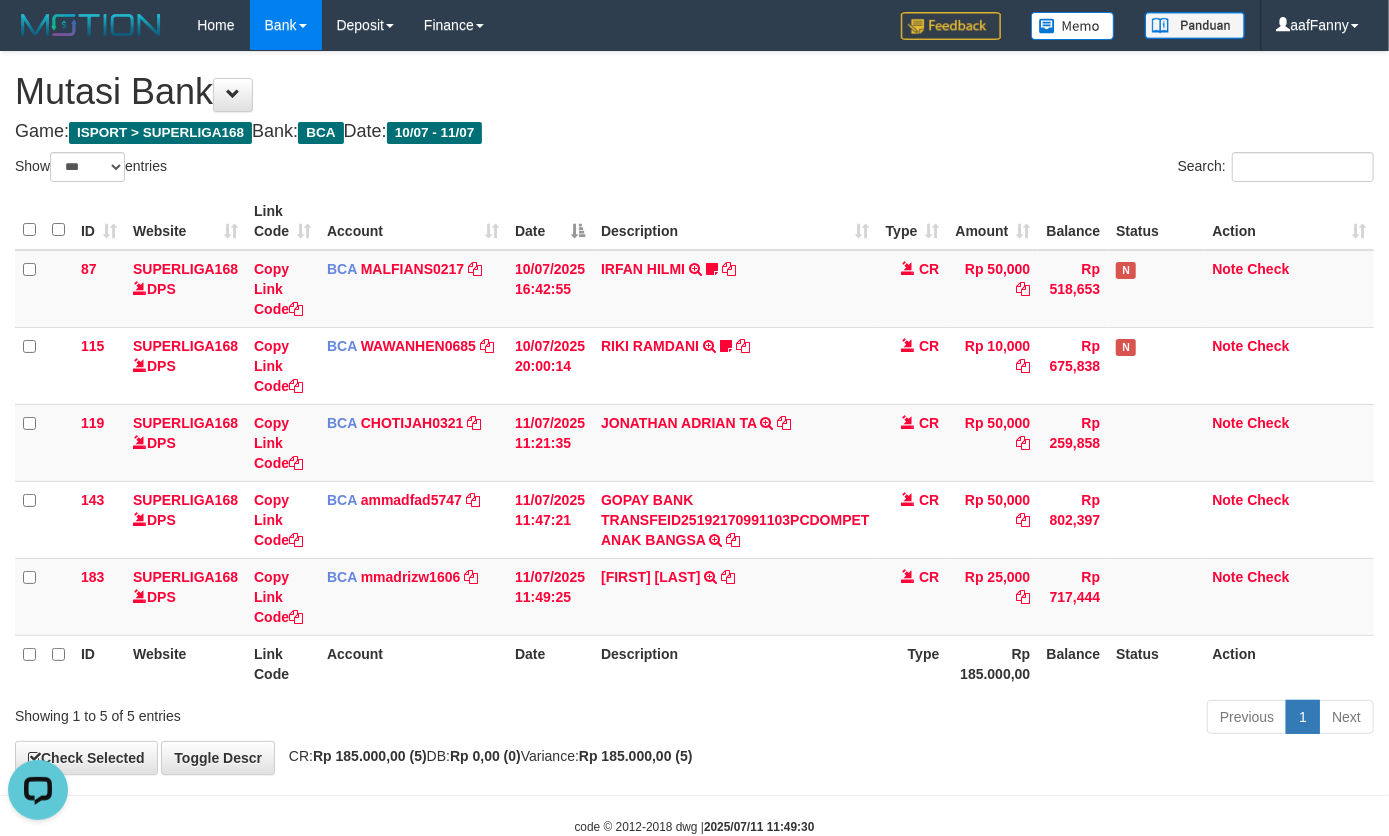 scroll, scrollTop: 0, scrollLeft: 0, axis: both 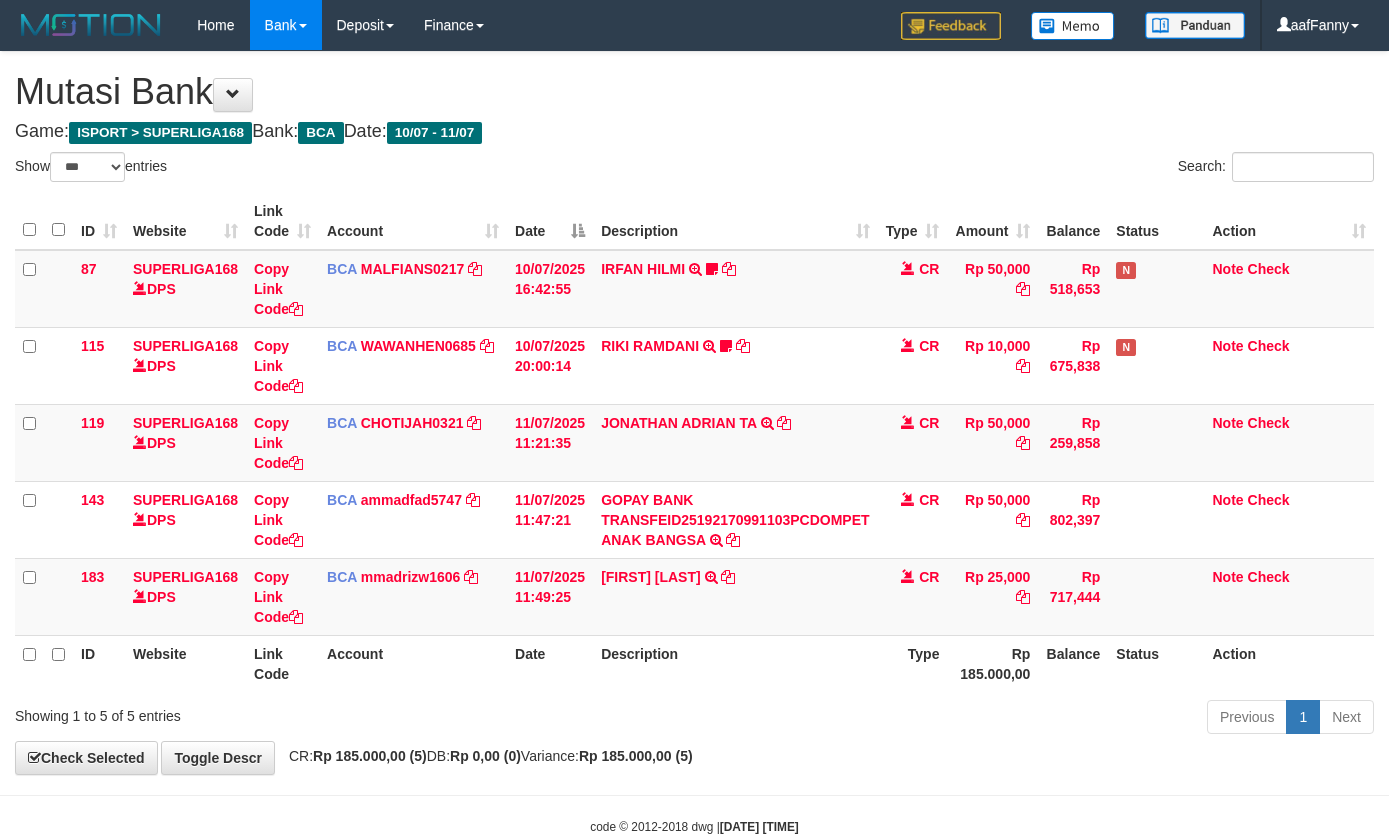 select on "***" 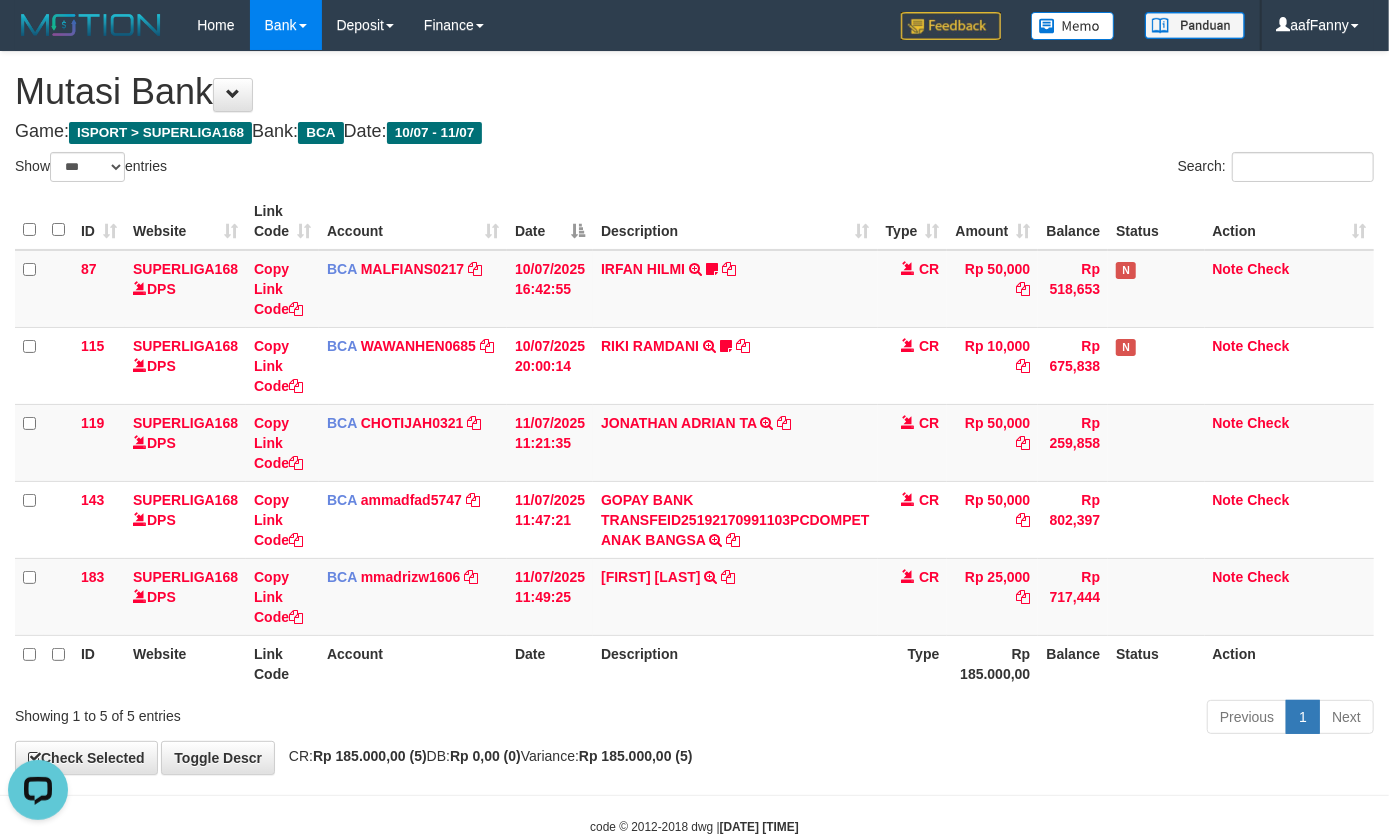 scroll, scrollTop: 0, scrollLeft: 0, axis: both 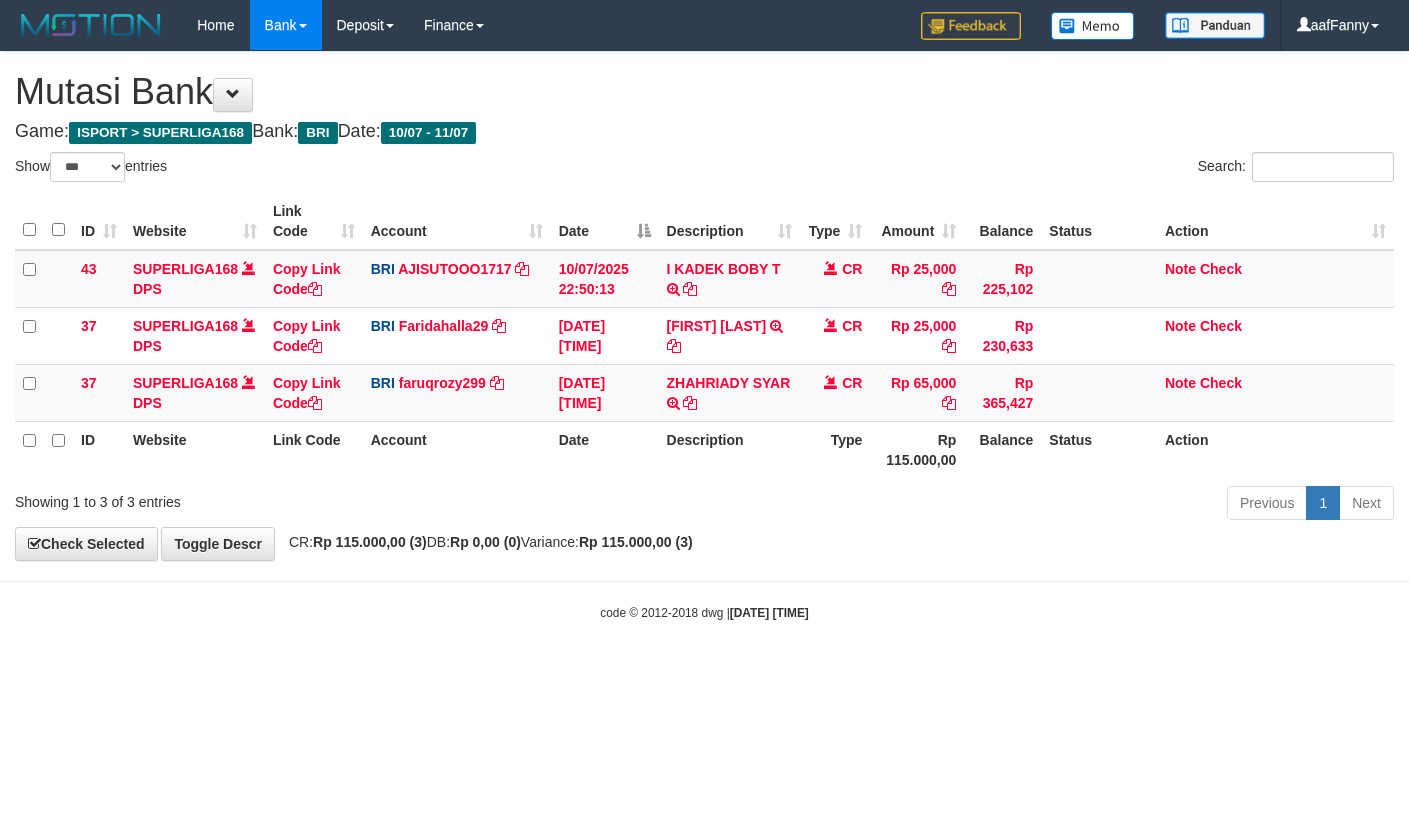 select on "***" 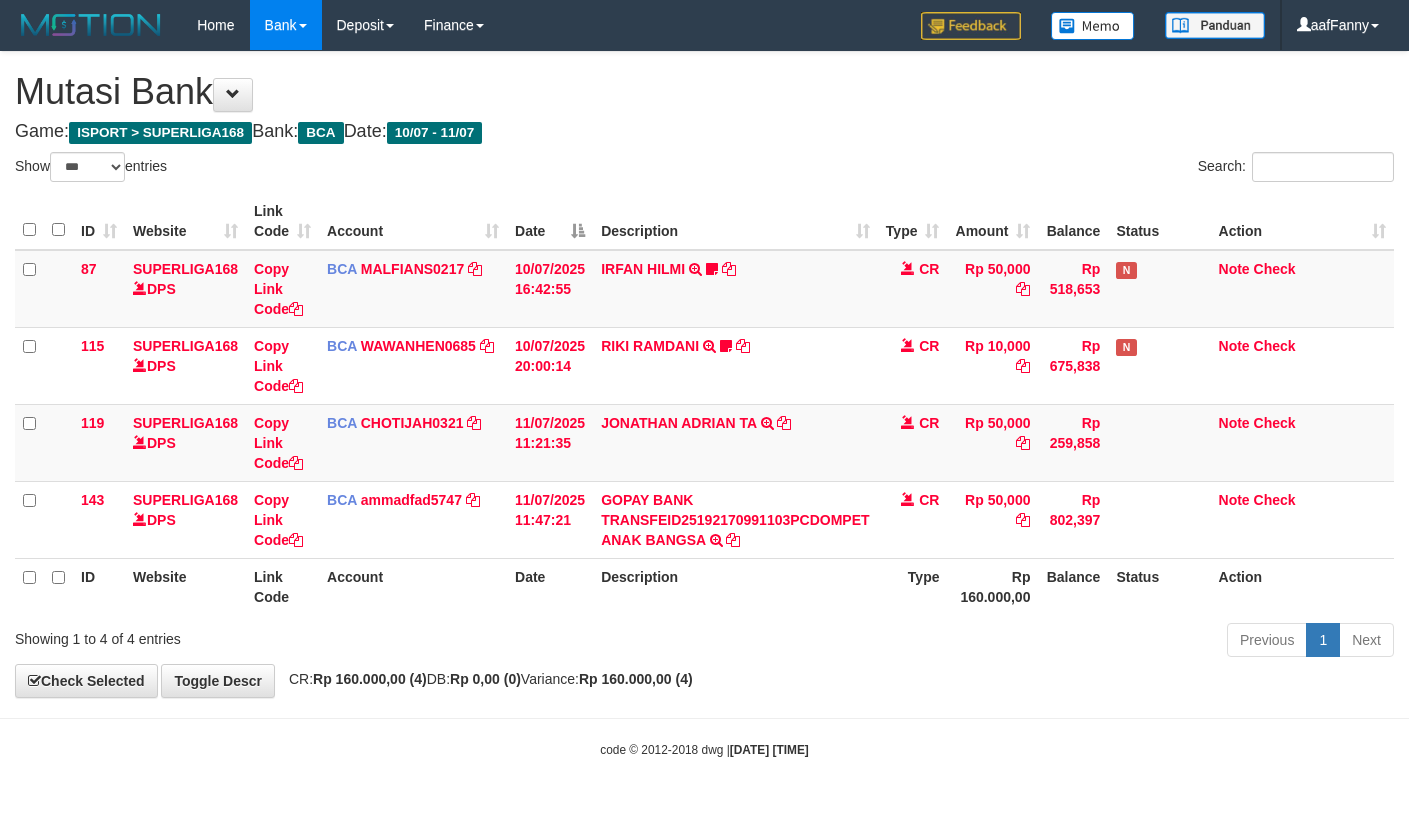 select on "***" 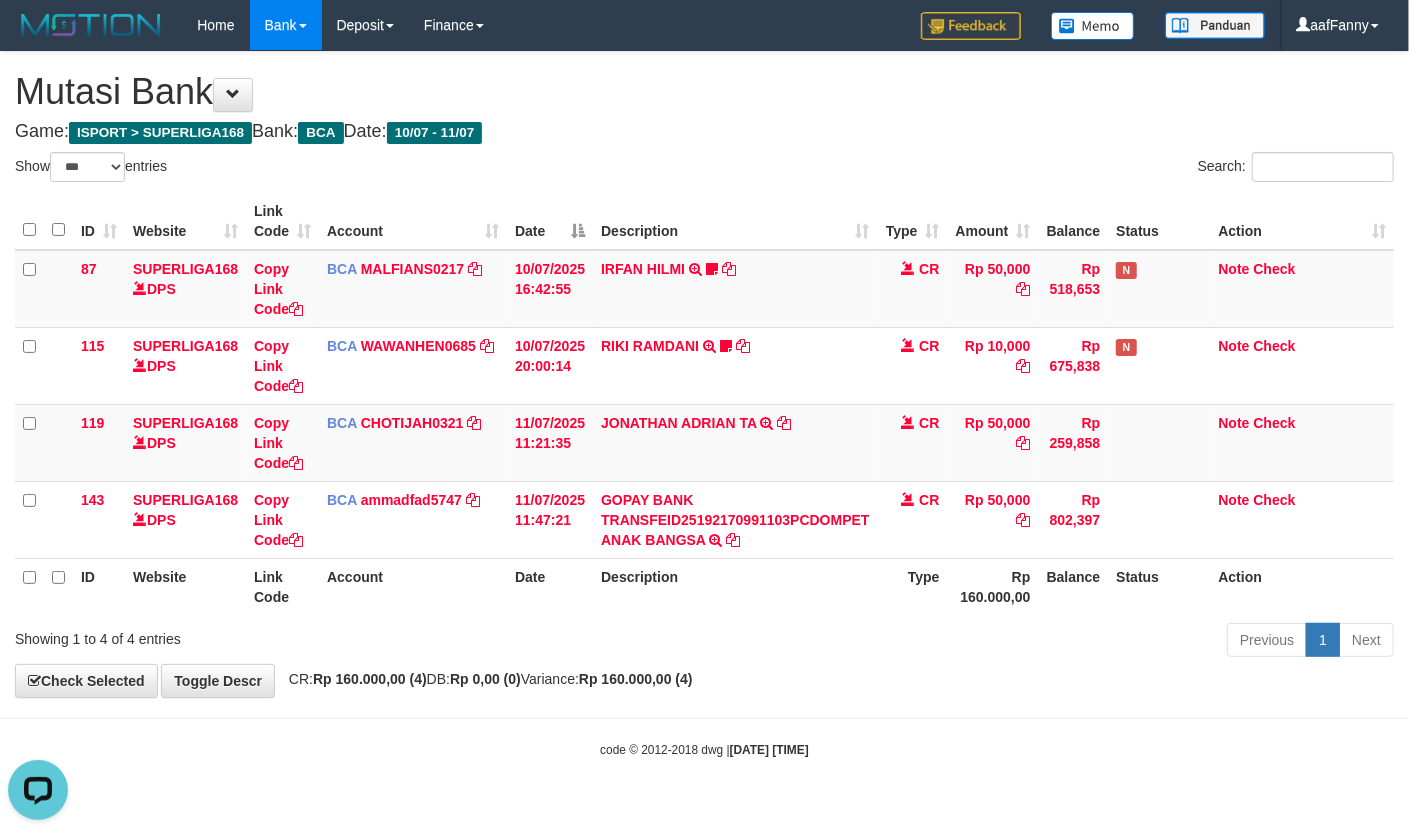 scroll, scrollTop: 0, scrollLeft: 0, axis: both 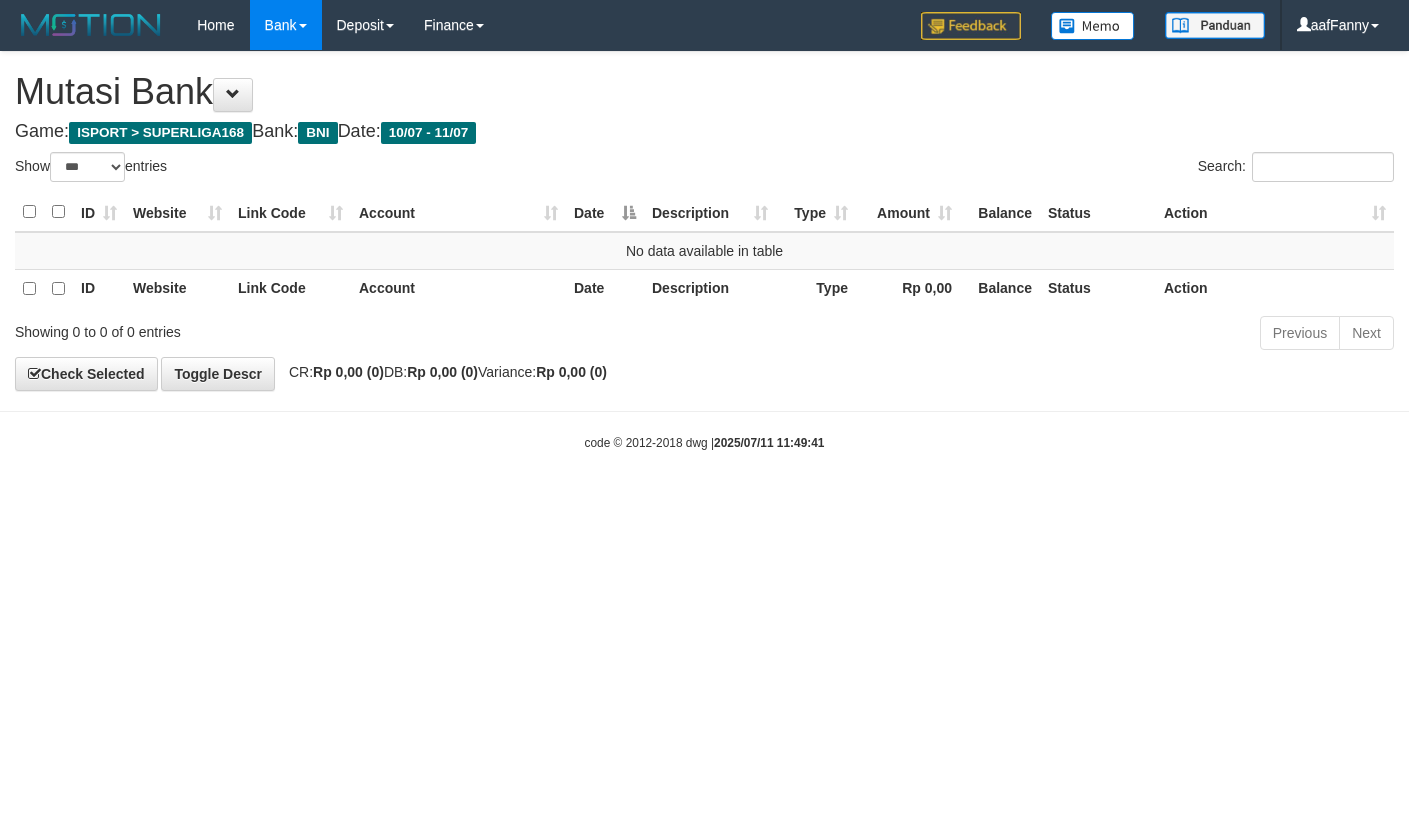 select on "***" 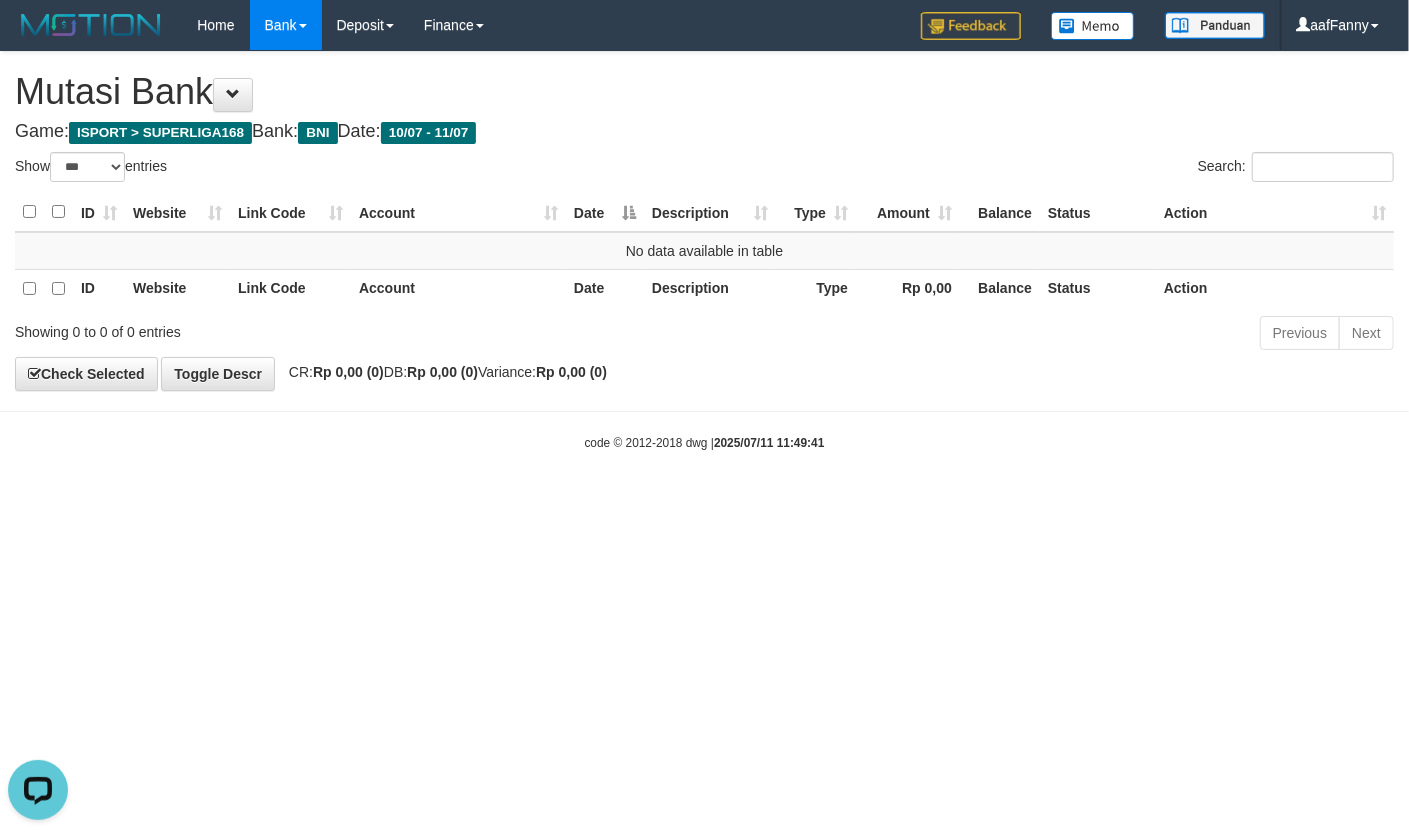 scroll, scrollTop: 0, scrollLeft: 0, axis: both 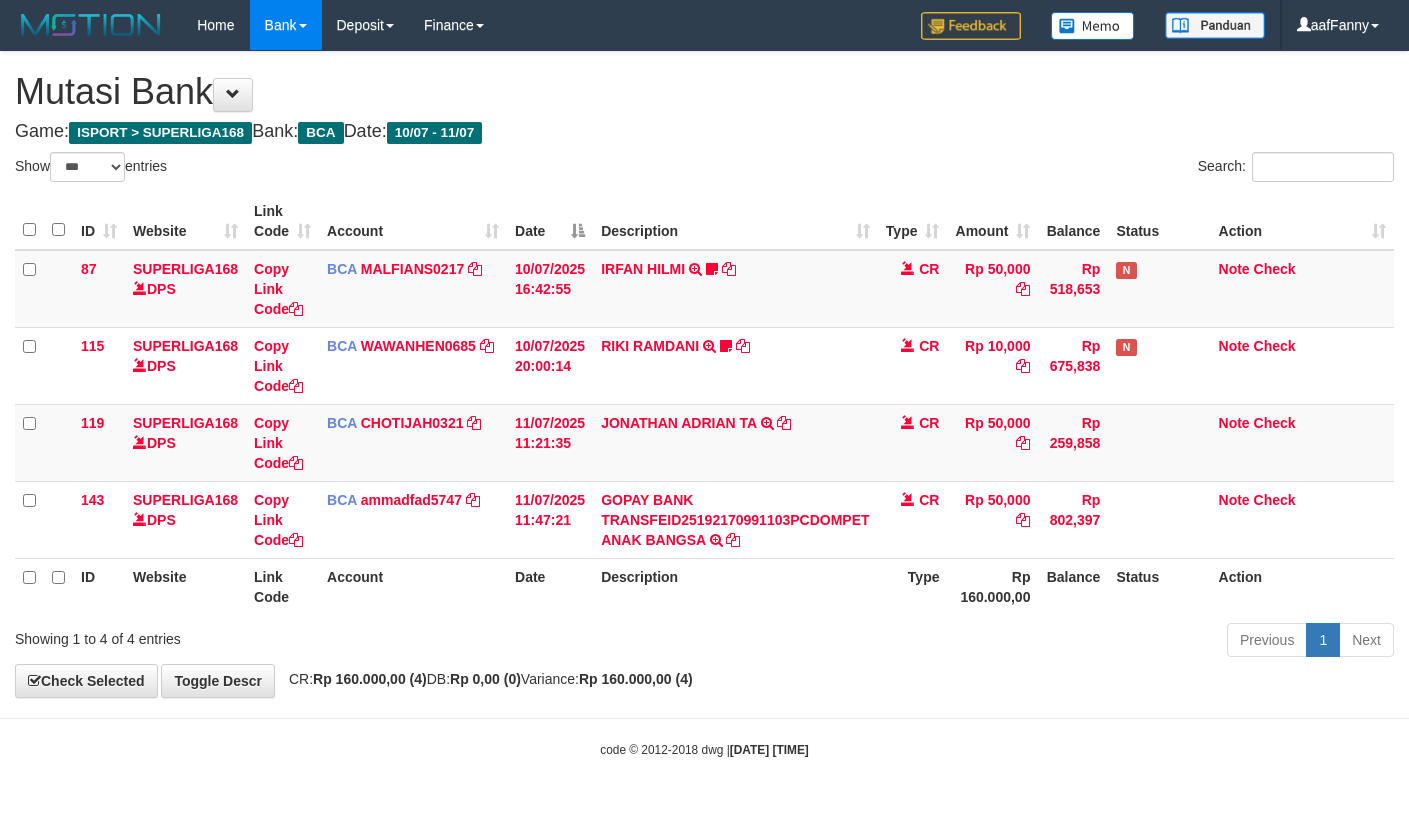 select on "***" 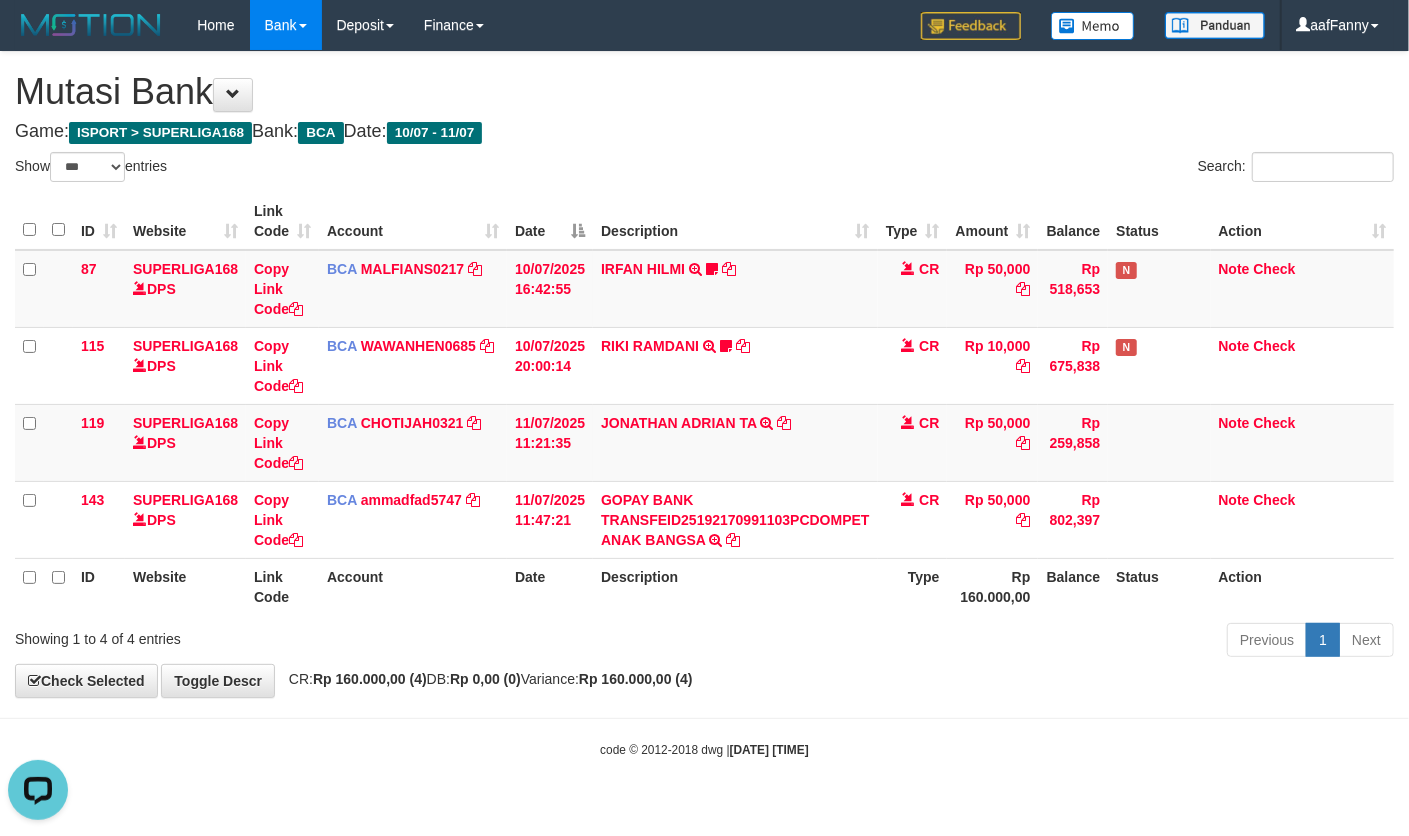scroll, scrollTop: 0, scrollLeft: 0, axis: both 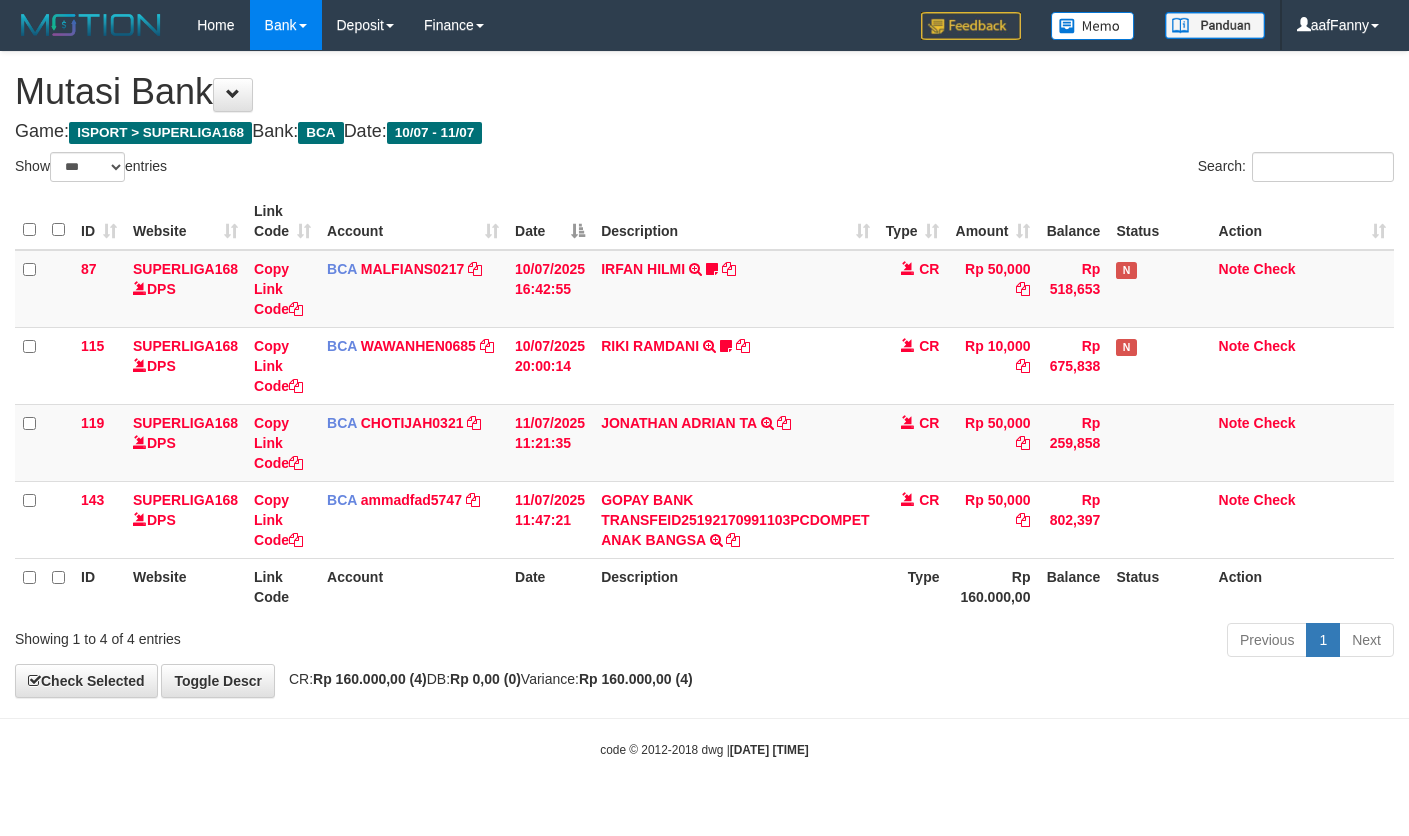 select on "***" 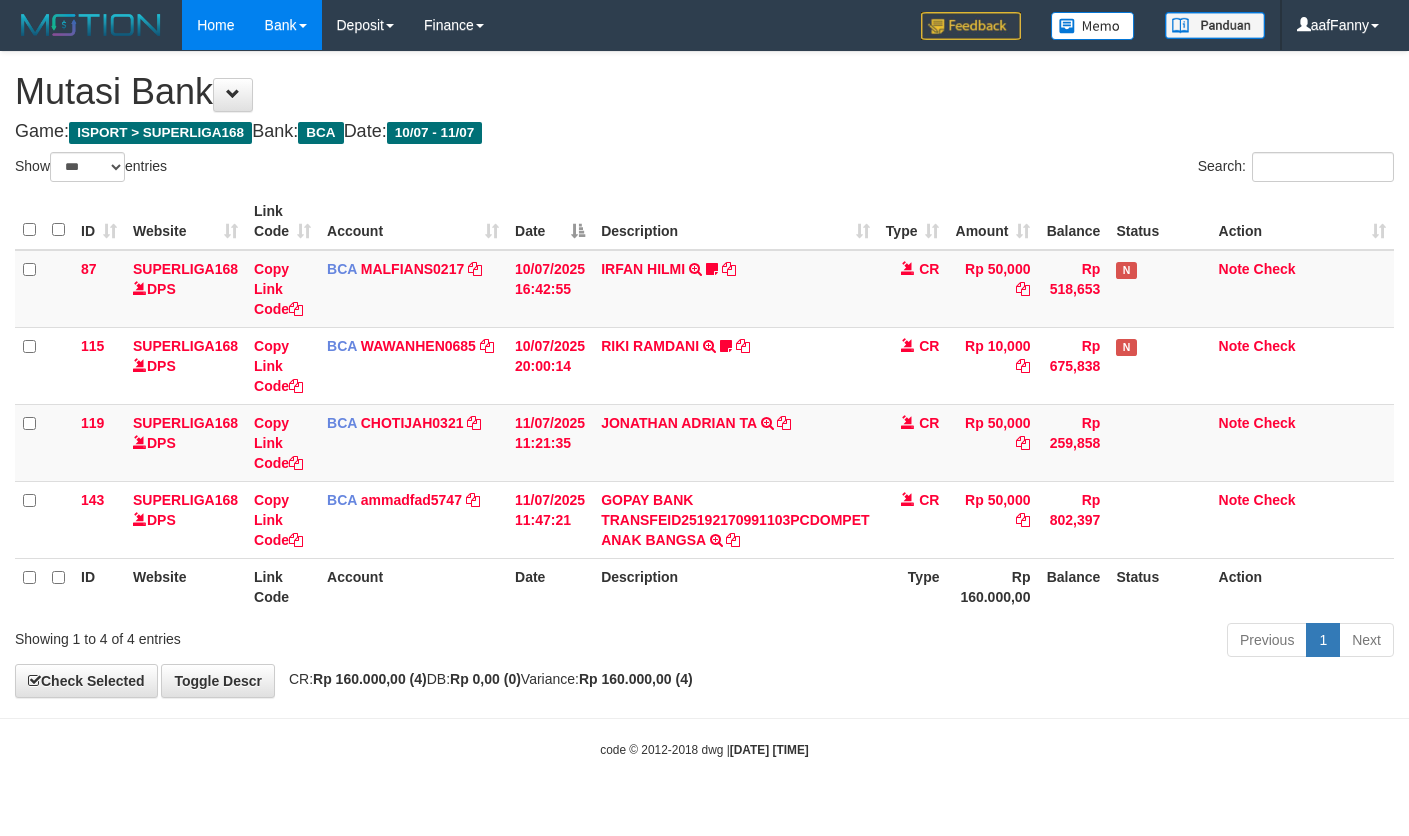 scroll, scrollTop: 0, scrollLeft: 0, axis: both 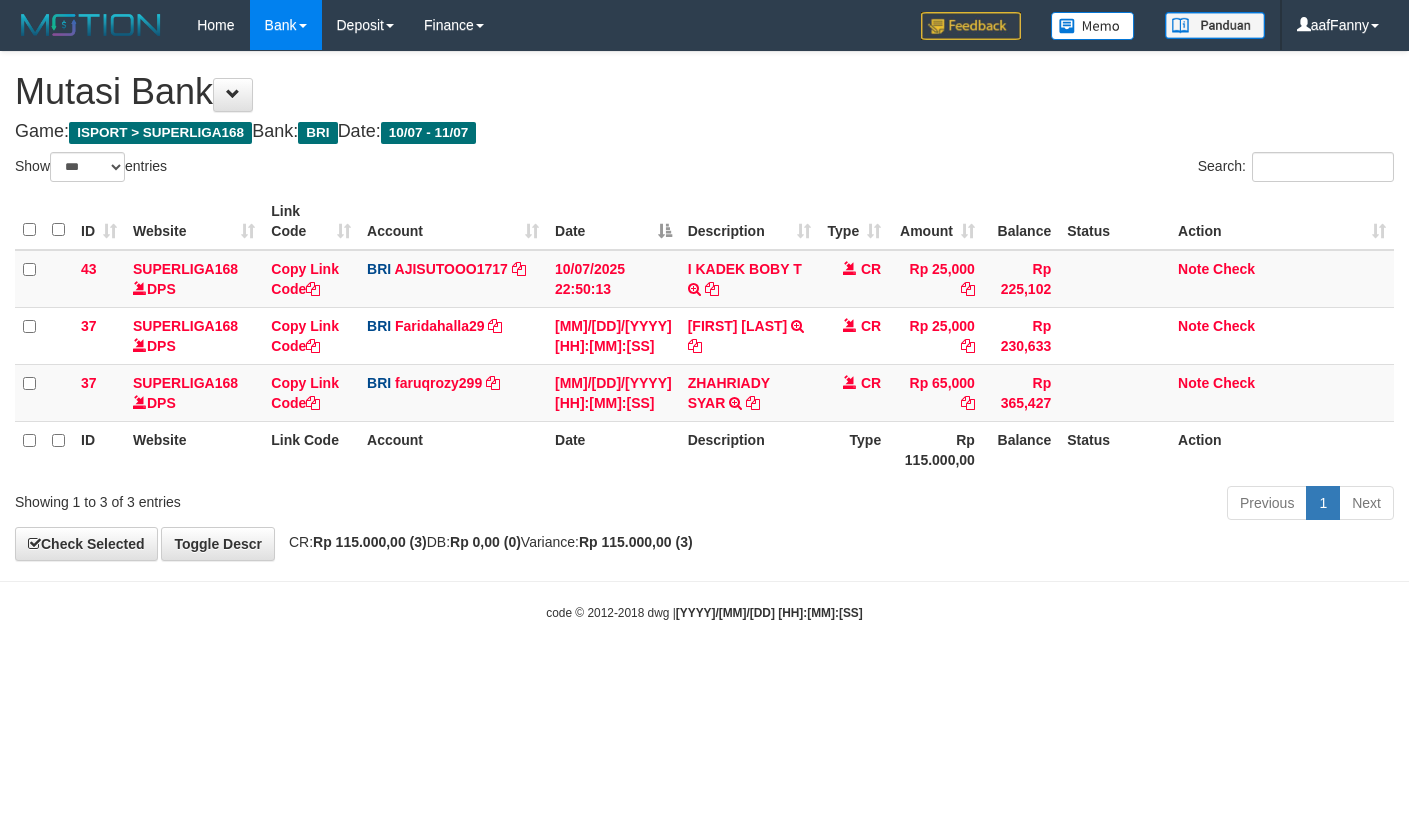 select on "***" 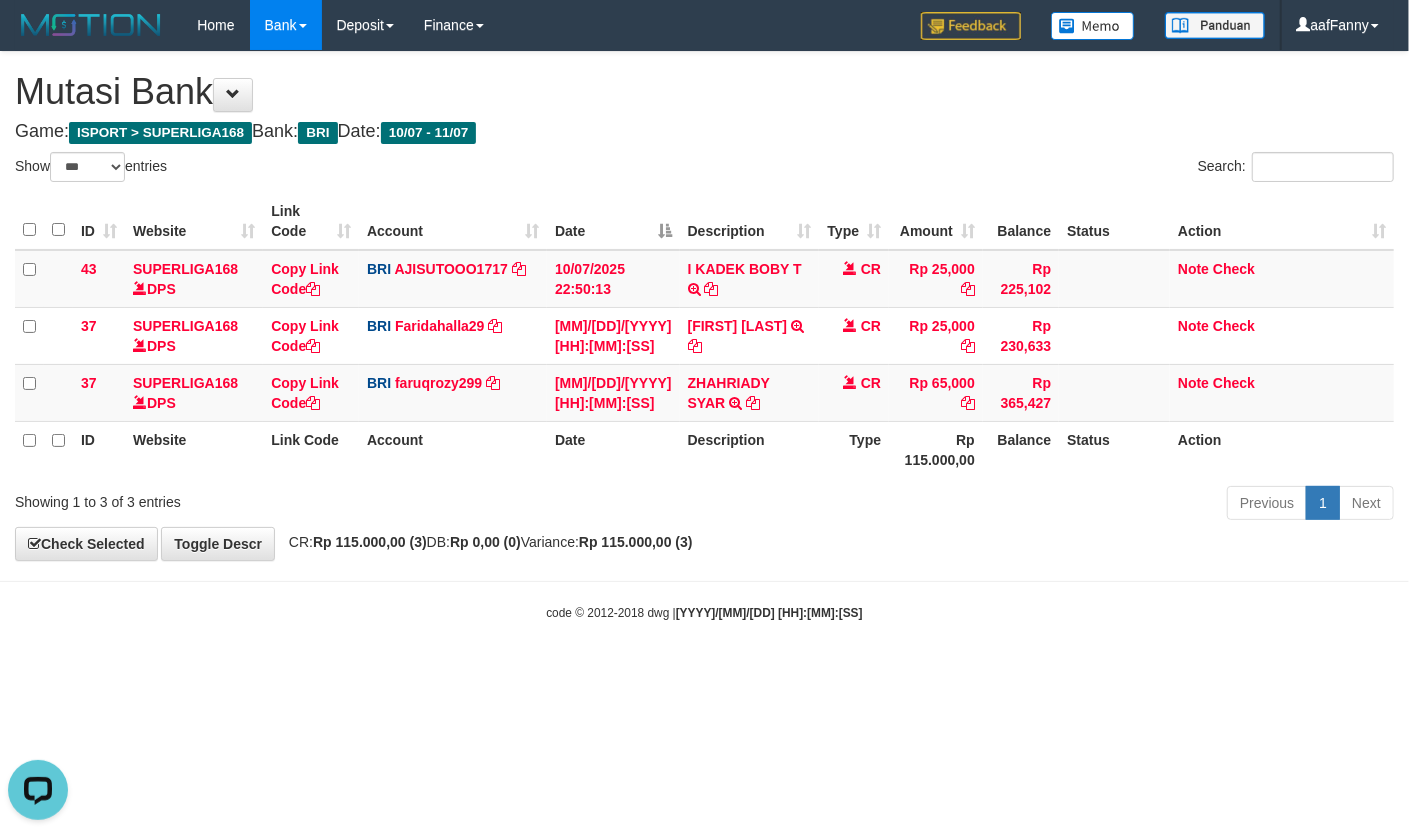 scroll, scrollTop: 0, scrollLeft: 0, axis: both 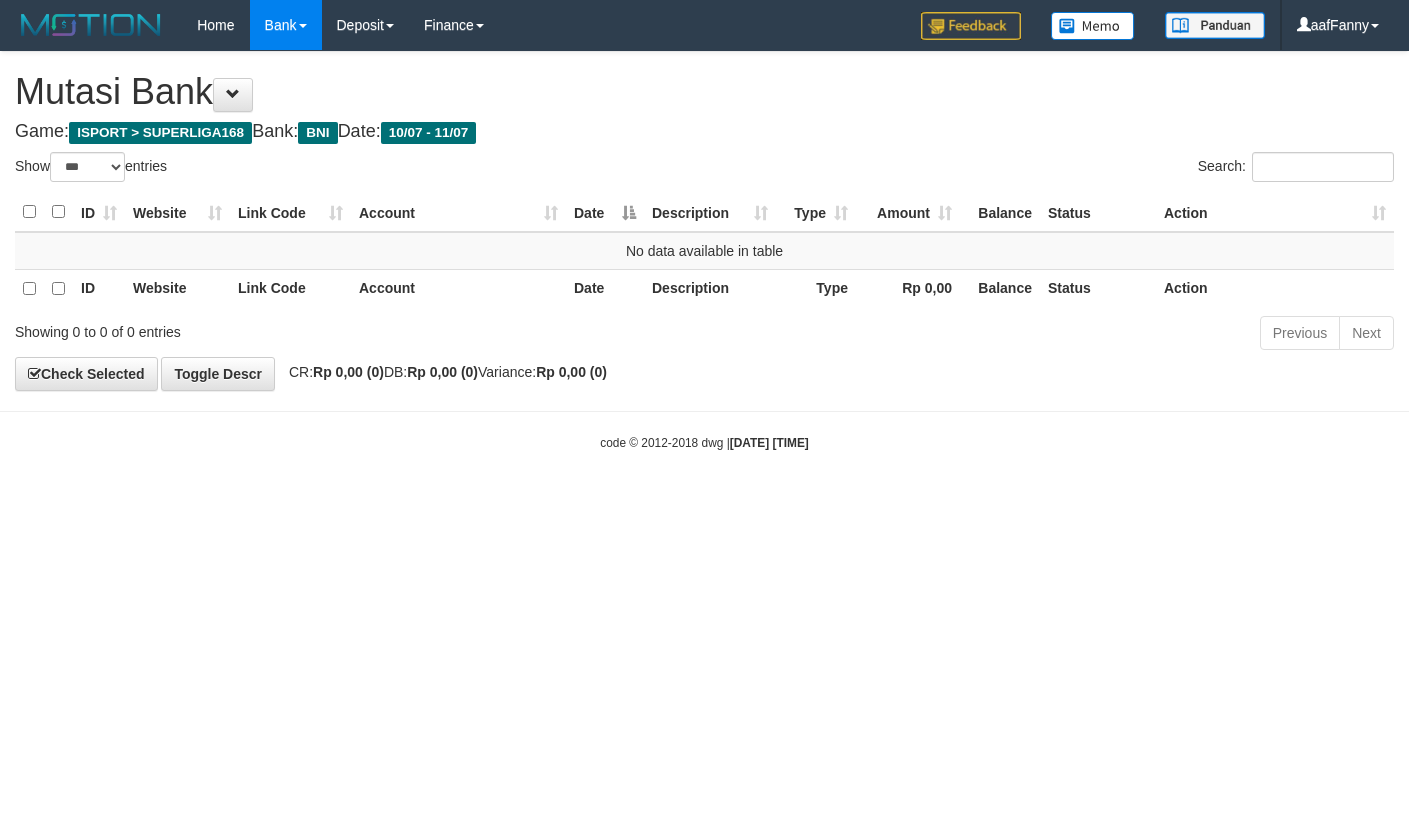 select on "***" 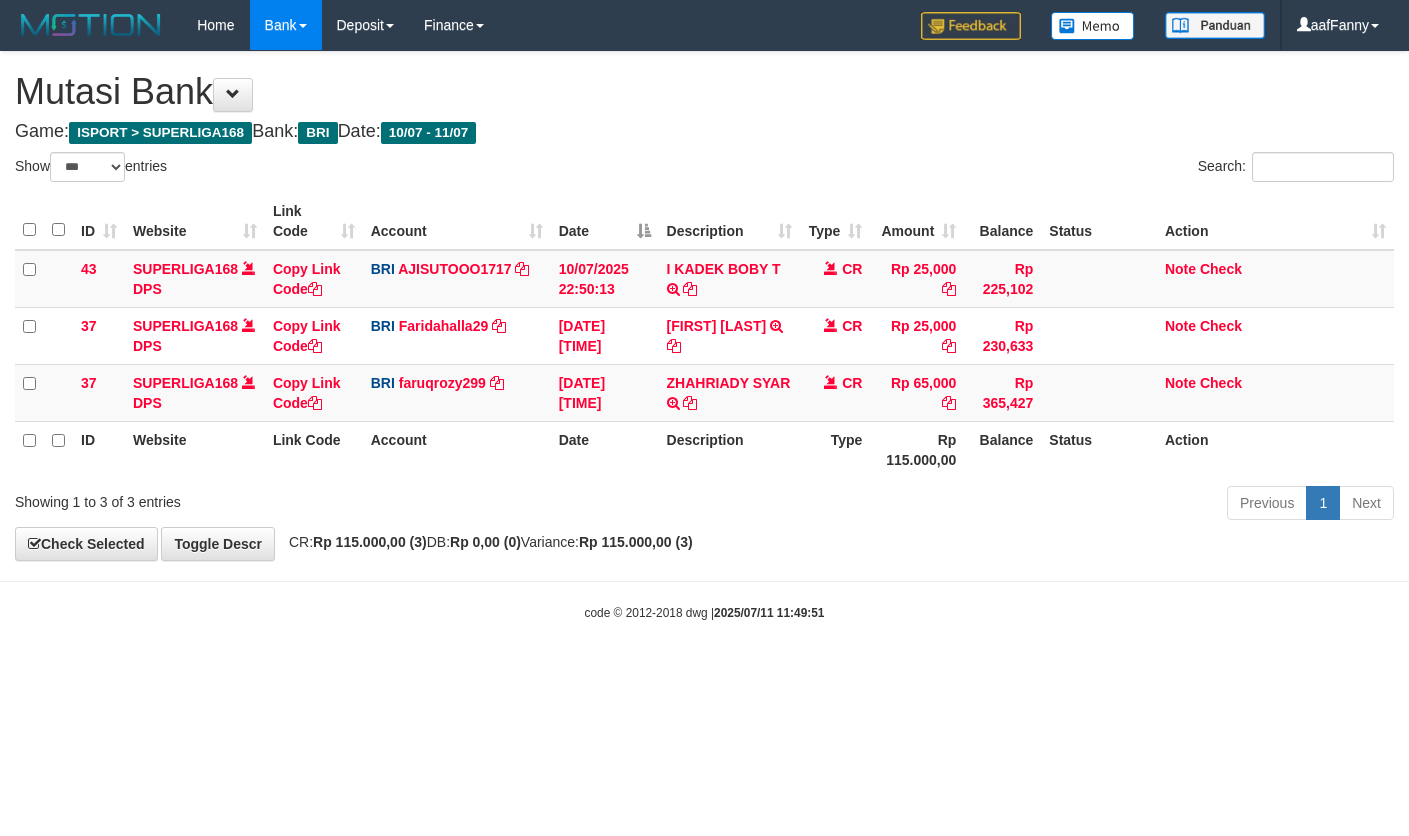 select on "***" 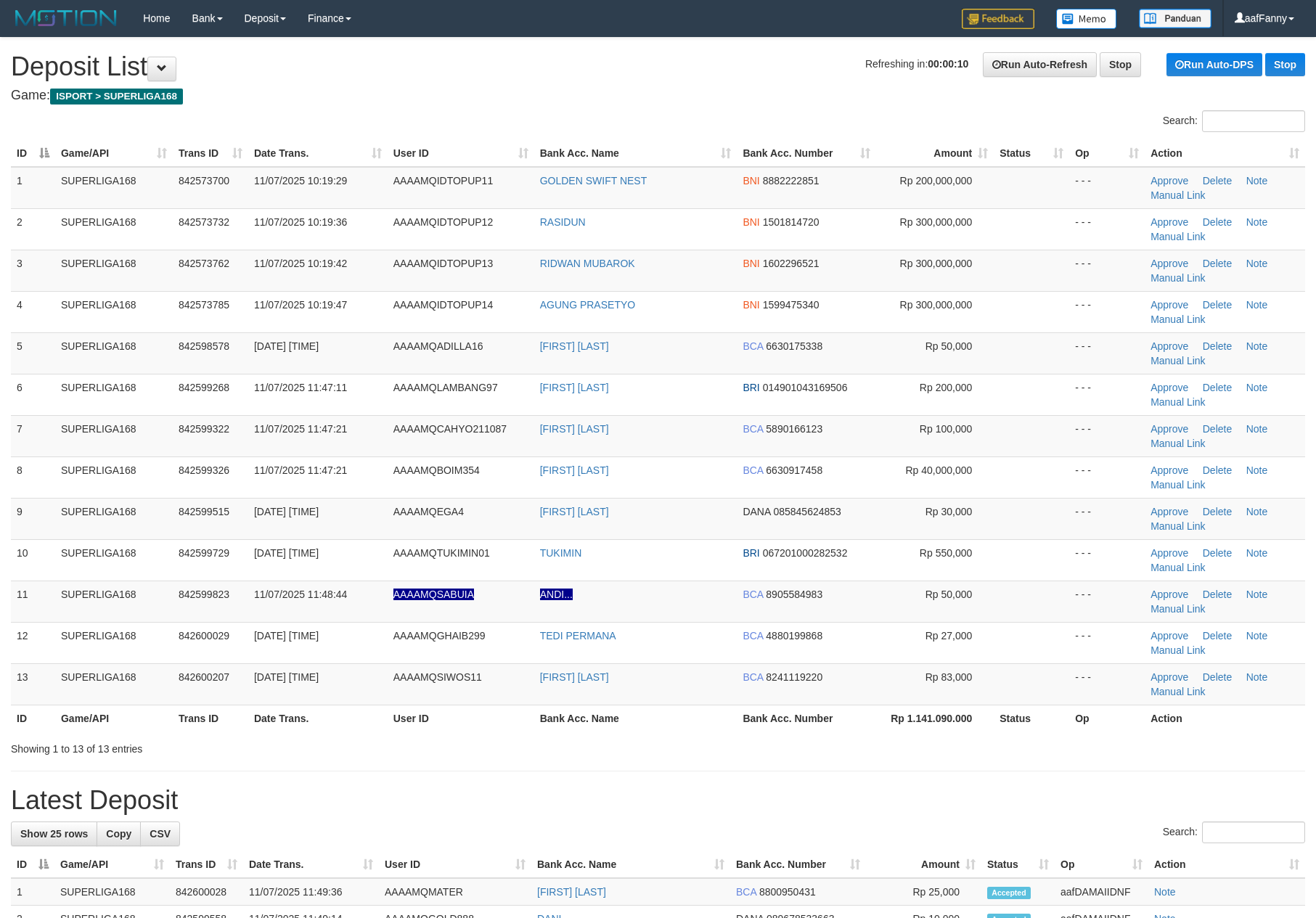 scroll, scrollTop: 0, scrollLeft: 0, axis: both 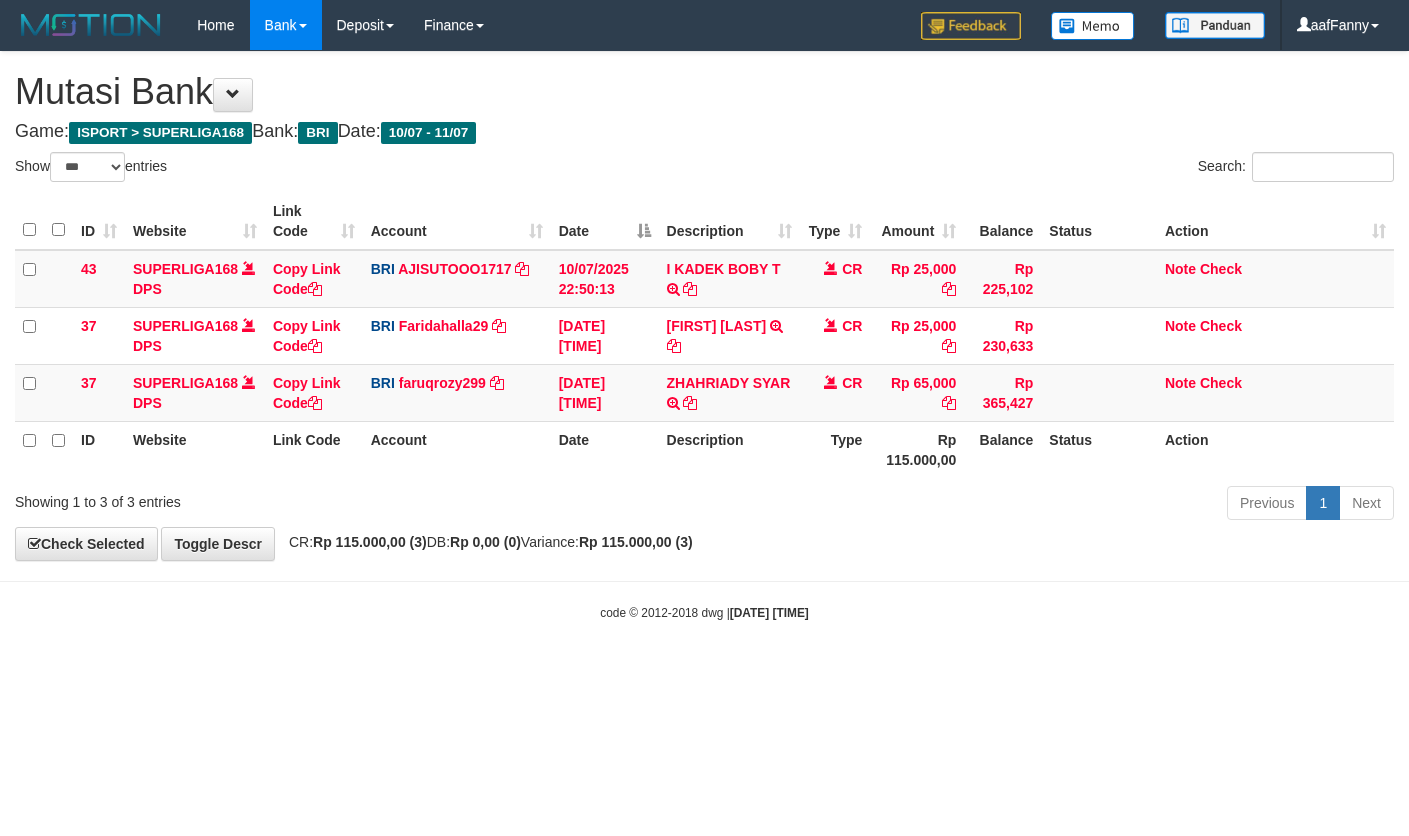 select on "***" 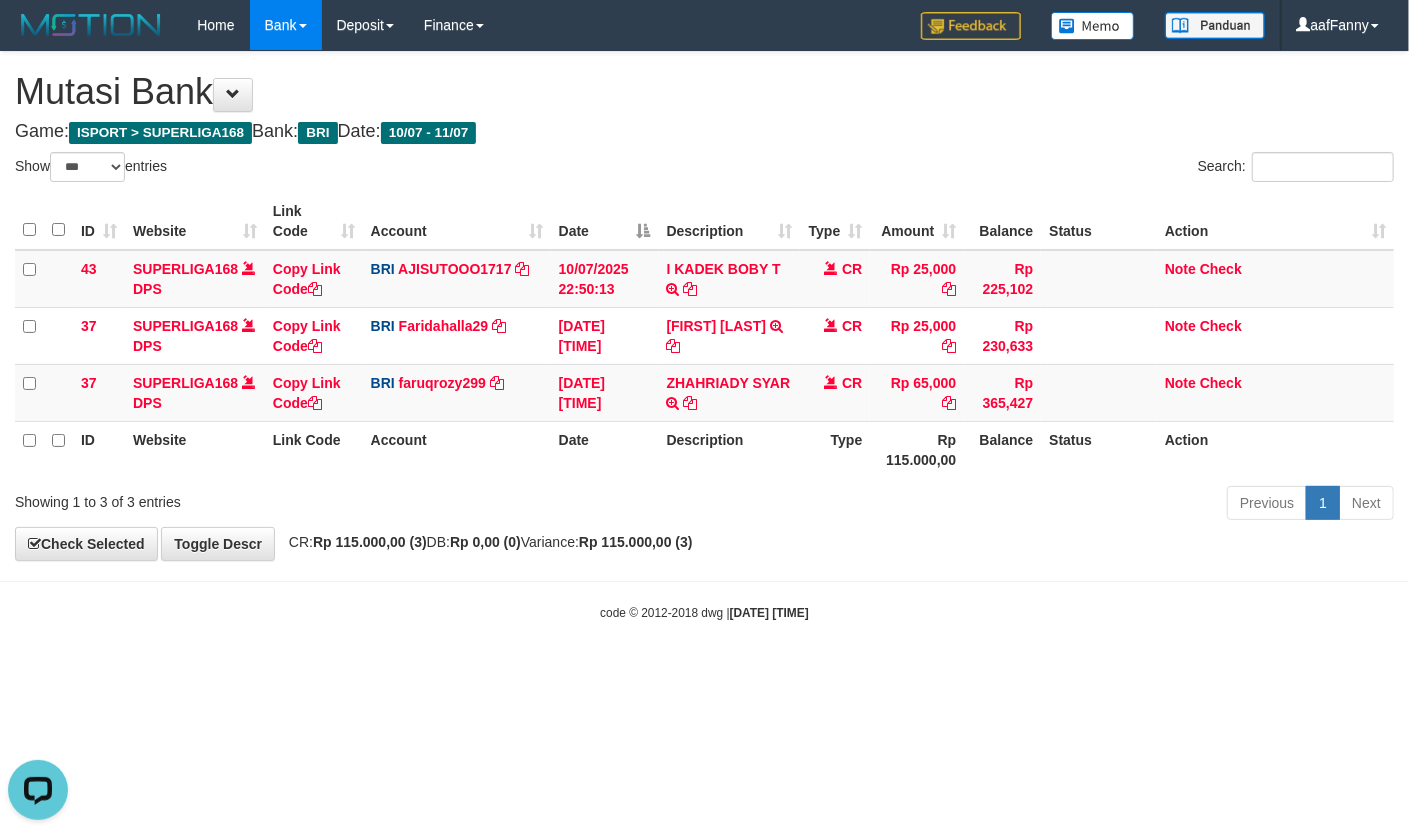scroll, scrollTop: 0, scrollLeft: 0, axis: both 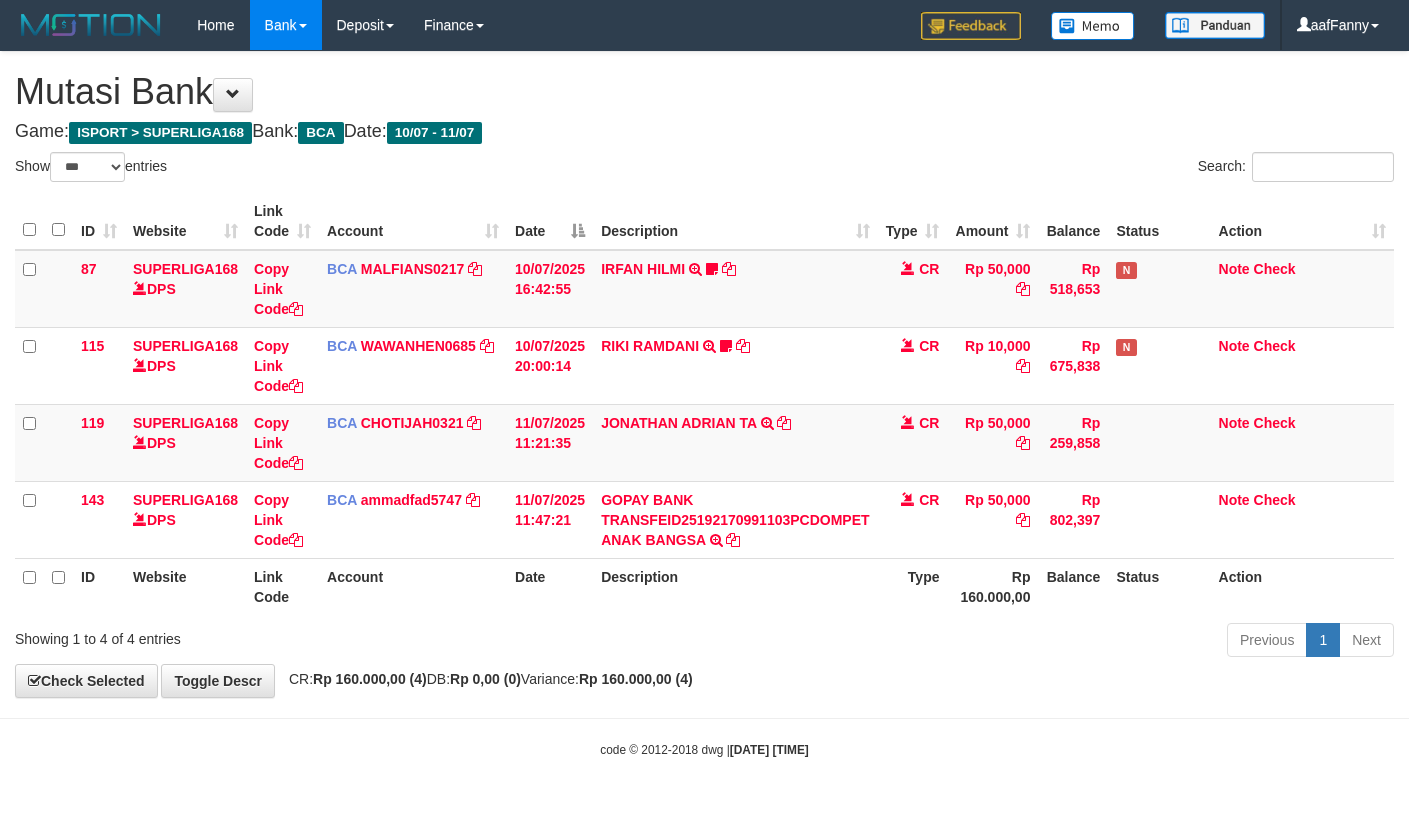 select on "***" 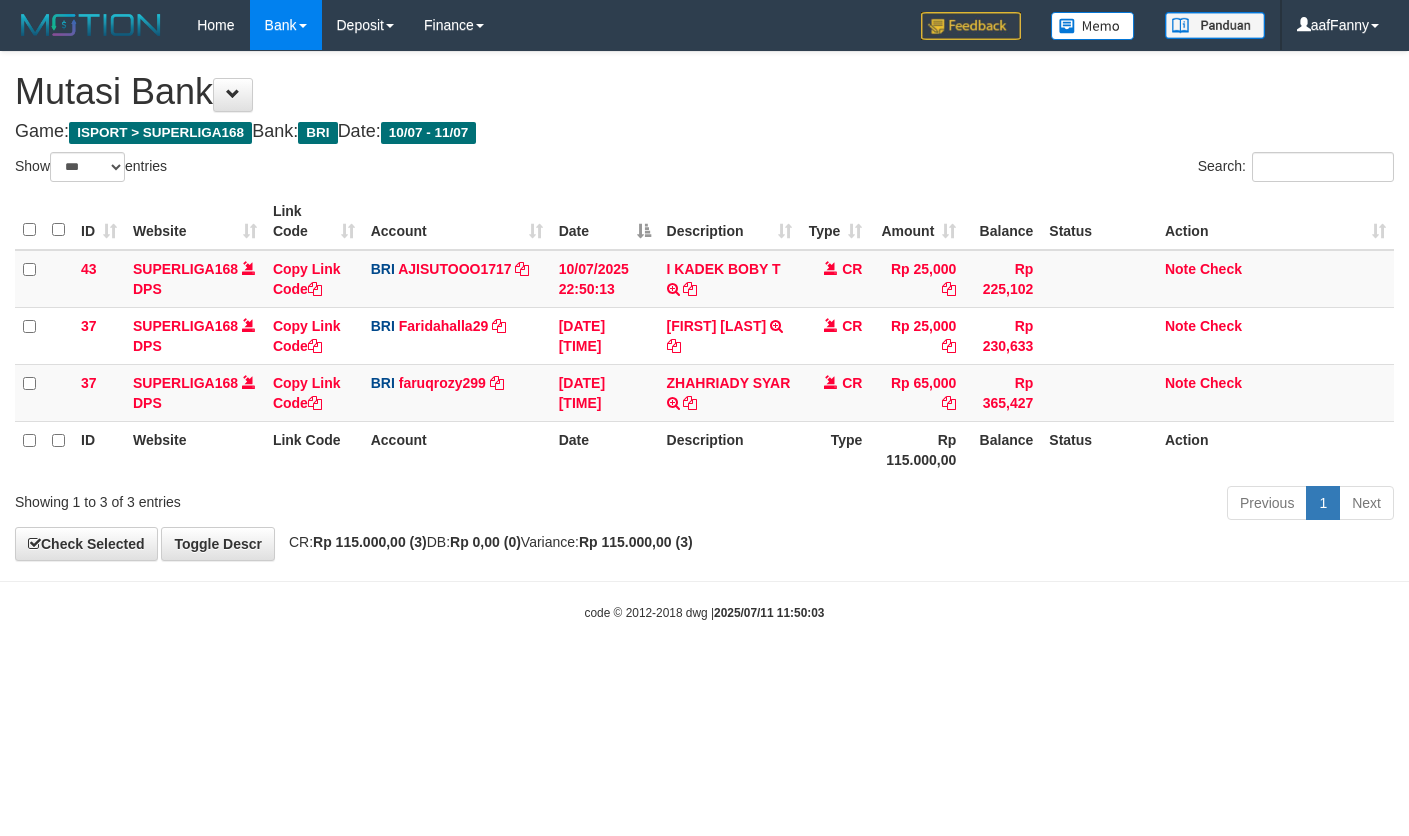 select on "***" 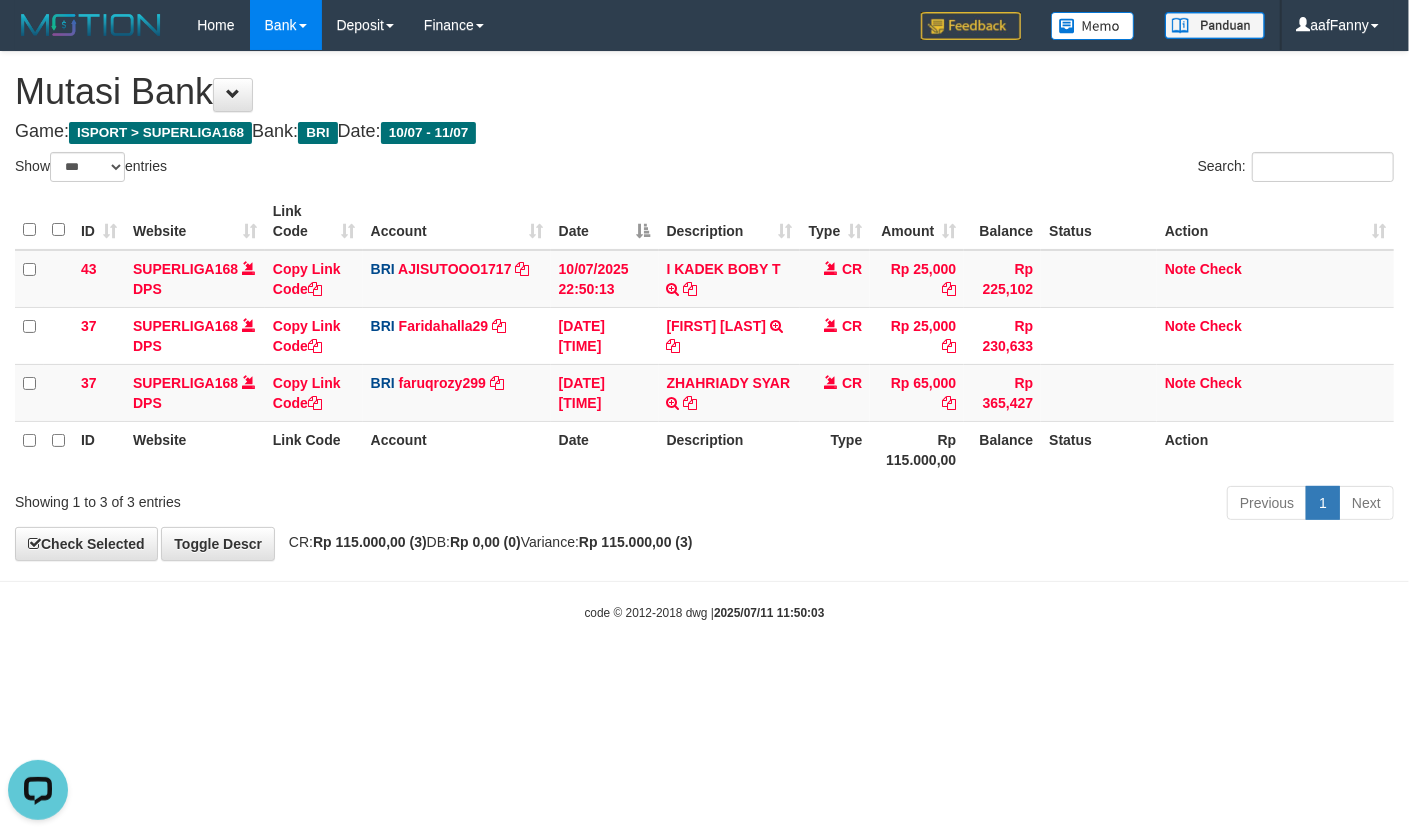 scroll, scrollTop: 0, scrollLeft: 0, axis: both 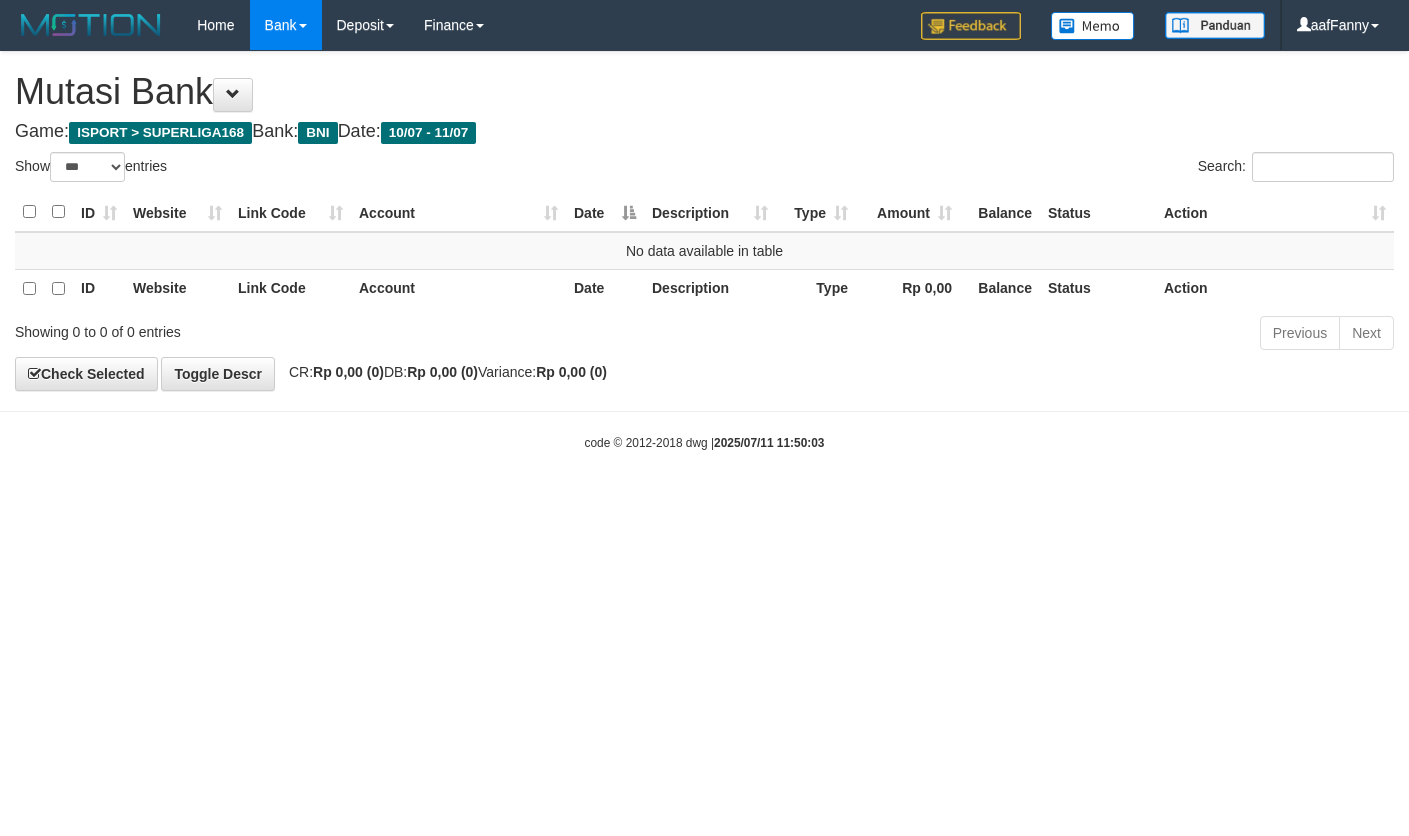 select on "***" 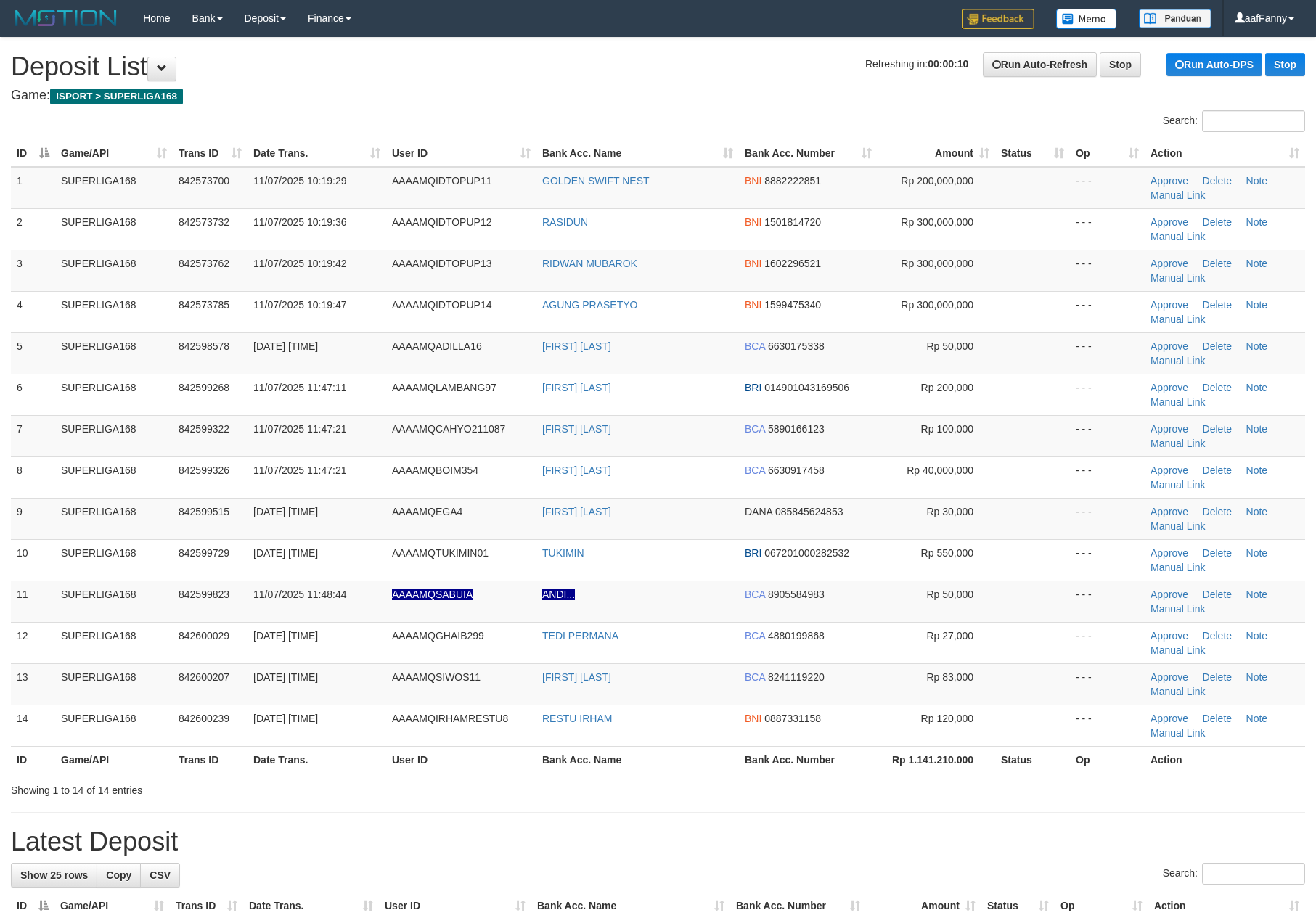 scroll, scrollTop: 0, scrollLeft: 0, axis: both 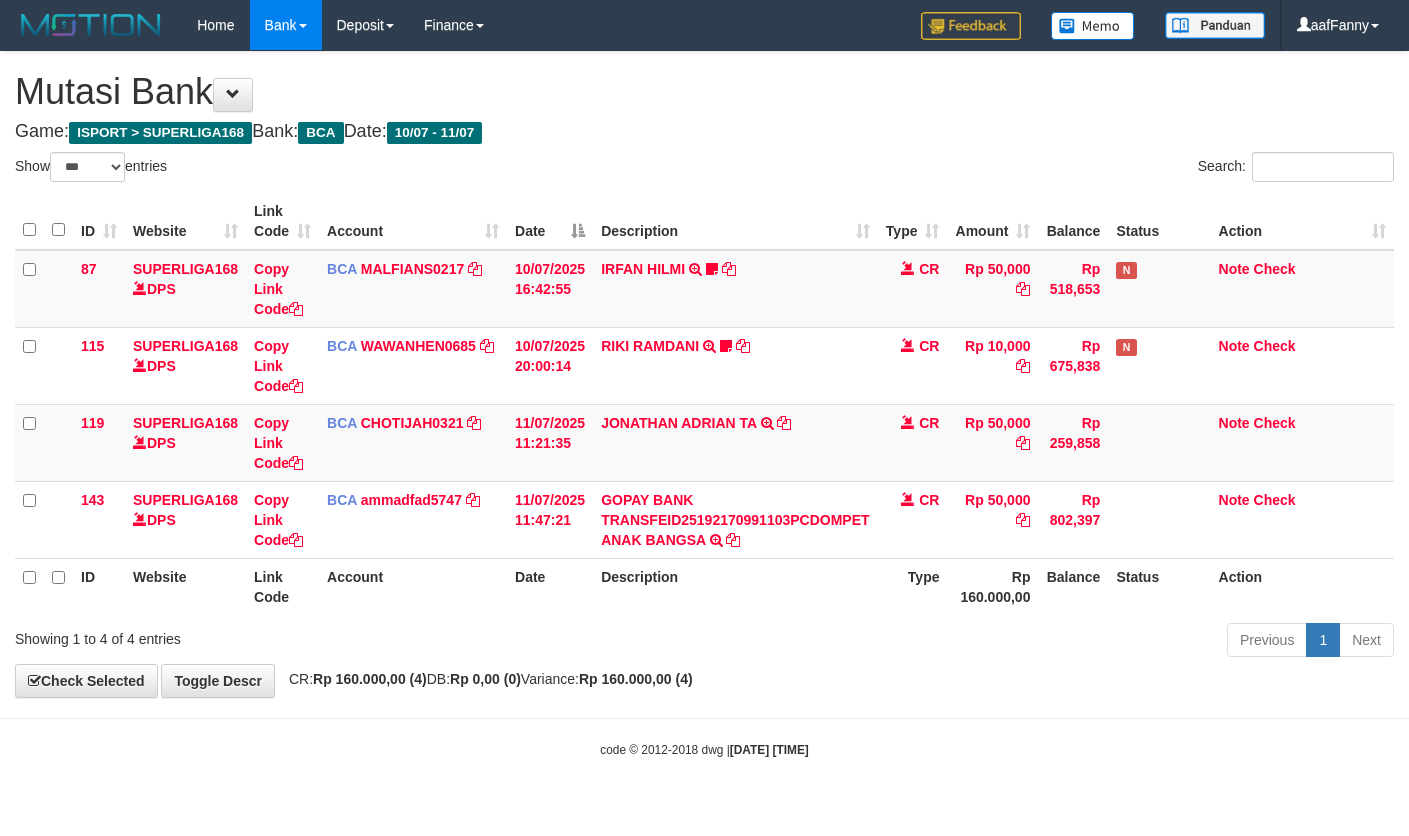 select on "***" 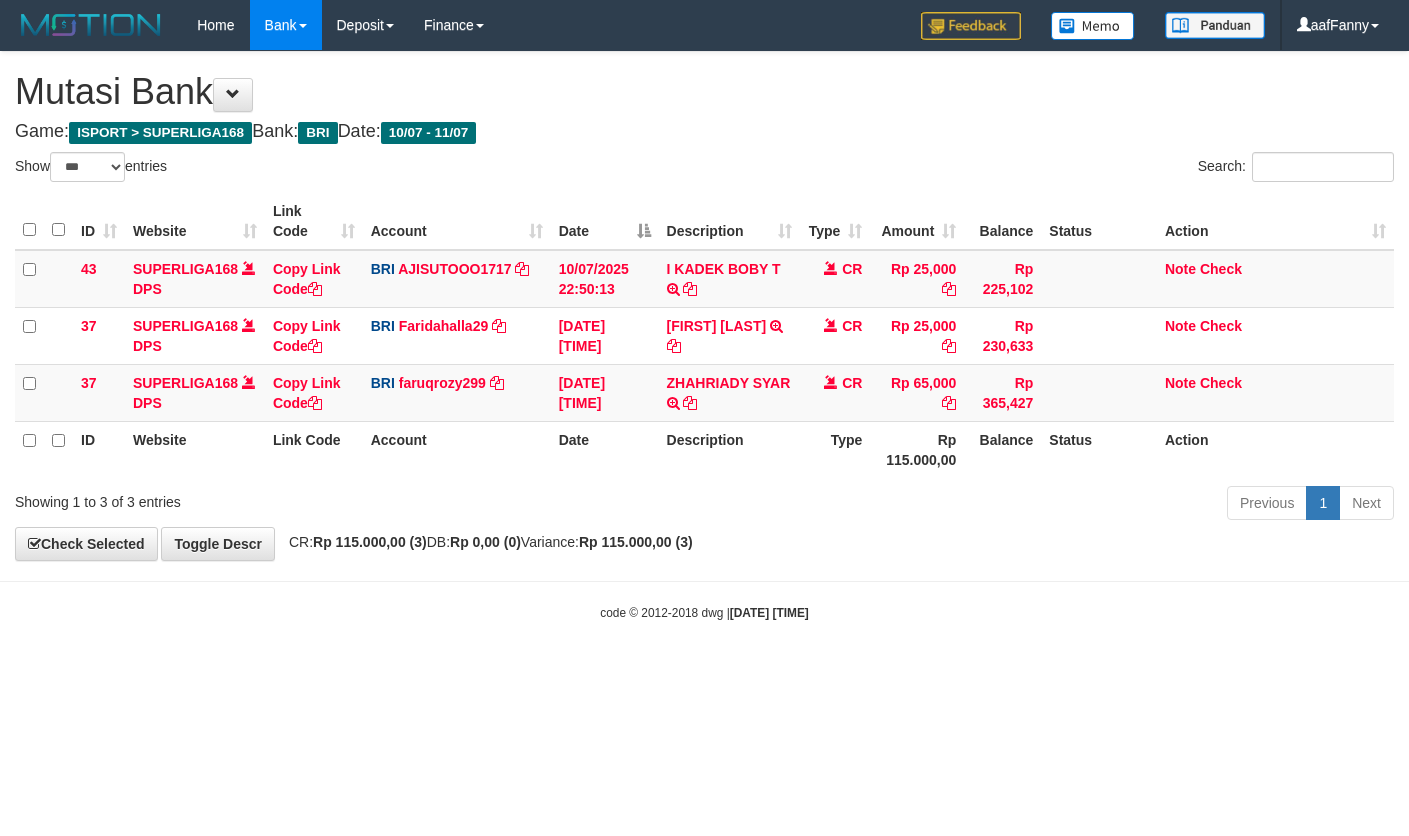 select on "***" 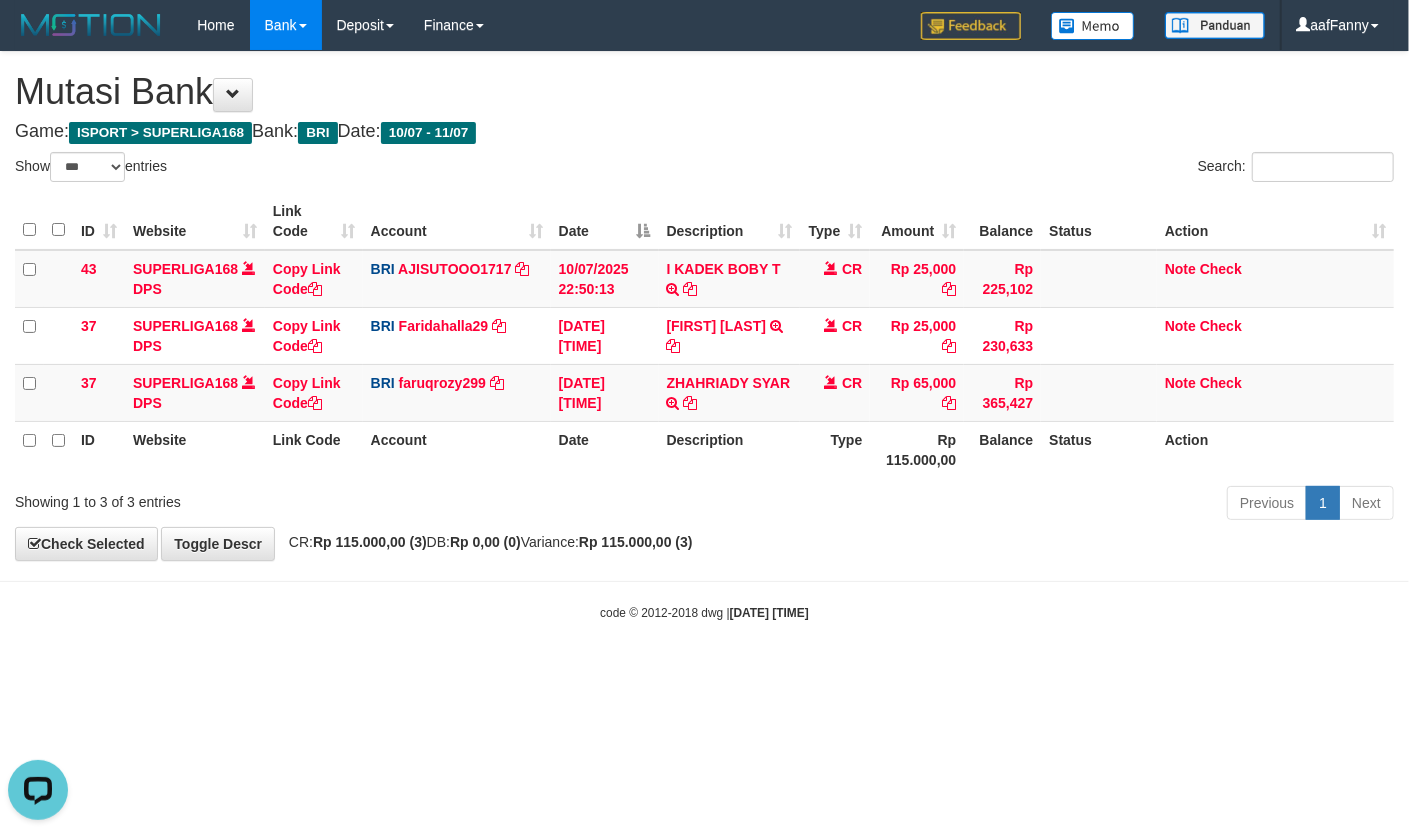 scroll, scrollTop: 0, scrollLeft: 0, axis: both 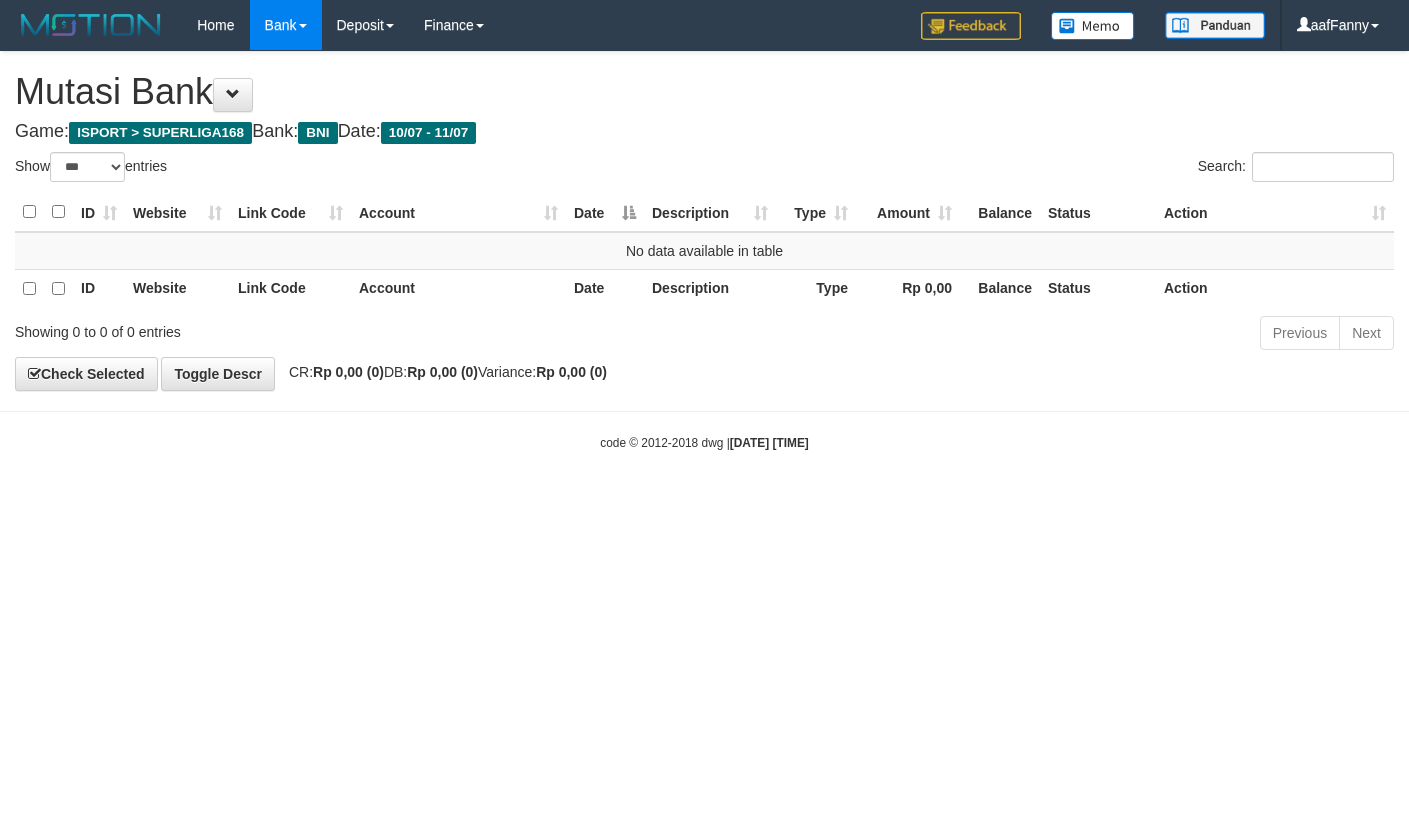 select on "***" 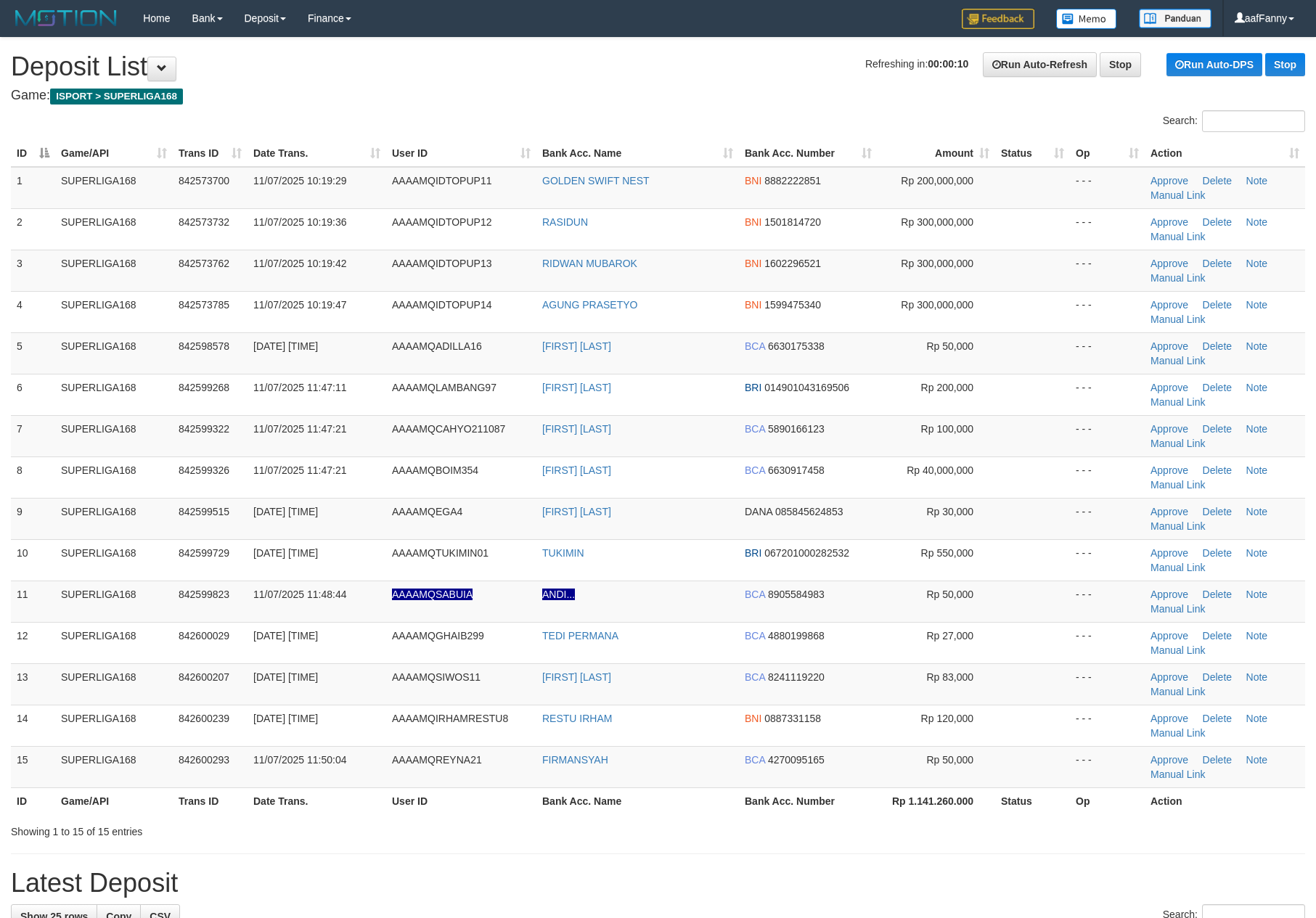 scroll, scrollTop: 0, scrollLeft: 0, axis: both 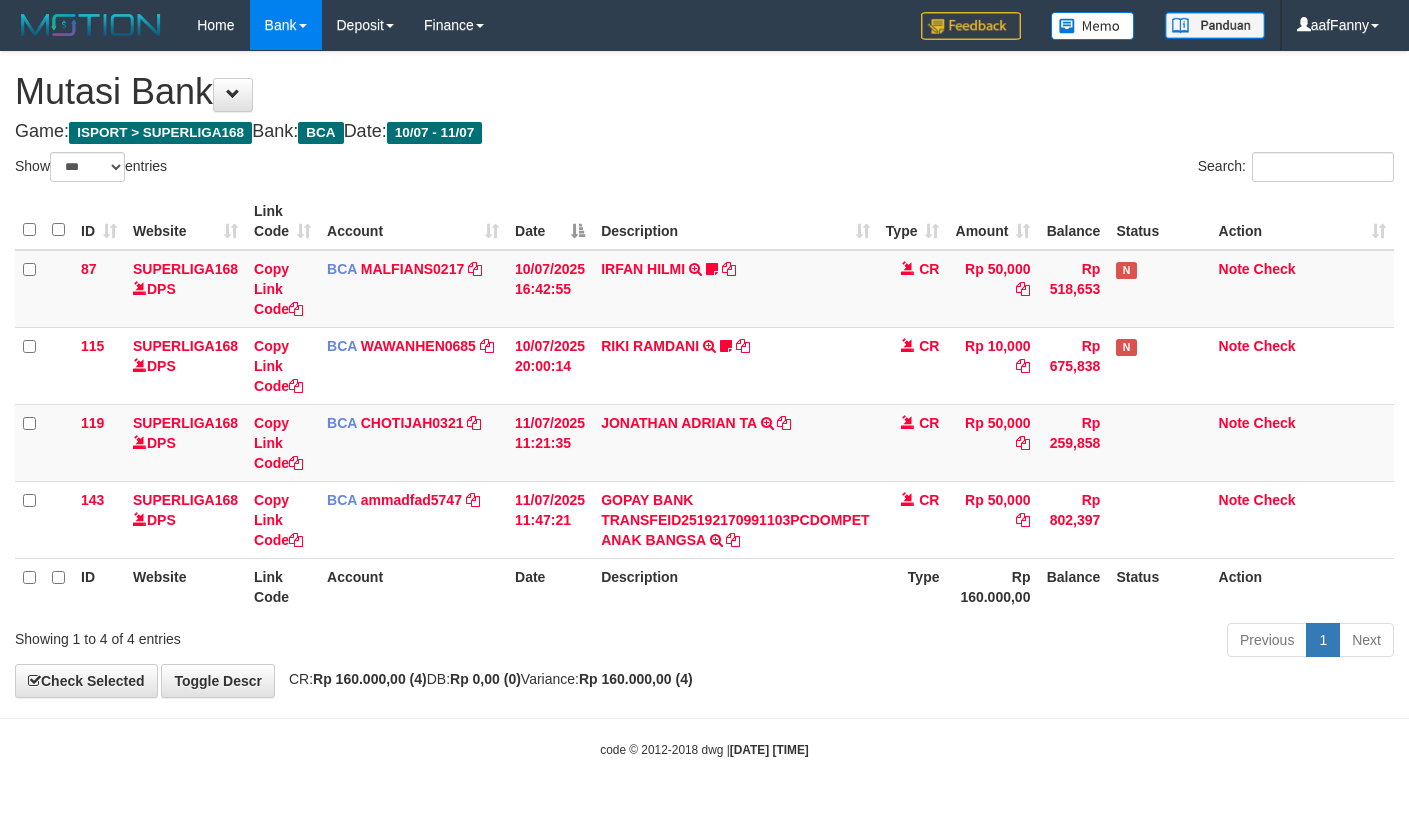 select on "***" 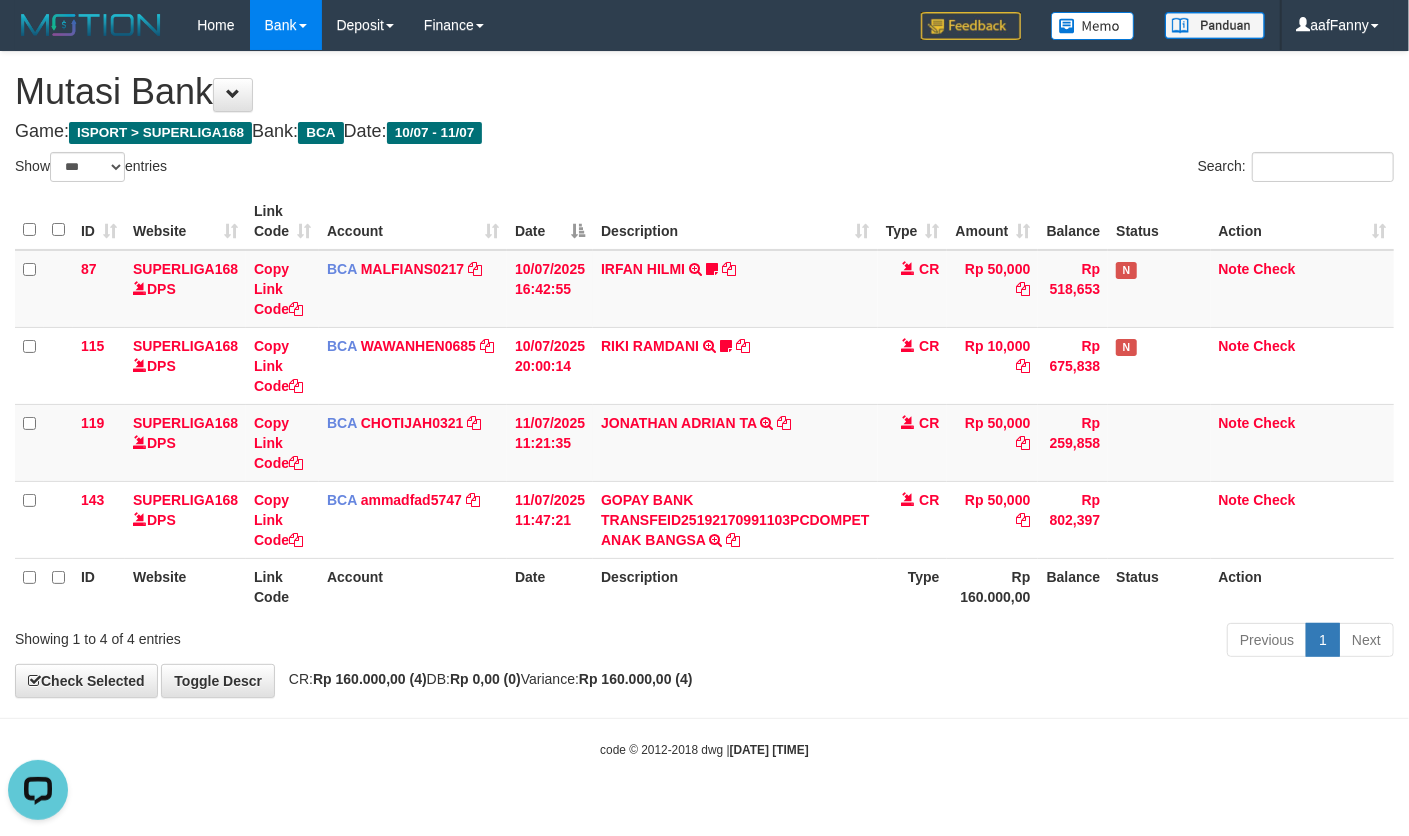scroll, scrollTop: 0, scrollLeft: 0, axis: both 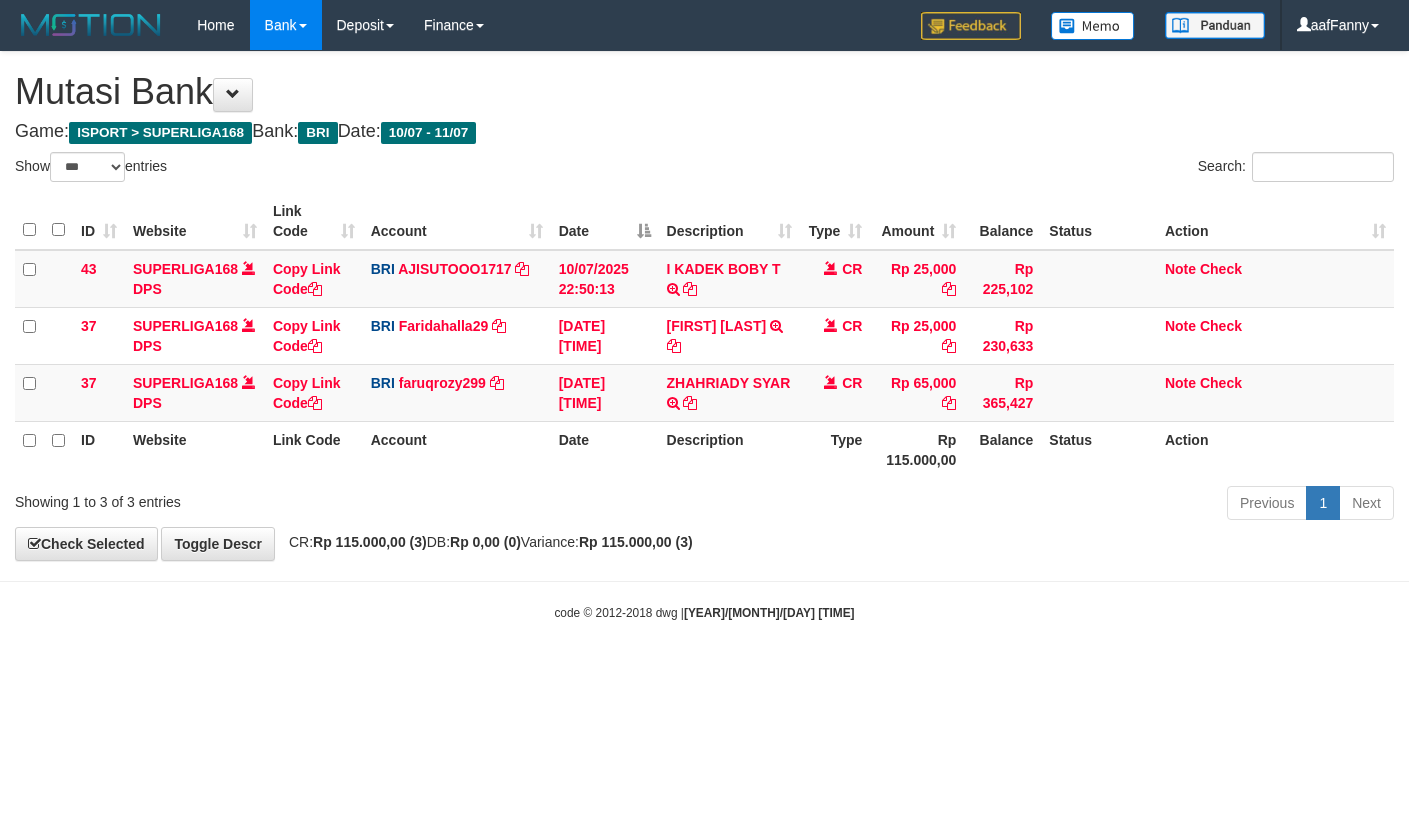 select on "***" 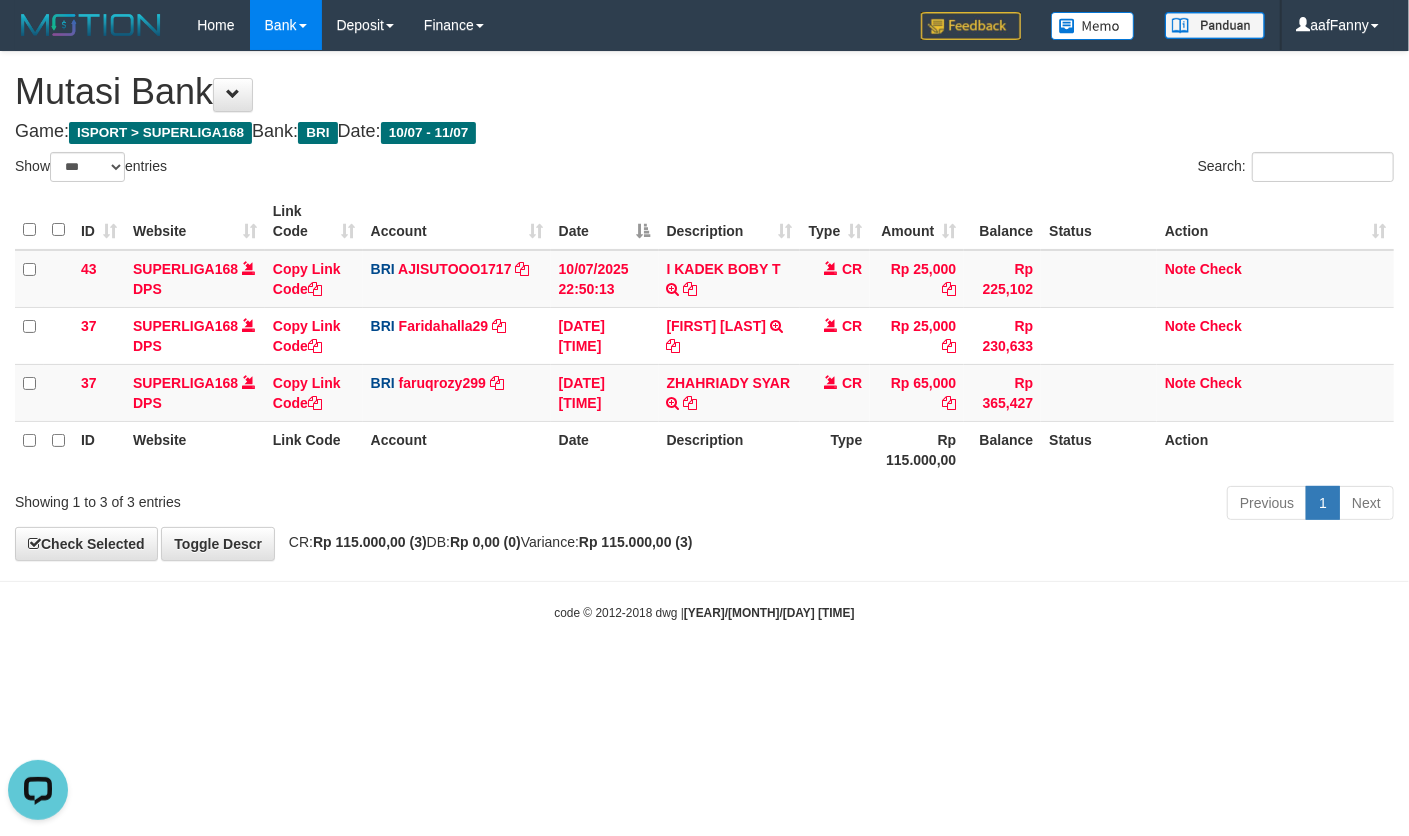 scroll, scrollTop: 0, scrollLeft: 0, axis: both 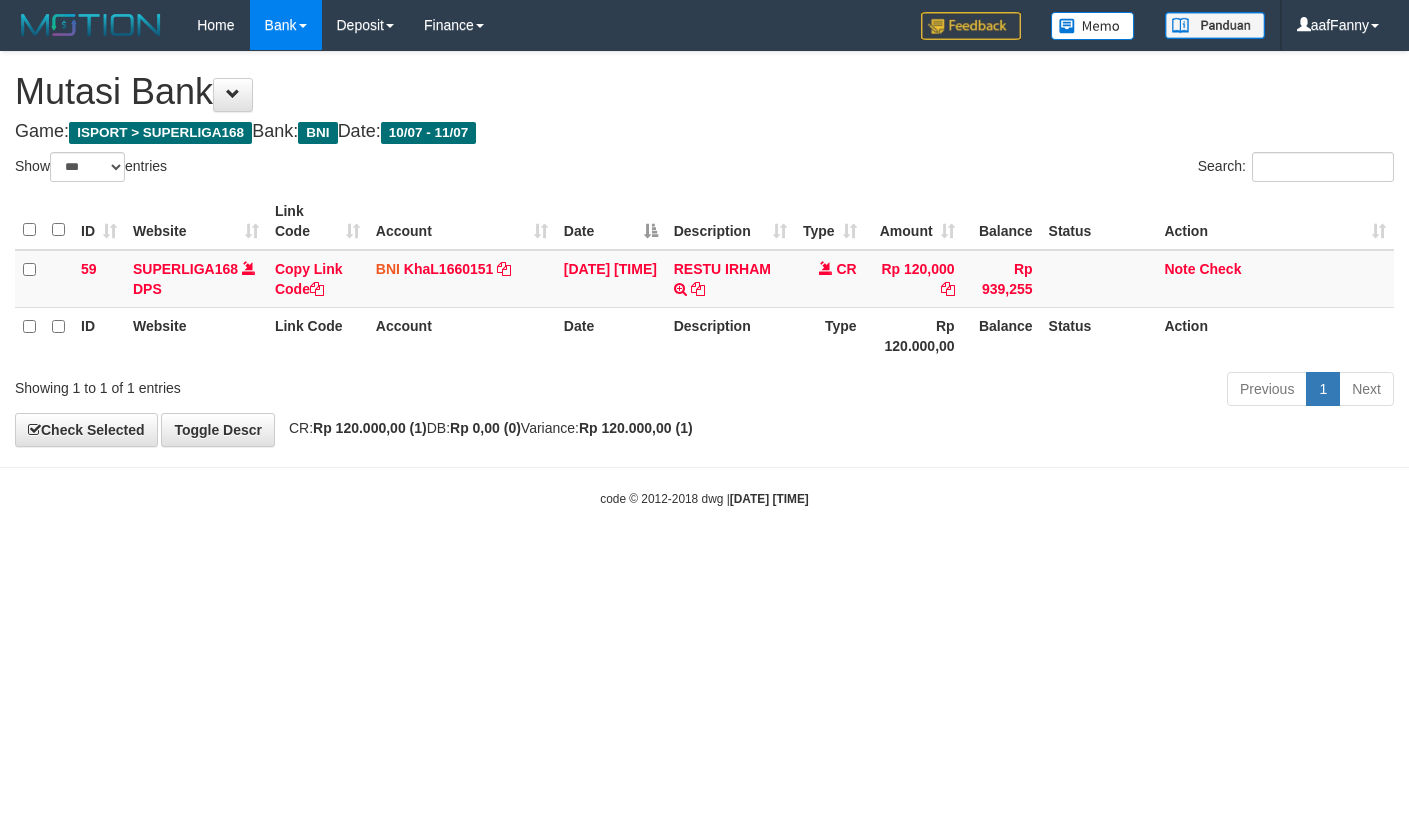 select on "***" 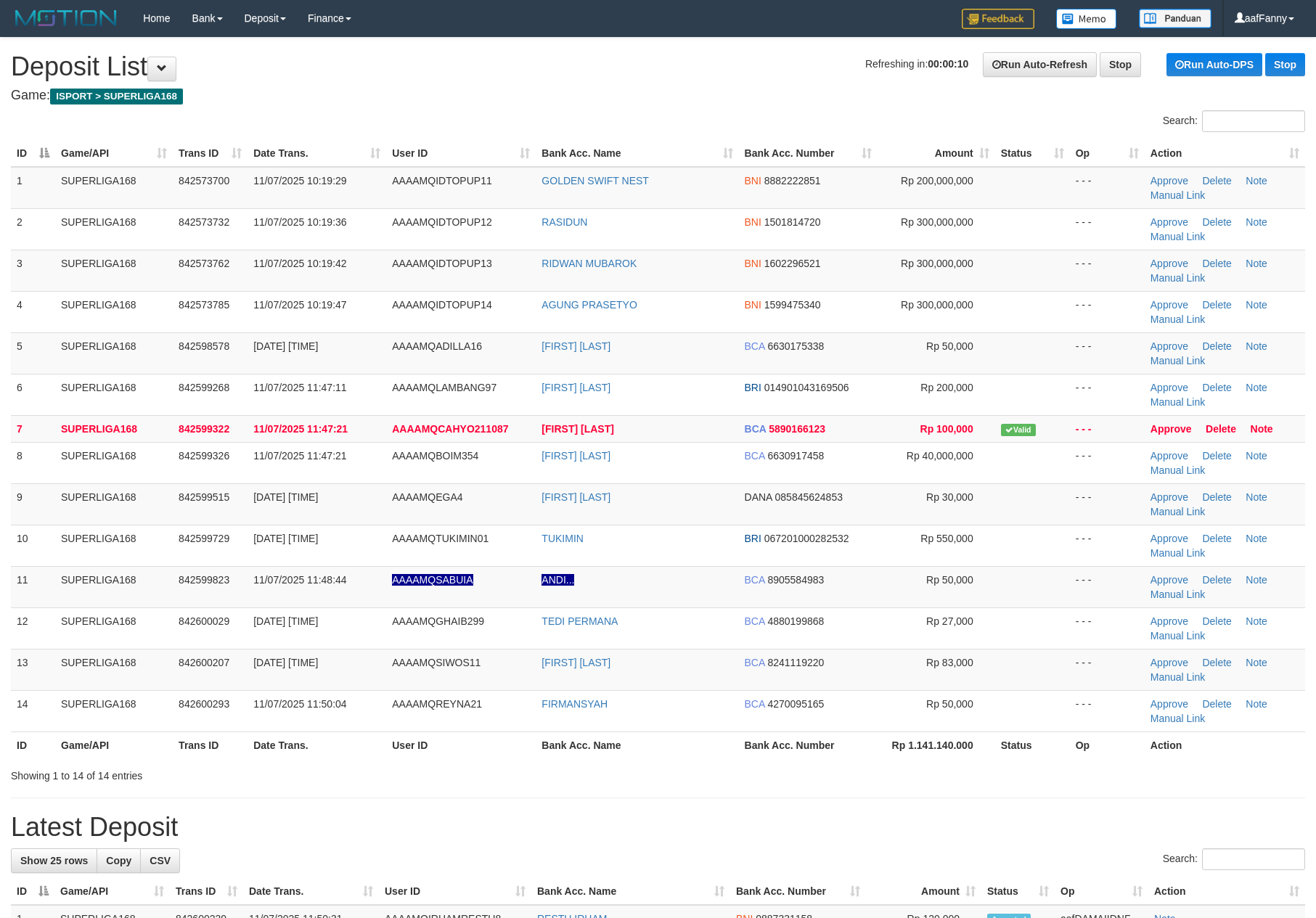 scroll, scrollTop: 0, scrollLeft: 0, axis: both 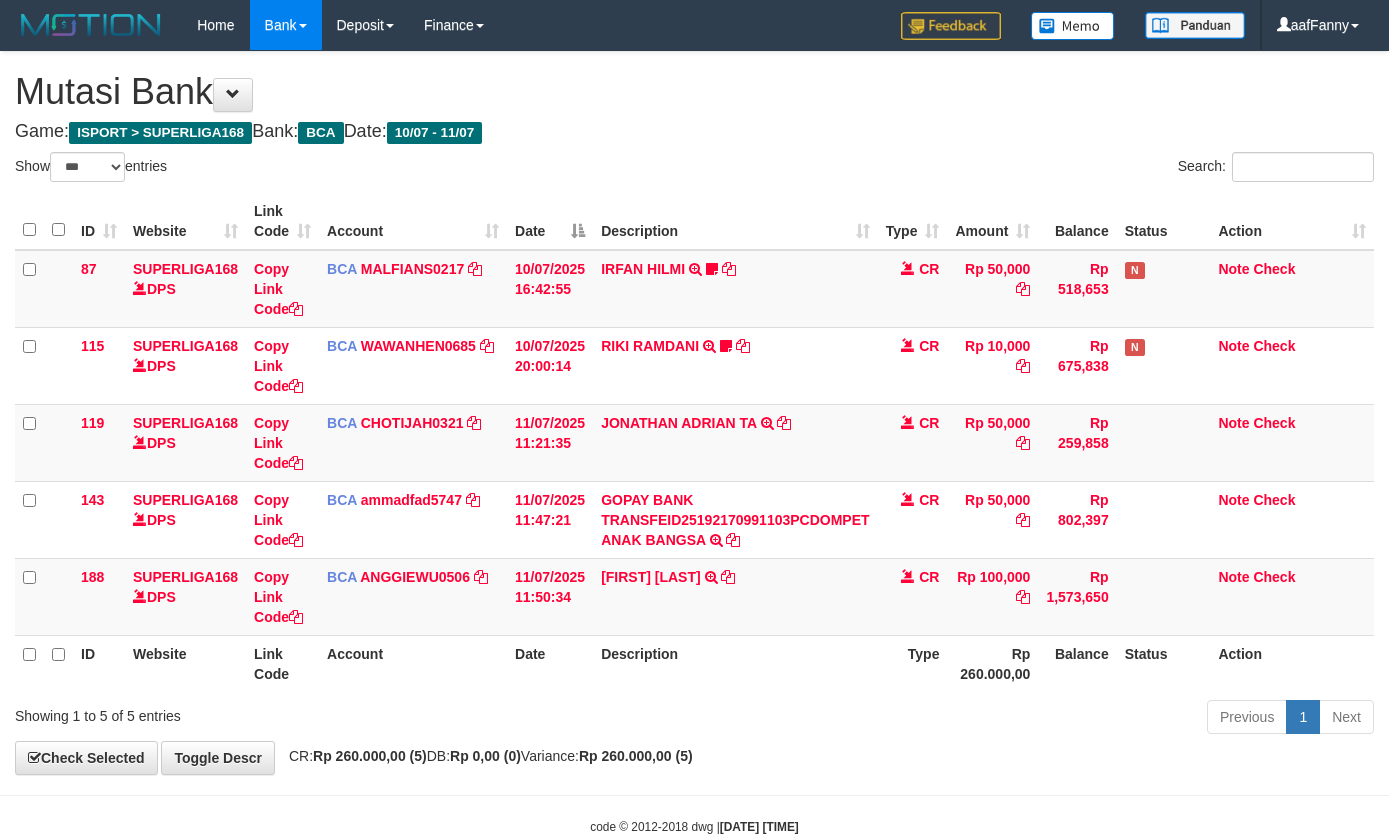 select on "***" 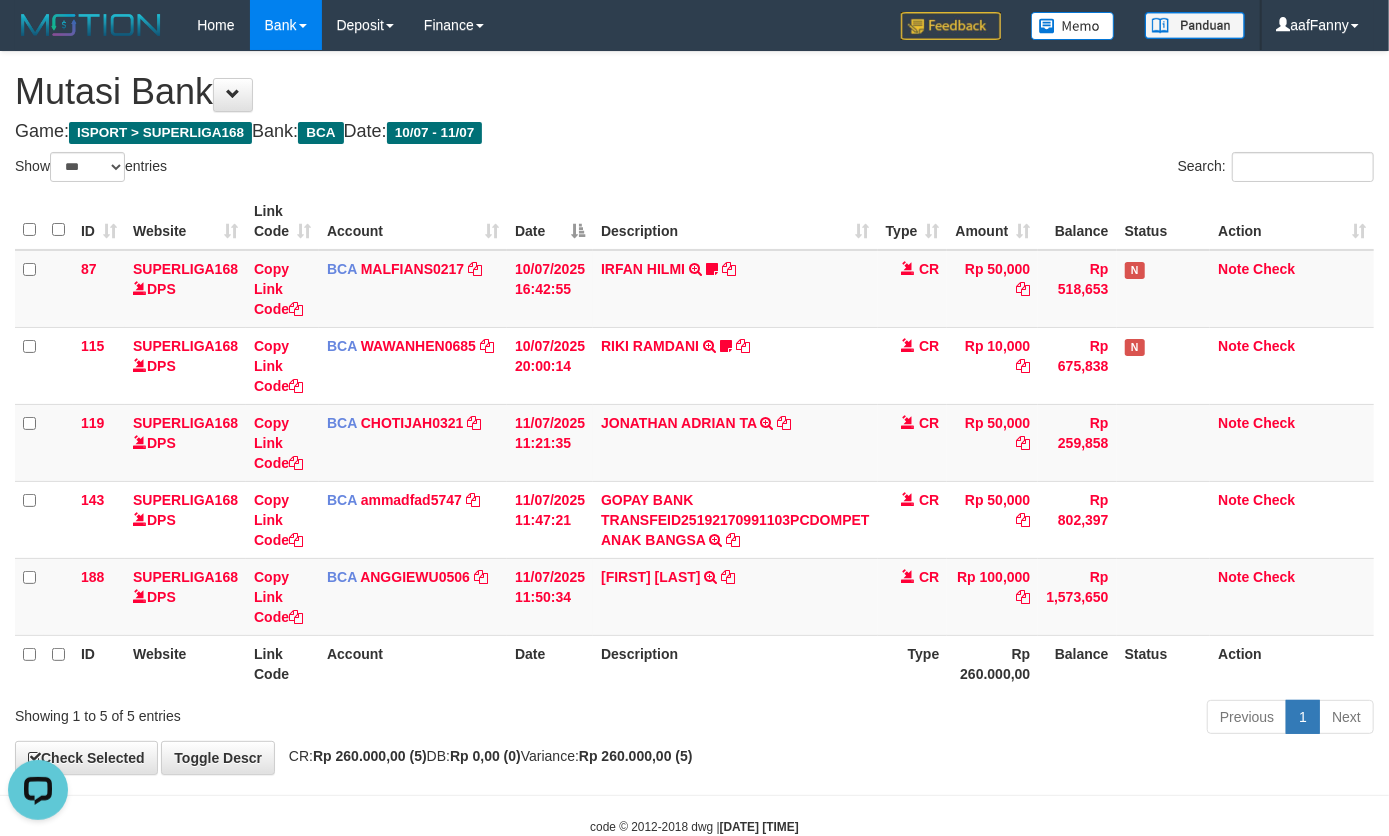scroll, scrollTop: 0, scrollLeft: 0, axis: both 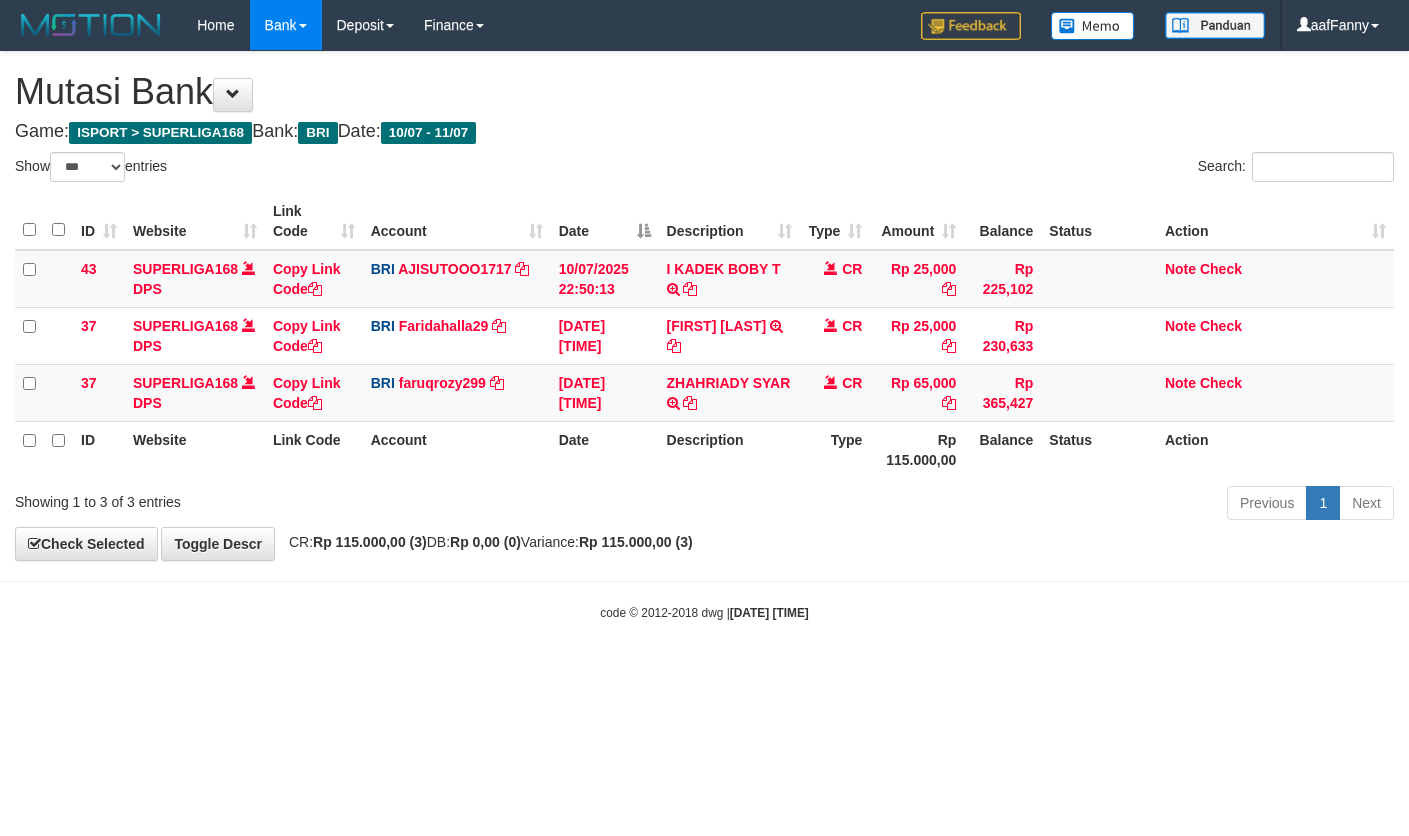select on "***" 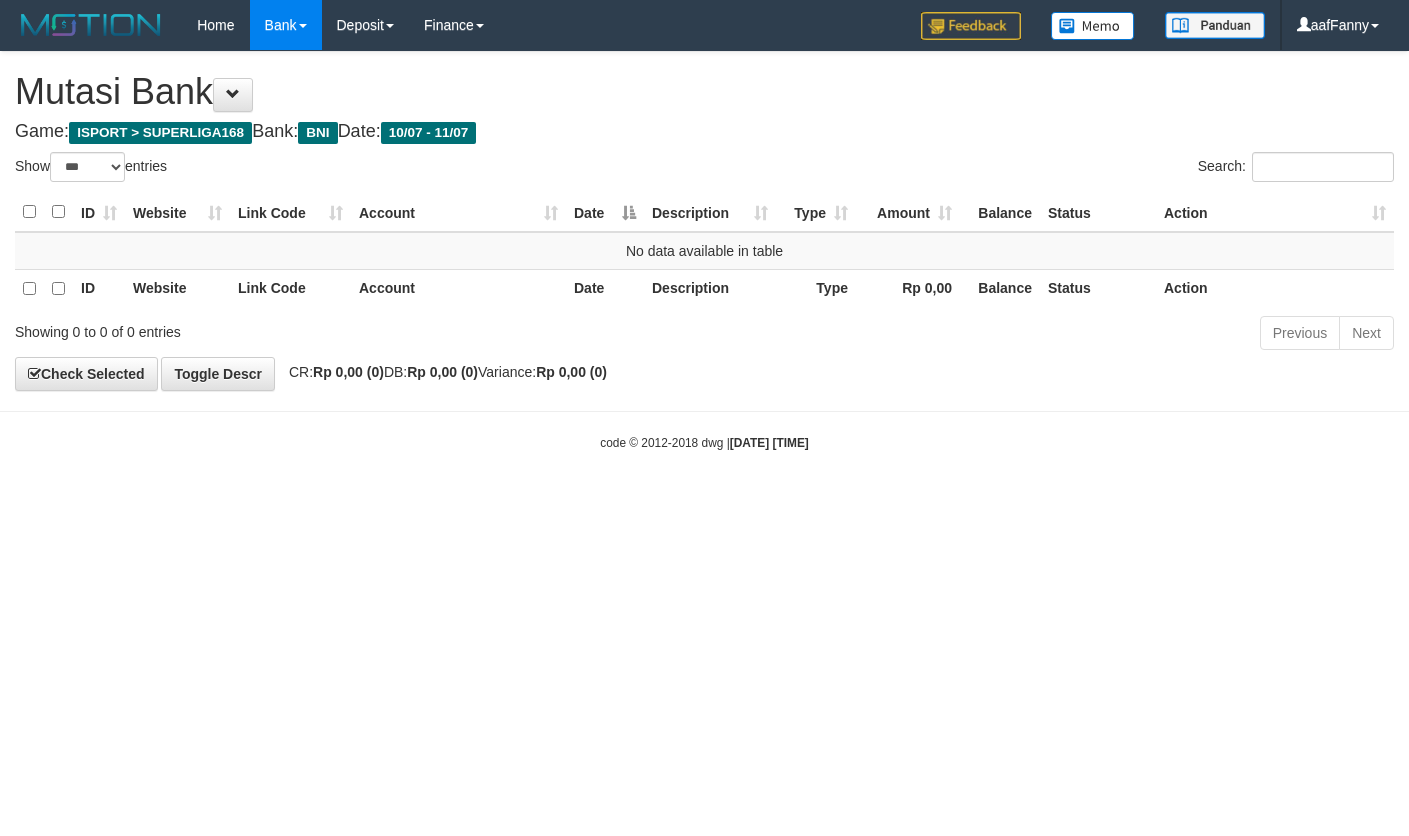 select on "***" 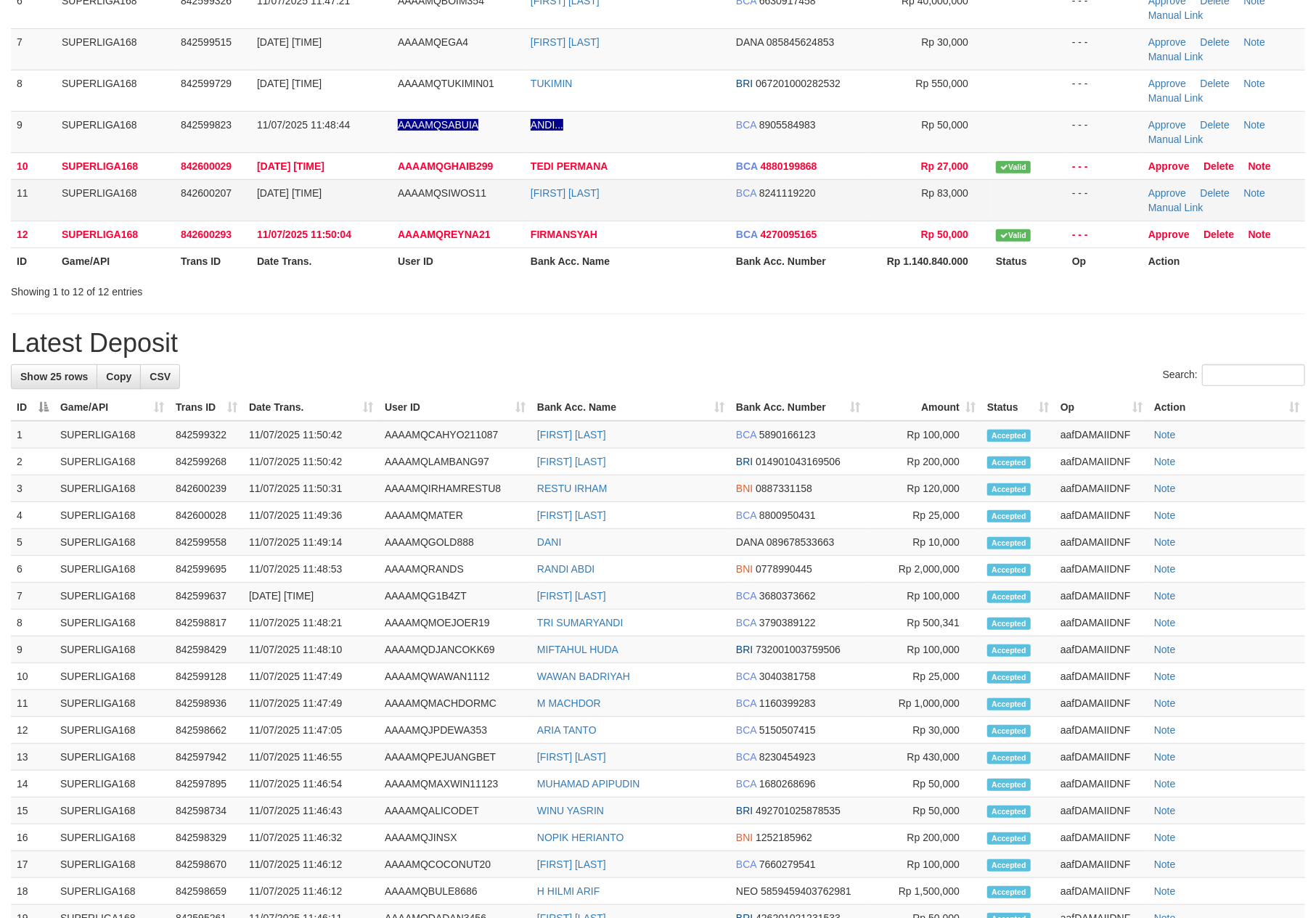 scroll, scrollTop: 581, scrollLeft: 0, axis: vertical 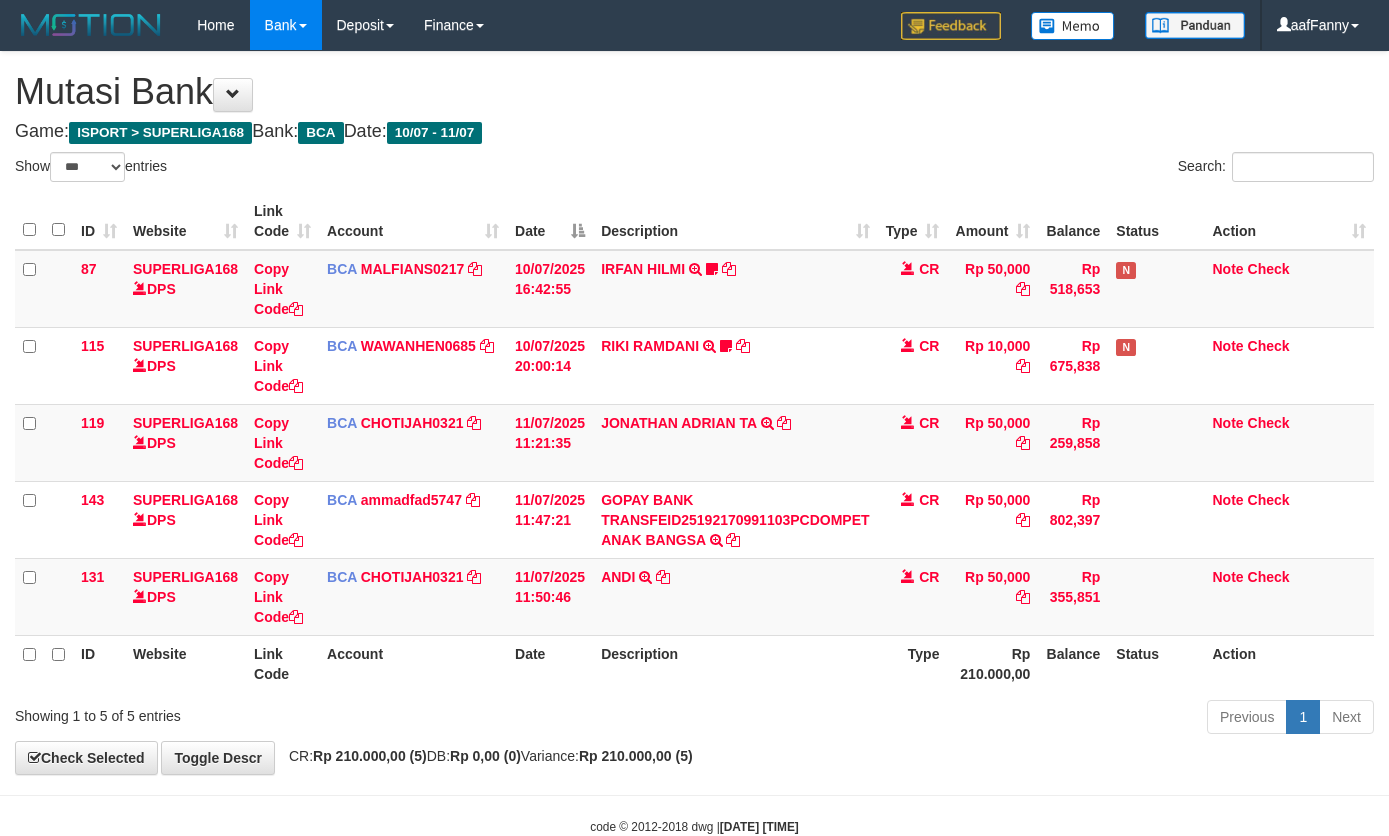 select on "***" 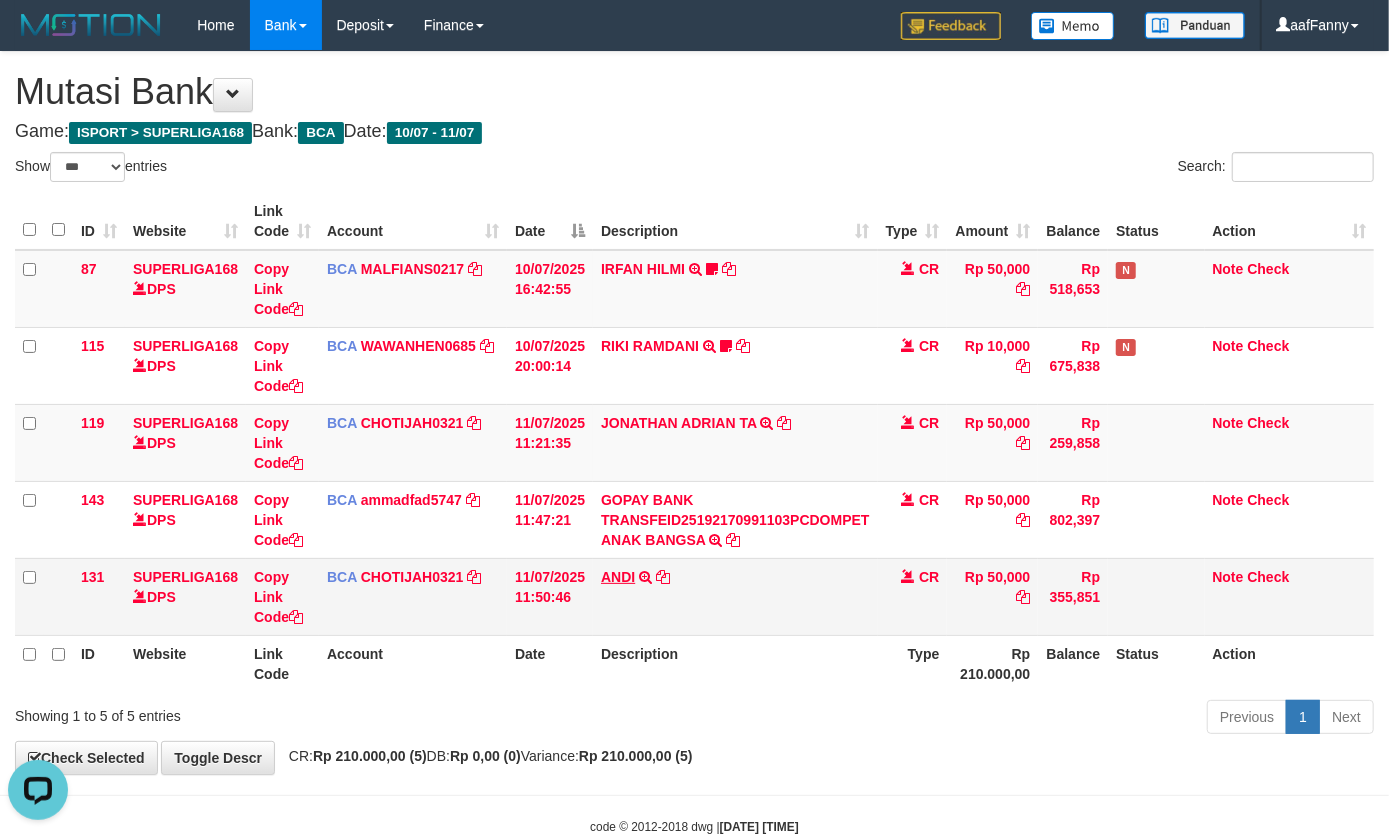 scroll, scrollTop: 0, scrollLeft: 0, axis: both 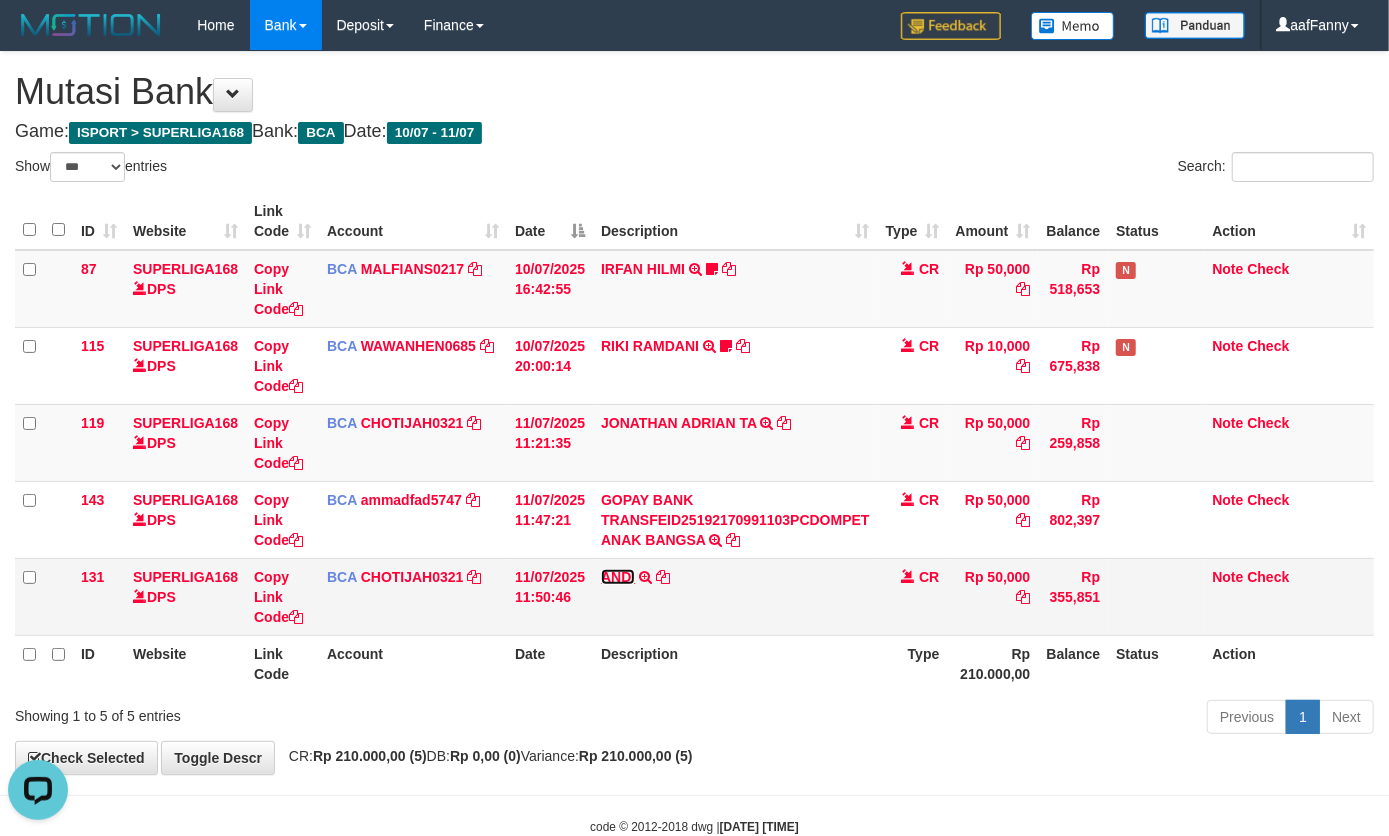 click on "ANDI" at bounding box center (618, 577) 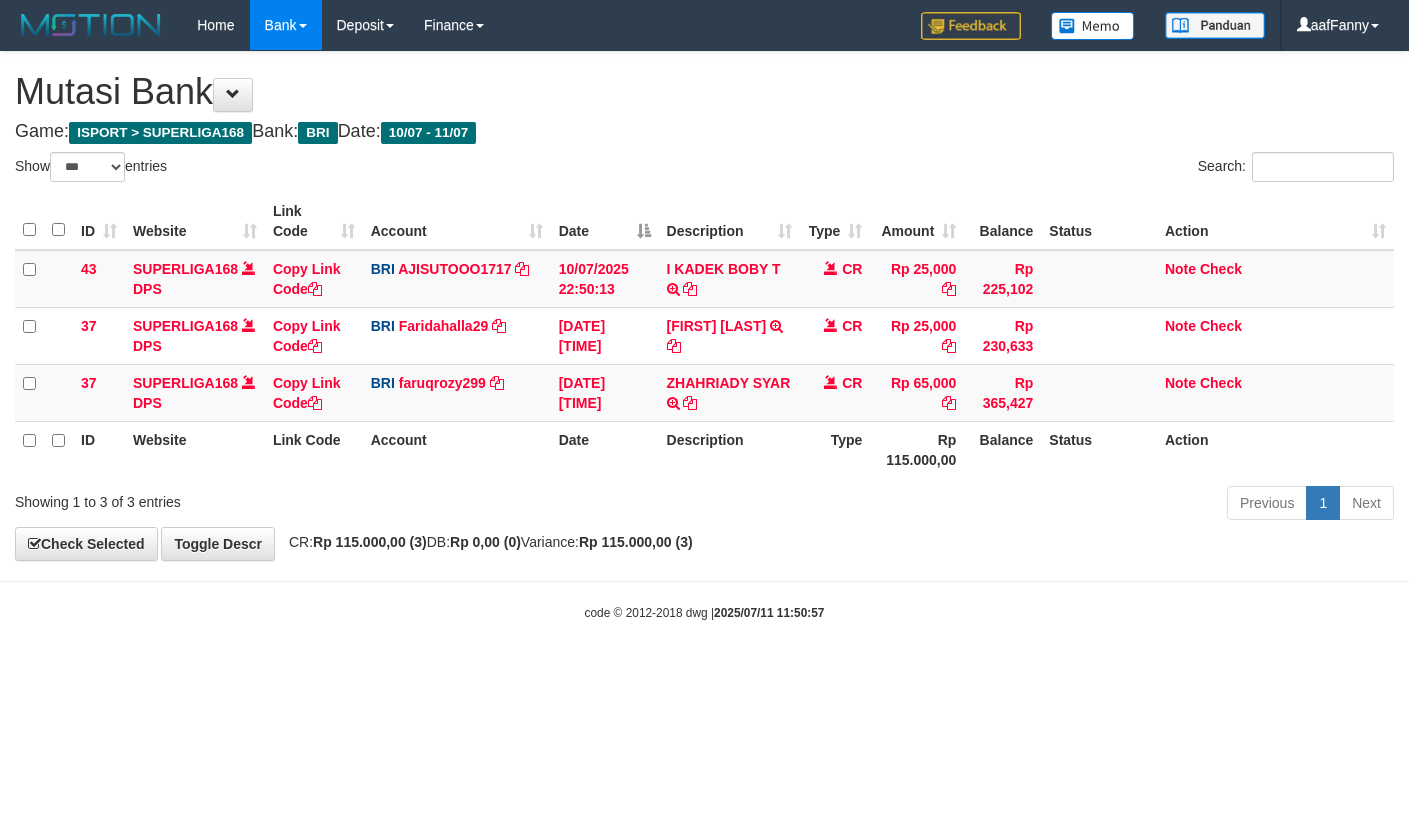 select on "***" 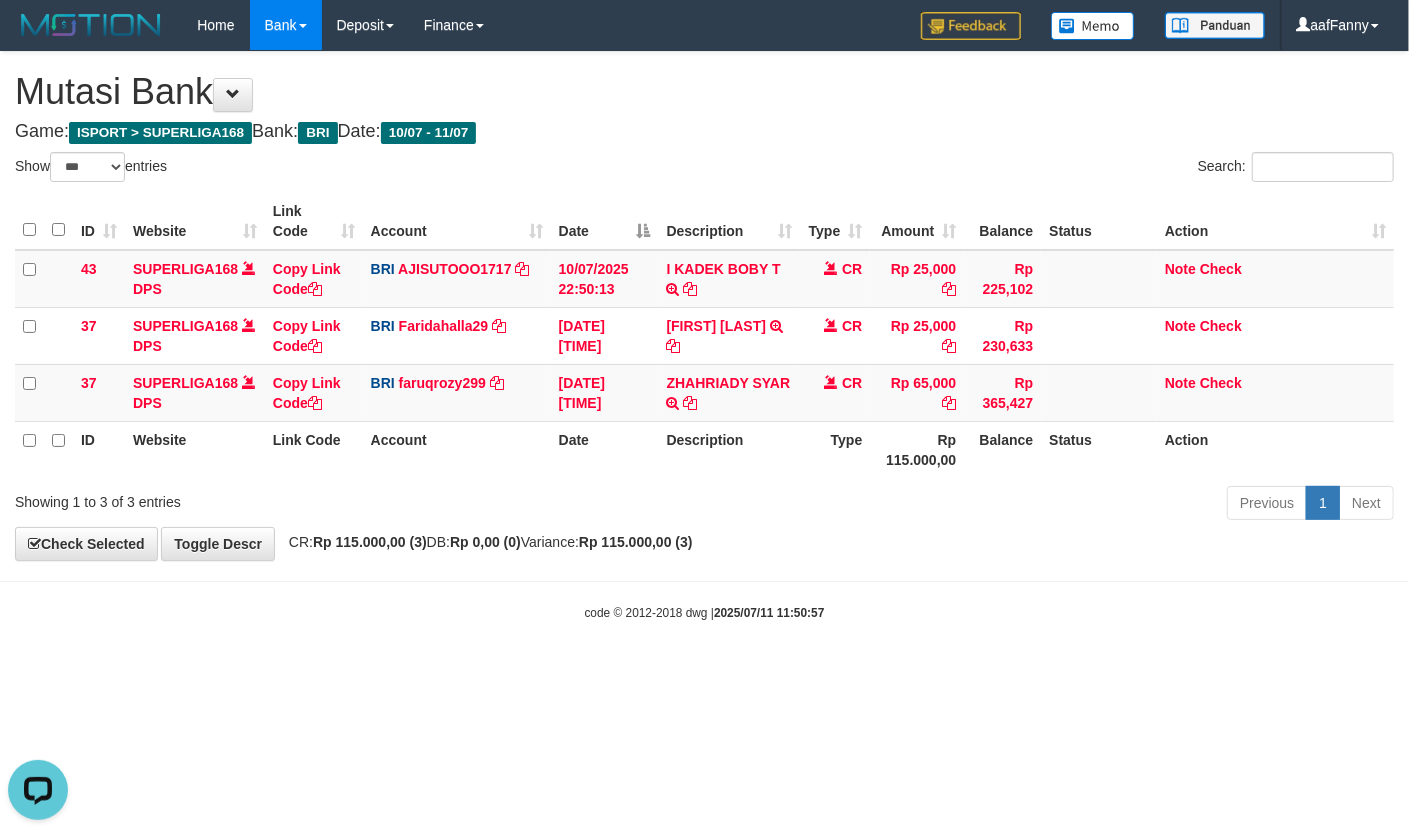scroll, scrollTop: 0, scrollLeft: 0, axis: both 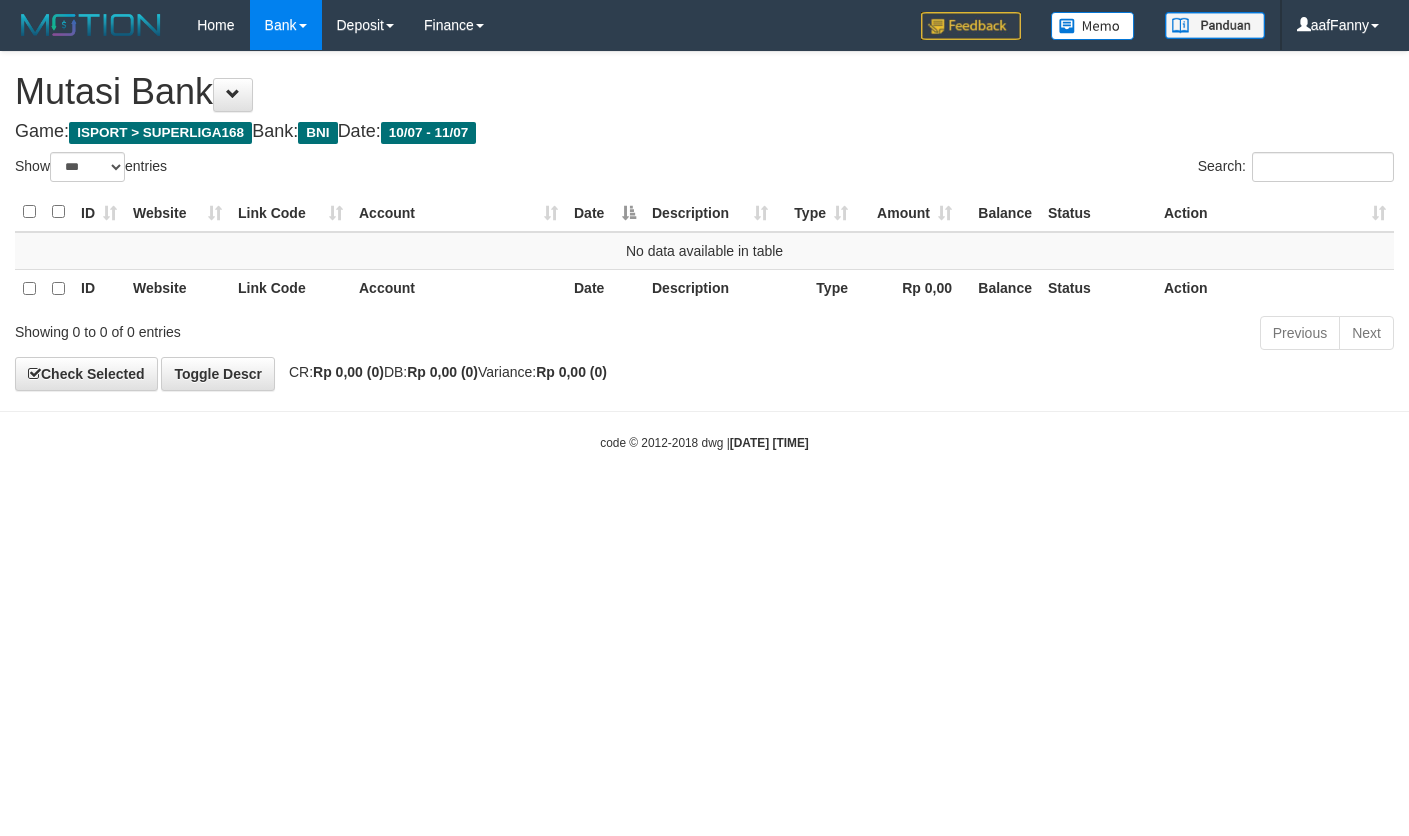 select on "***" 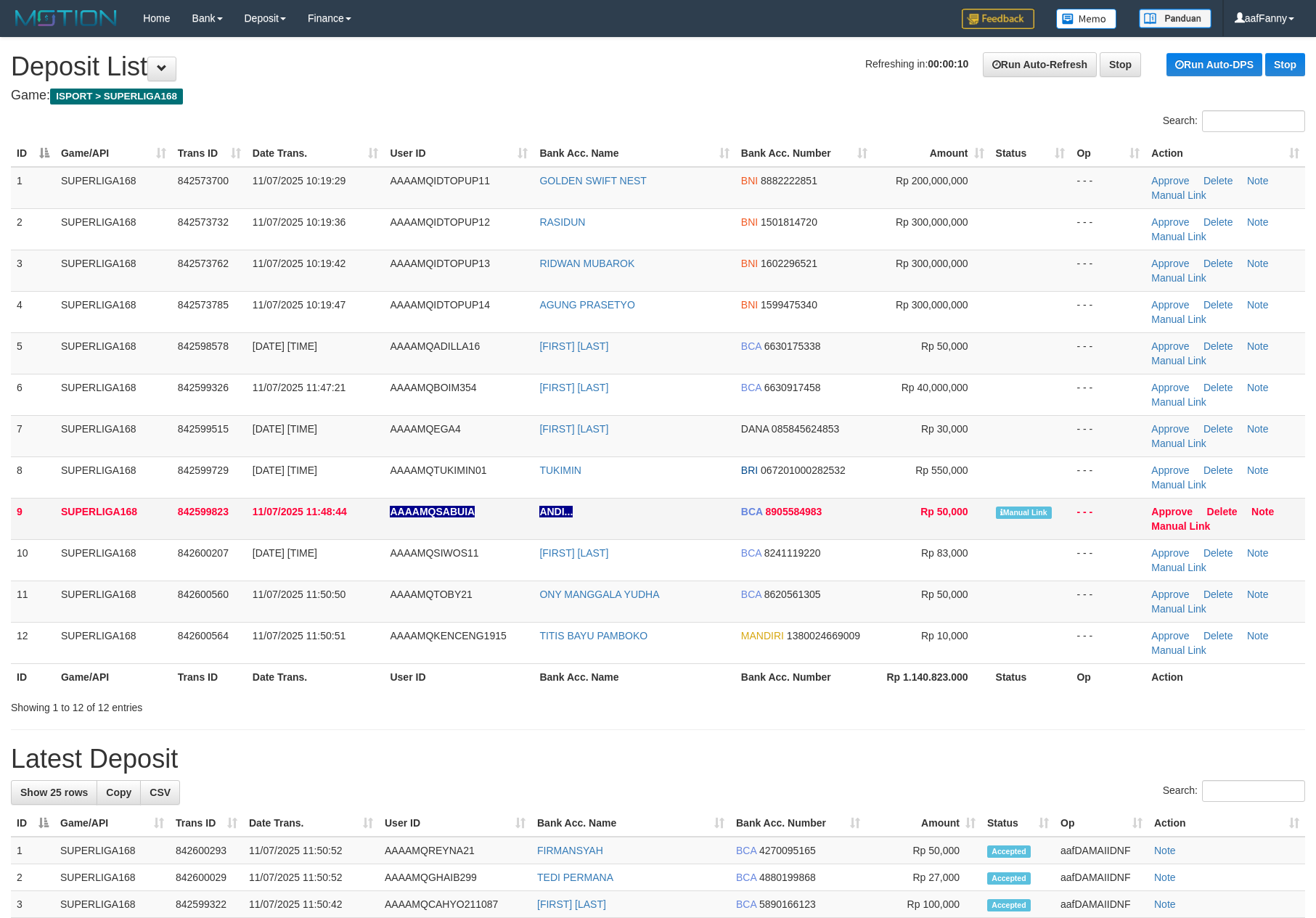 scroll, scrollTop: 0, scrollLeft: 0, axis: both 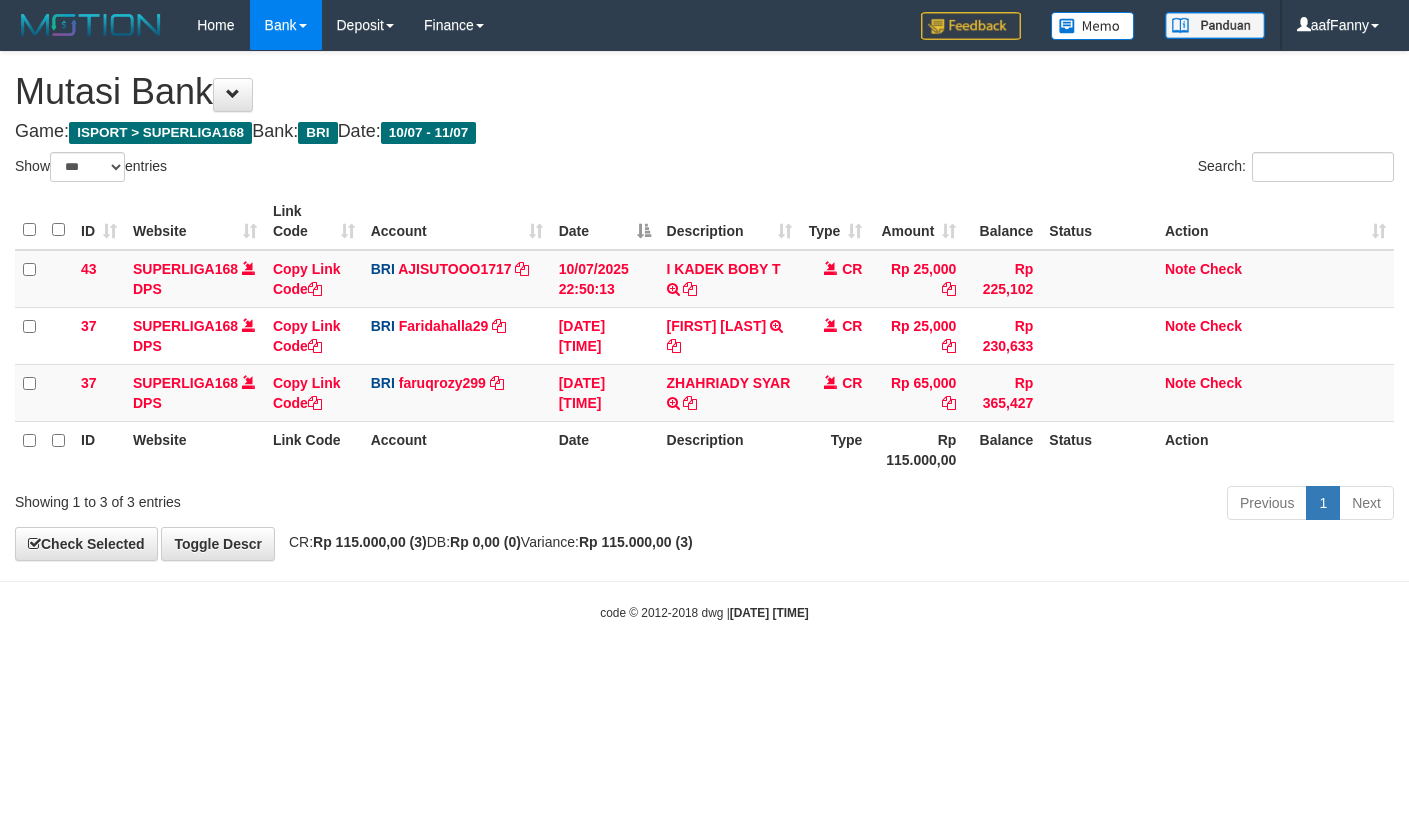 select on "***" 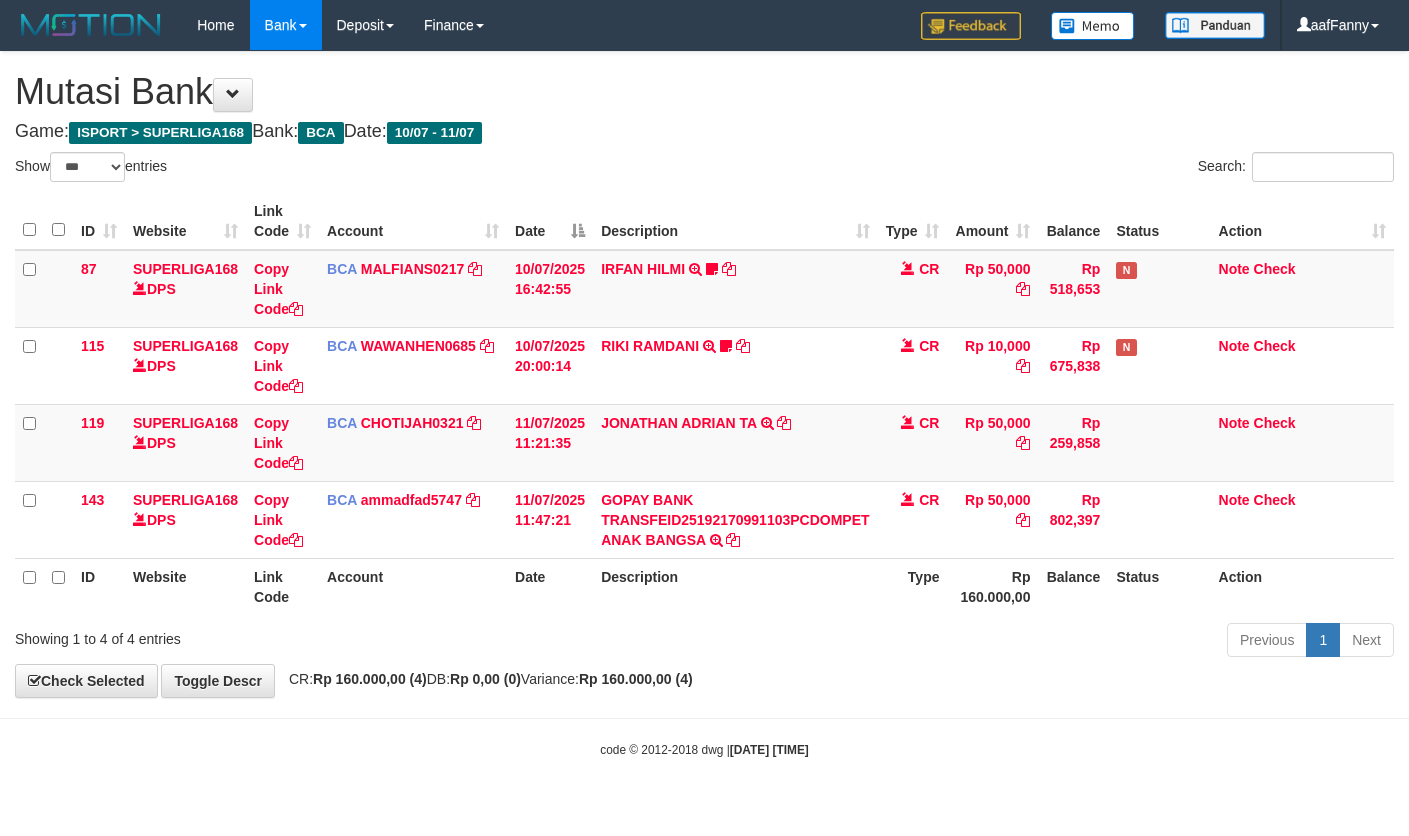 select on "***" 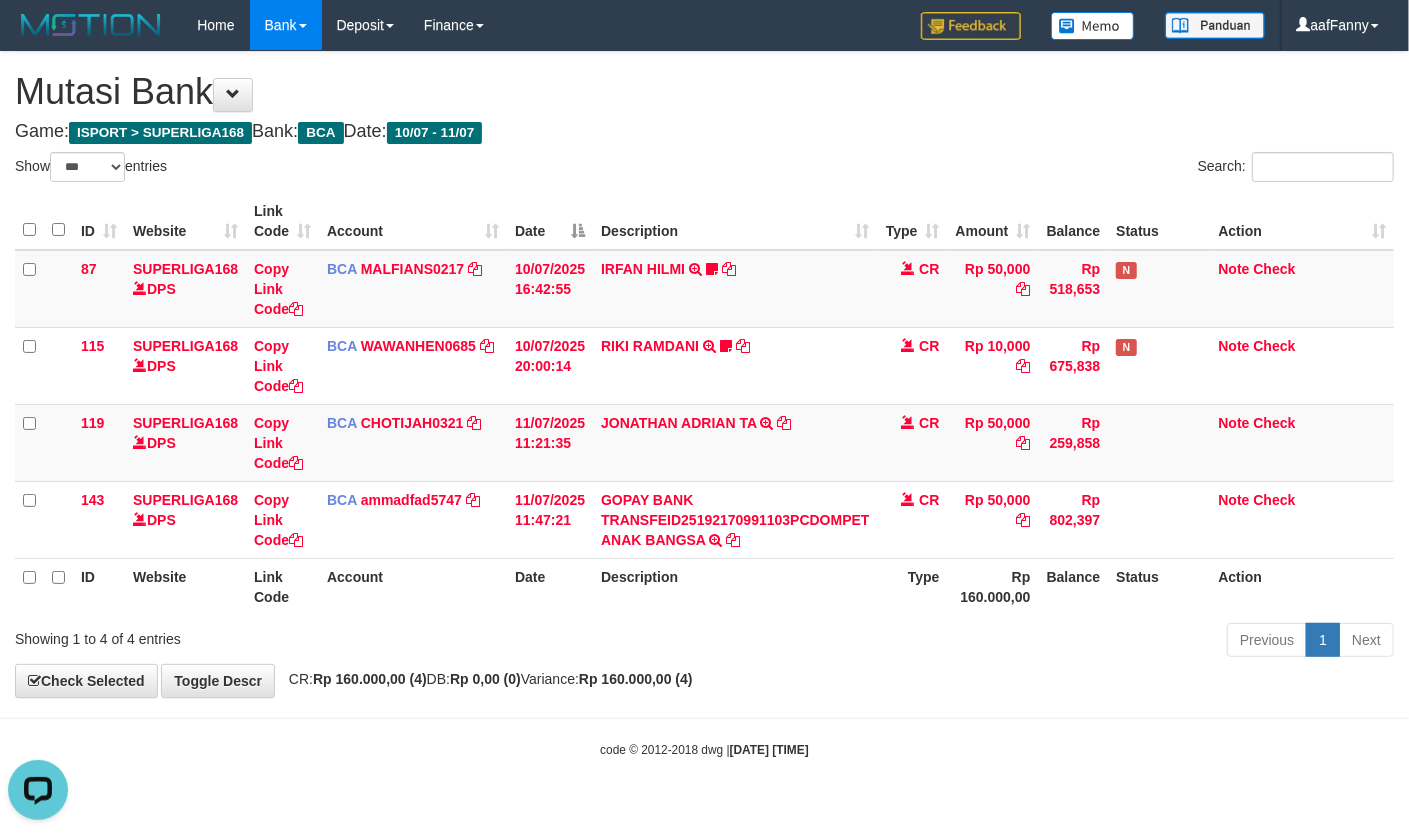 scroll, scrollTop: 0, scrollLeft: 0, axis: both 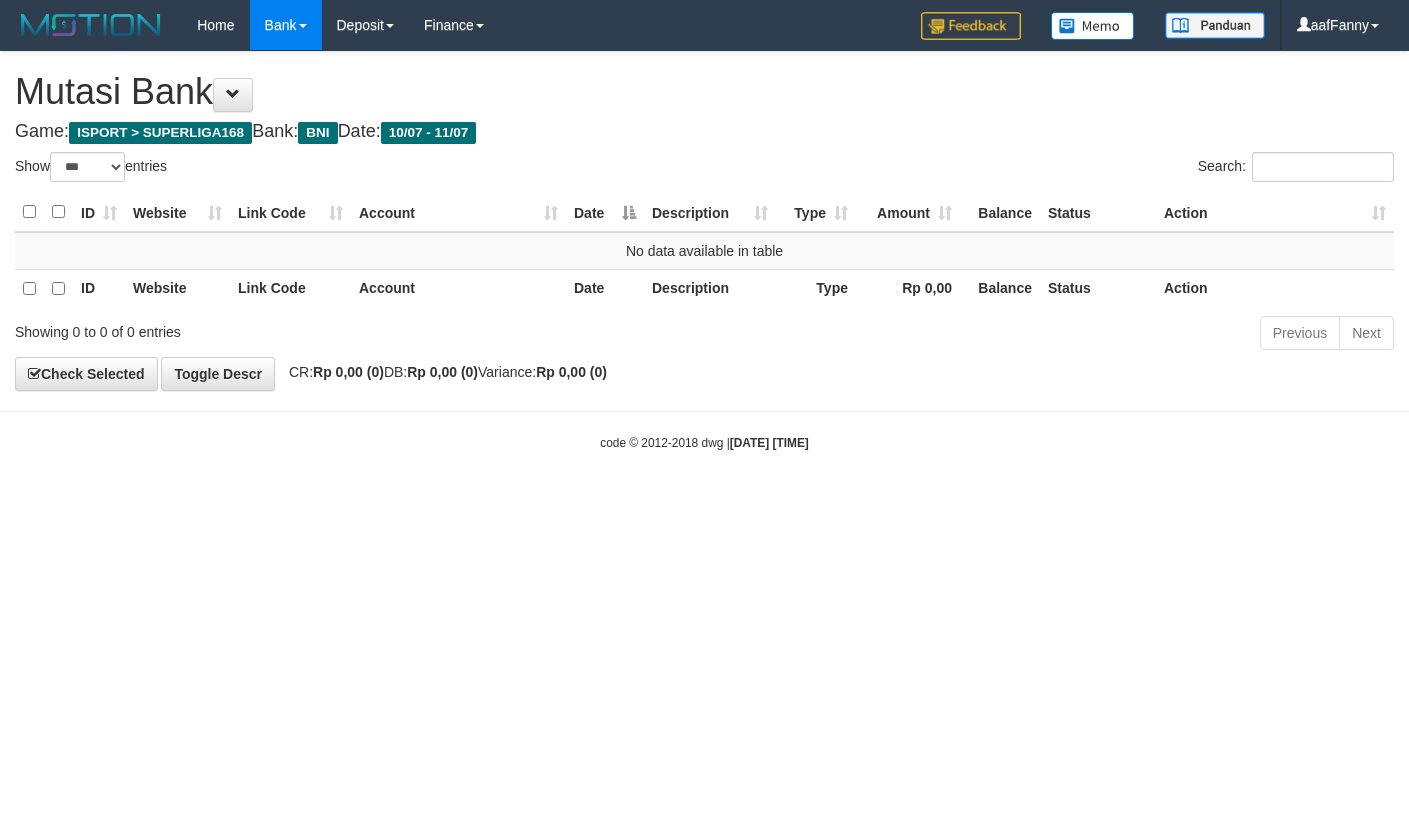 select on "***" 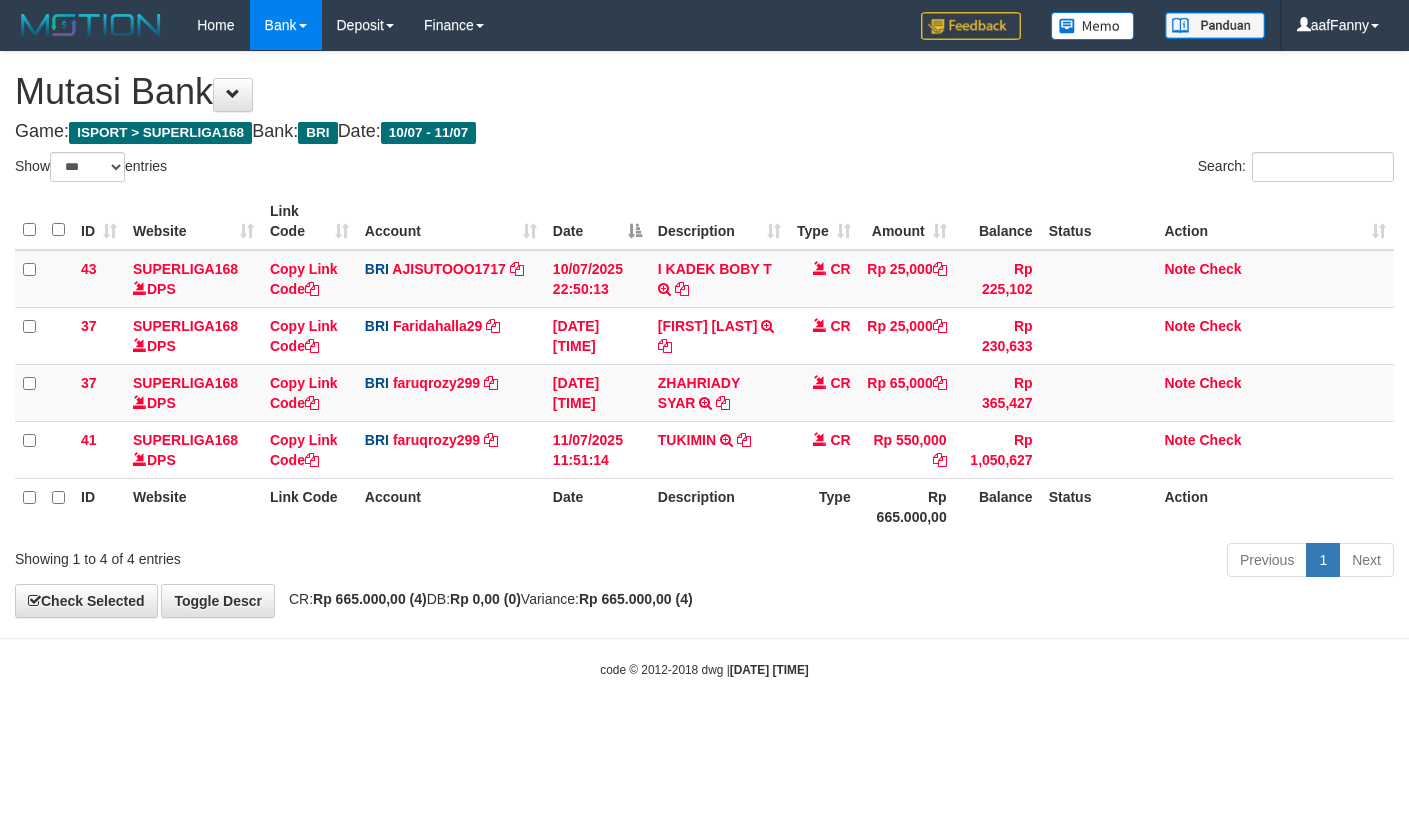 select on "***" 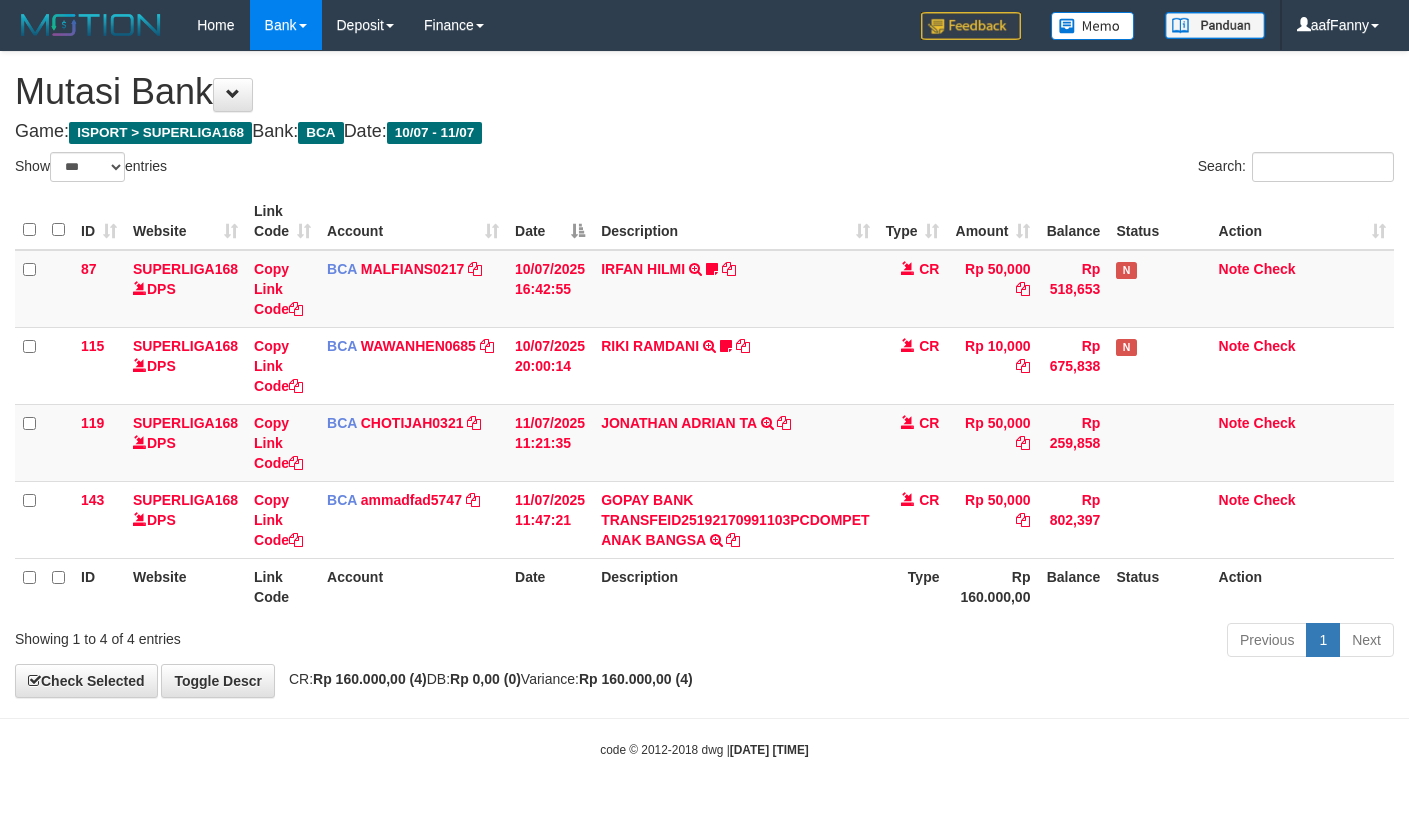 select on "***" 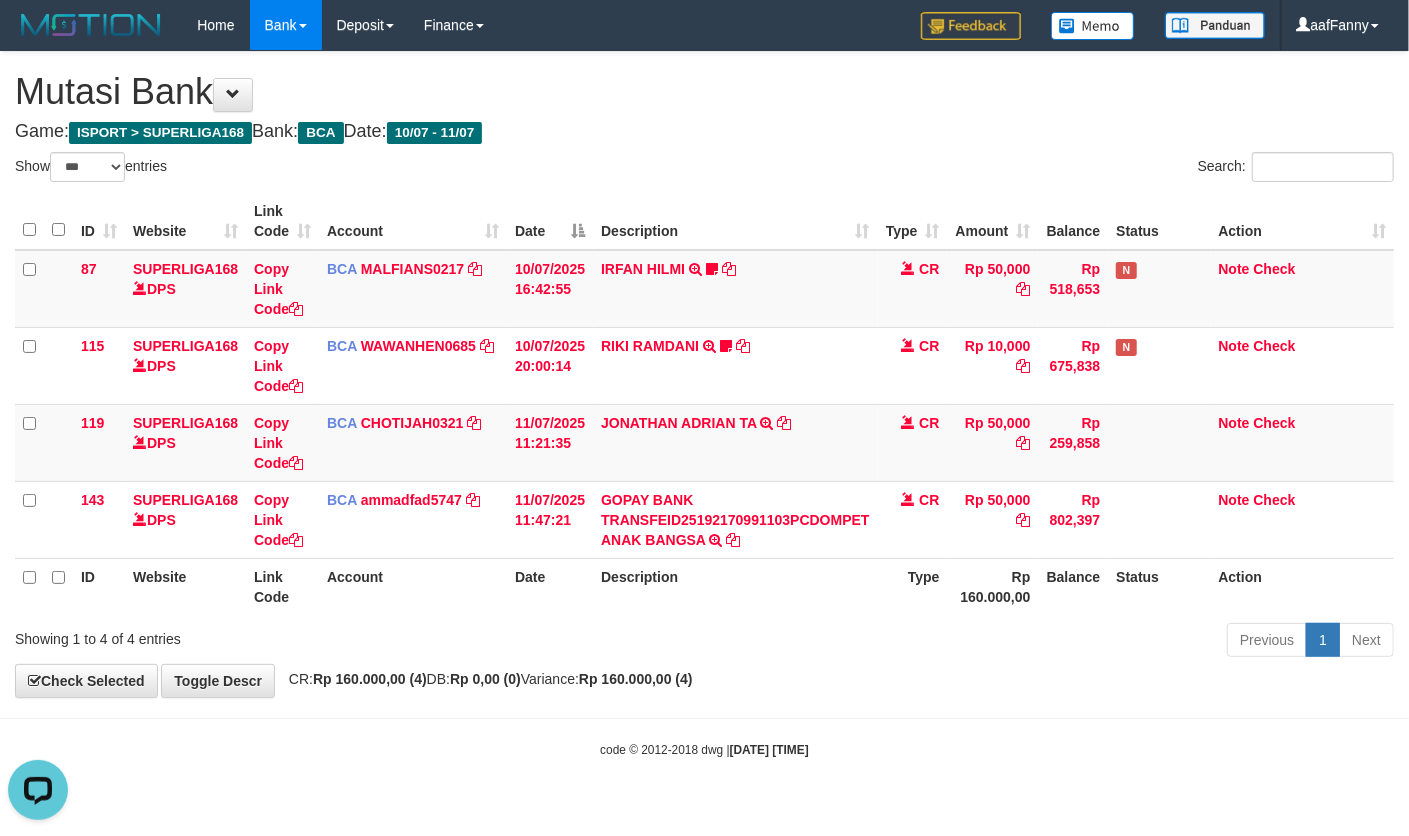scroll, scrollTop: 0, scrollLeft: 0, axis: both 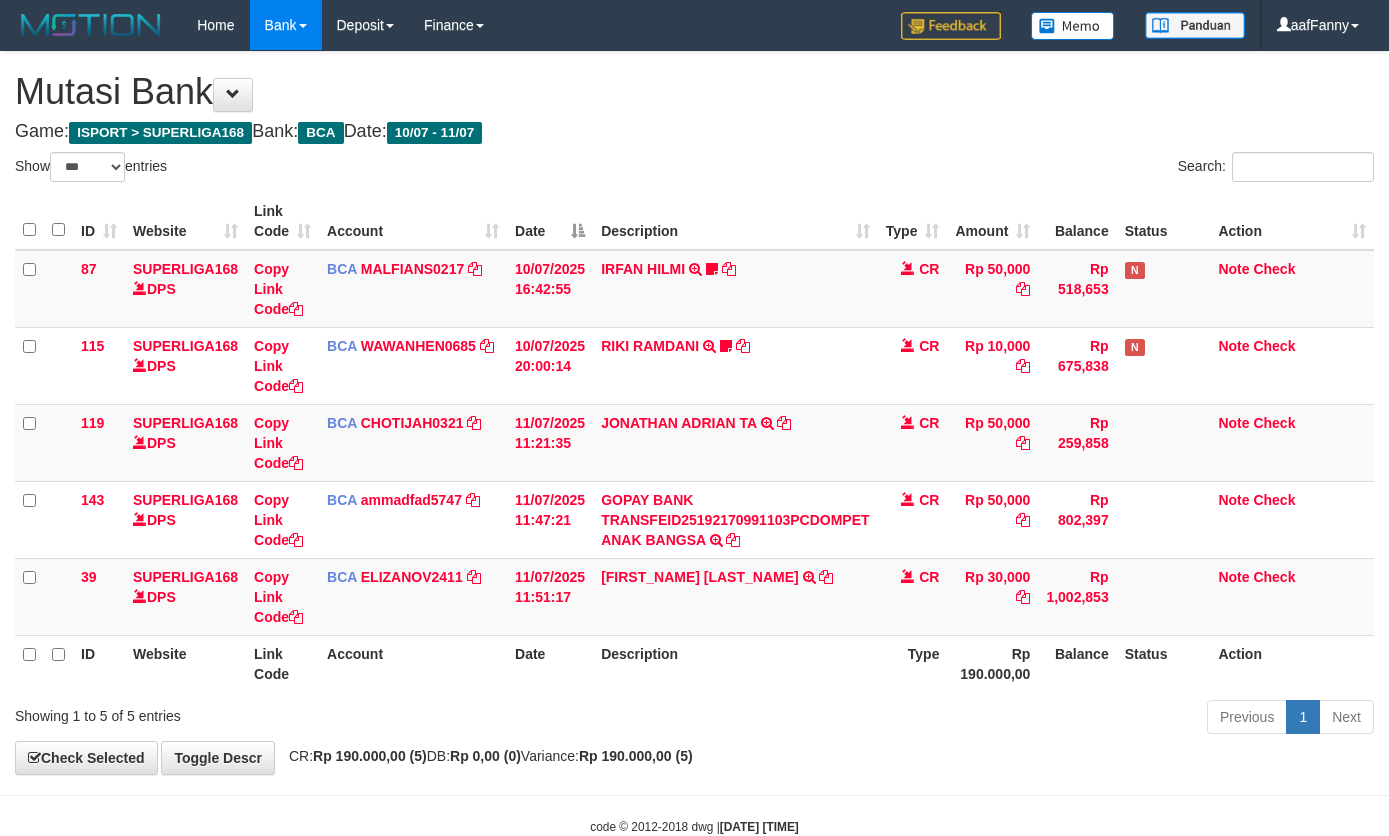 select on "***" 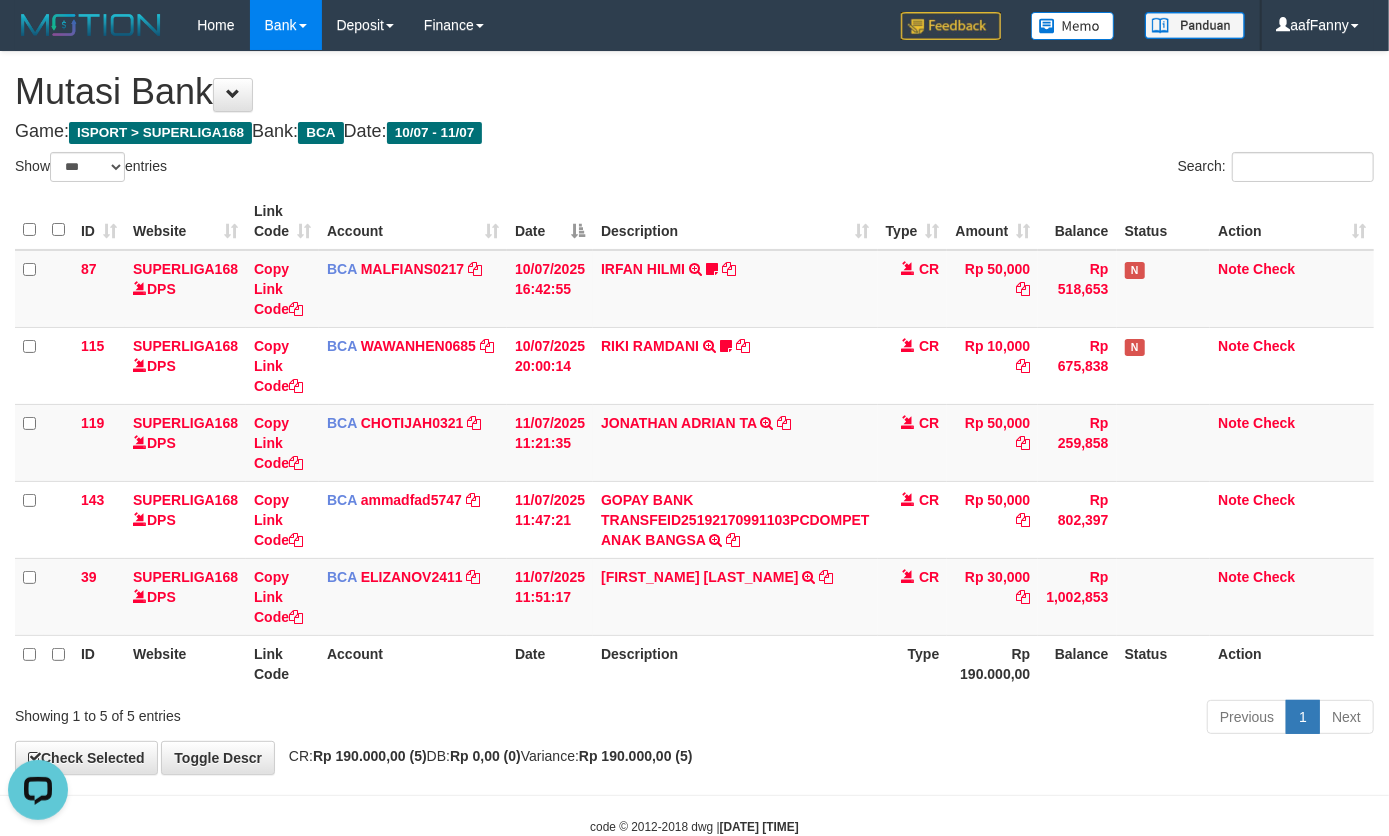 scroll, scrollTop: 0, scrollLeft: 0, axis: both 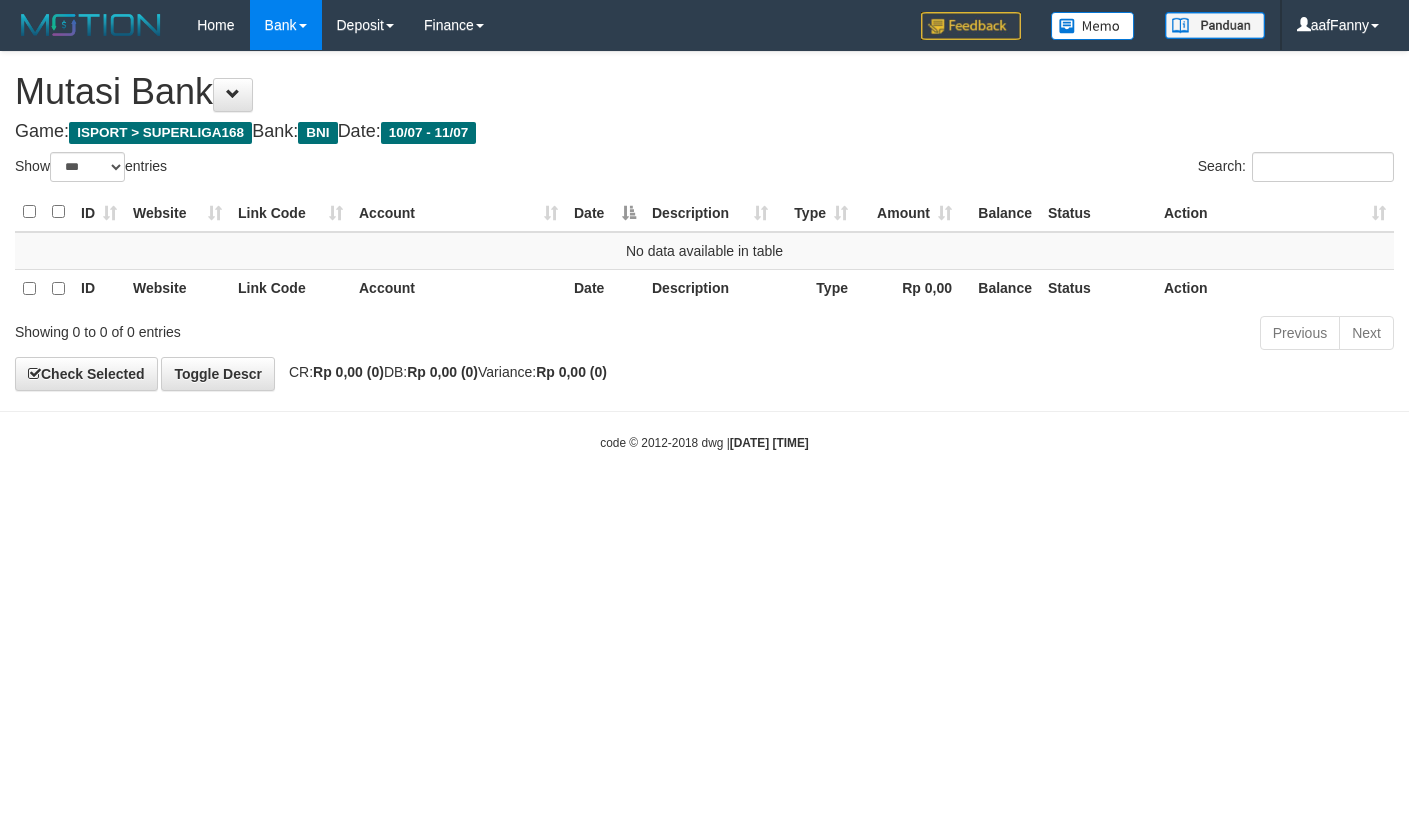 select on "***" 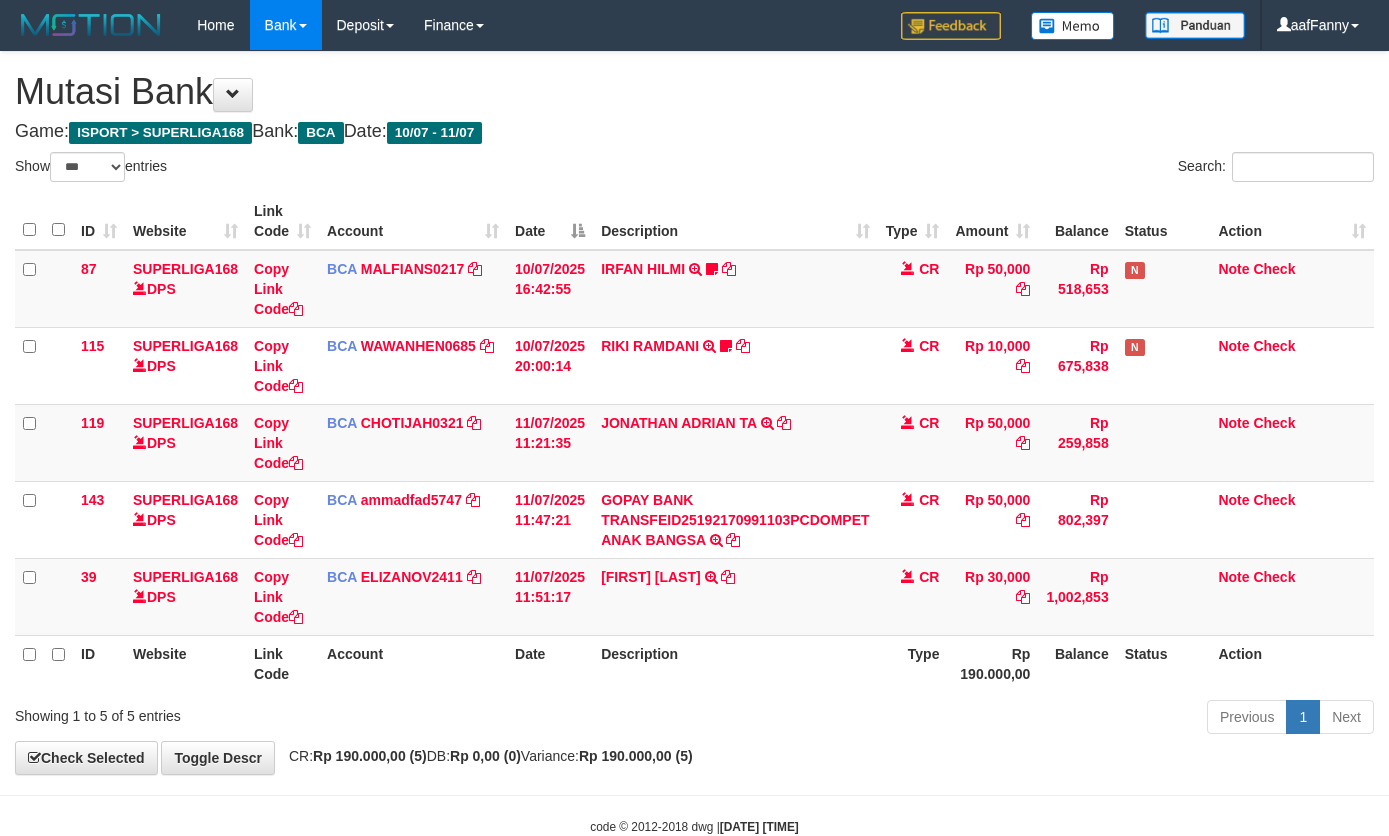 select on "***" 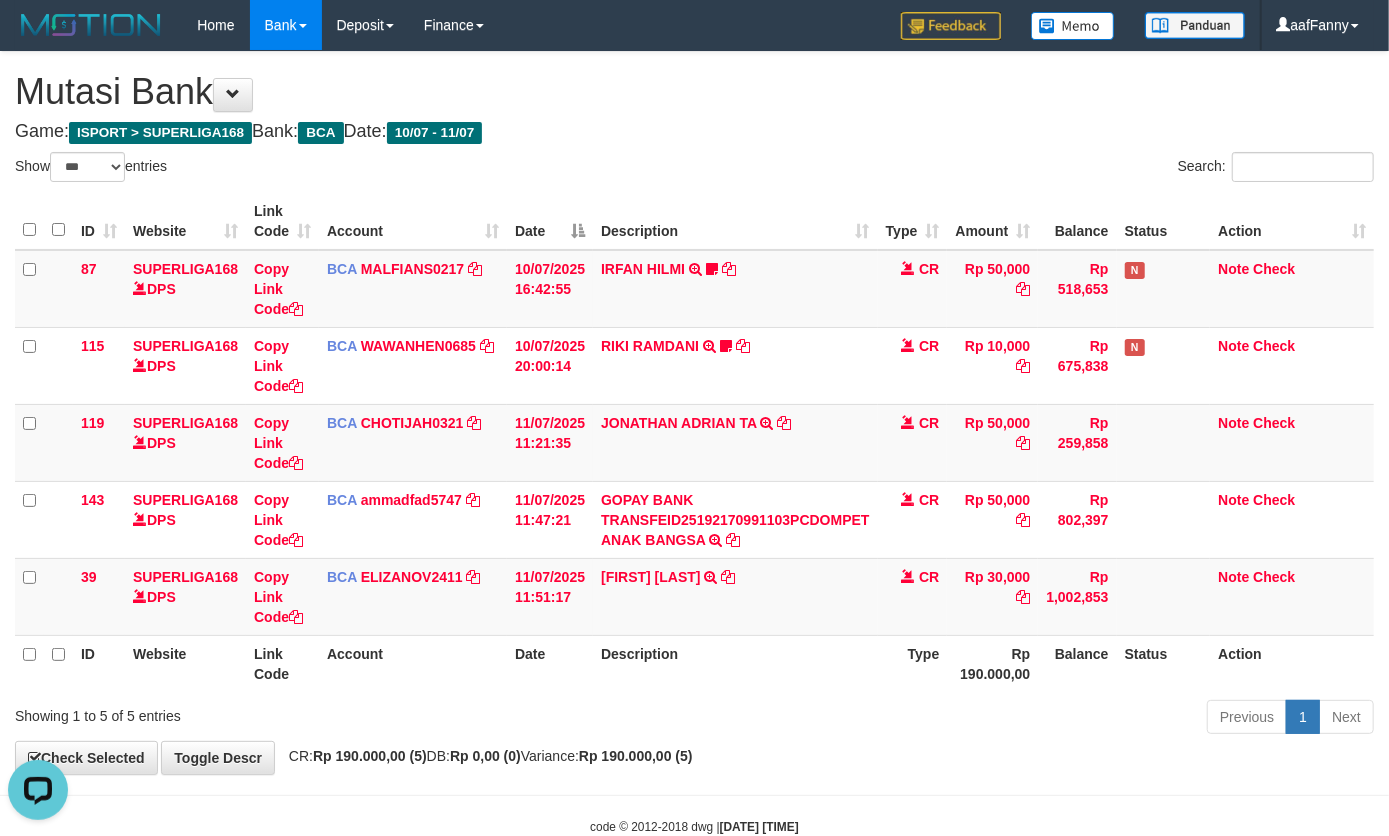 scroll, scrollTop: 0, scrollLeft: 0, axis: both 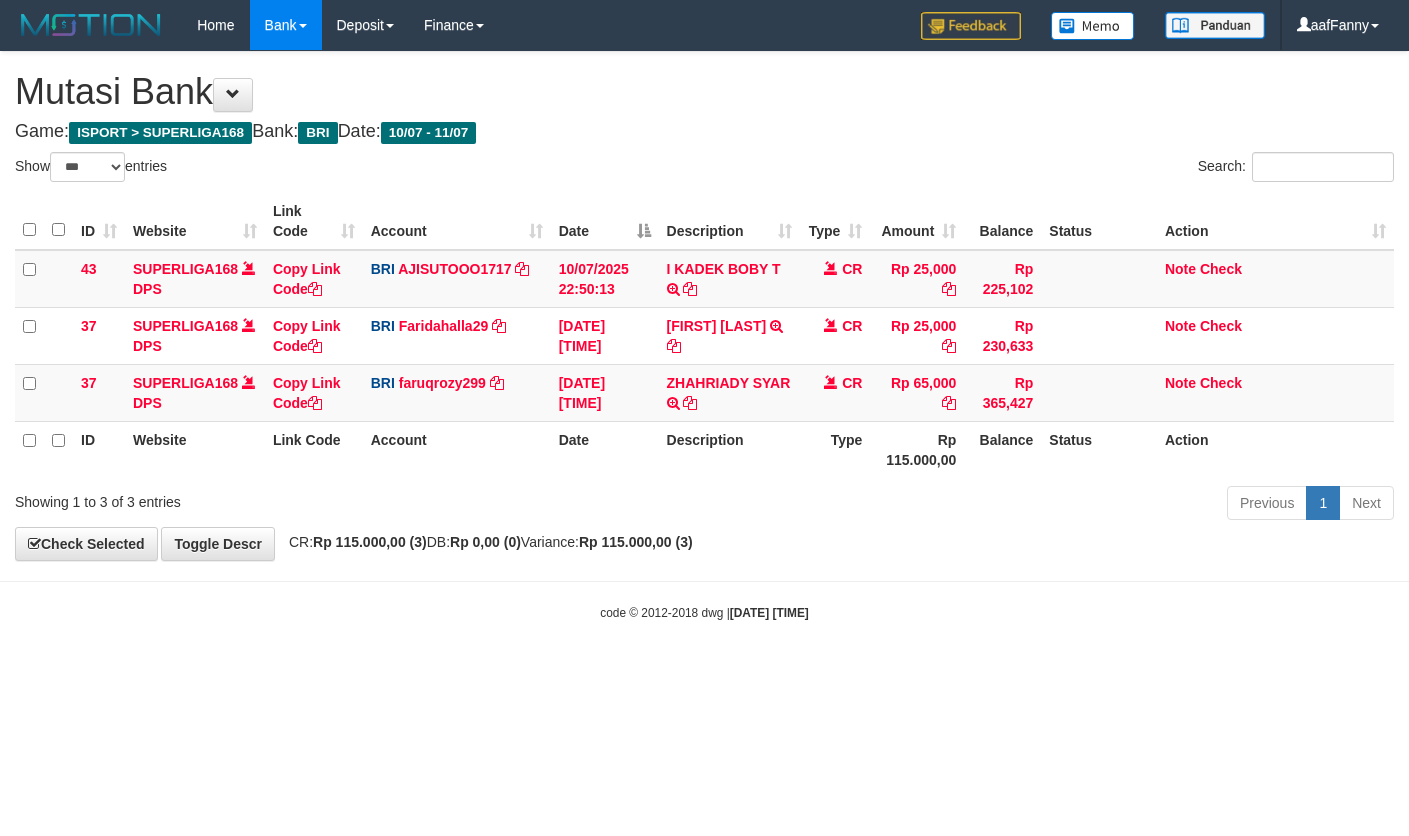 select on "***" 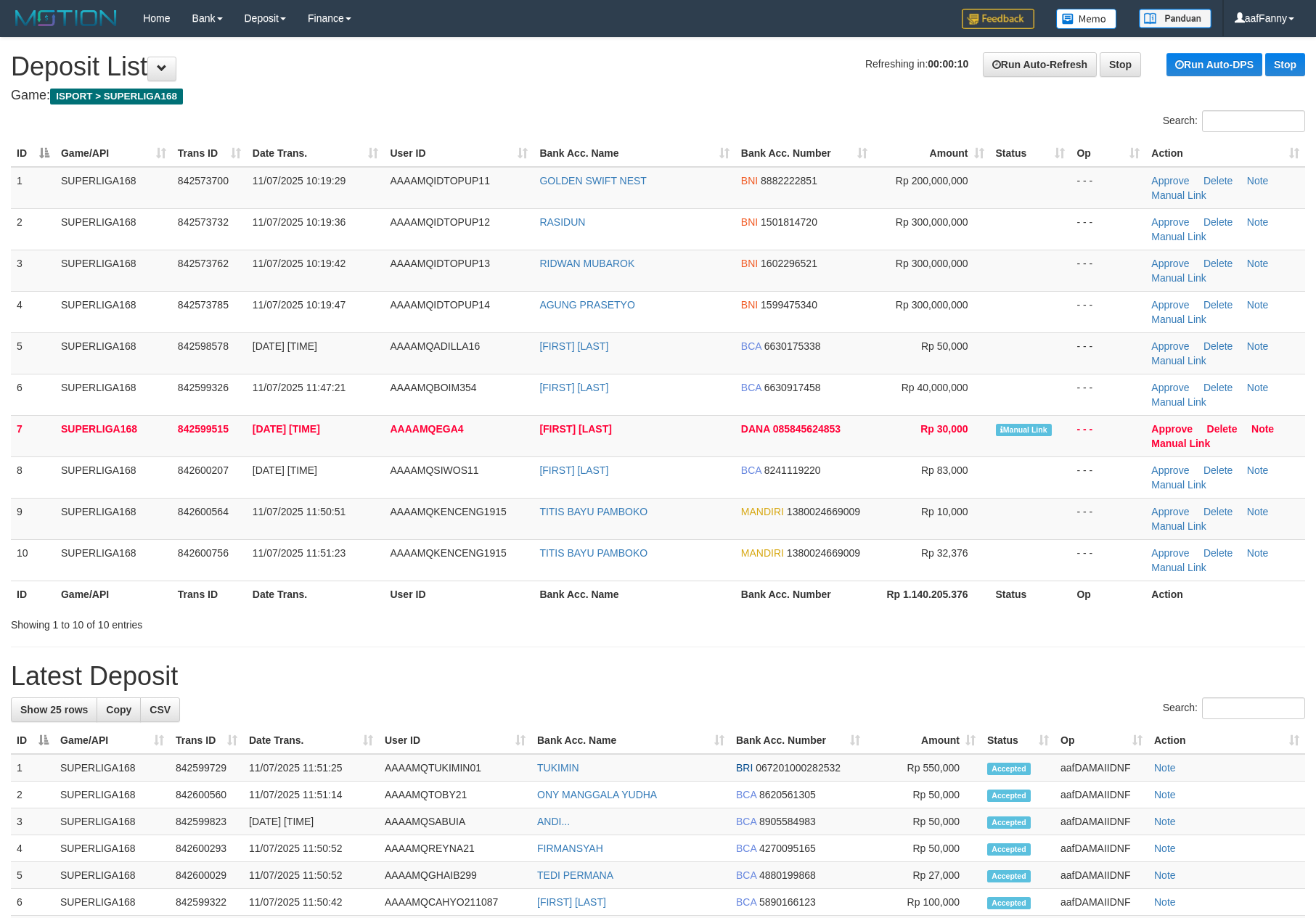 scroll, scrollTop: 0, scrollLeft: 0, axis: both 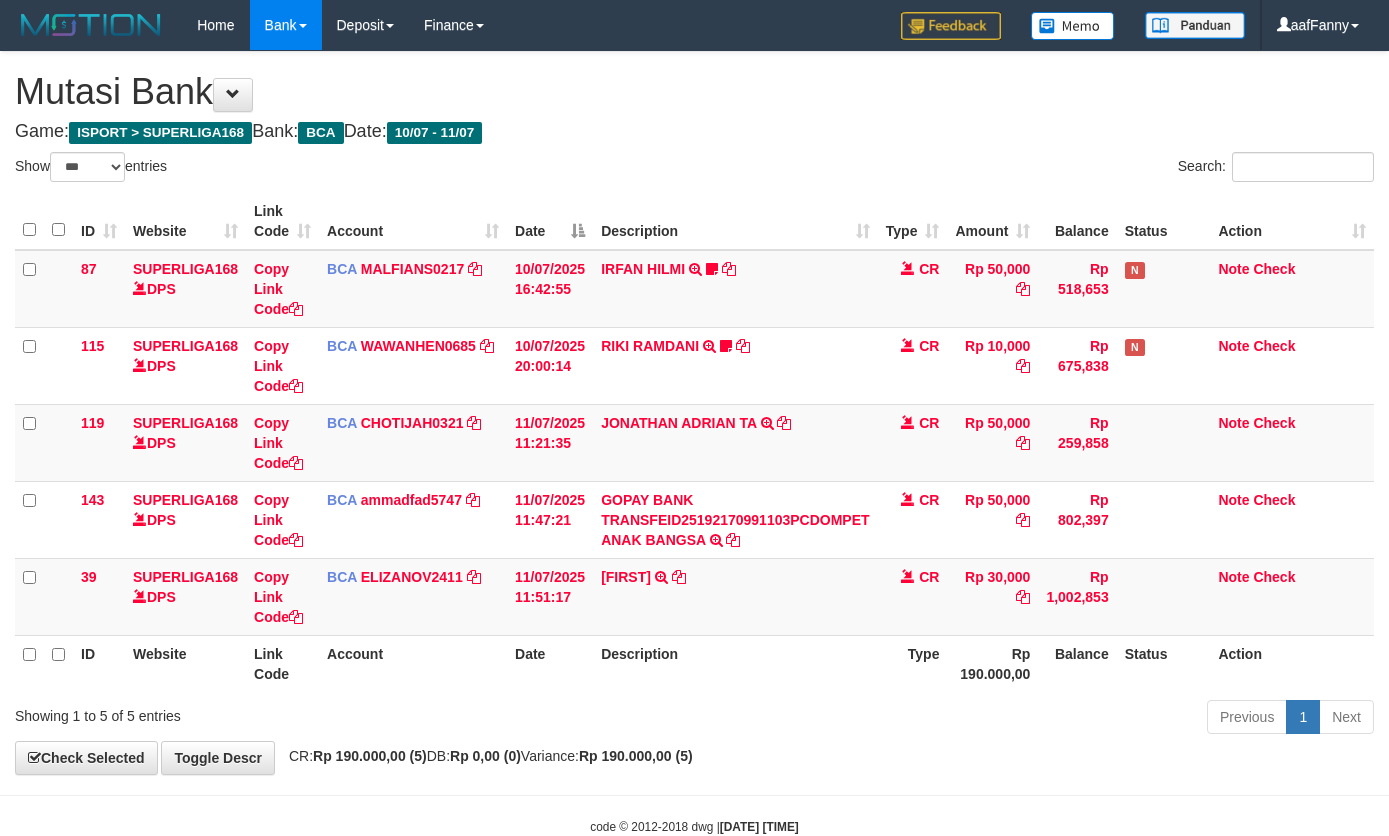 select on "***" 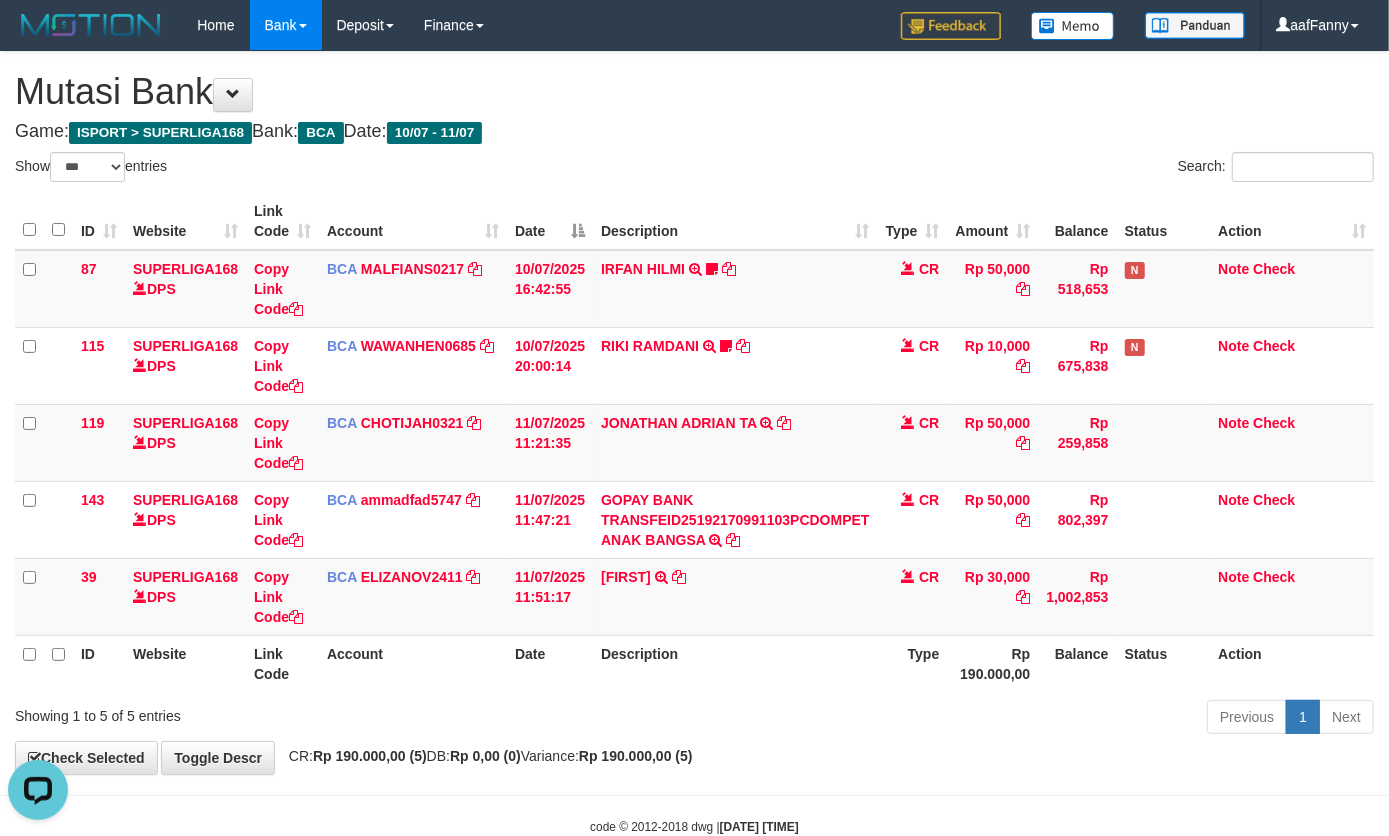 scroll, scrollTop: 0, scrollLeft: 0, axis: both 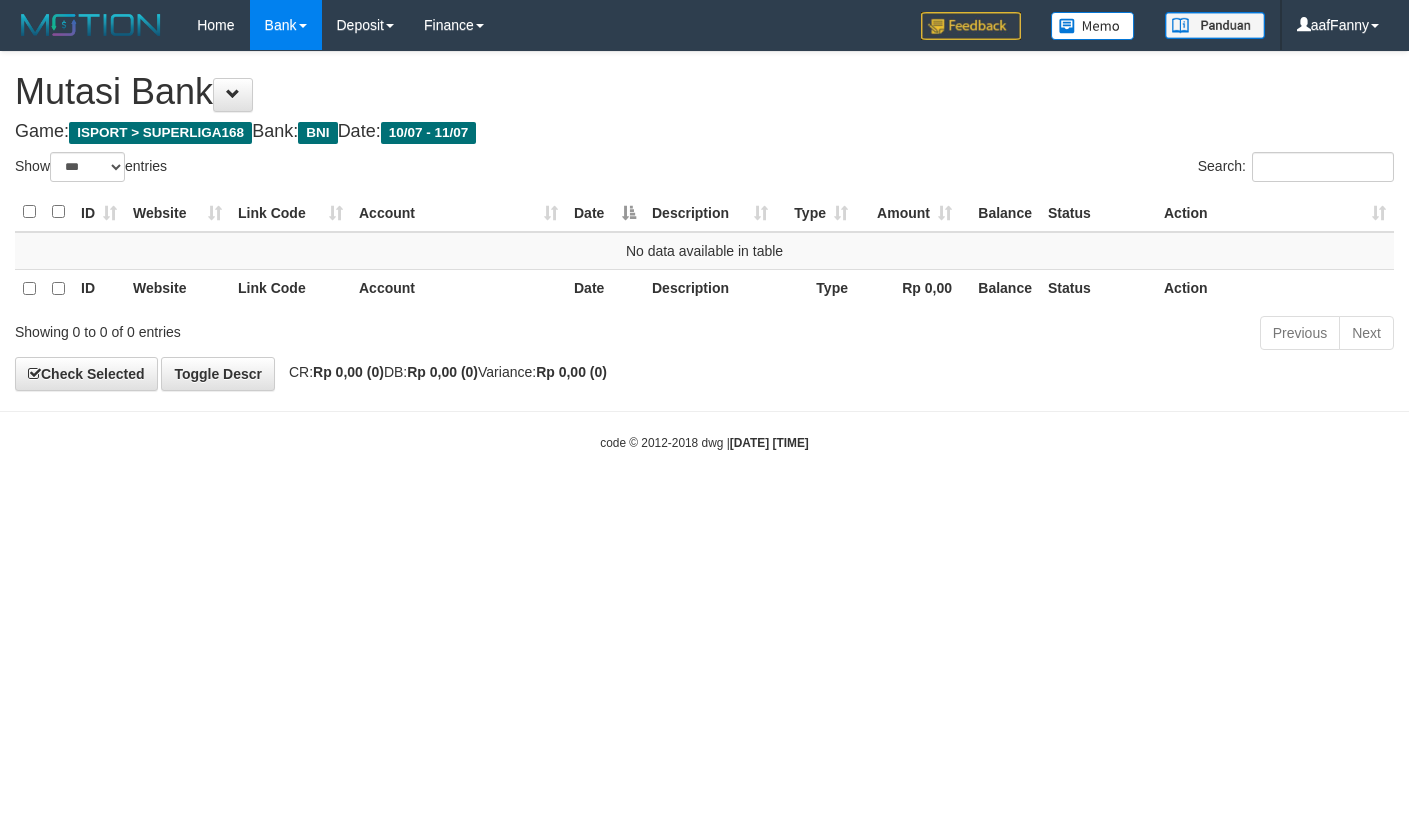 select on "***" 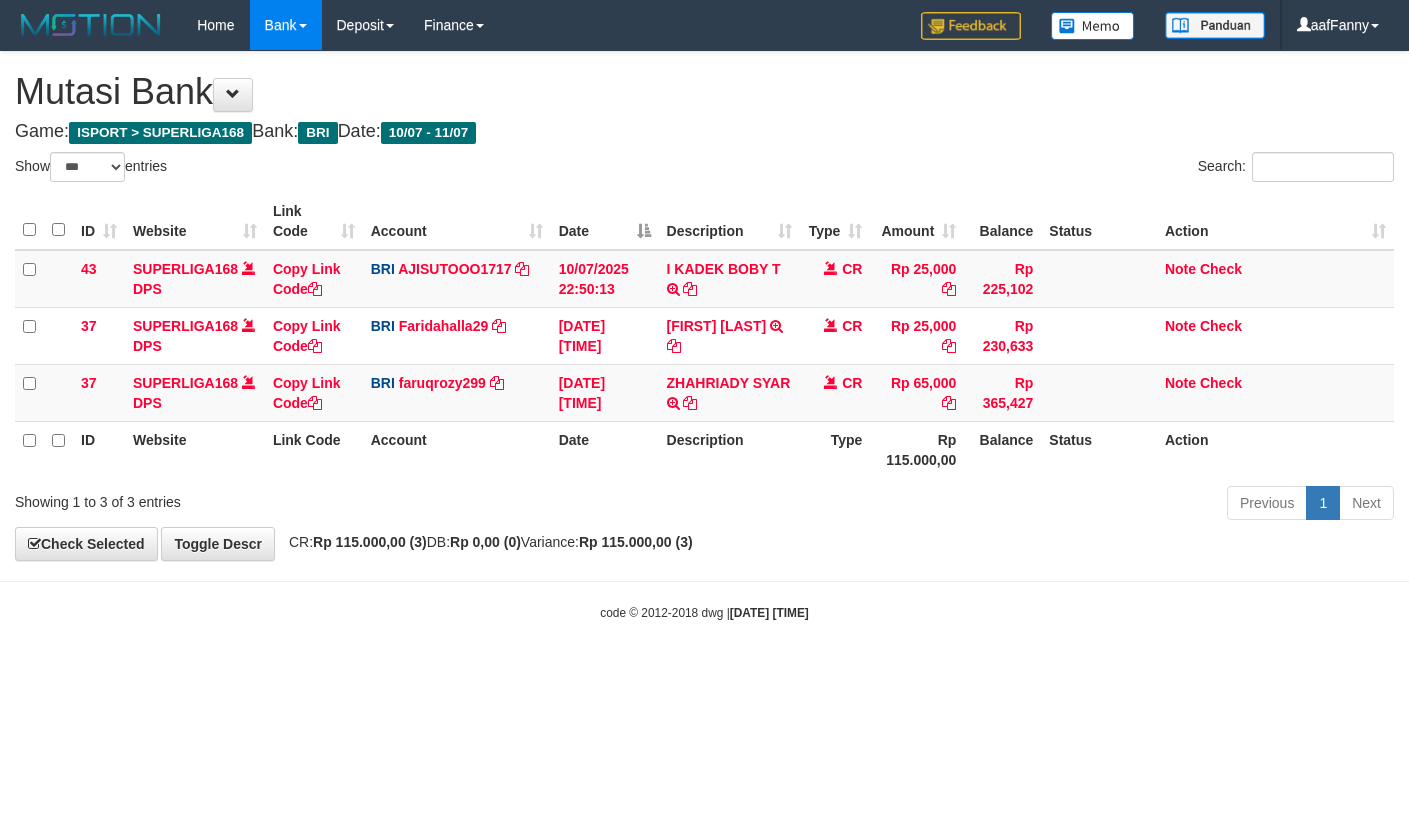 select on "***" 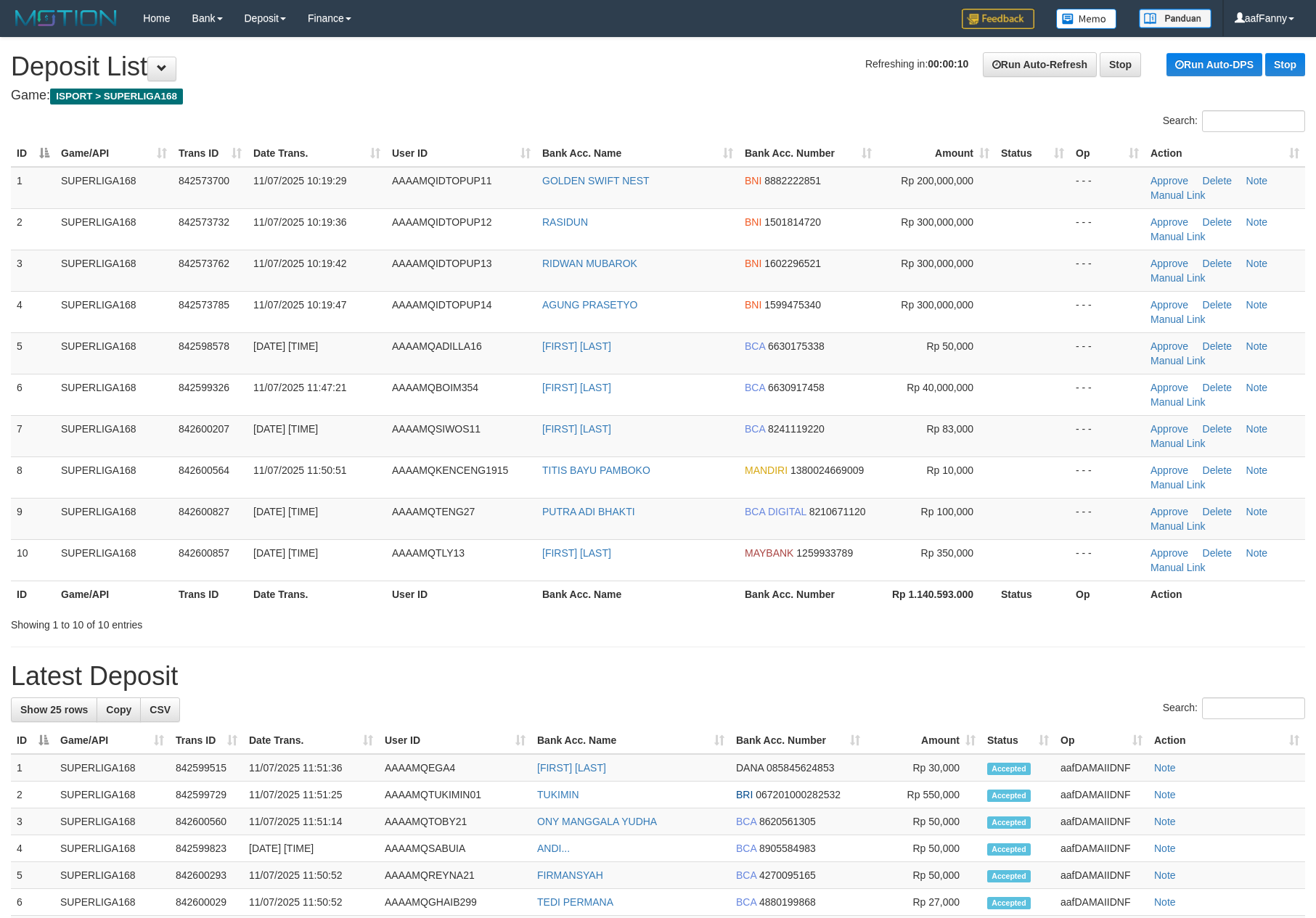 scroll, scrollTop: 0, scrollLeft: 0, axis: both 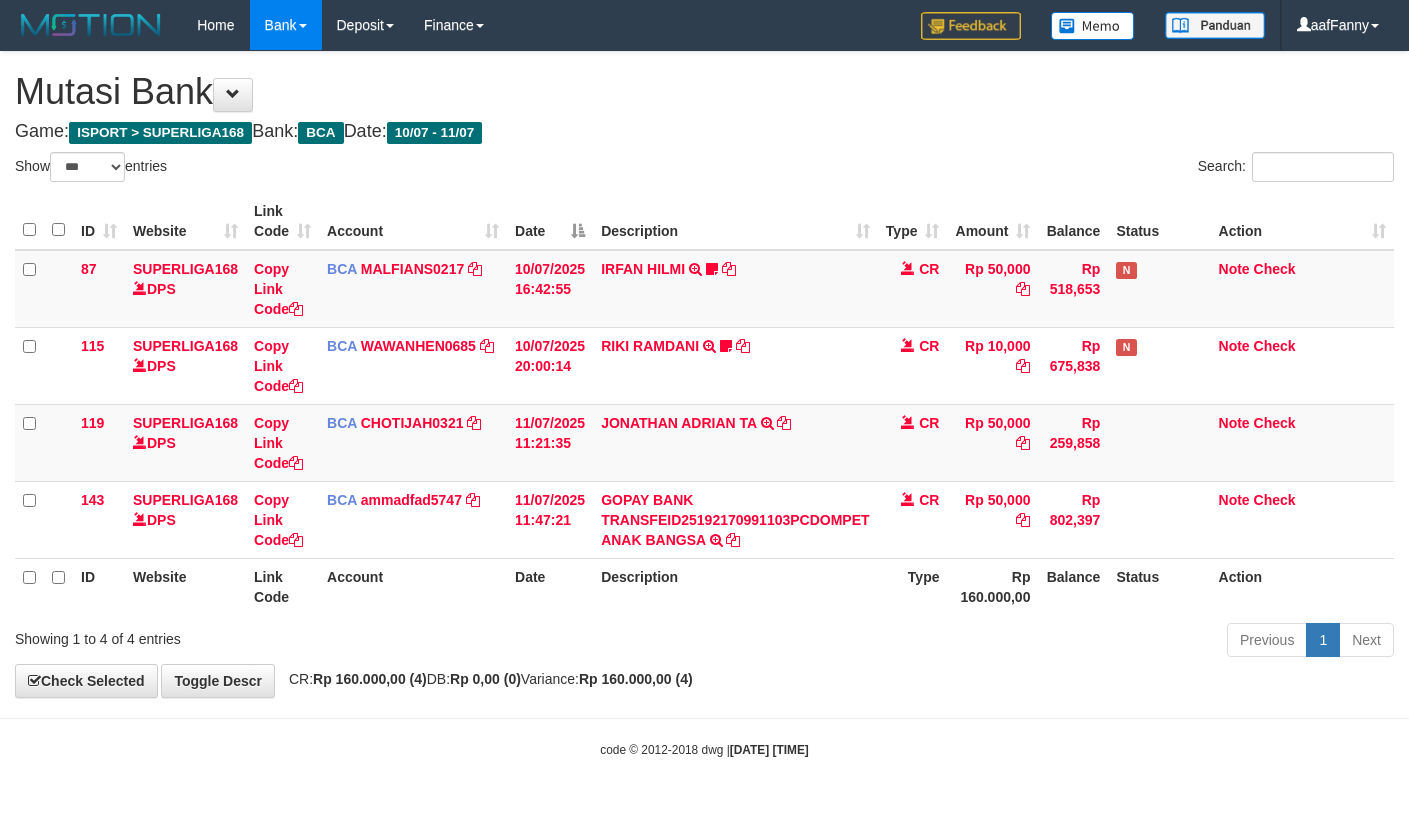 select on "***" 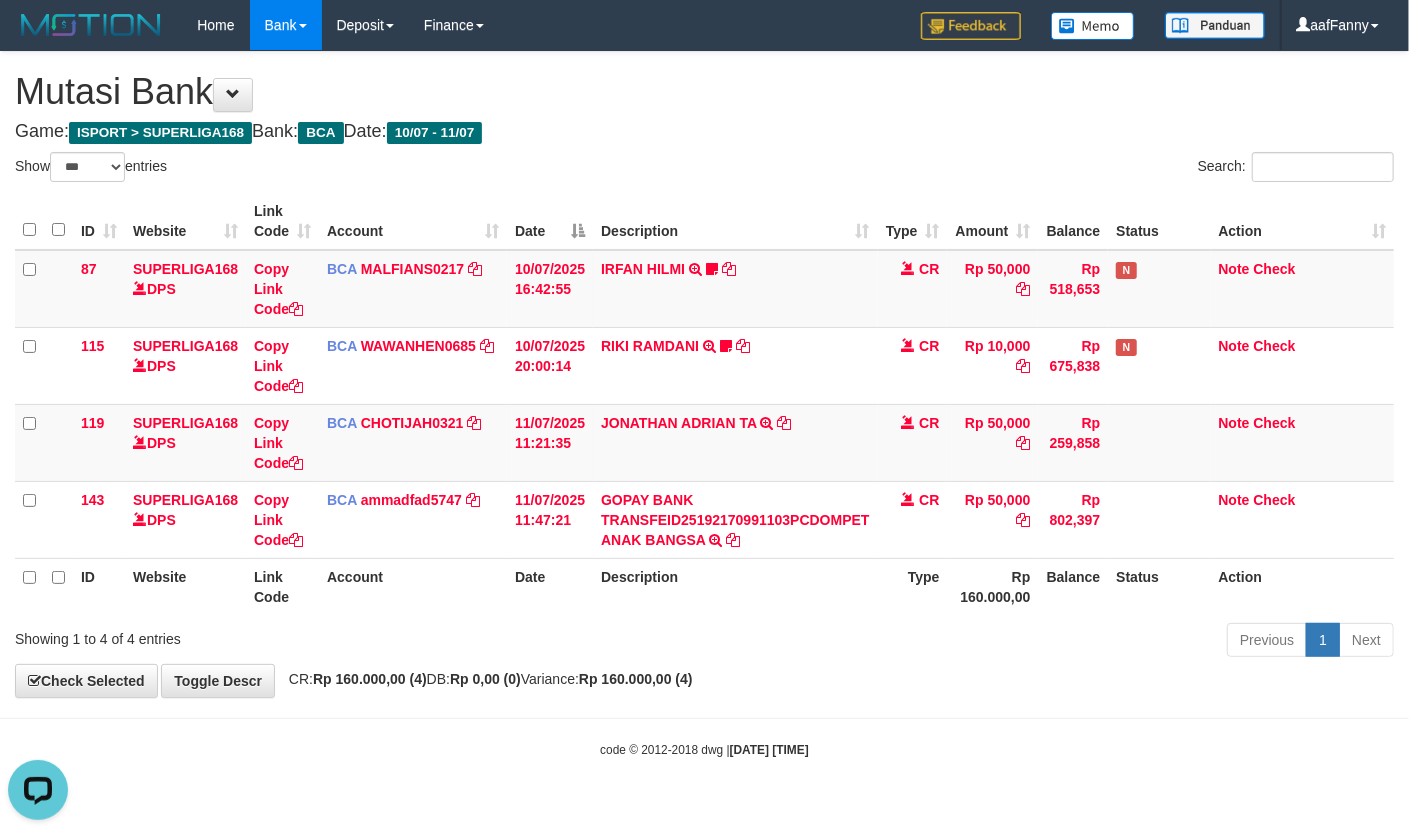 scroll, scrollTop: 0, scrollLeft: 0, axis: both 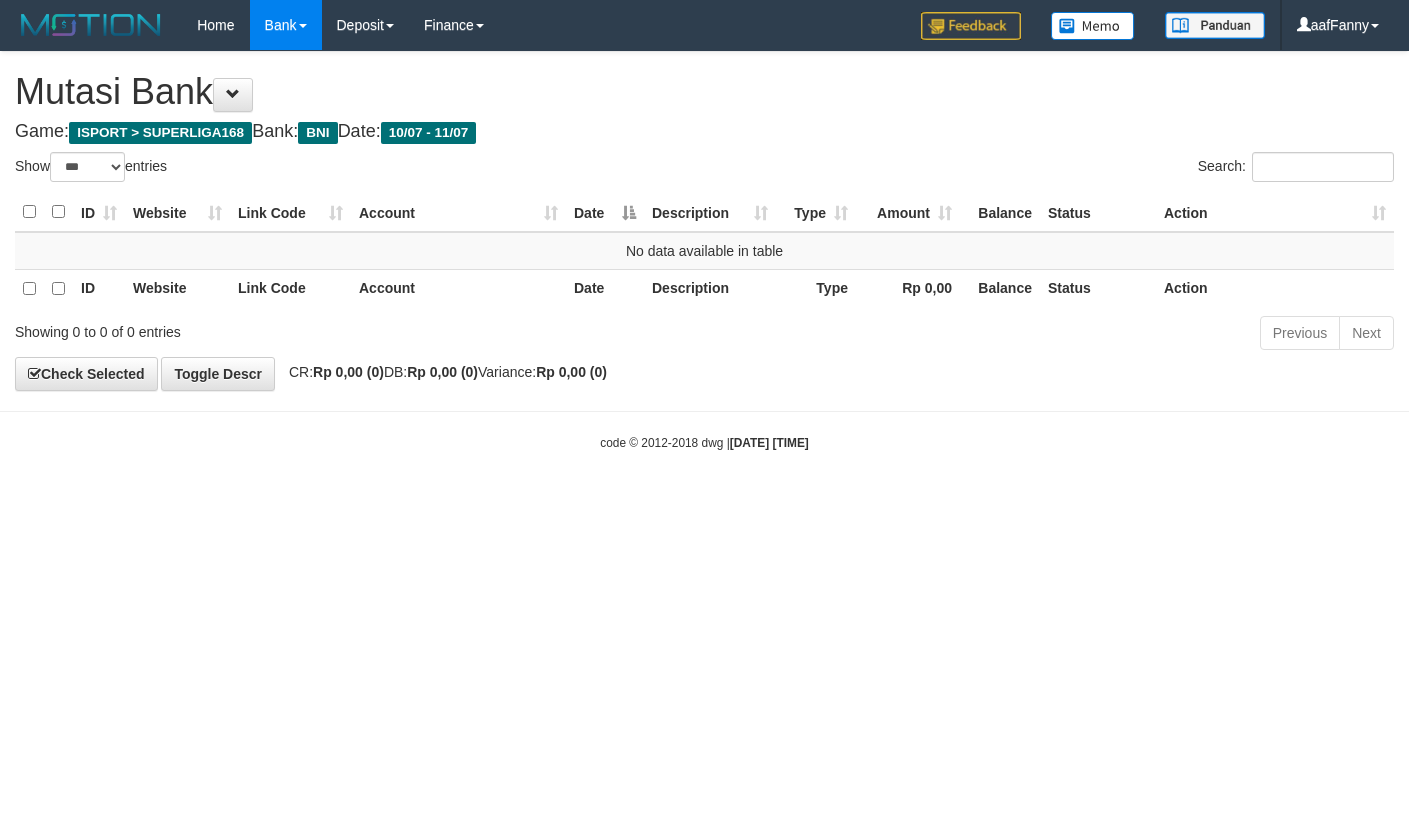 select on "***" 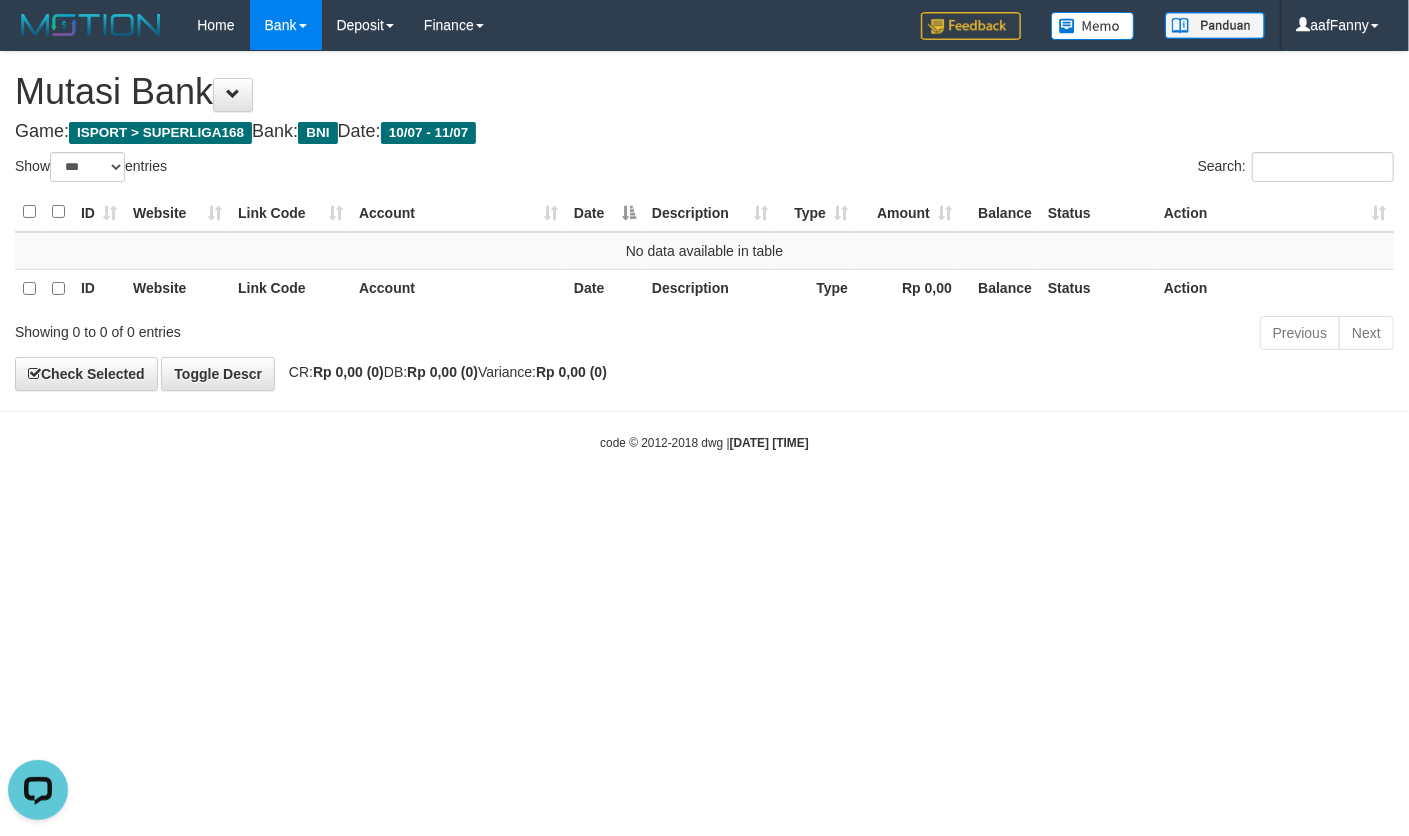 scroll, scrollTop: 0, scrollLeft: 0, axis: both 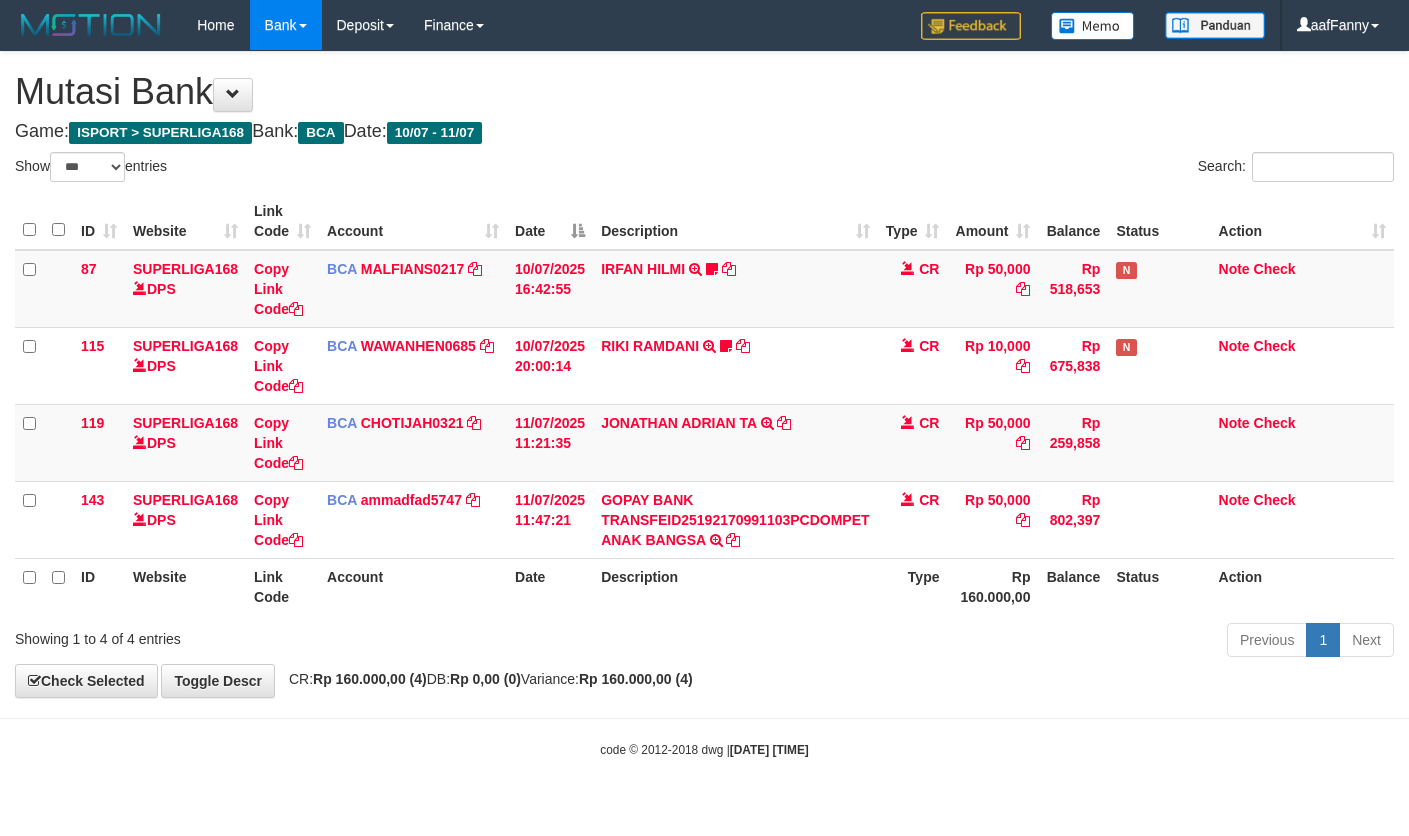 select on "***" 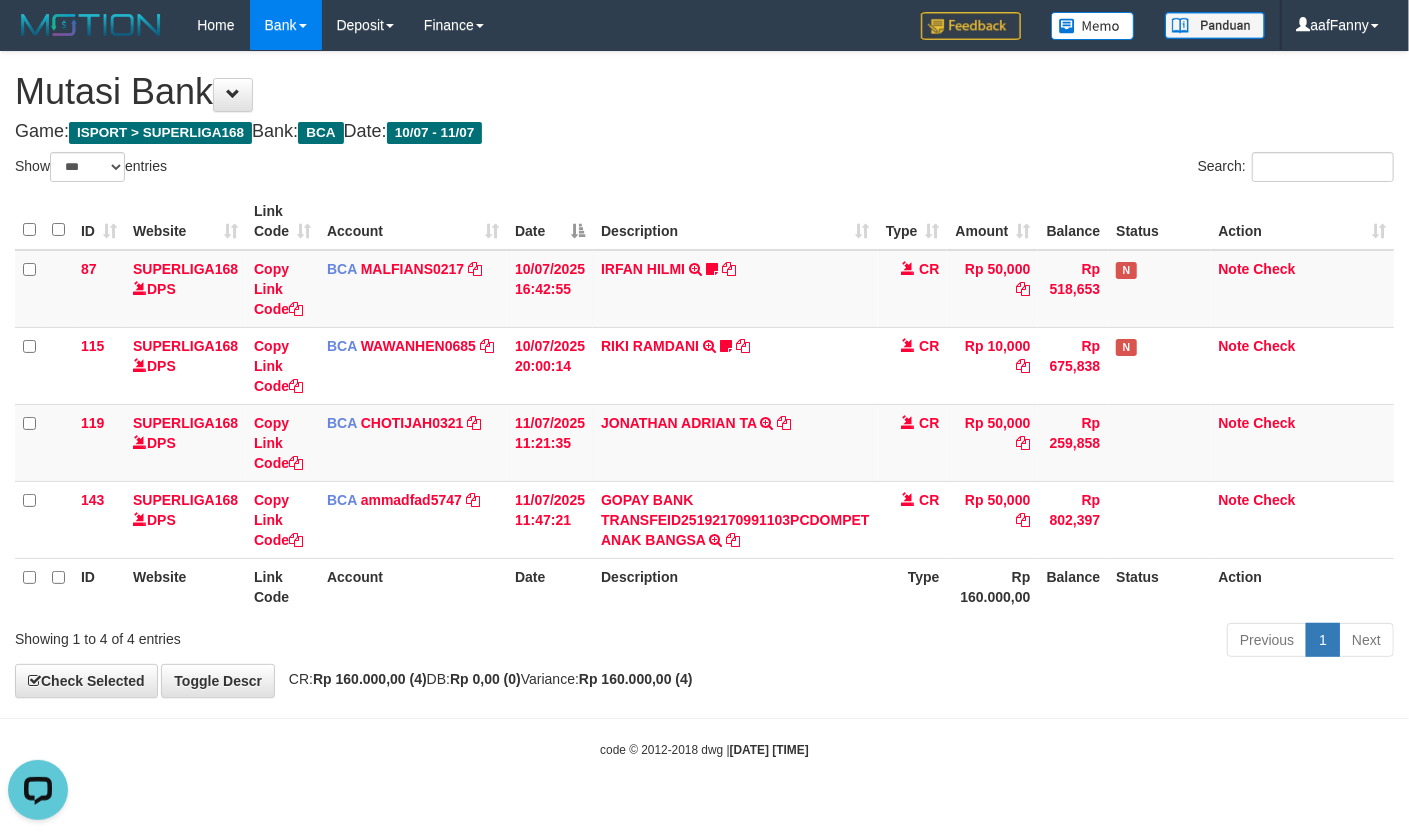 scroll, scrollTop: 0, scrollLeft: 0, axis: both 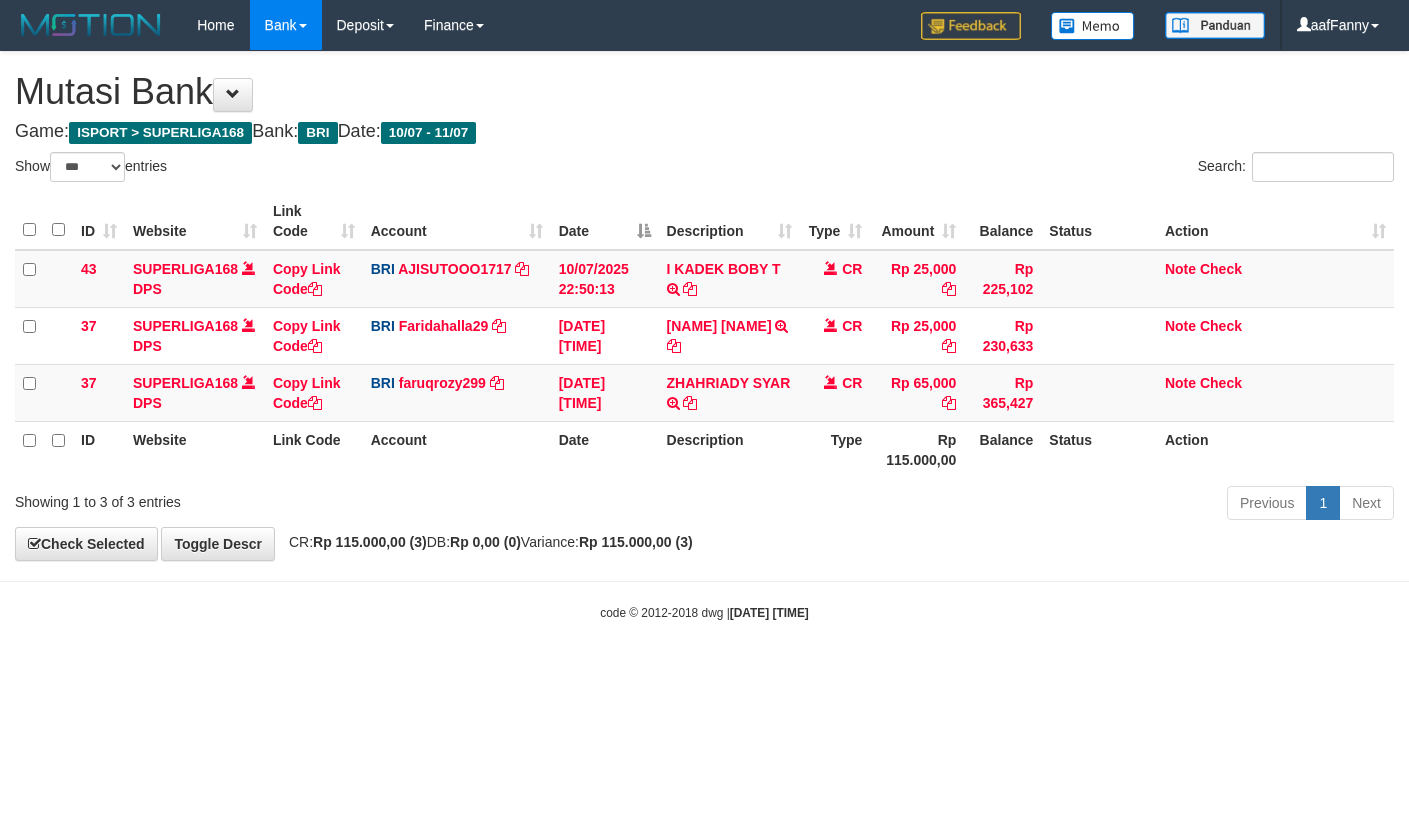 select on "***" 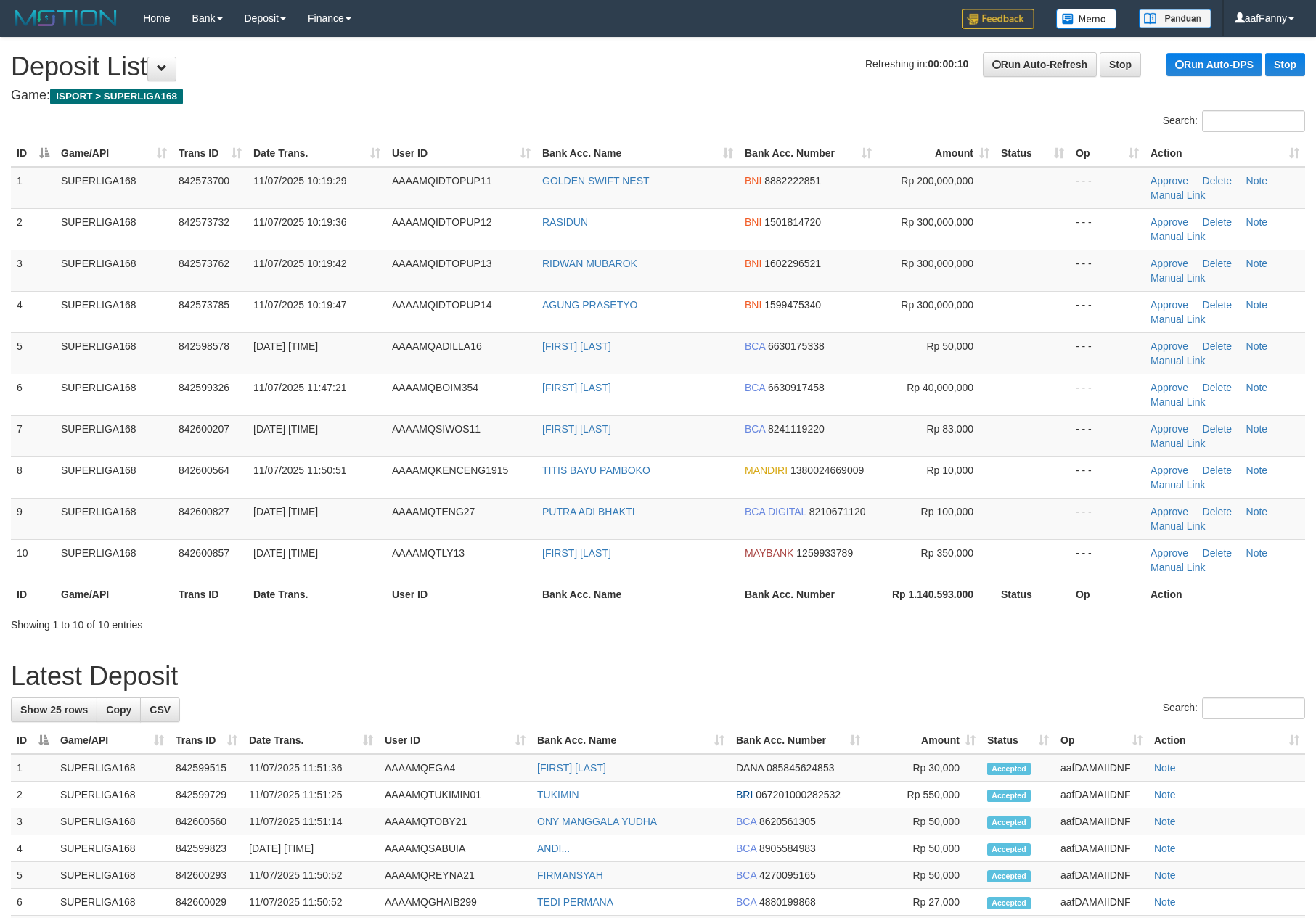 scroll, scrollTop: 0, scrollLeft: 0, axis: both 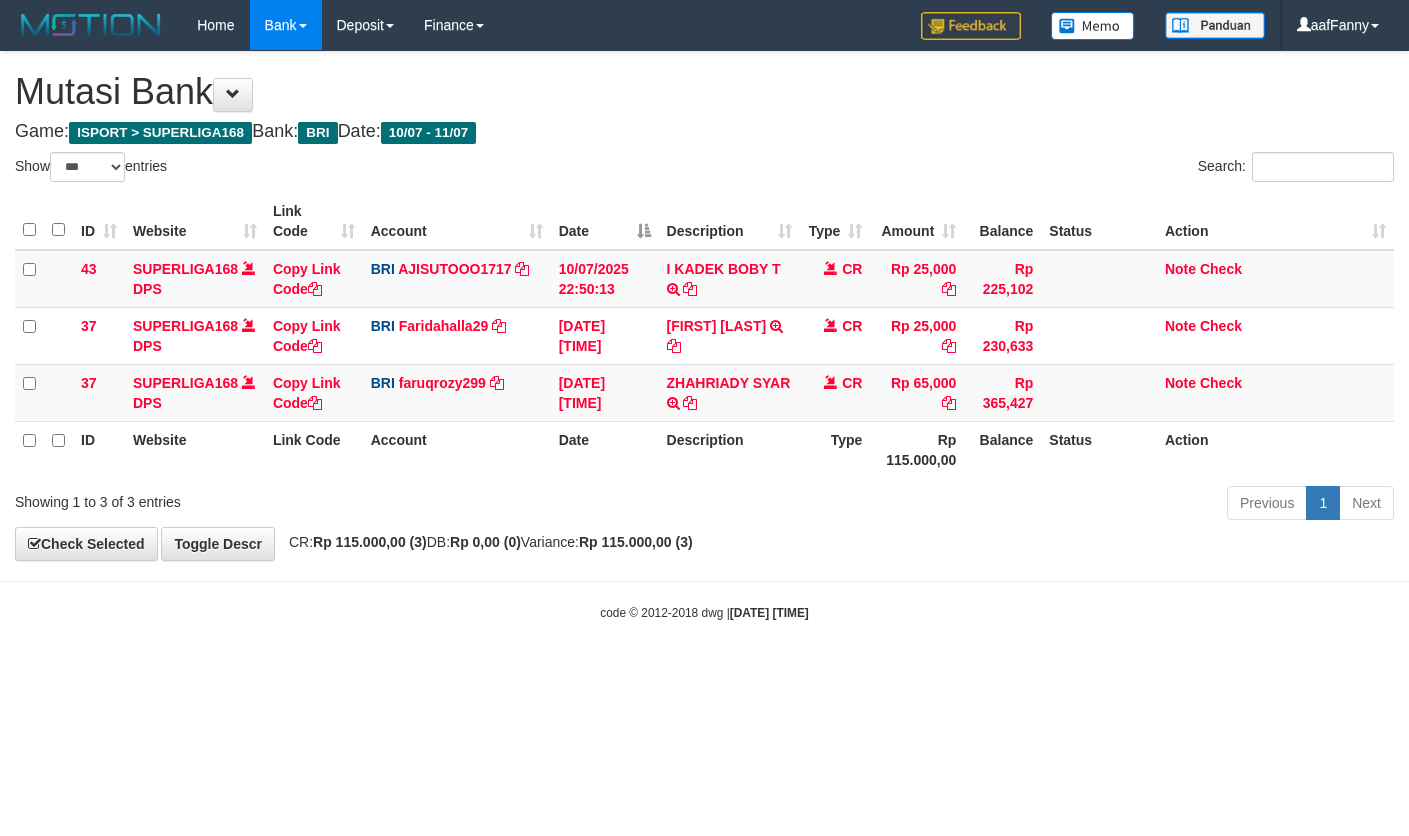 select on "***" 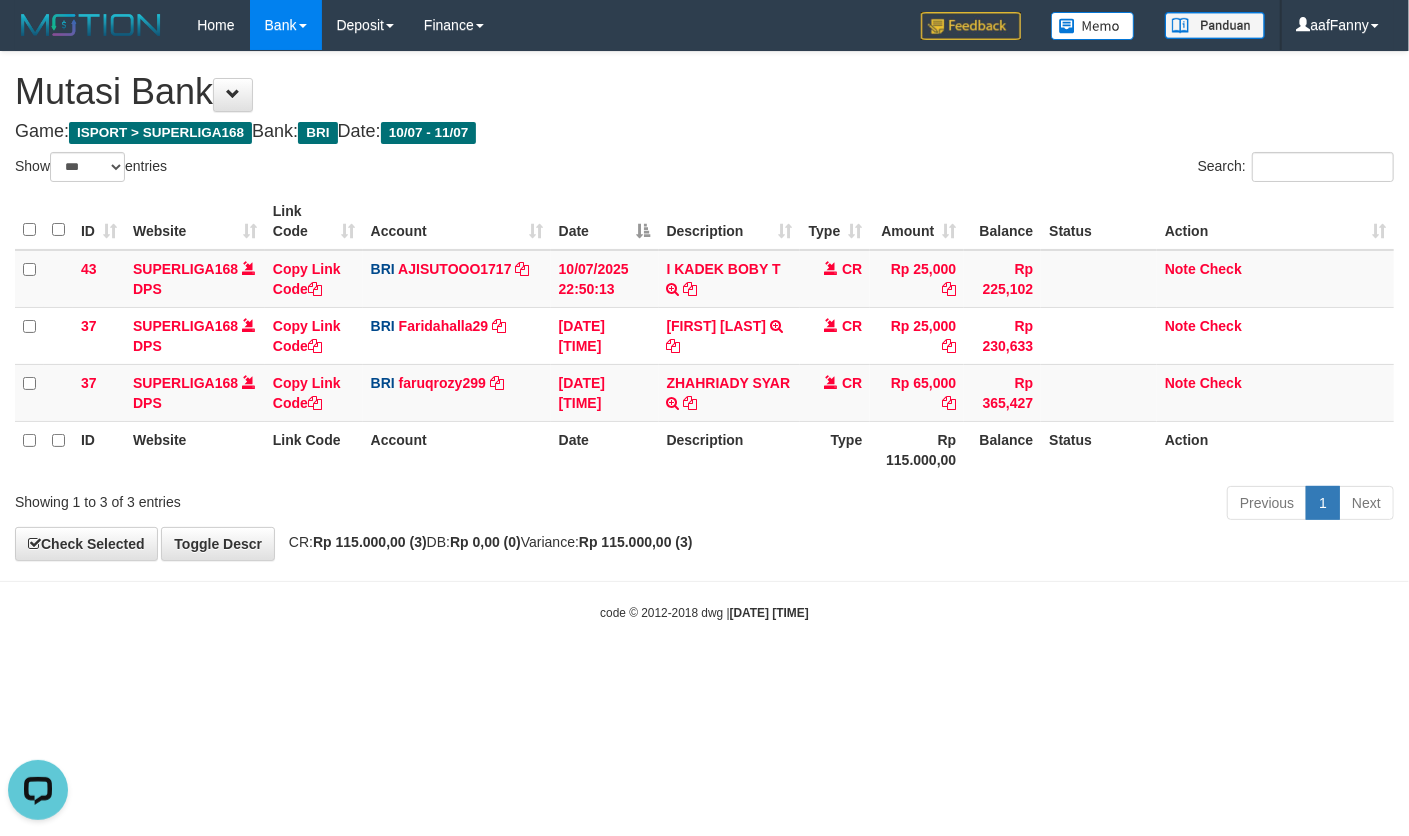 scroll, scrollTop: 0, scrollLeft: 0, axis: both 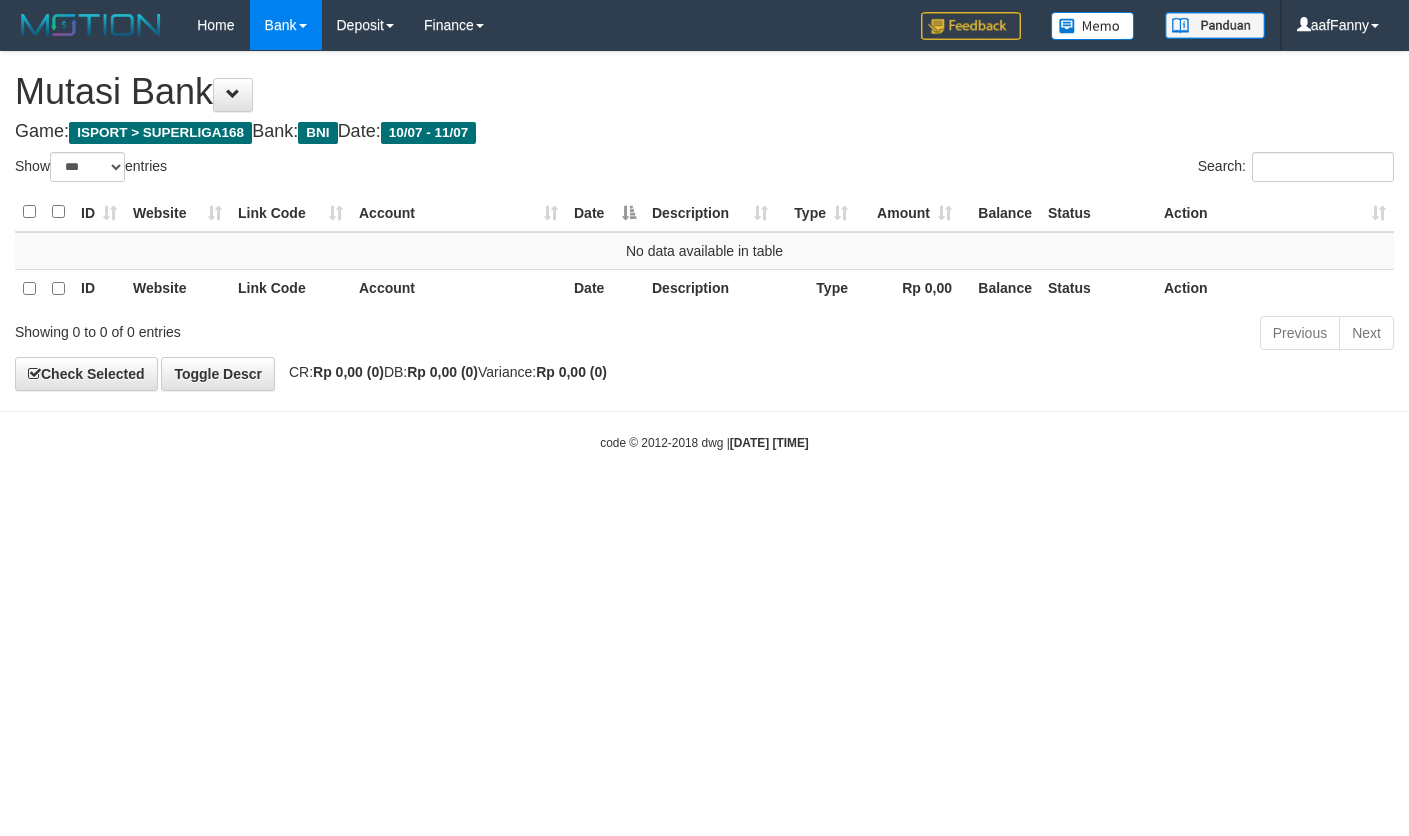 select on "***" 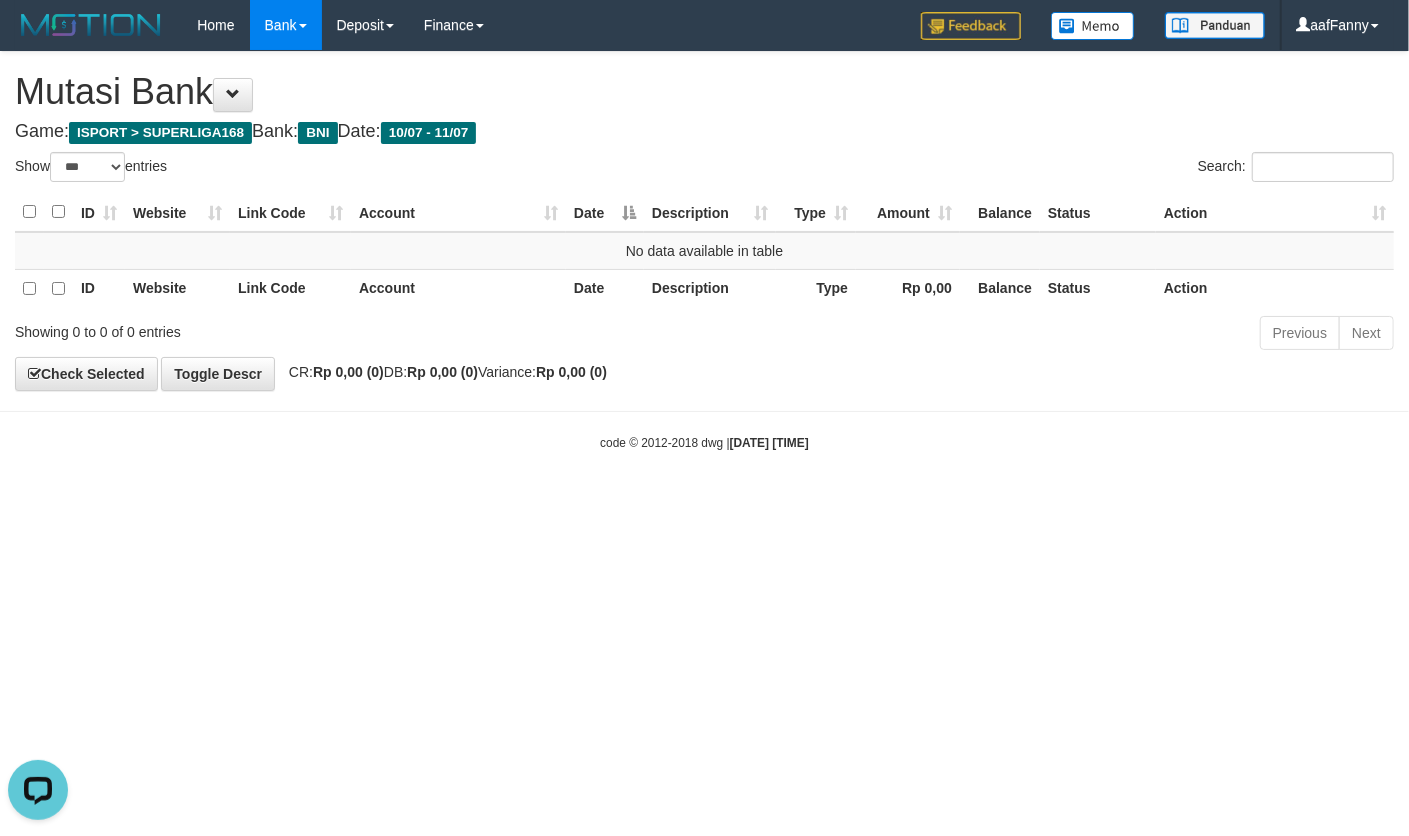 scroll, scrollTop: 0, scrollLeft: 0, axis: both 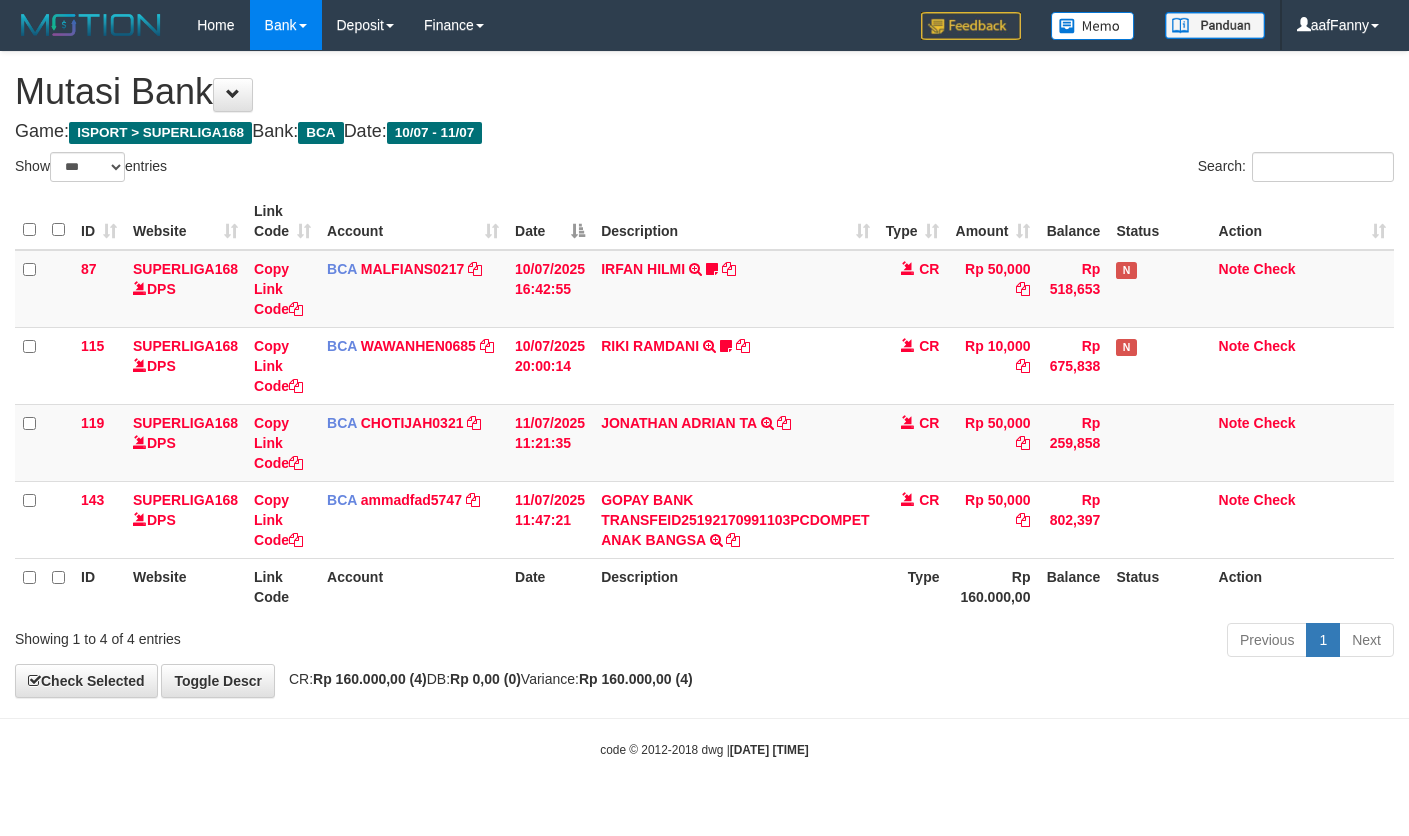 select on "***" 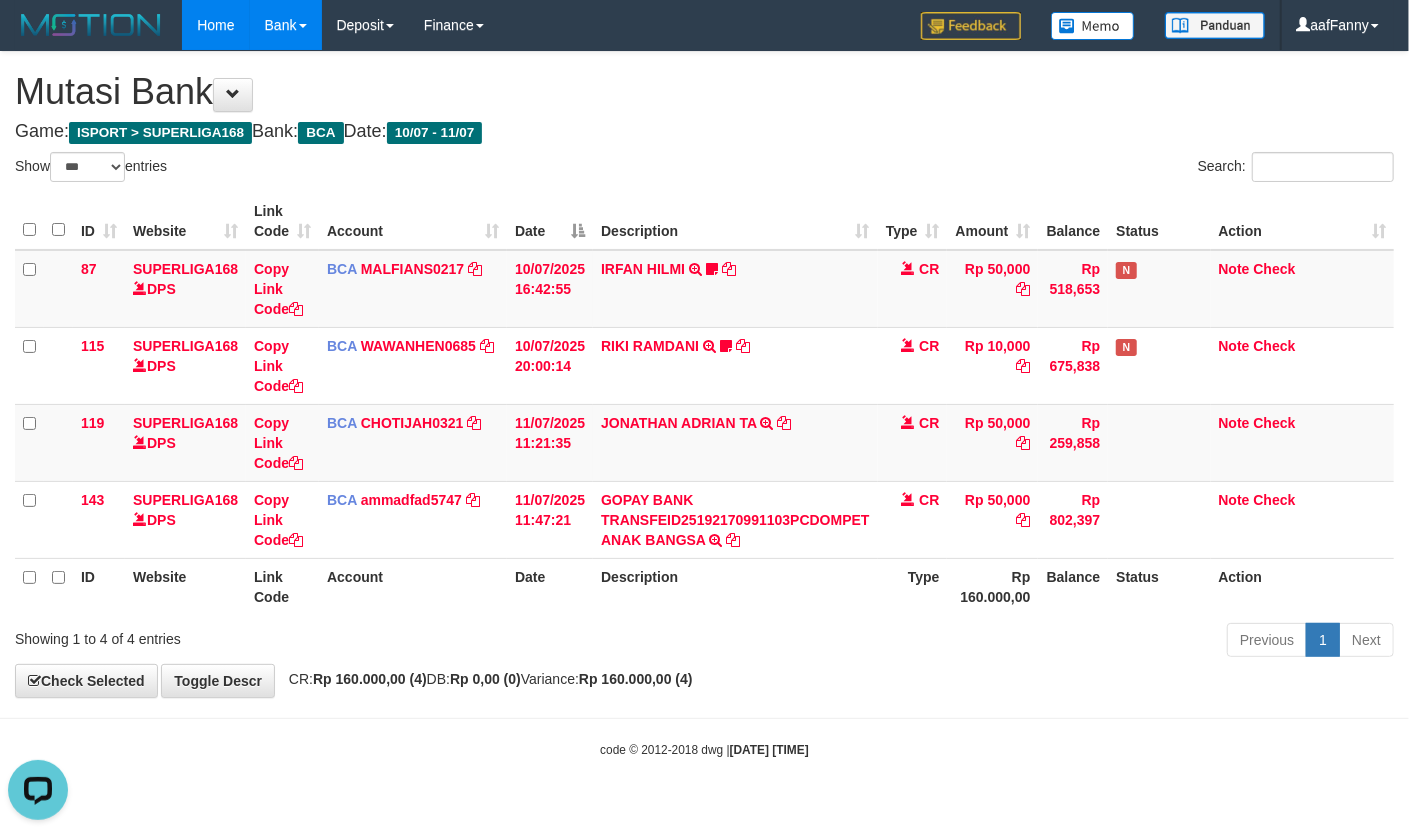 scroll, scrollTop: 0, scrollLeft: 0, axis: both 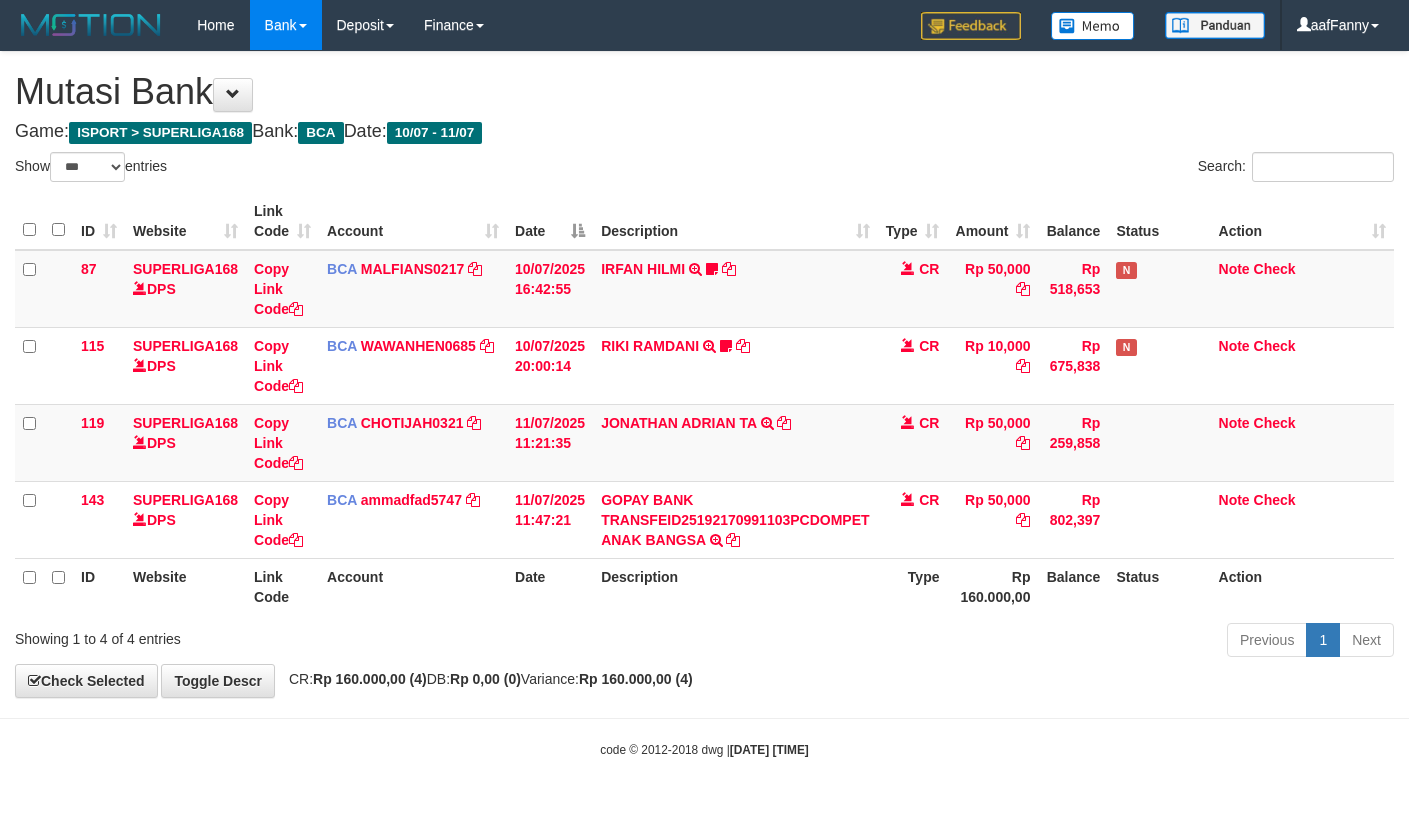 select on "***" 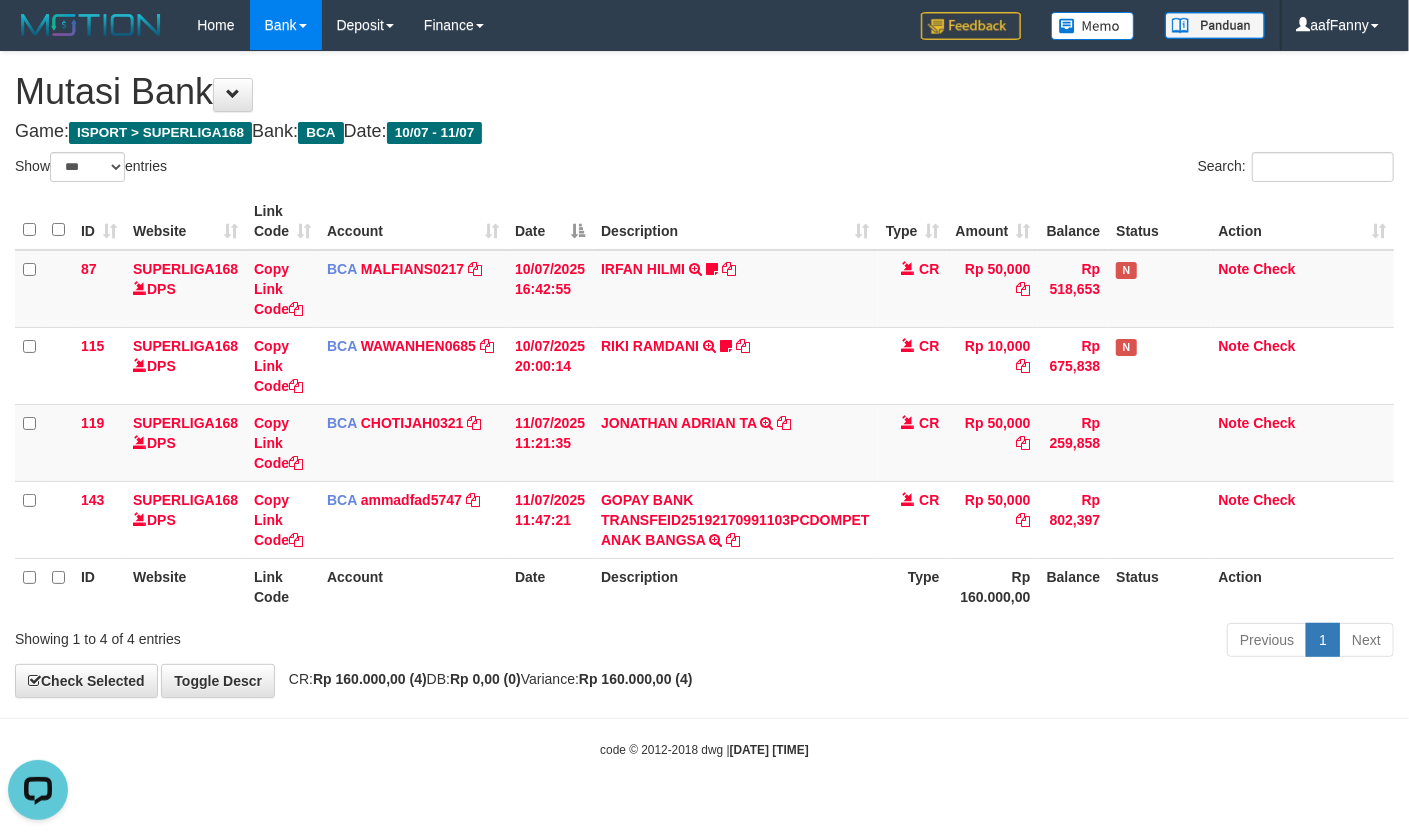 scroll, scrollTop: 0, scrollLeft: 0, axis: both 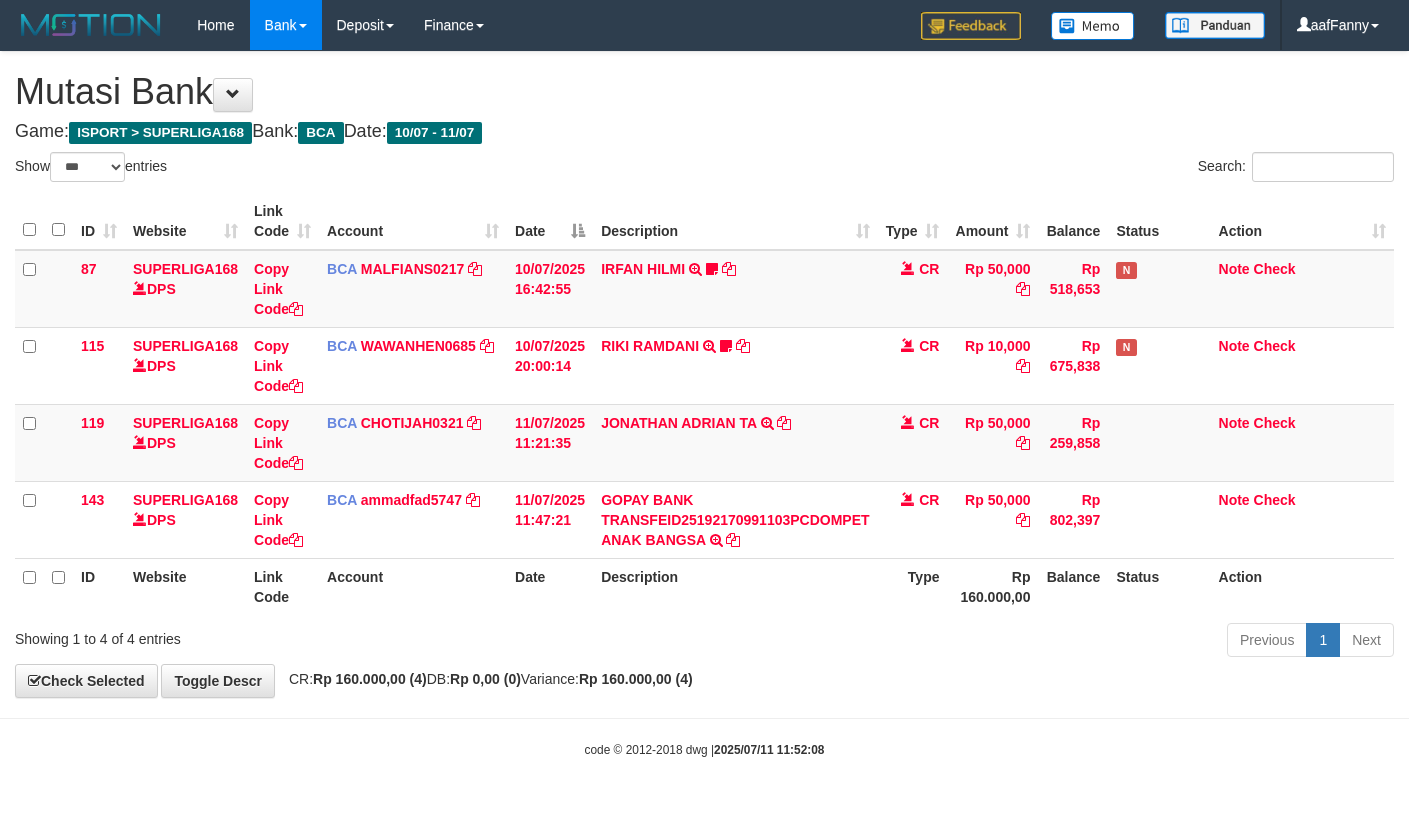 select on "***" 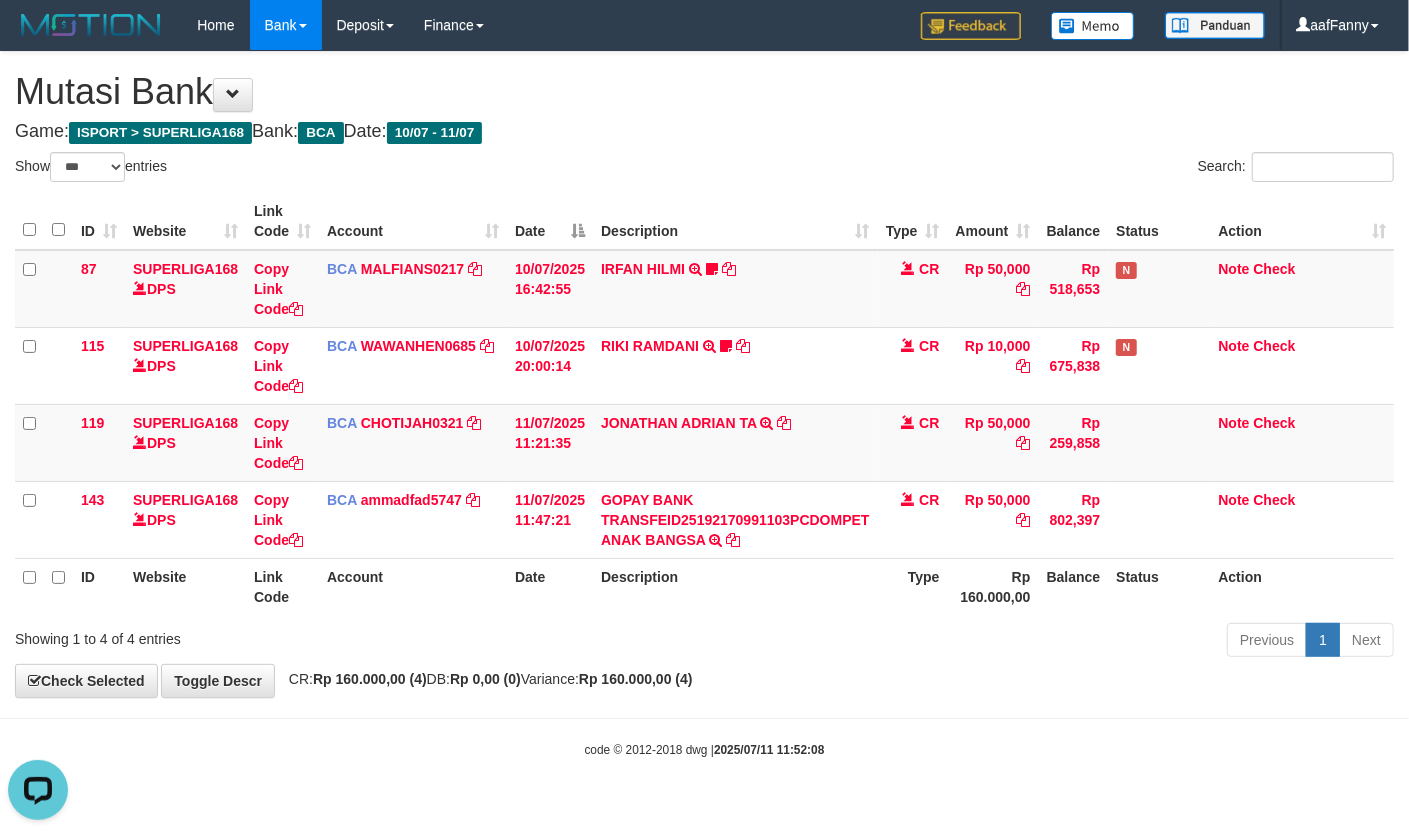 scroll, scrollTop: 0, scrollLeft: 0, axis: both 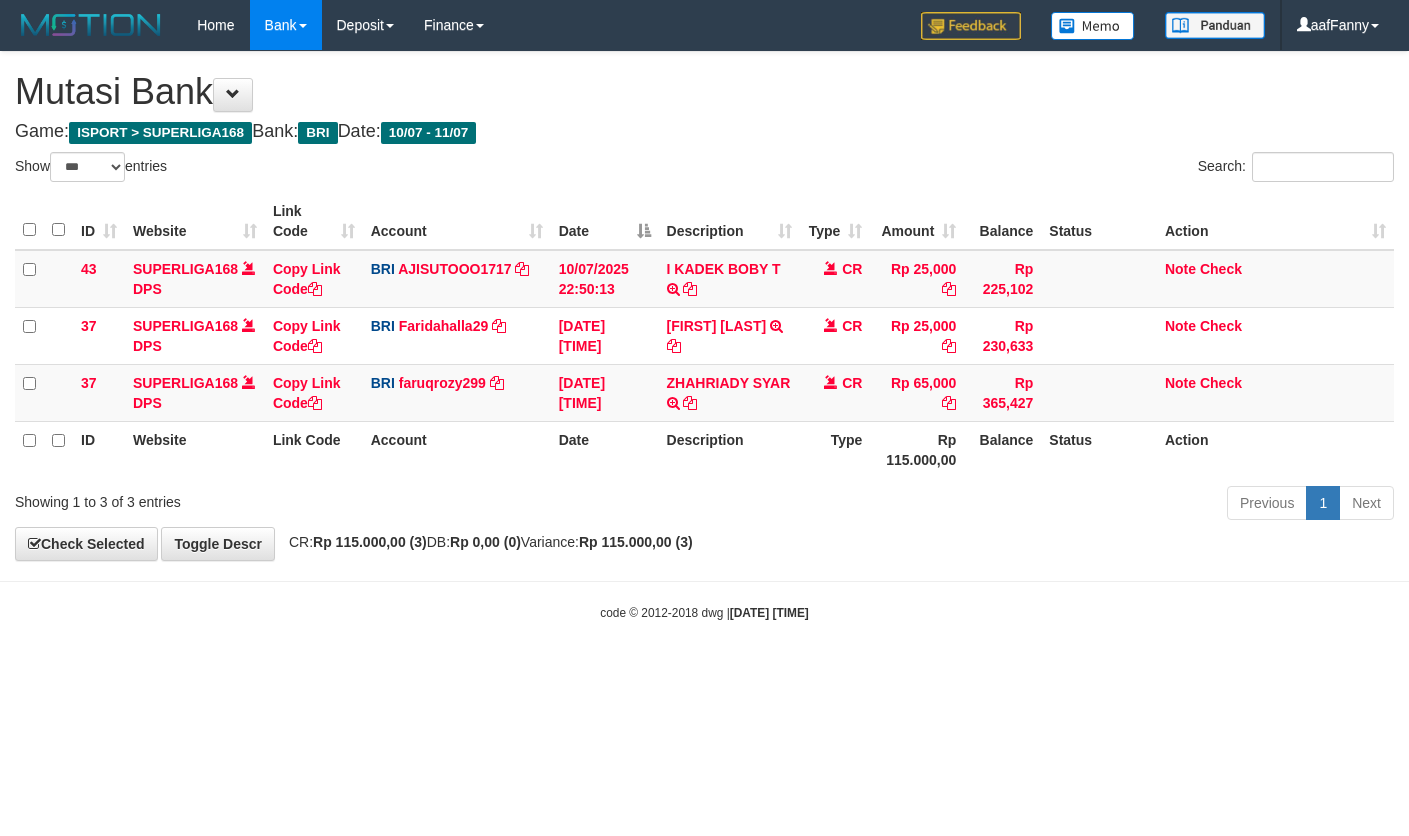 select on "***" 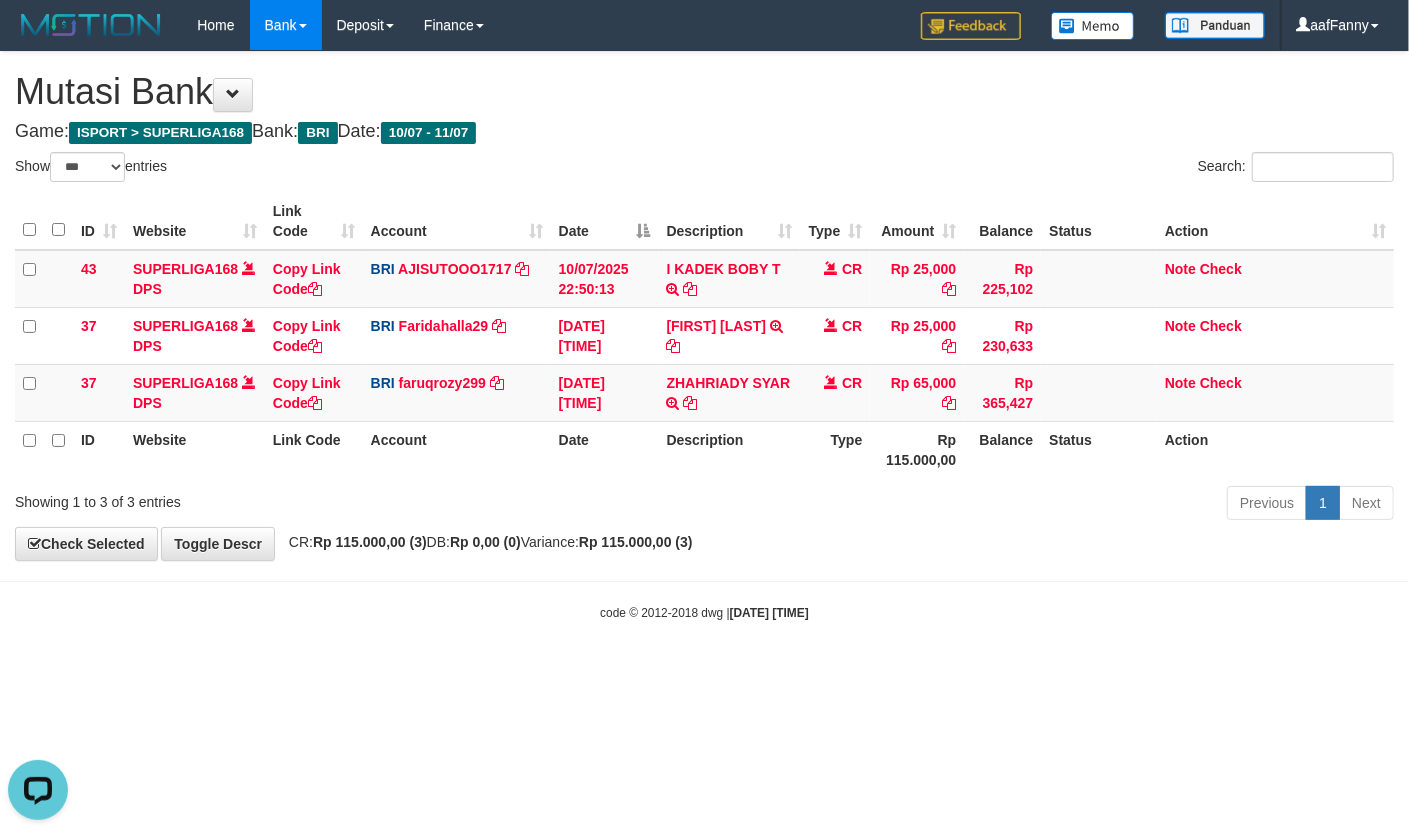 scroll, scrollTop: 0, scrollLeft: 0, axis: both 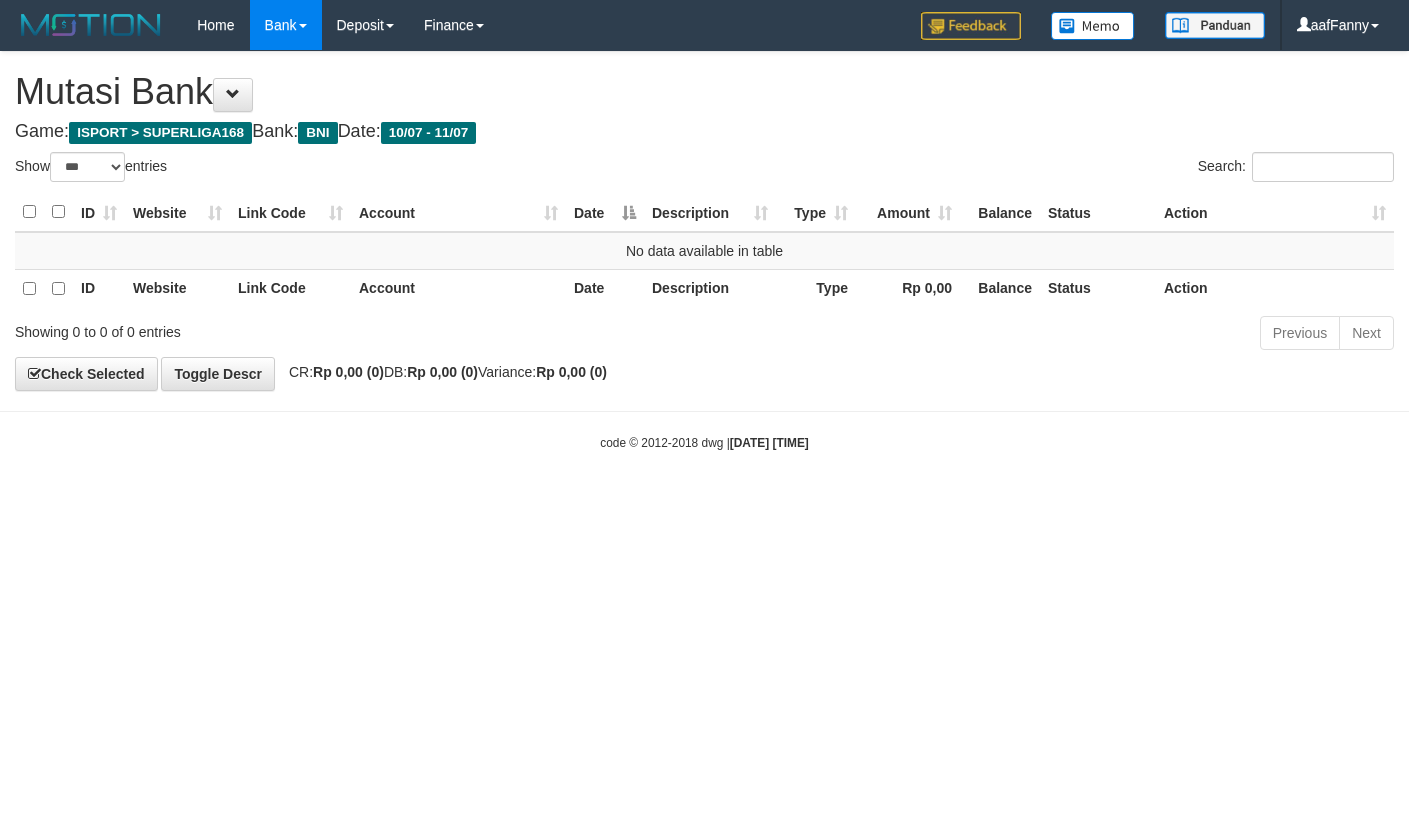 select on "***" 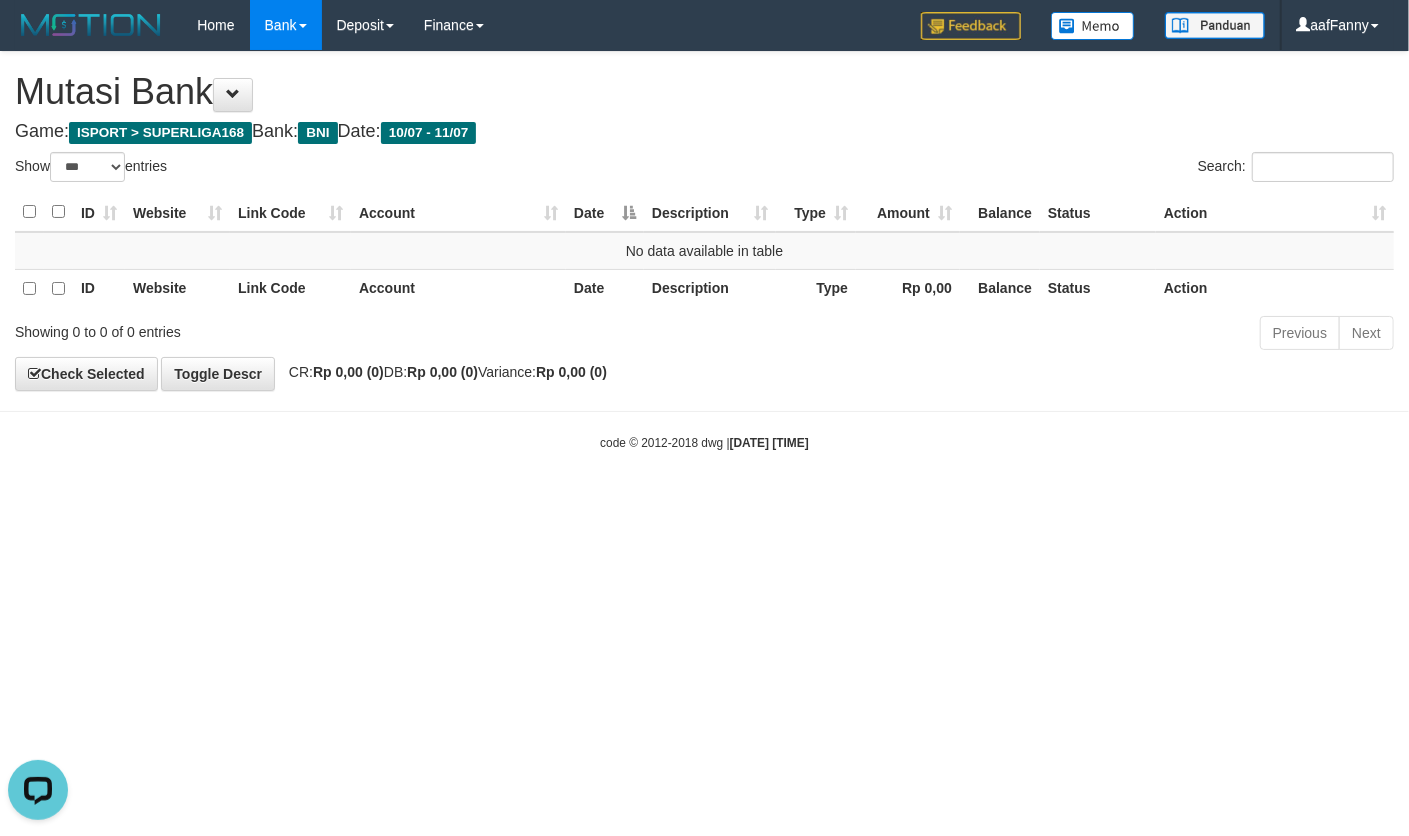 scroll, scrollTop: 0, scrollLeft: 0, axis: both 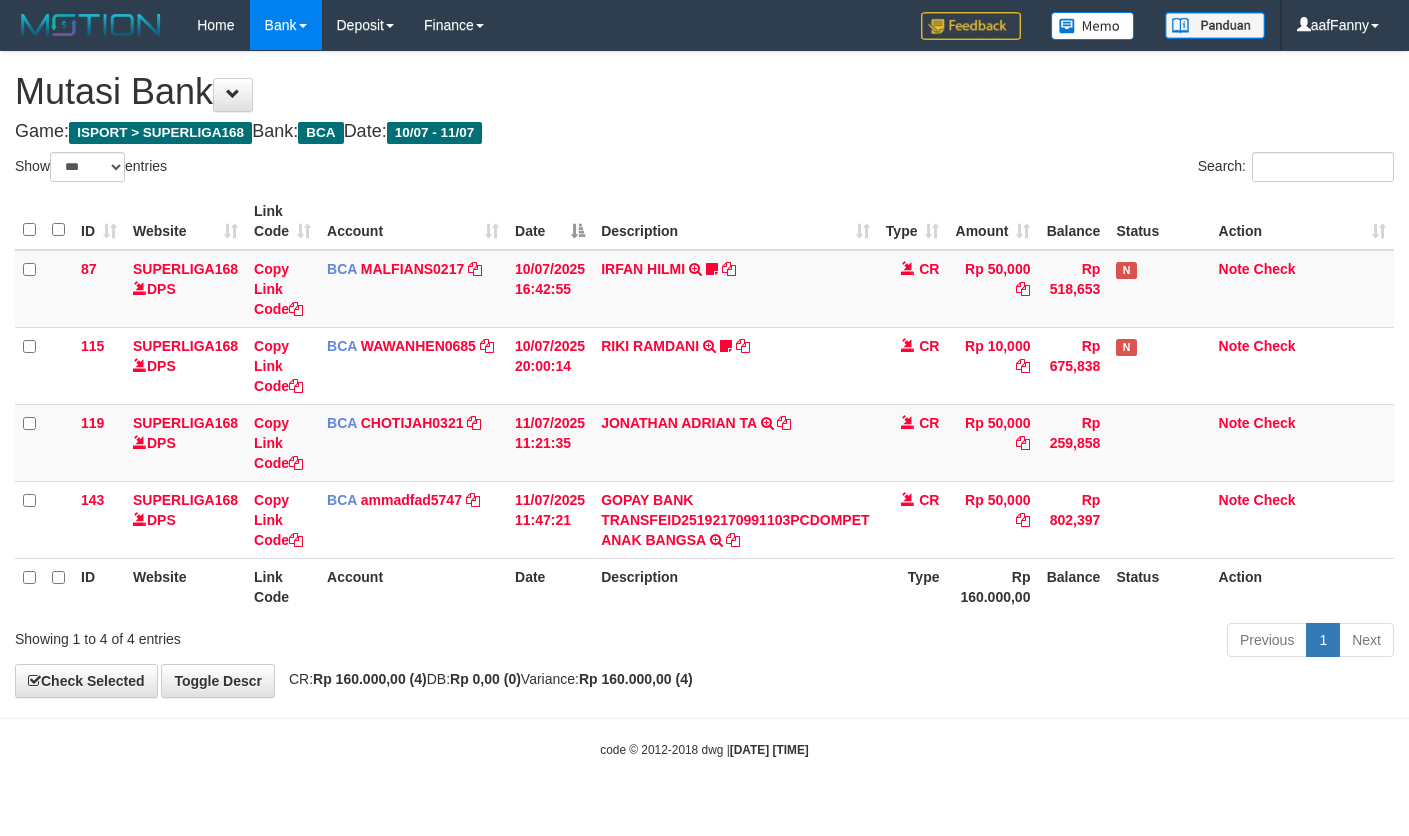 select on "***" 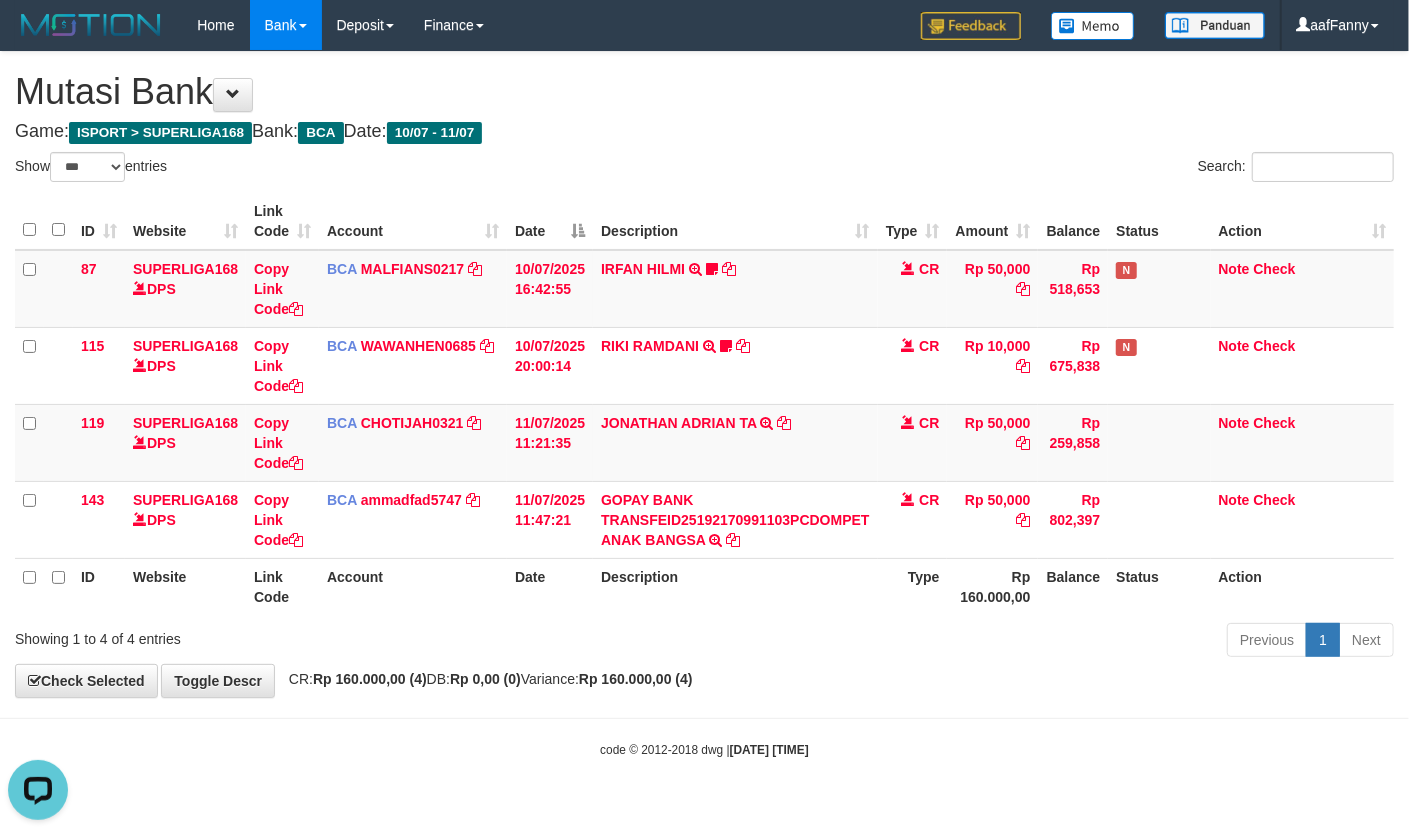 scroll, scrollTop: 0, scrollLeft: 0, axis: both 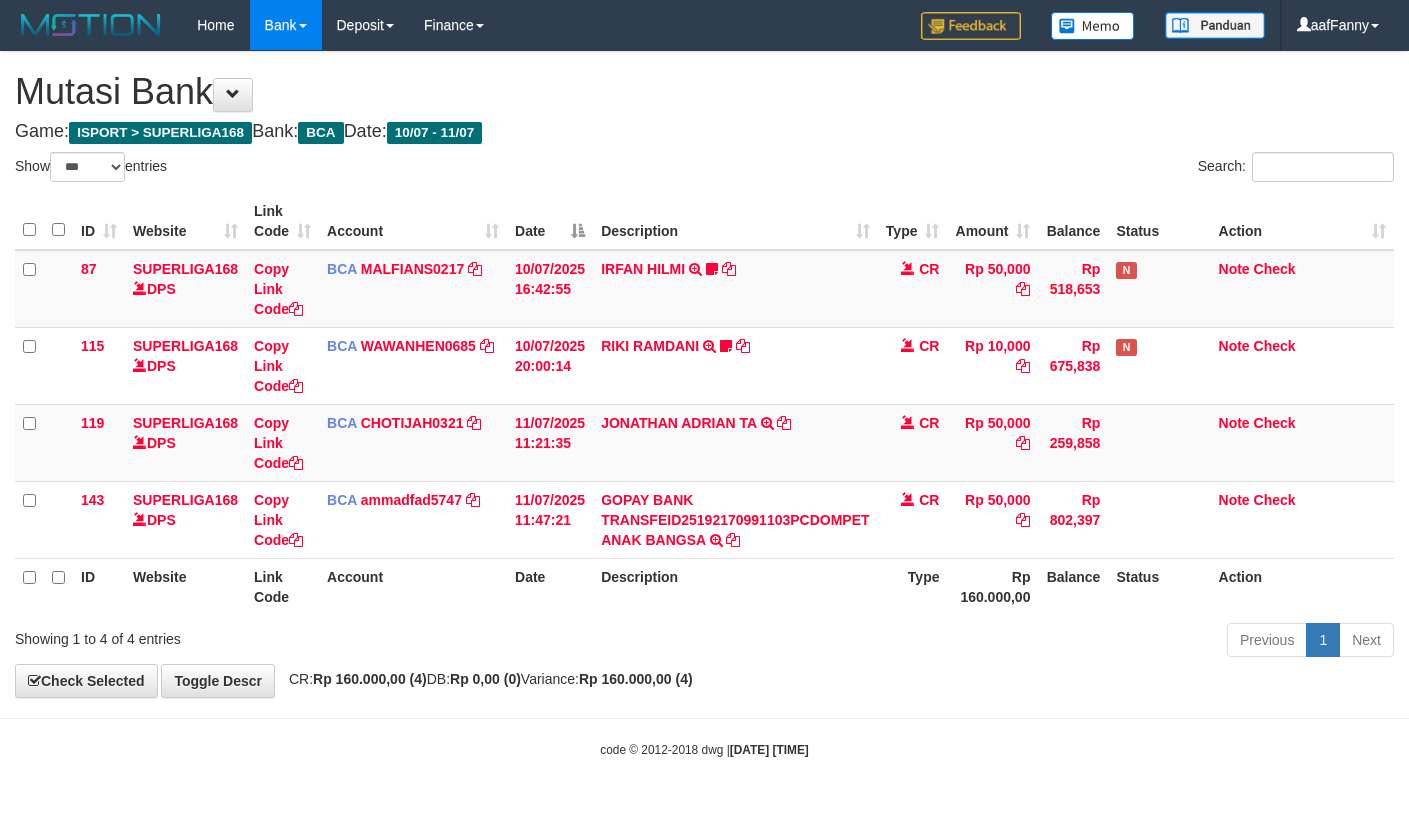 select on "***" 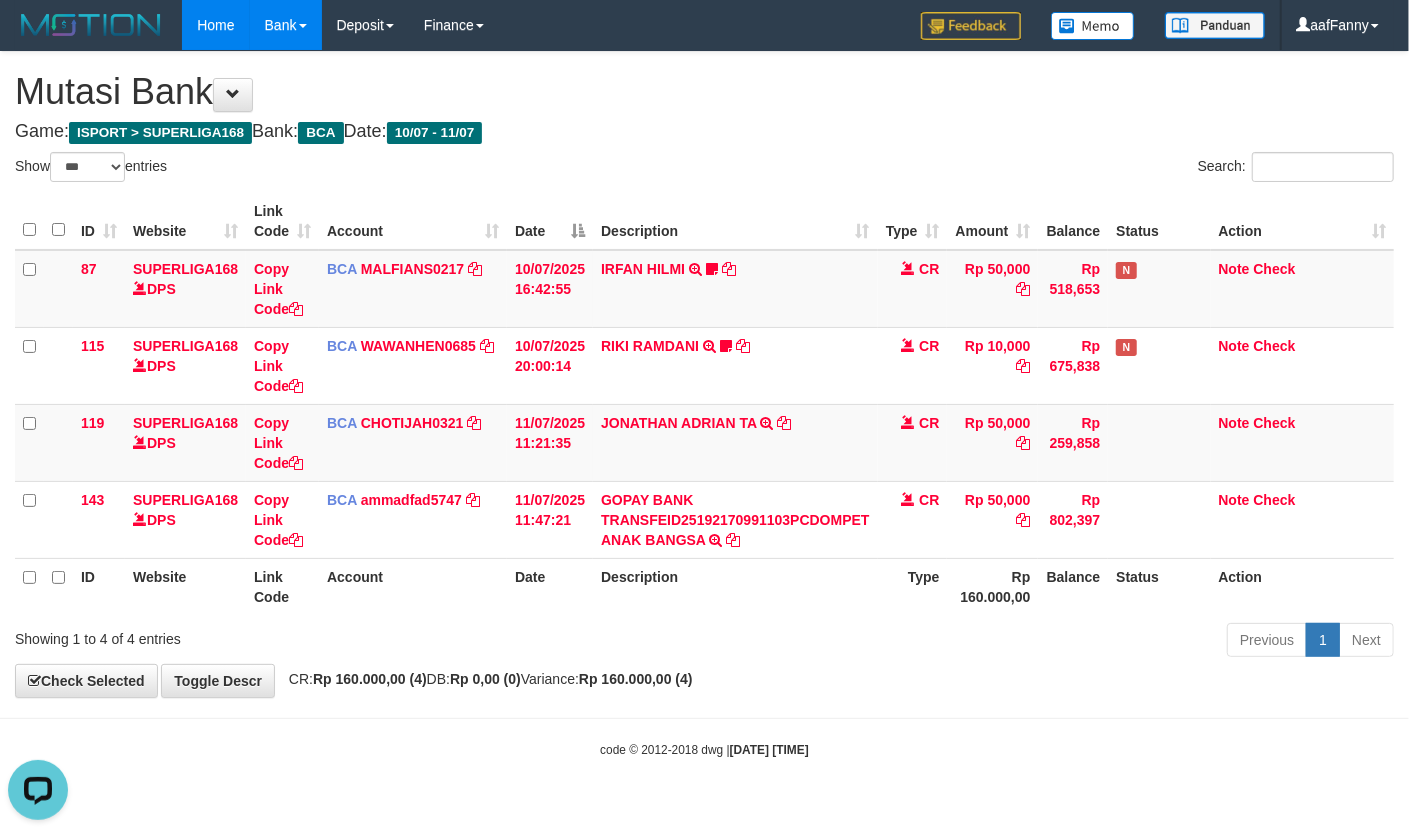 scroll, scrollTop: 0, scrollLeft: 0, axis: both 